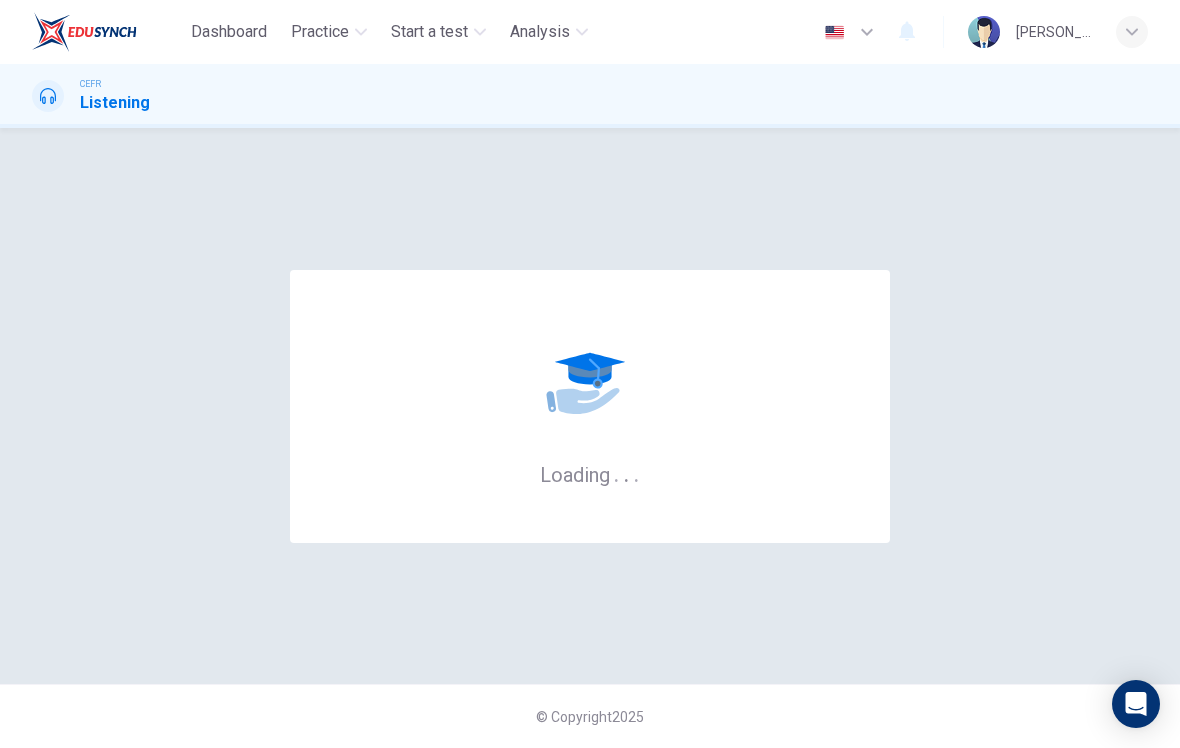 scroll, scrollTop: 0, scrollLeft: 0, axis: both 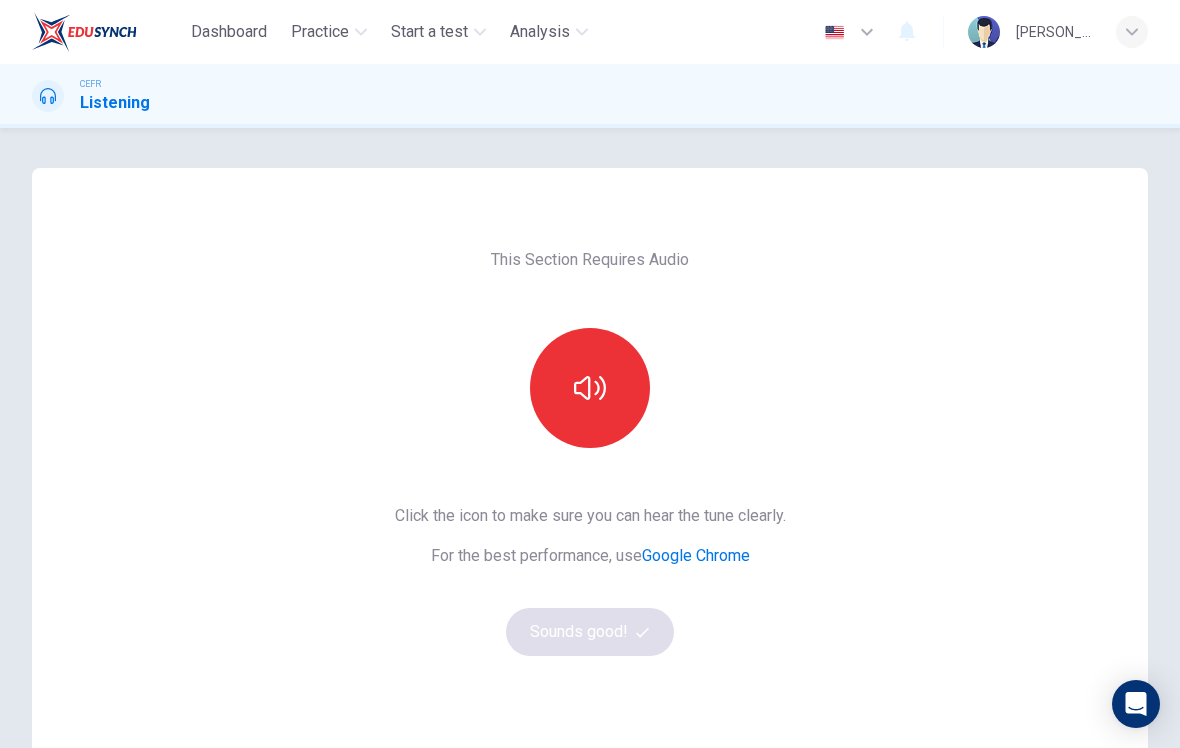 click at bounding box center [590, 388] 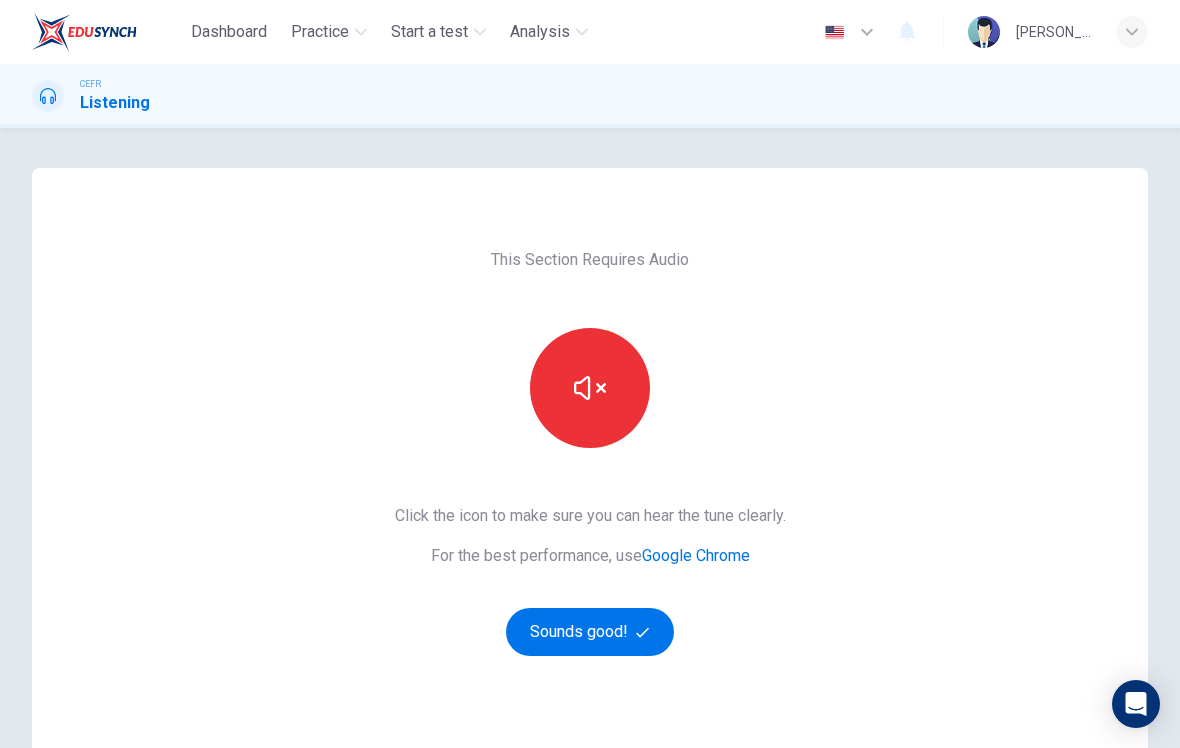 click at bounding box center (590, 388) 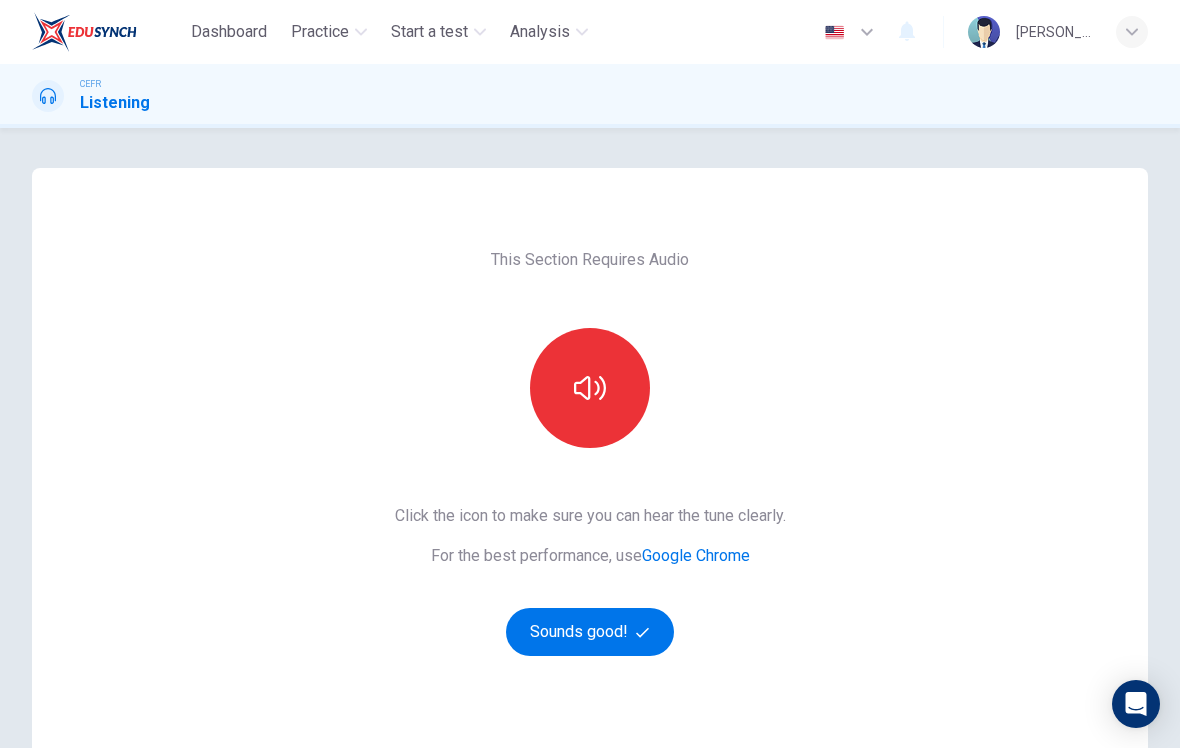 click at bounding box center [590, 388] 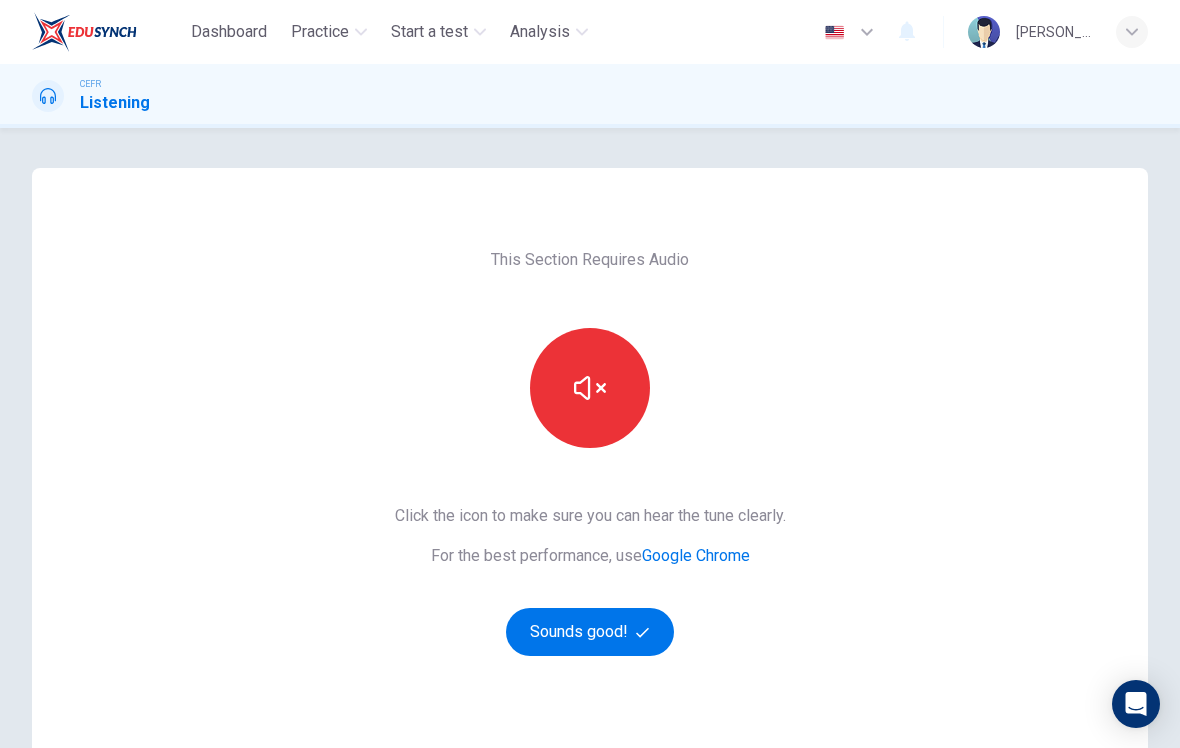 click at bounding box center (590, 388) 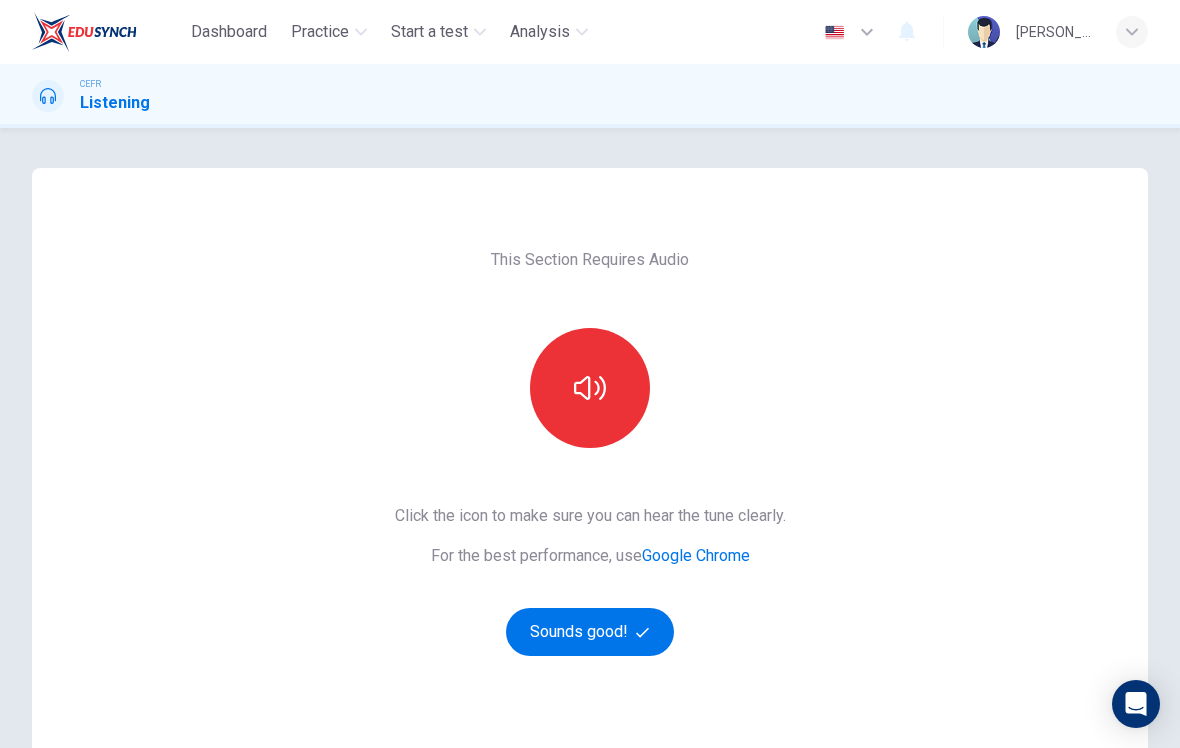 click on "Sounds good!" at bounding box center (590, 632) 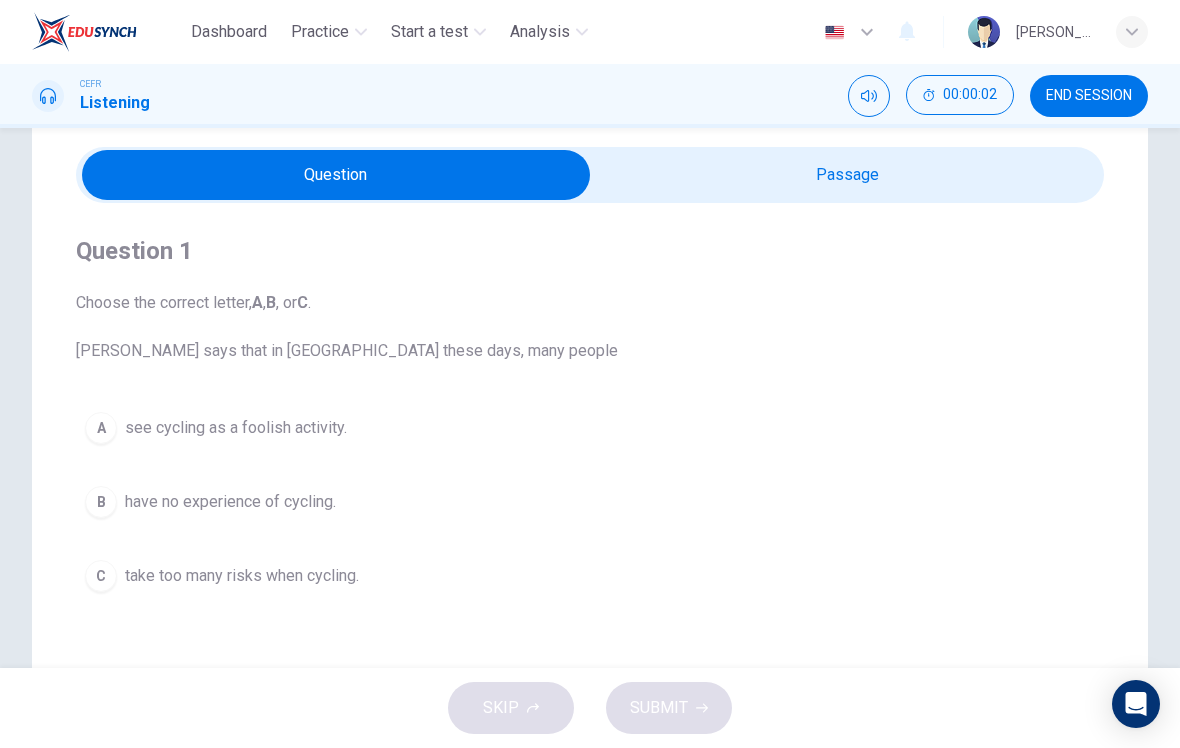 scroll, scrollTop: 44, scrollLeft: 0, axis: vertical 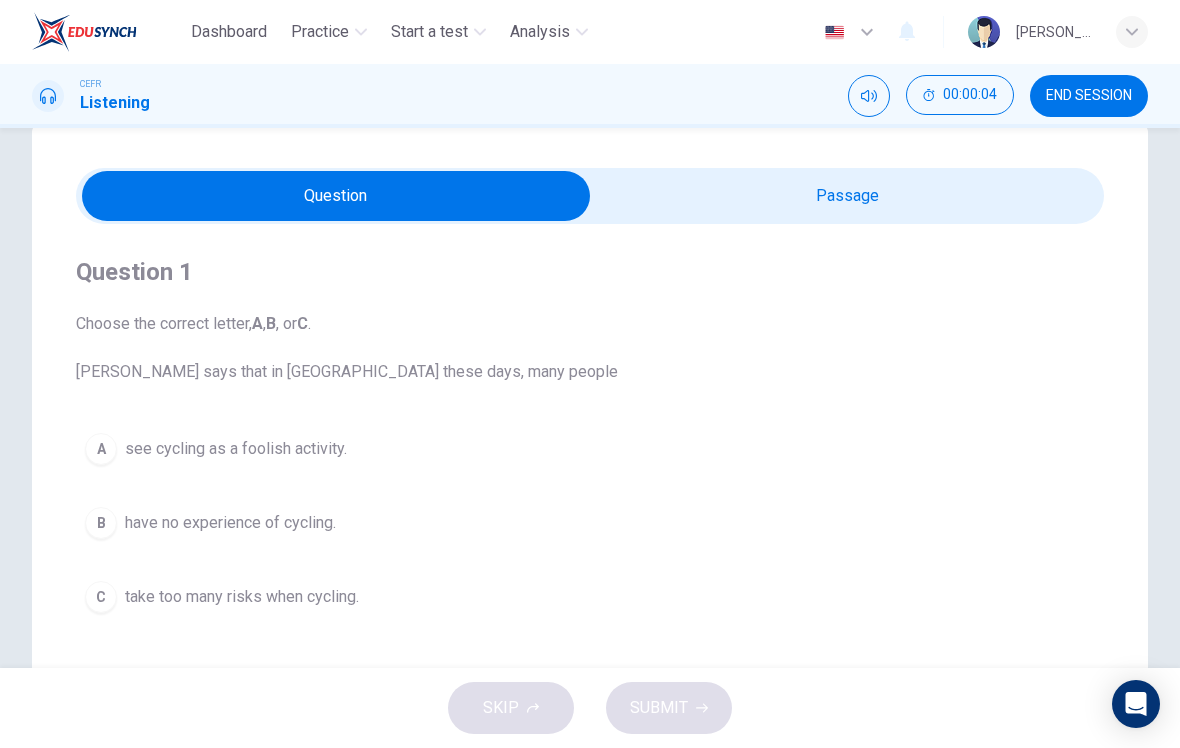 click at bounding box center [336, 196] 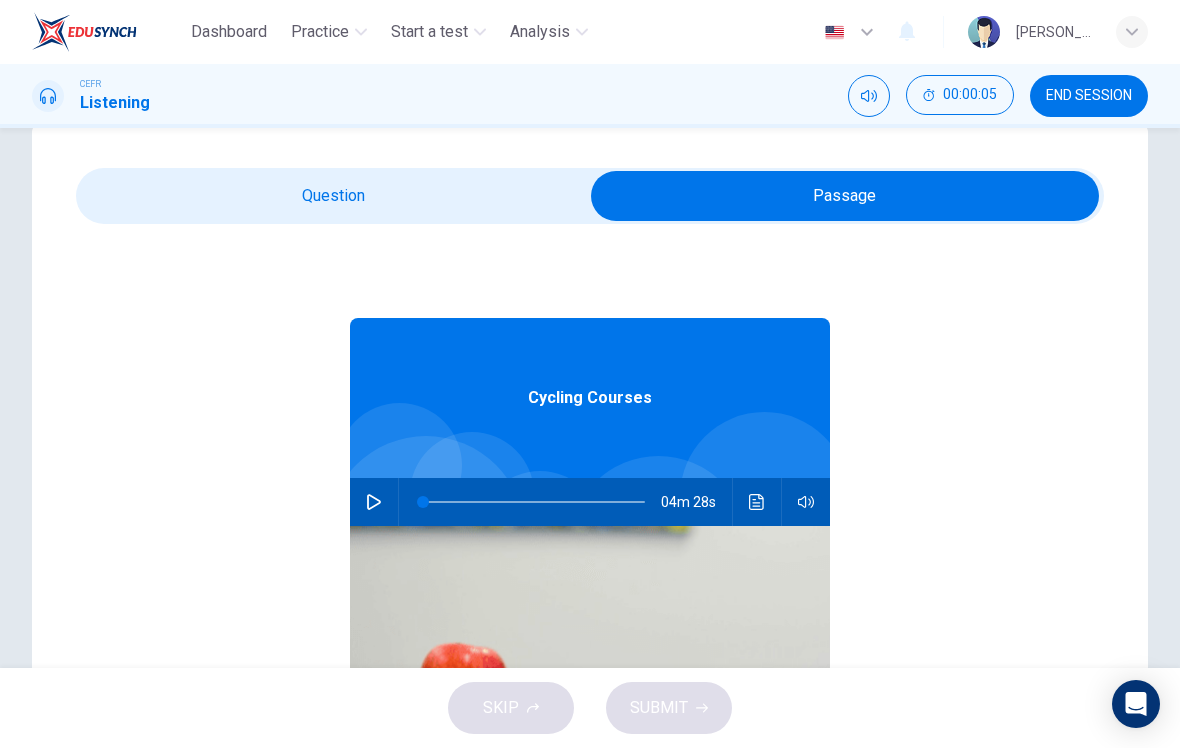 click at bounding box center [374, 502] 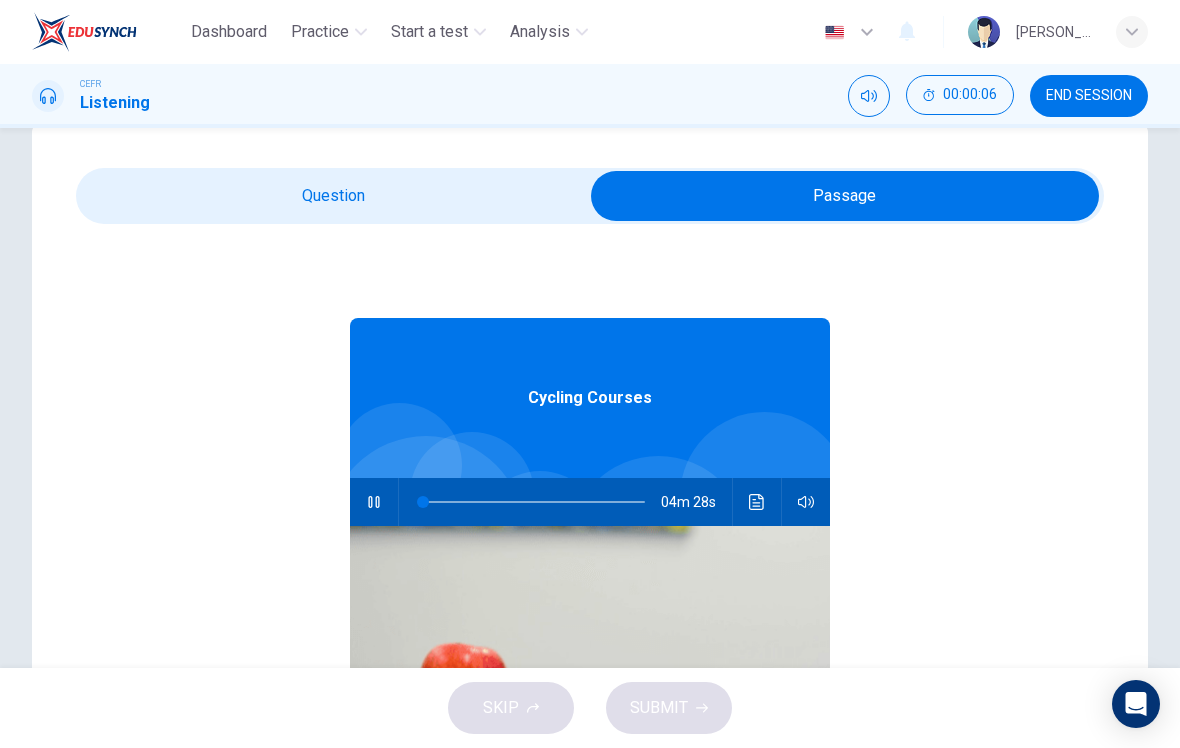 click at bounding box center [845, 196] 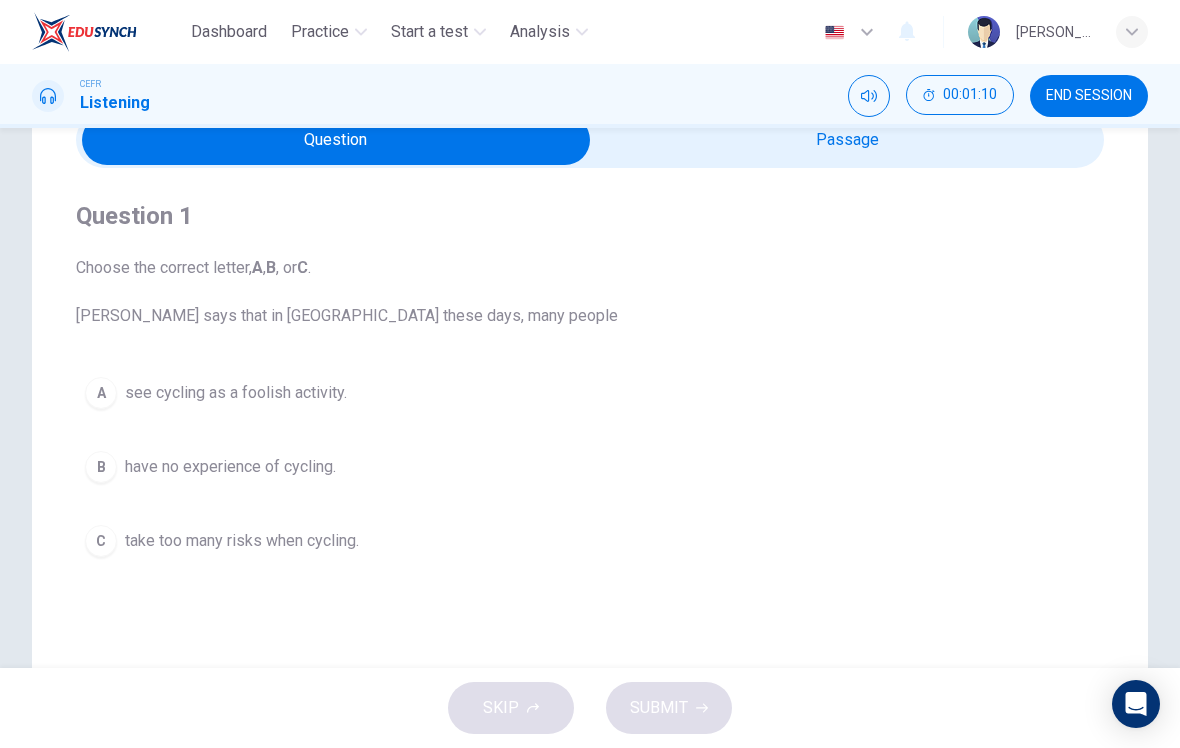 scroll, scrollTop: 97, scrollLeft: 0, axis: vertical 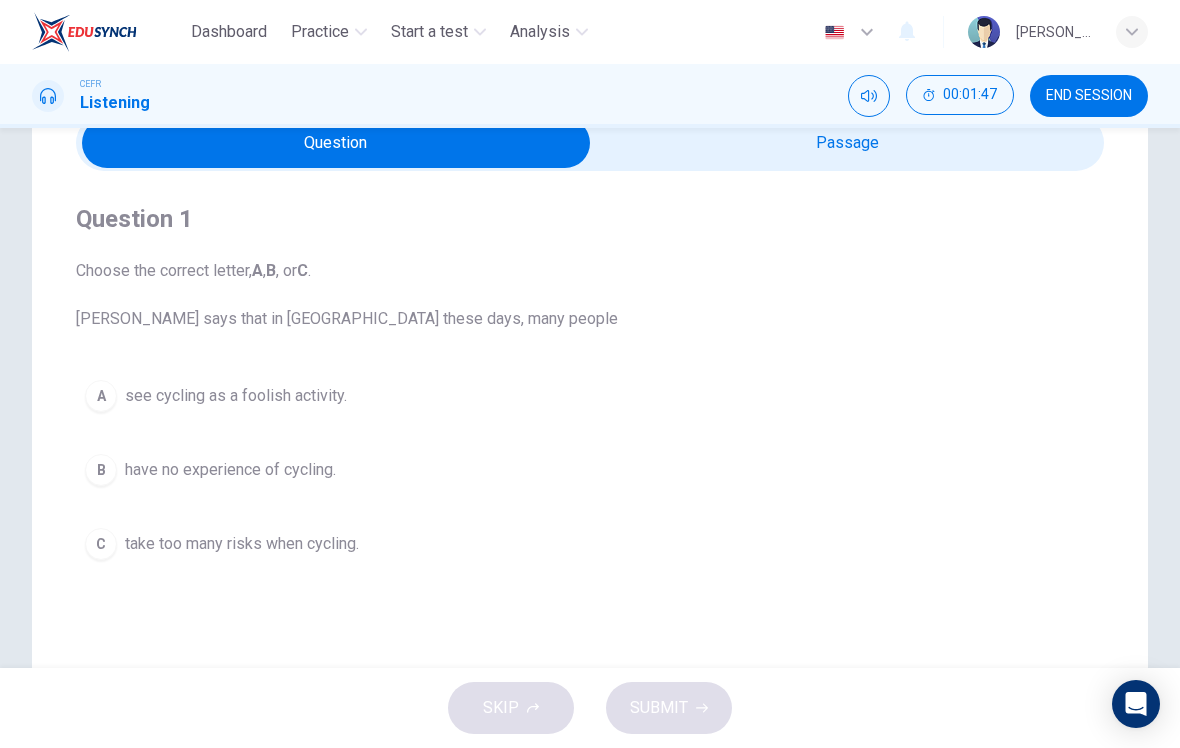 click at bounding box center (336, 143) 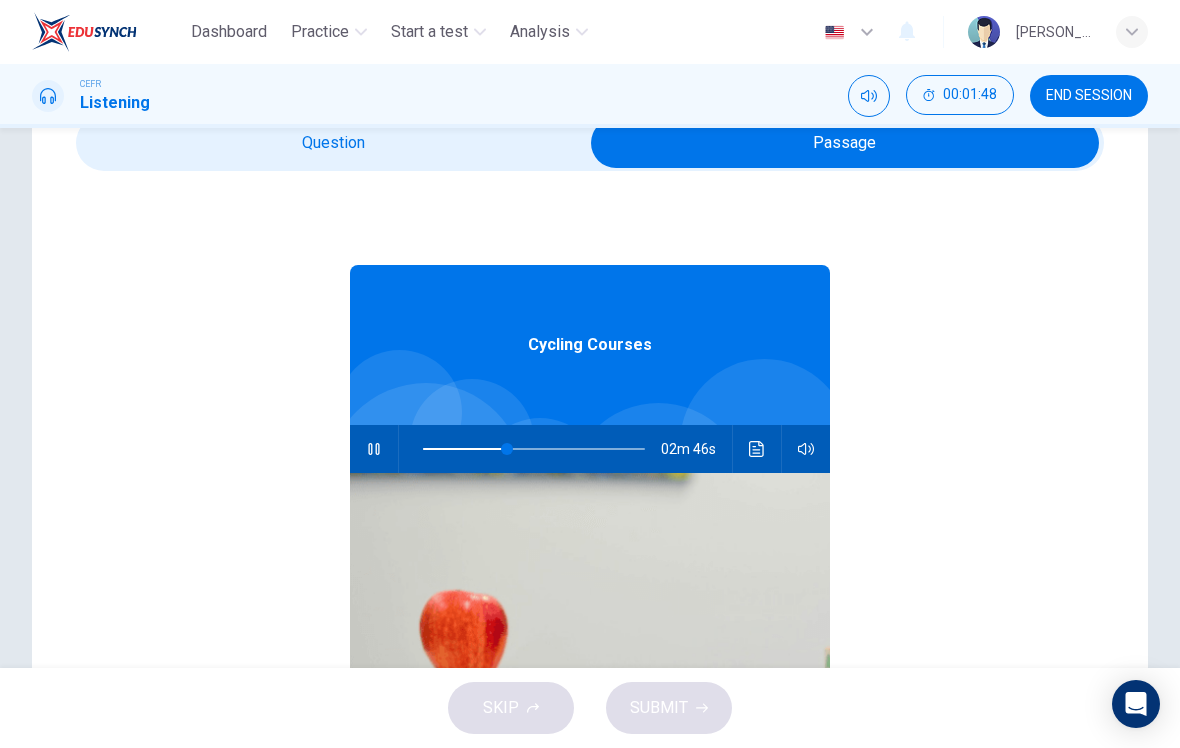 type on "38" 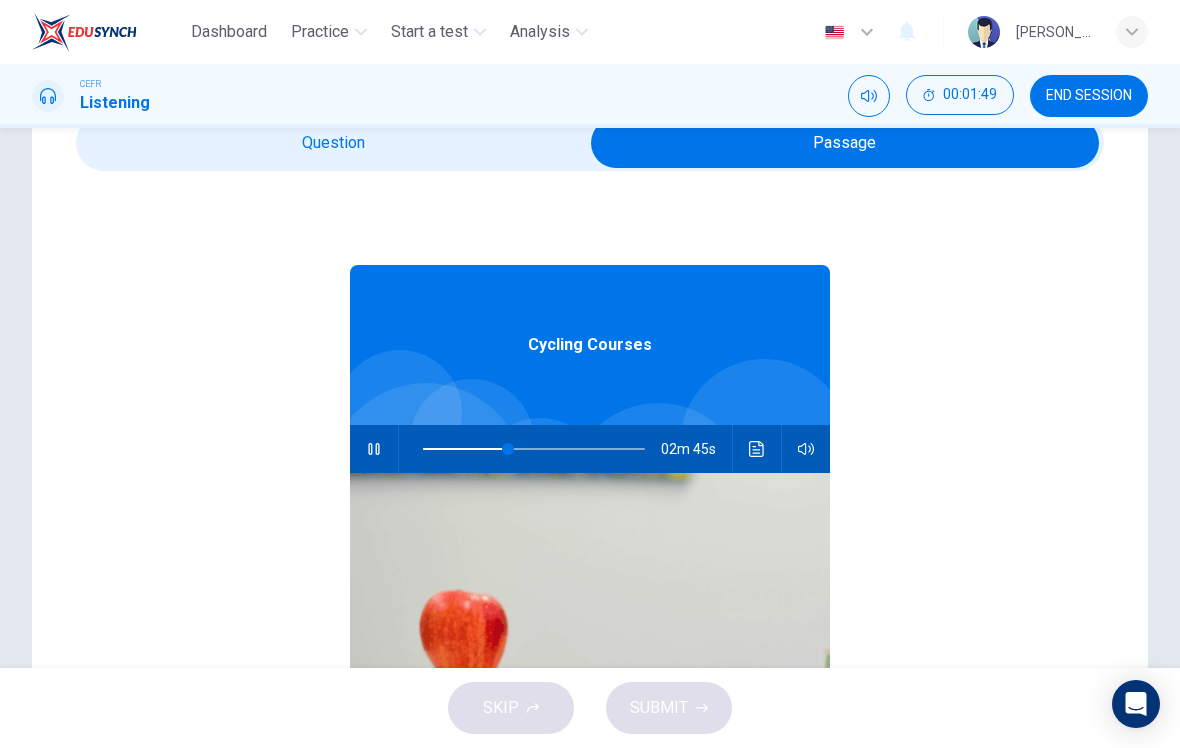 click at bounding box center (845, 143) 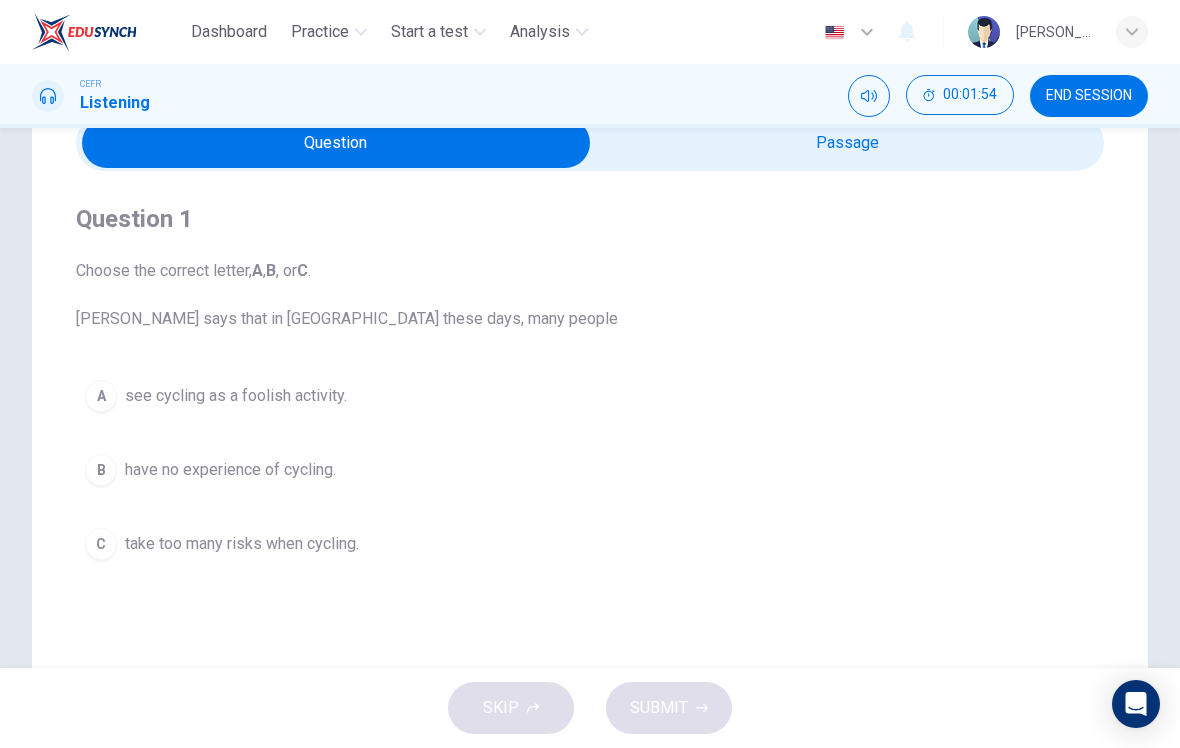 click on "B" at bounding box center [101, 470] 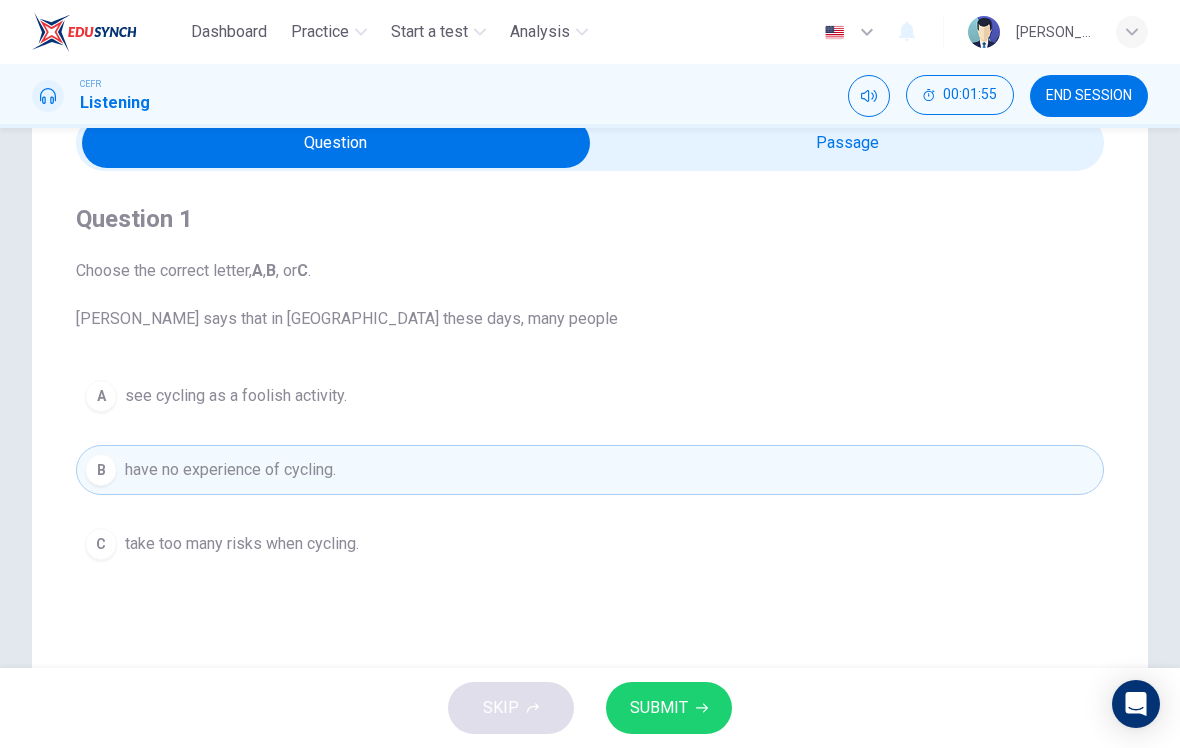 click 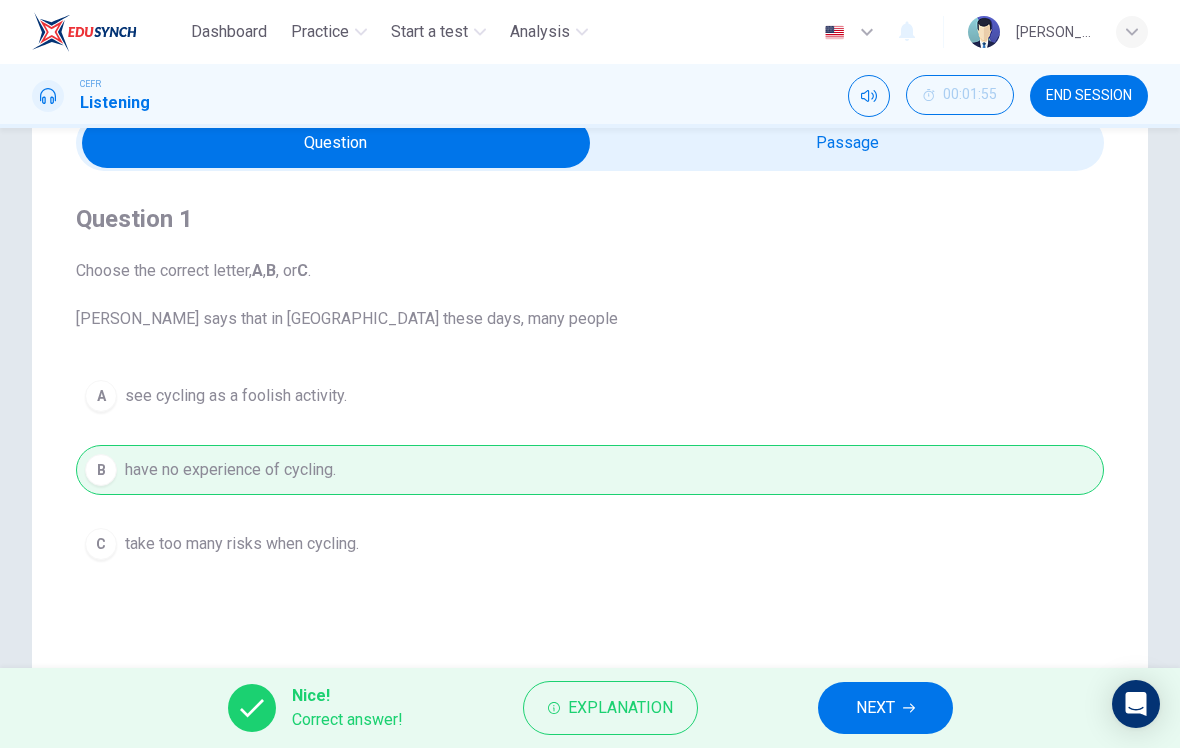 click on "NEXT" at bounding box center [875, 708] 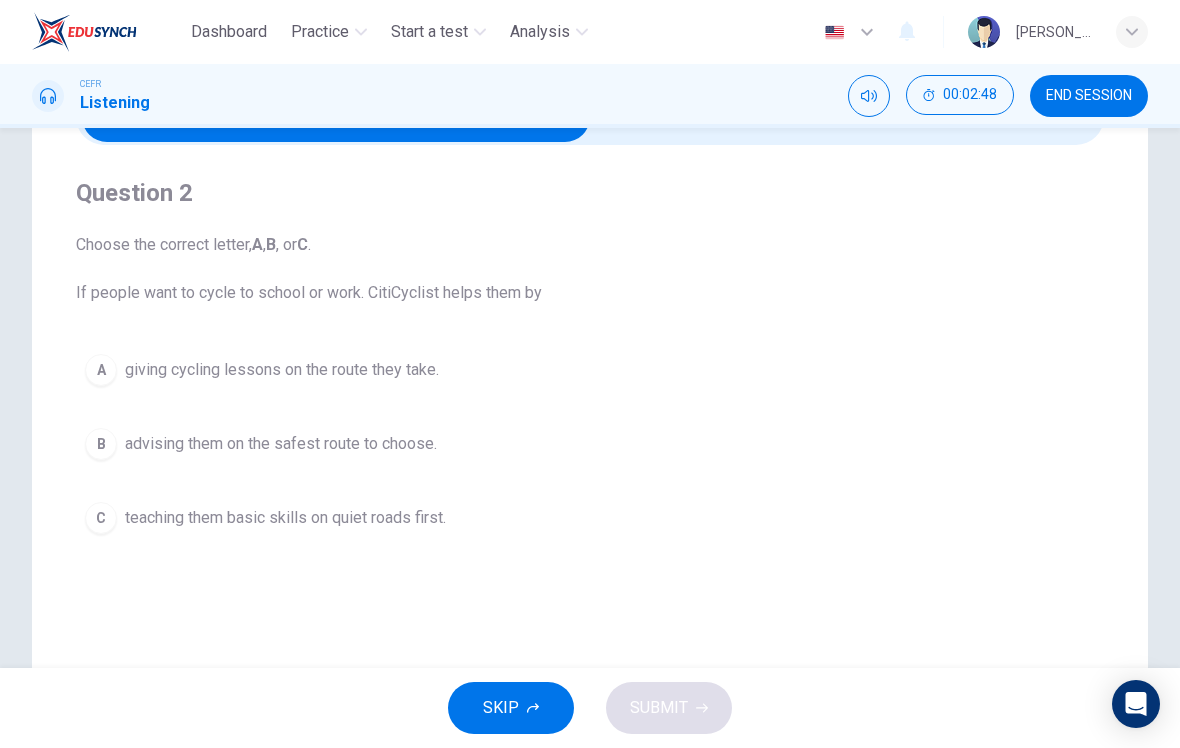 scroll, scrollTop: 113, scrollLeft: 0, axis: vertical 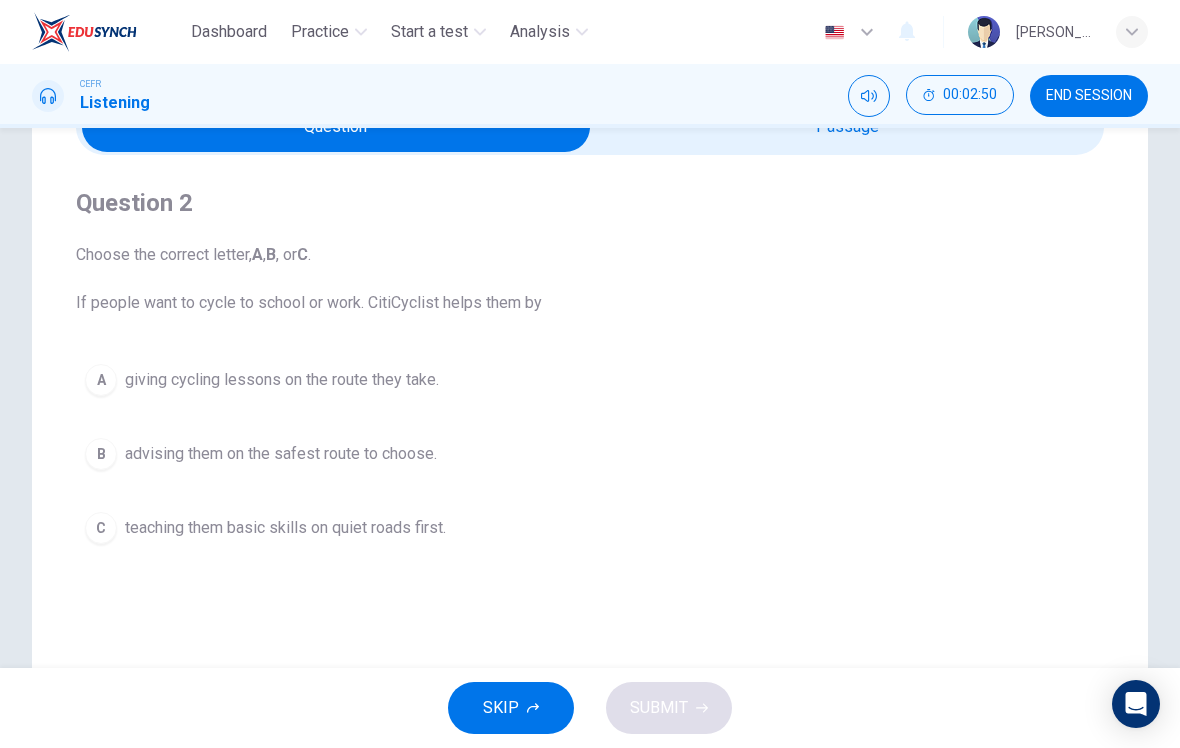 click on "C" at bounding box center [101, 528] 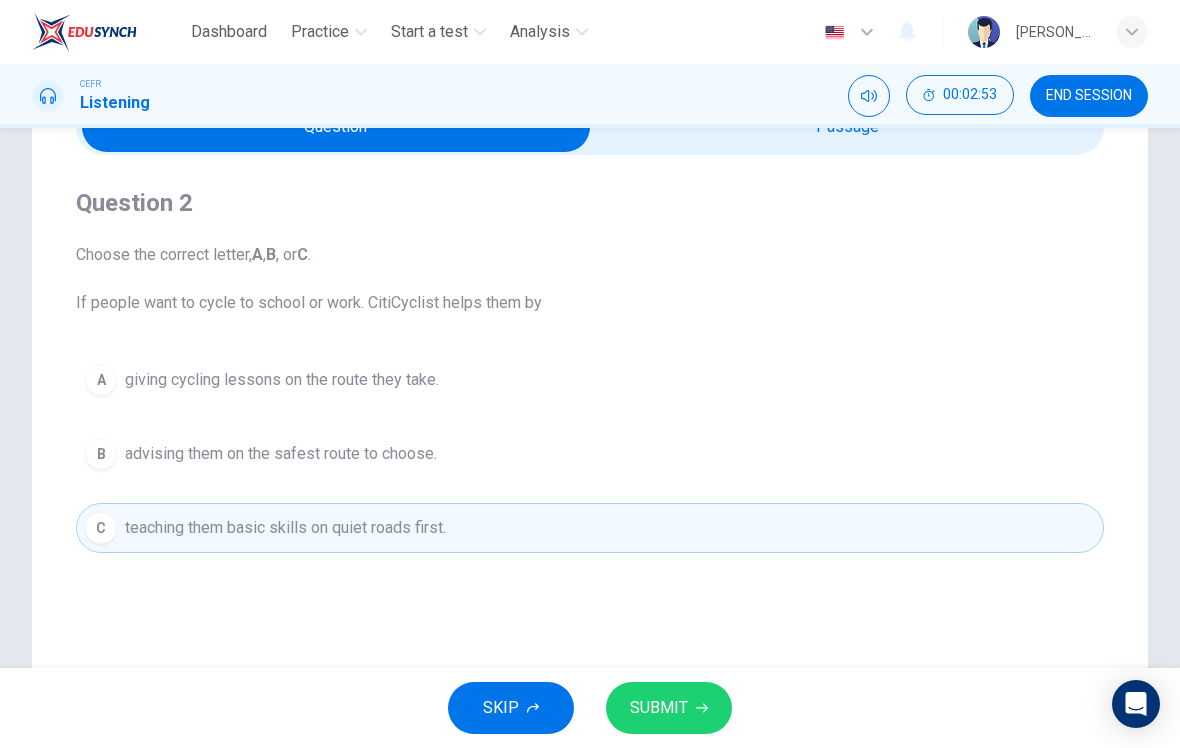click on "SUBMIT" at bounding box center [659, 708] 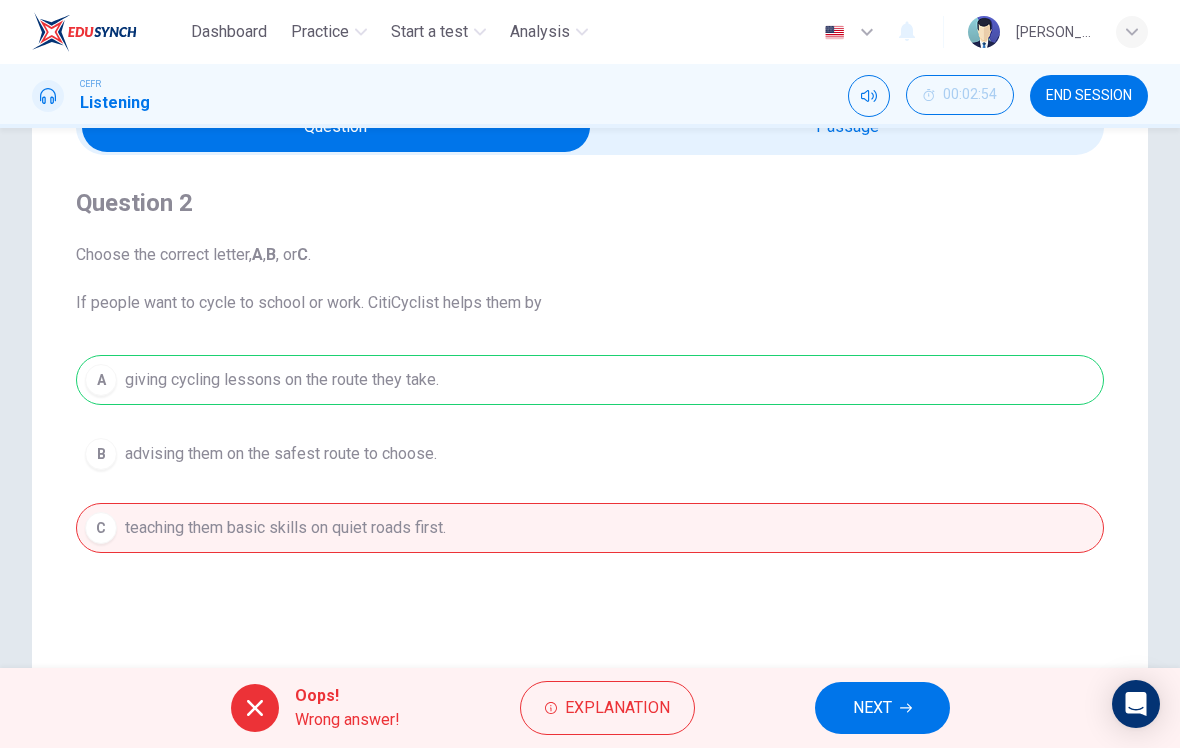 click on "NEXT" at bounding box center (872, 708) 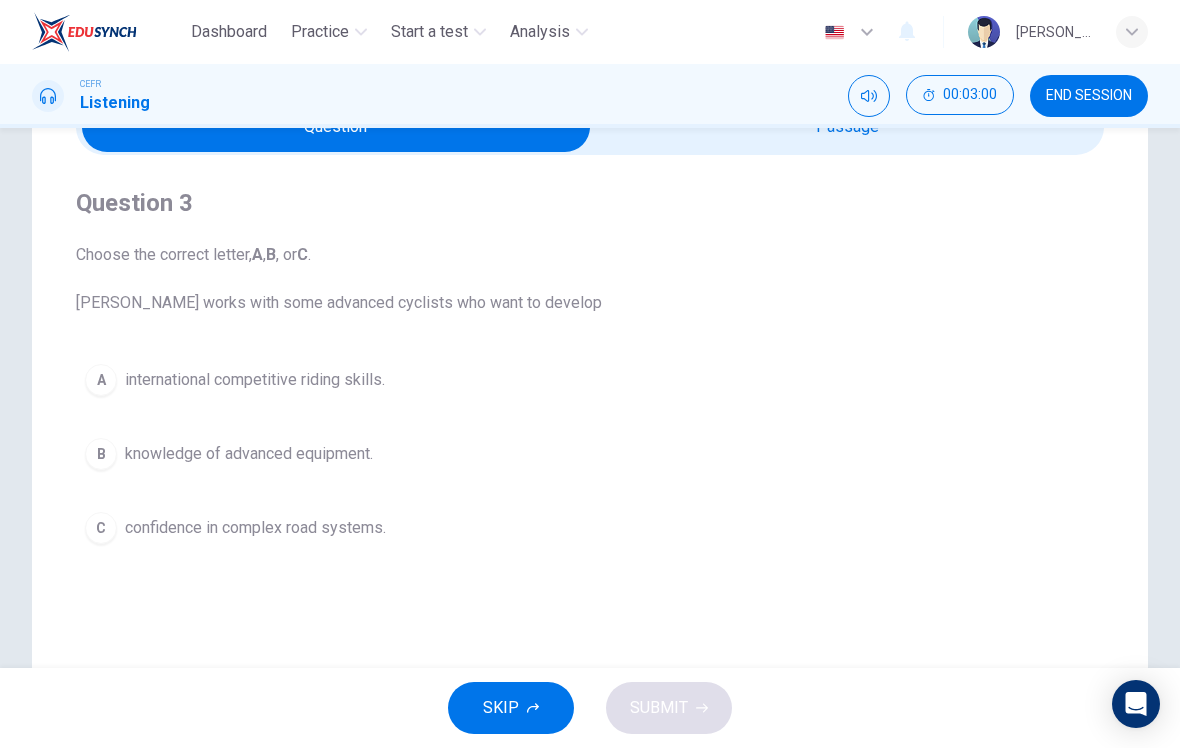 scroll, scrollTop: 100, scrollLeft: 0, axis: vertical 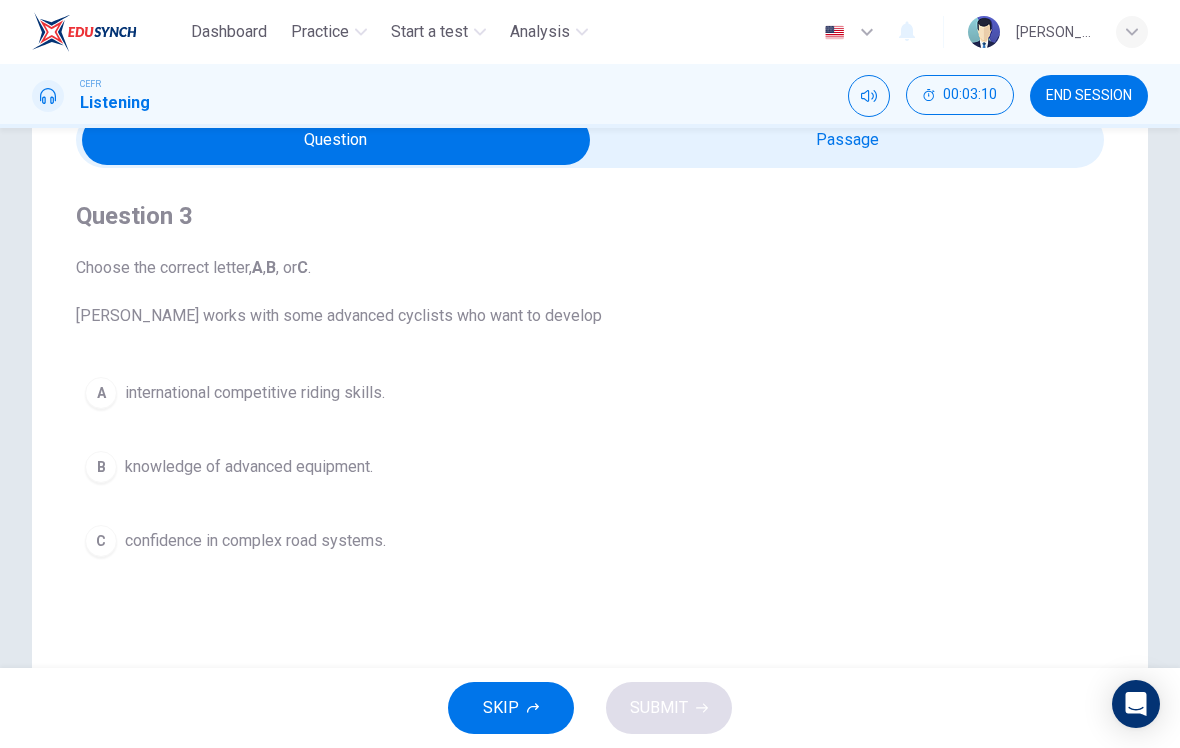 click on "B" at bounding box center [101, 467] 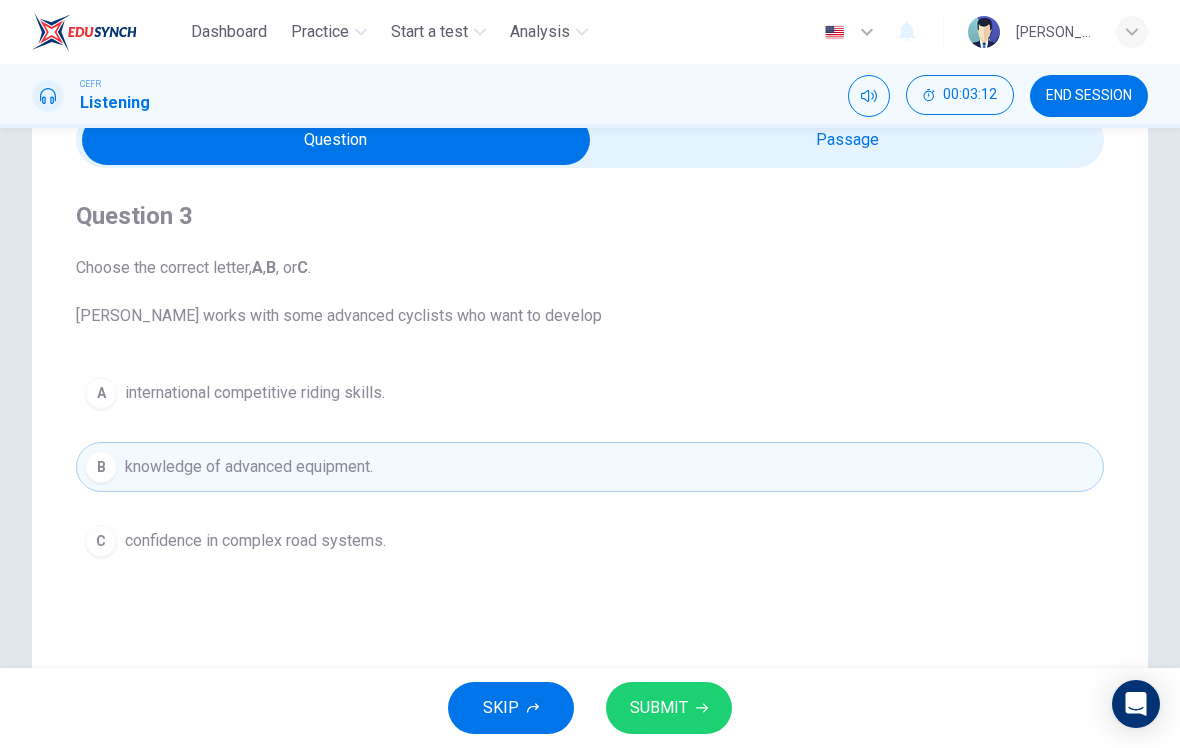 click on "SUBMIT" at bounding box center [659, 708] 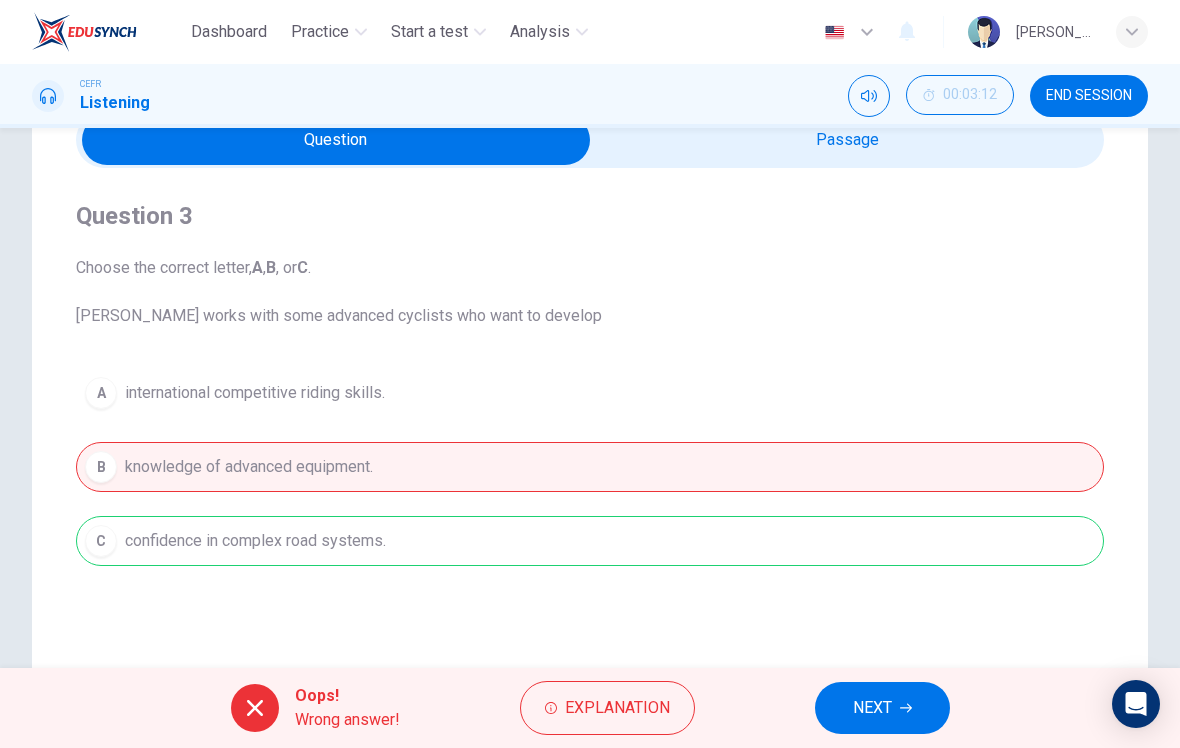 click on "NEXT" at bounding box center (882, 708) 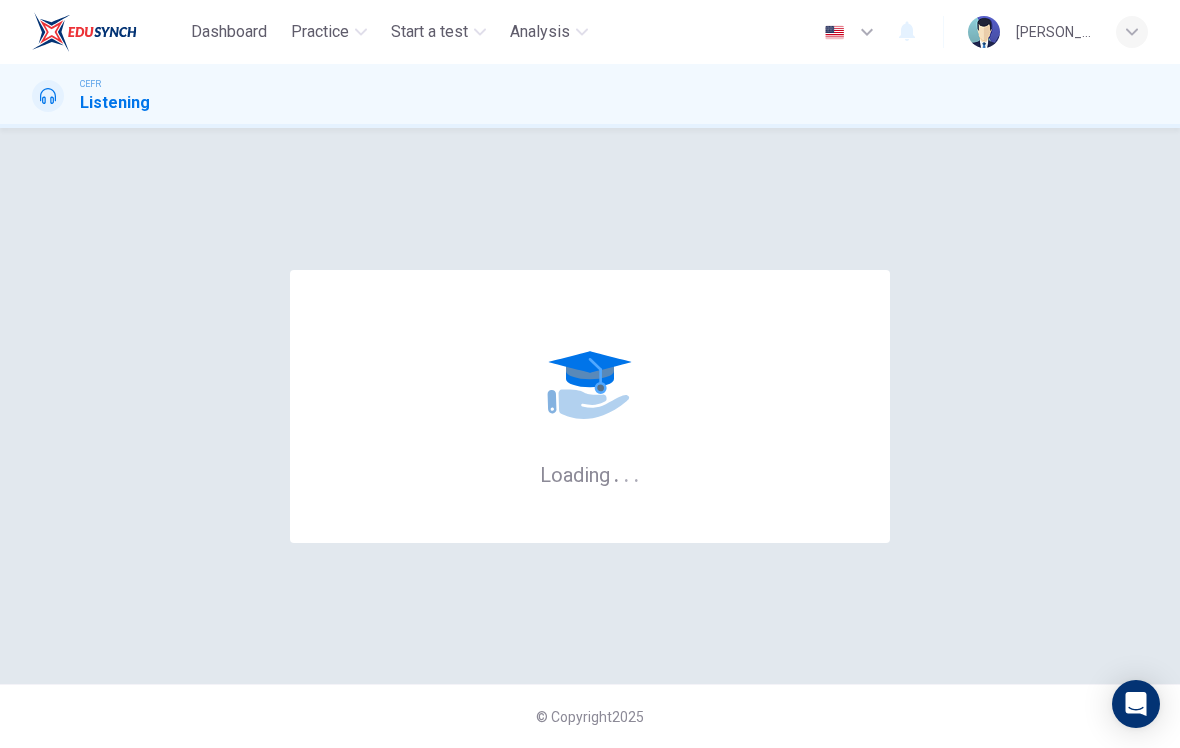 scroll, scrollTop: 0, scrollLeft: 0, axis: both 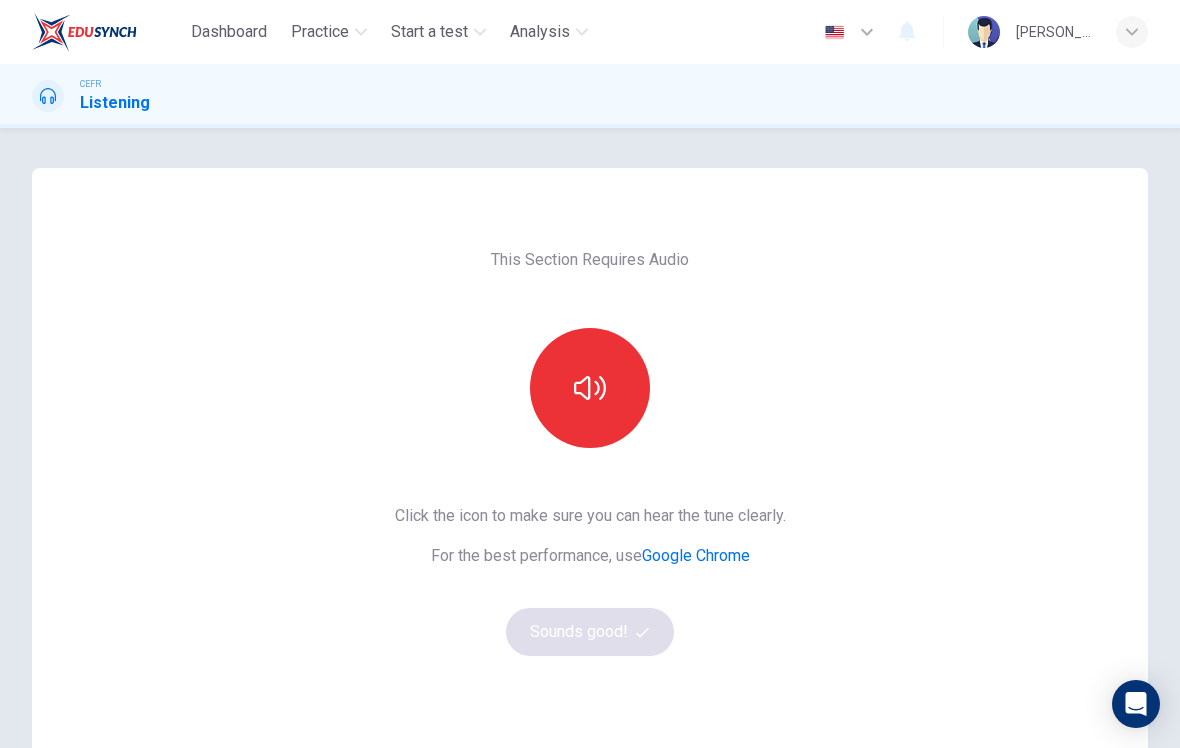 click 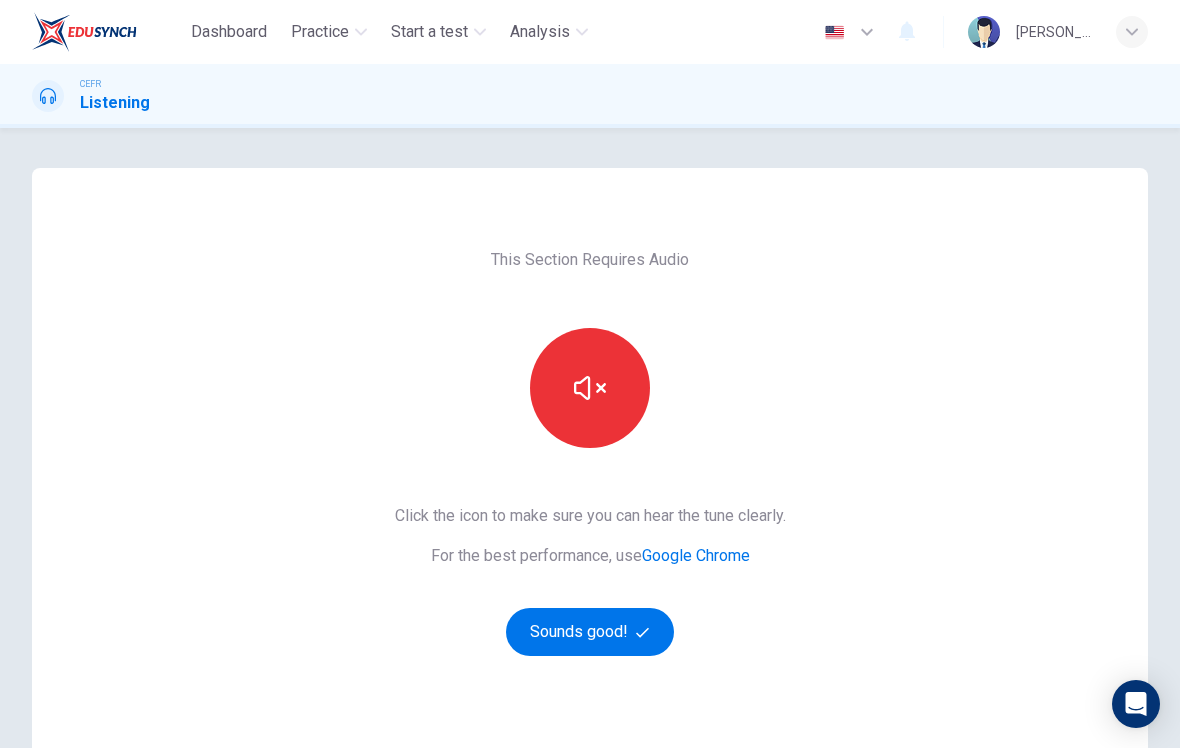 click on "Sounds good!" at bounding box center [590, 632] 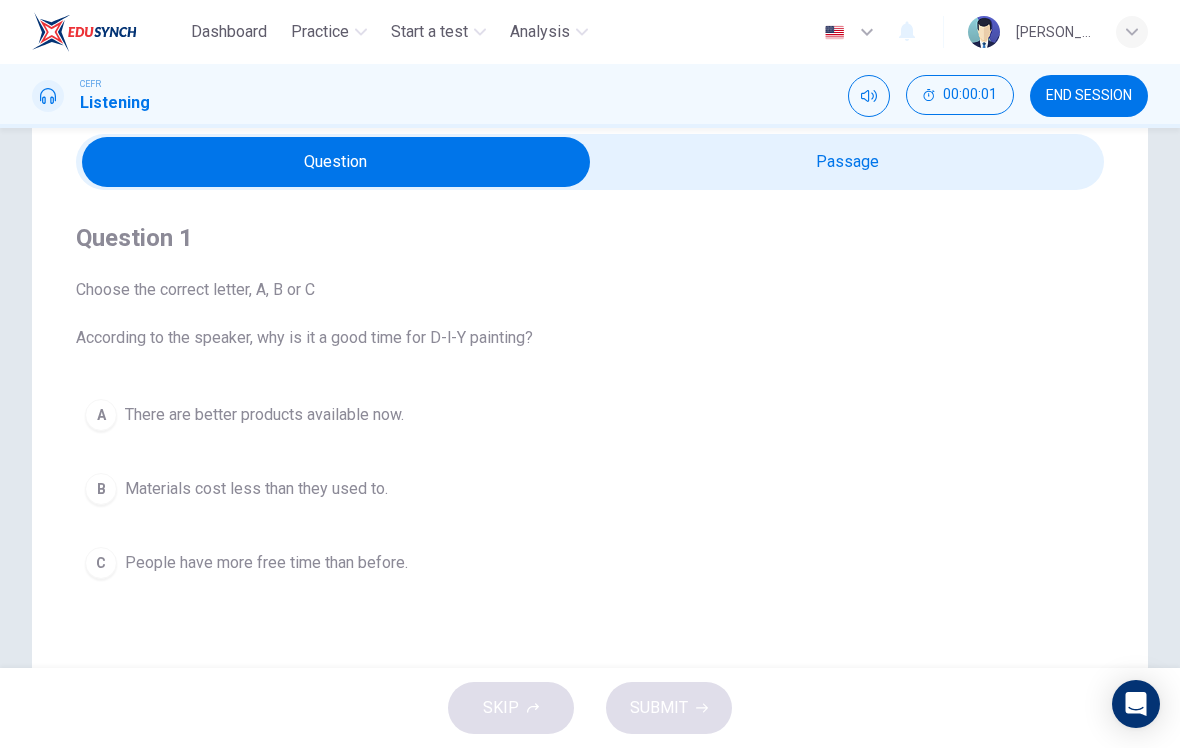 scroll, scrollTop: 62, scrollLeft: 0, axis: vertical 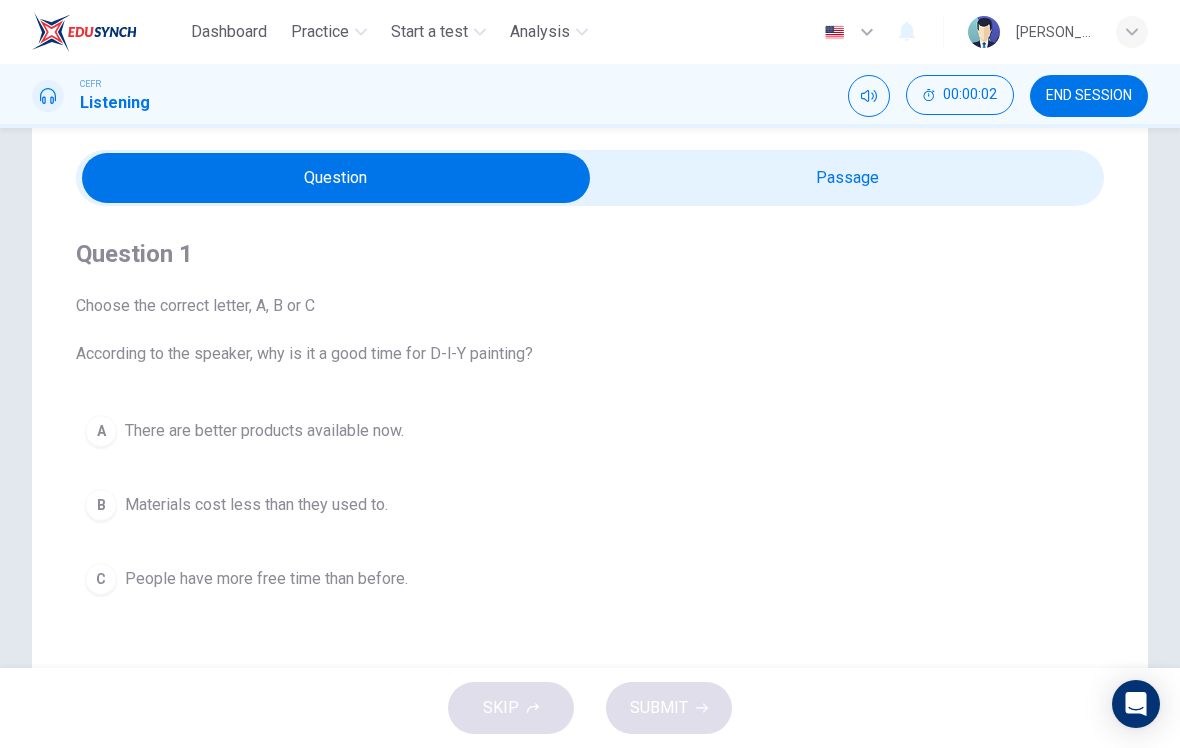 click at bounding box center (336, 178) 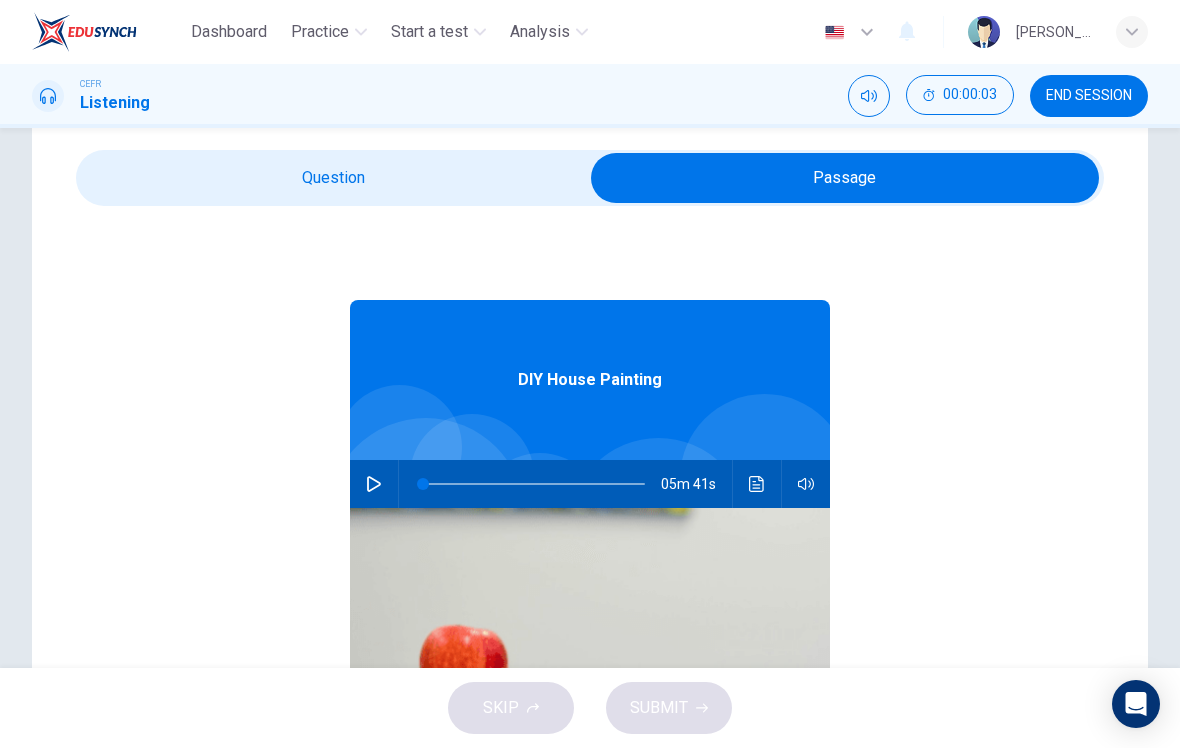 click 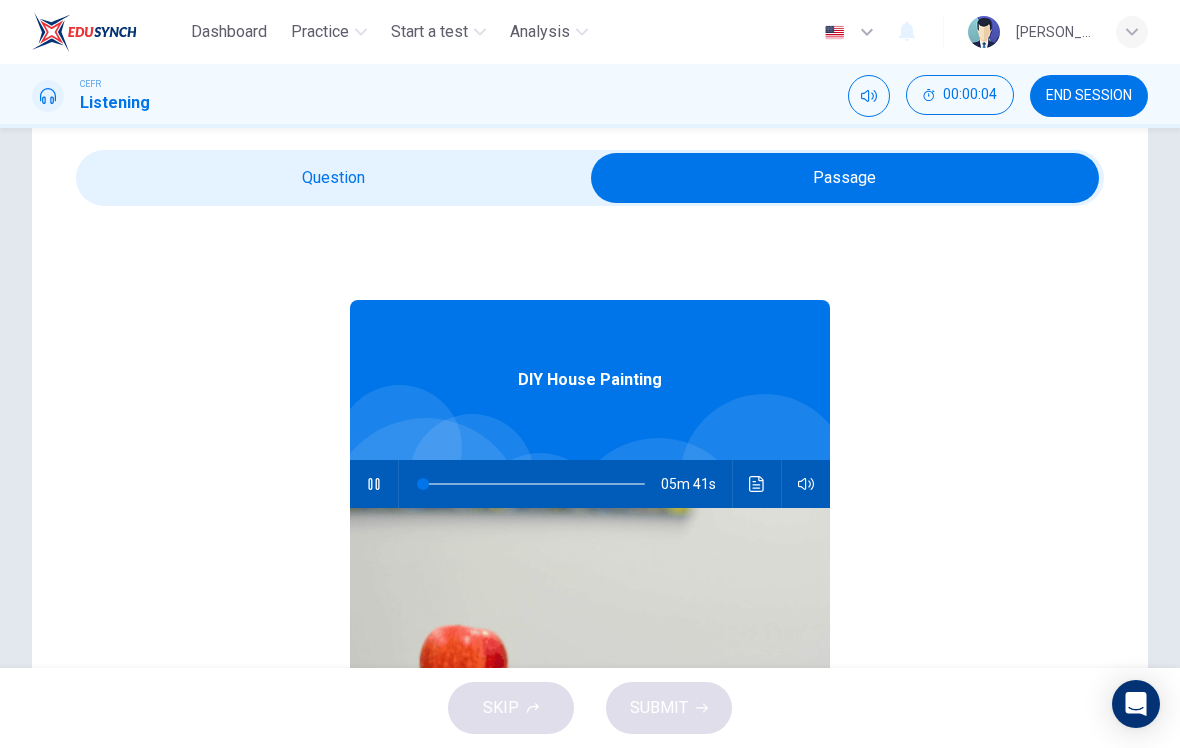 click at bounding box center [845, 178] 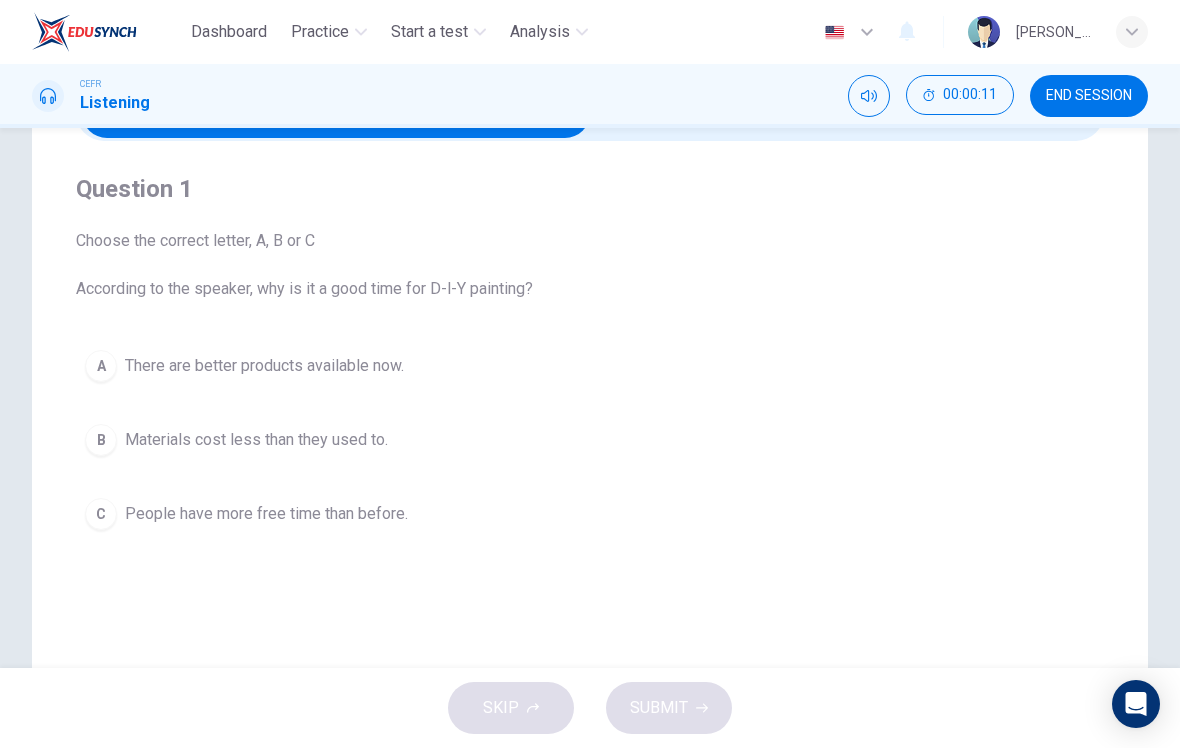 scroll, scrollTop: 126, scrollLeft: 0, axis: vertical 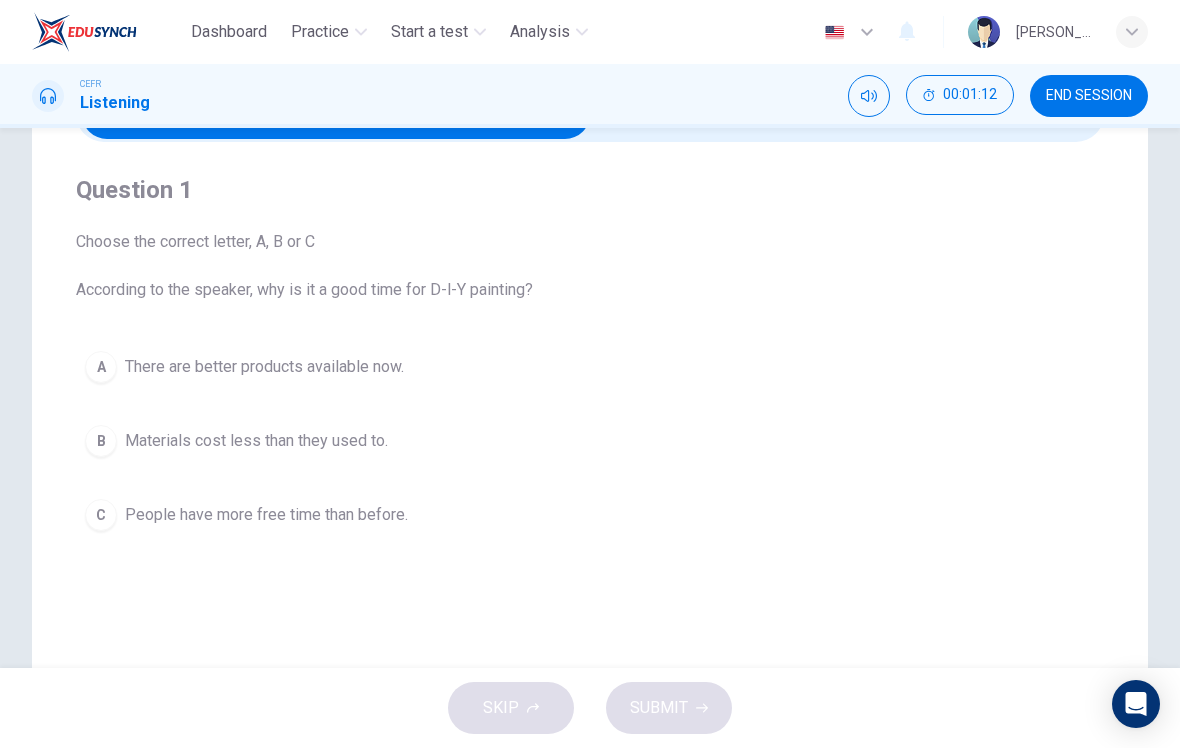 click on "A" at bounding box center [101, 367] 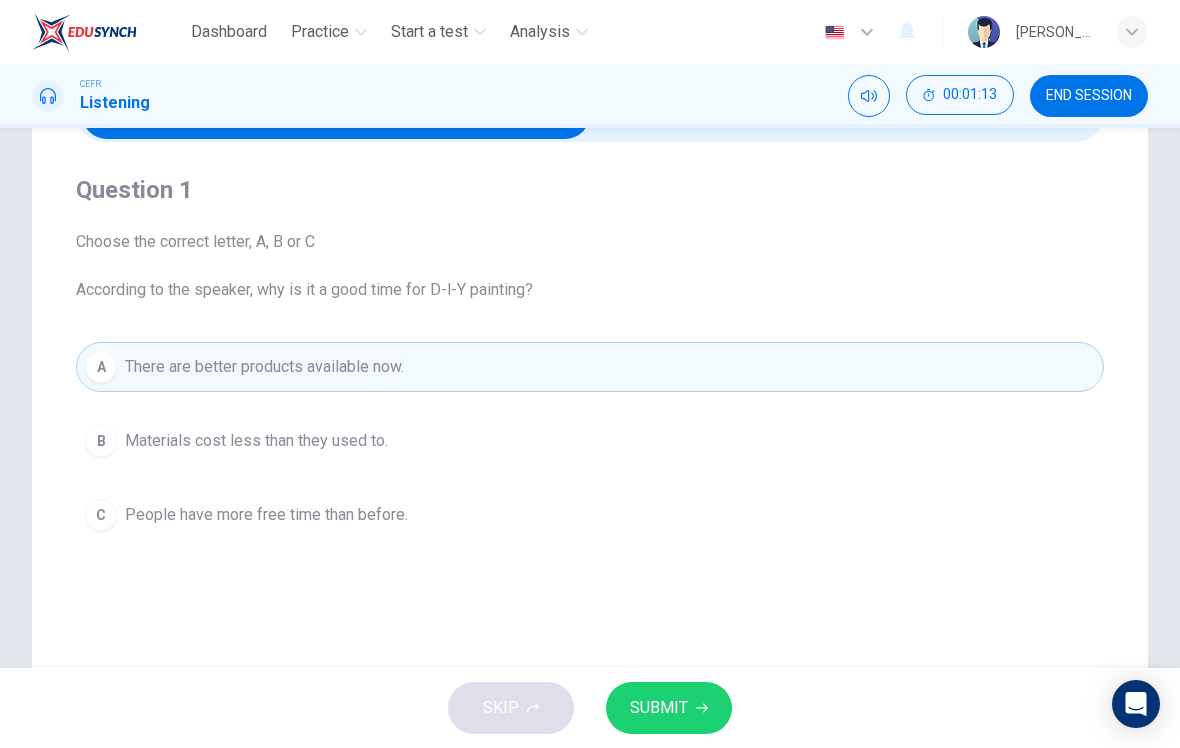 click on "SUBMIT" at bounding box center [669, 708] 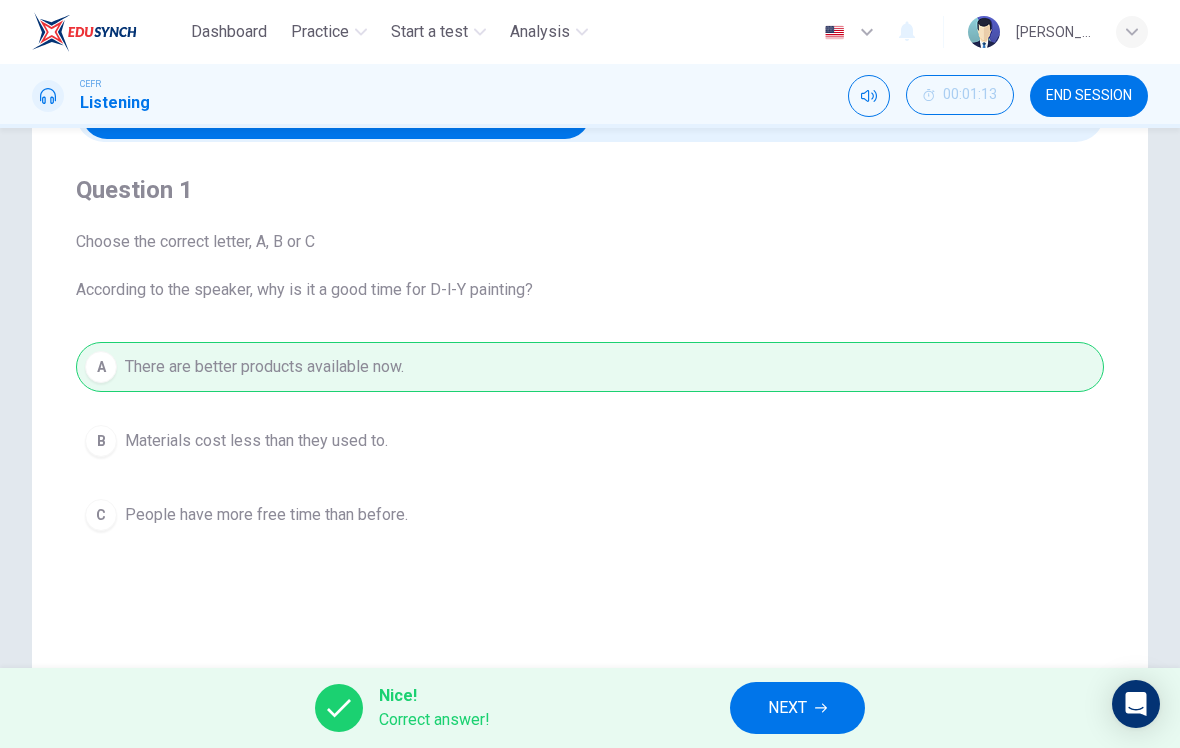 click on "Nice! Correct answer! NEXT" at bounding box center (590, 708) 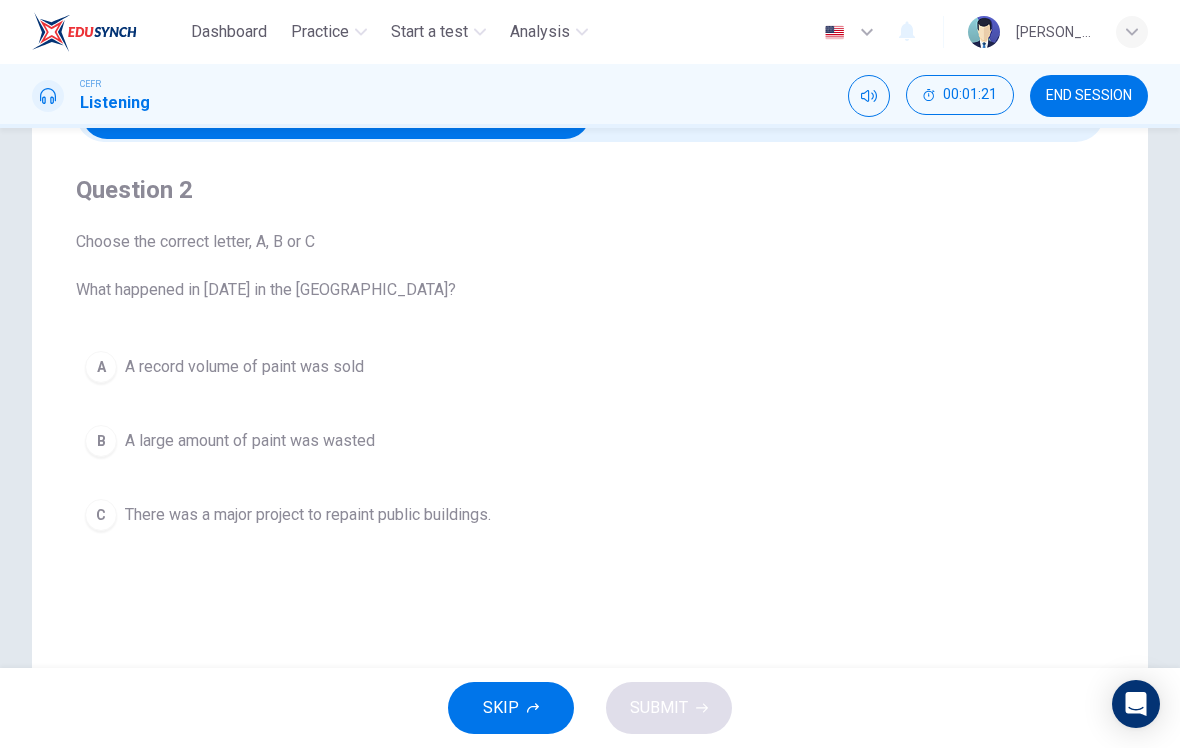 click on "B" at bounding box center (101, 441) 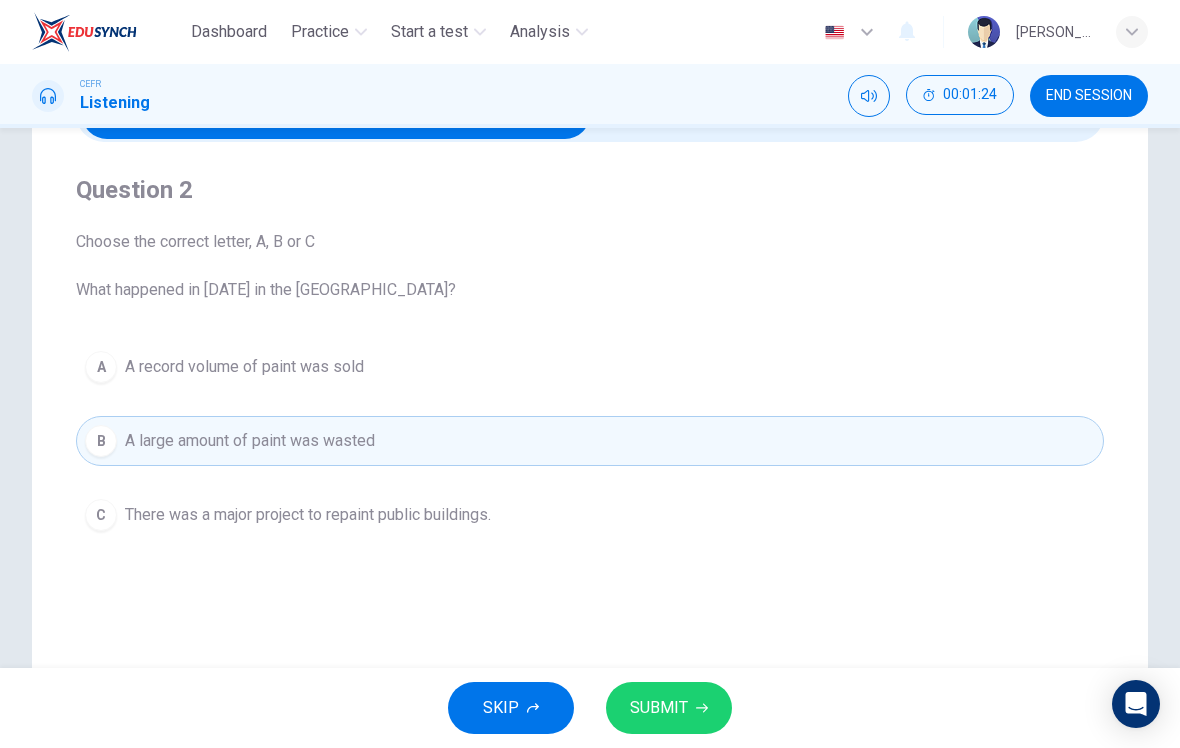 click on "SUBMIT" at bounding box center (659, 708) 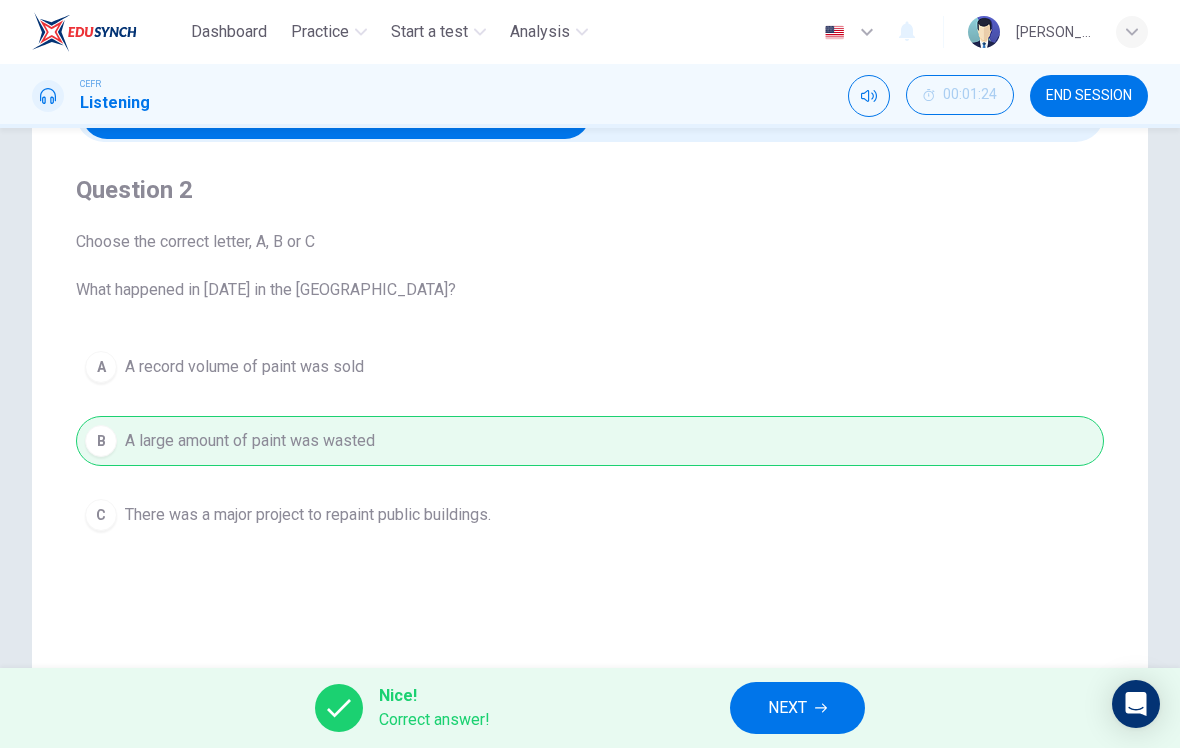 click on "NEXT" at bounding box center (797, 708) 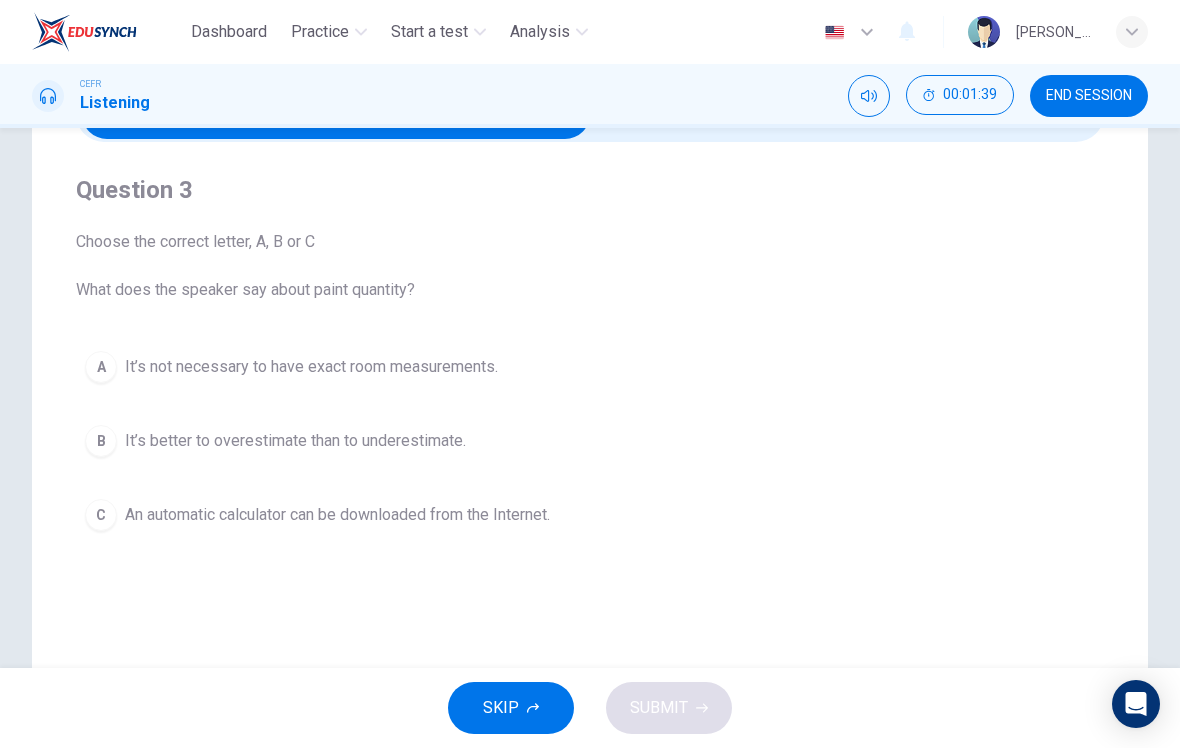 click on "C" at bounding box center [101, 515] 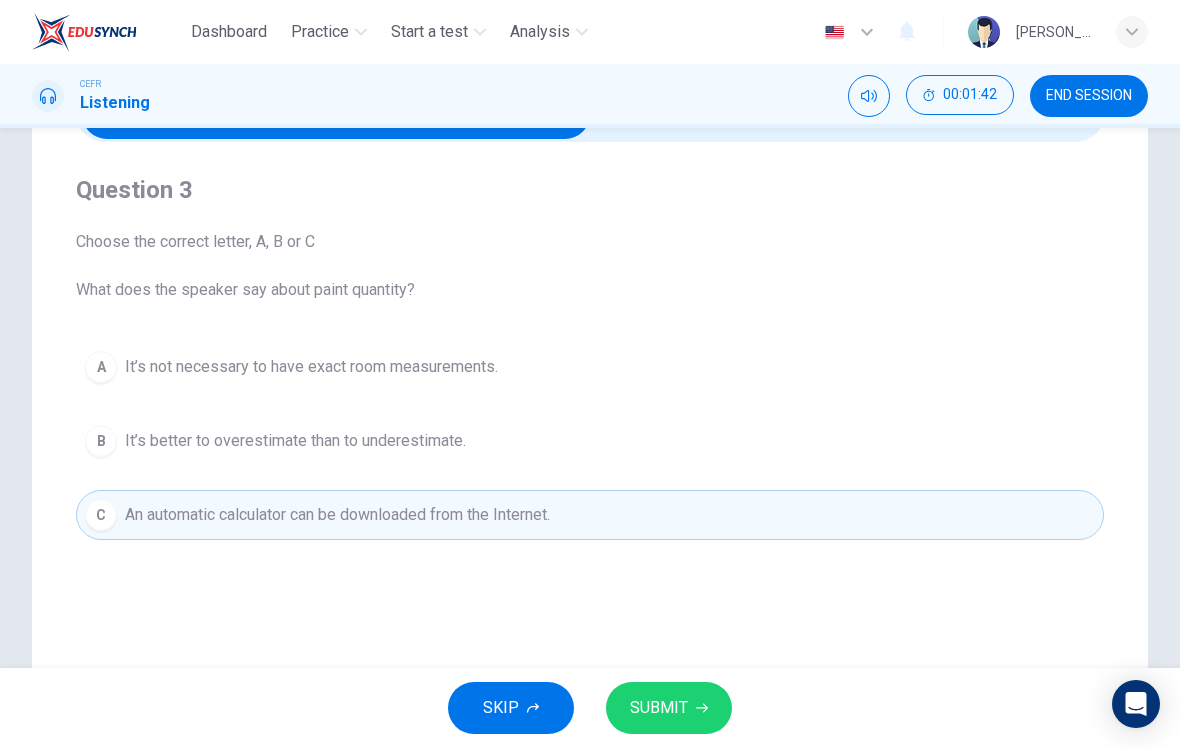 click on "SUBMIT" at bounding box center [659, 708] 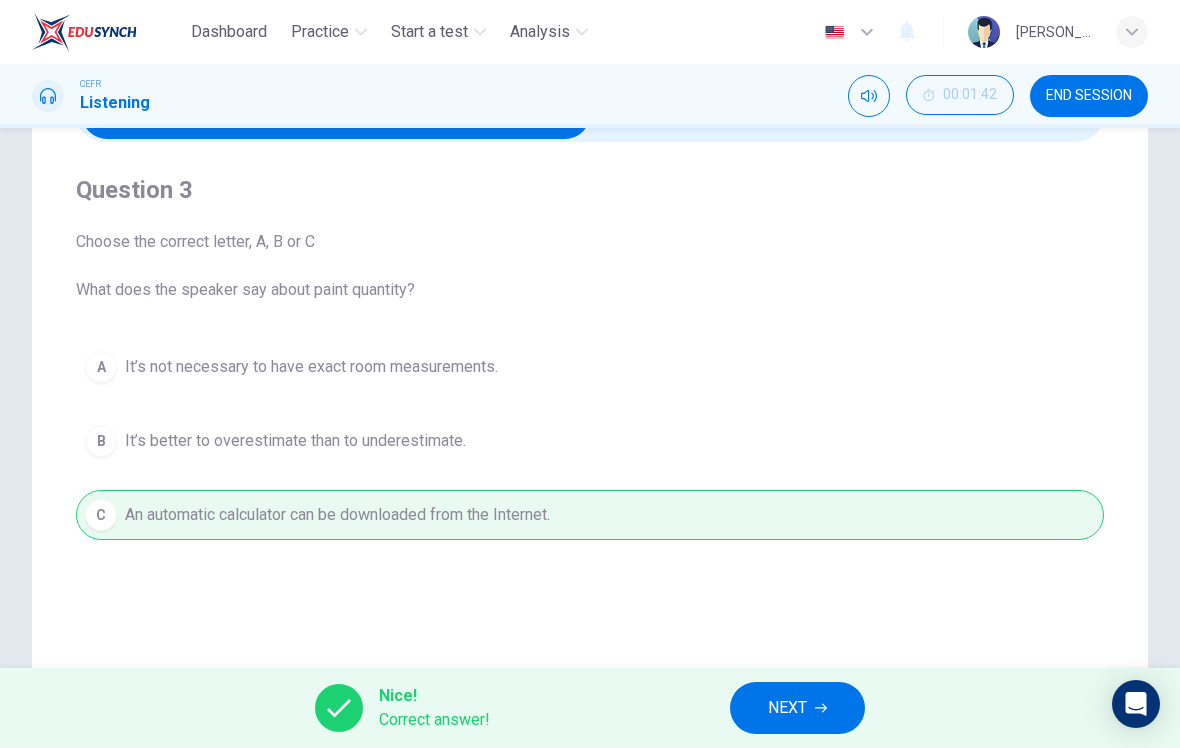 click on "NEXT" at bounding box center [787, 708] 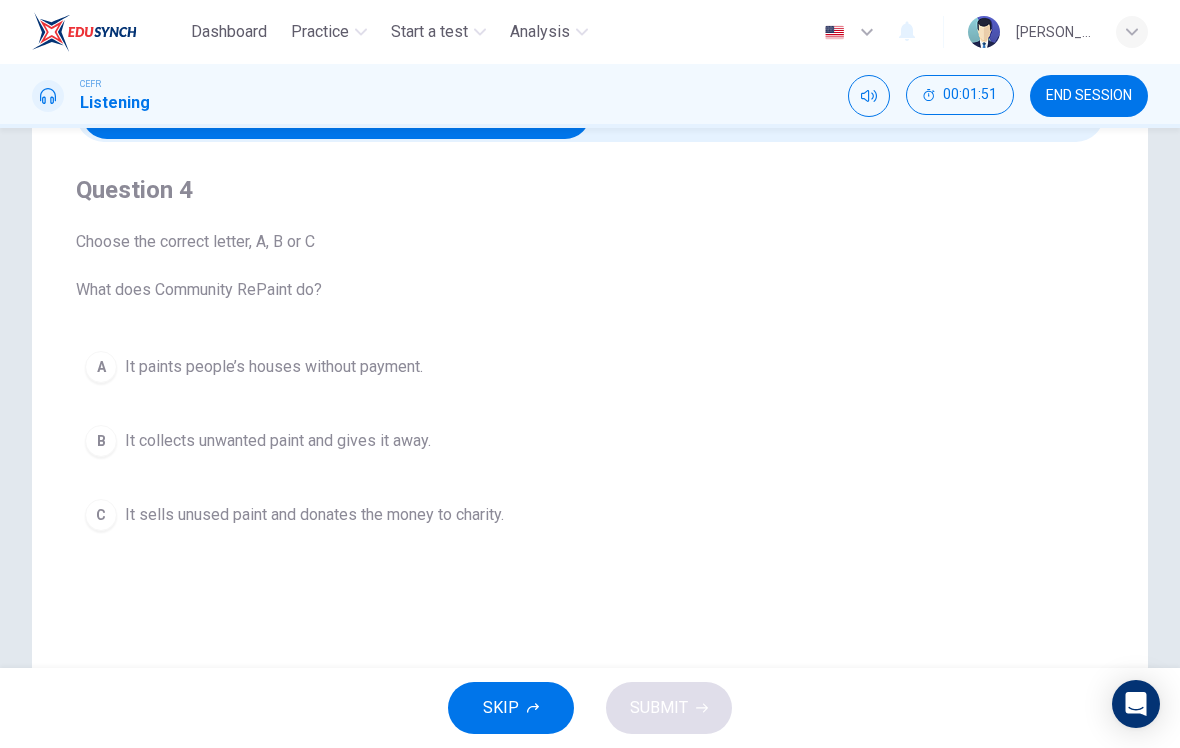 click on "B" at bounding box center (101, 441) 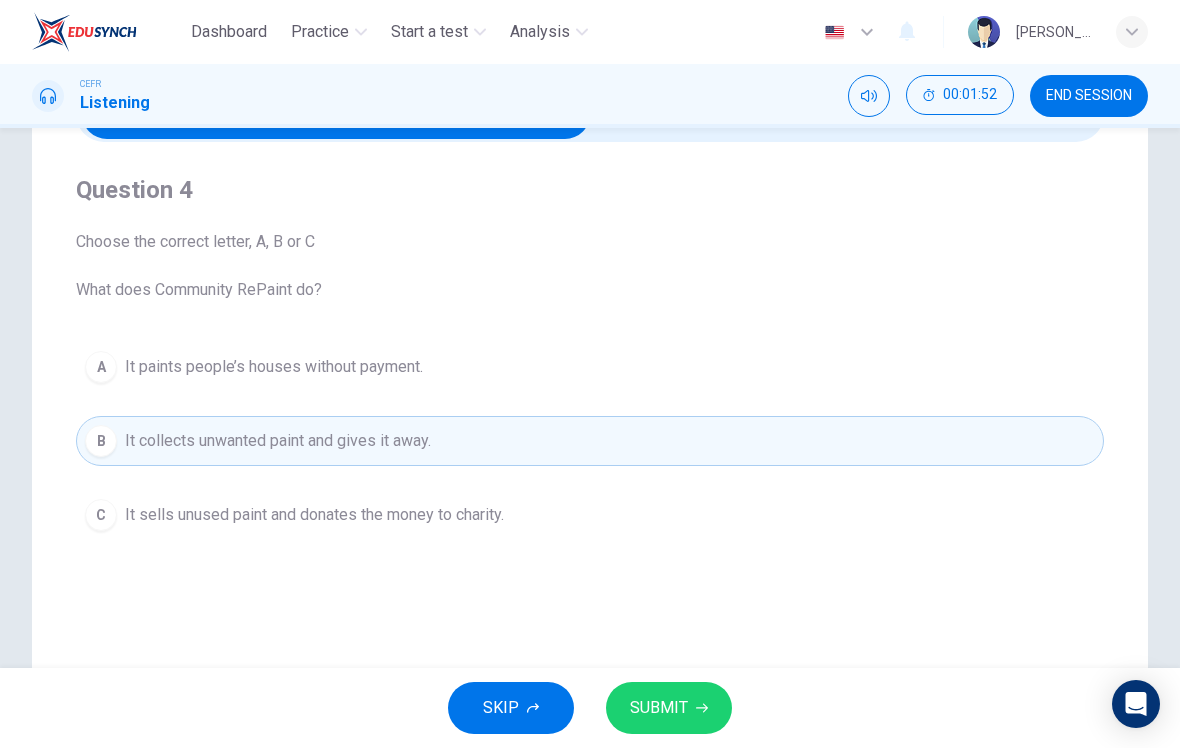 click on "SUBMIT" at bounding box center (659, 708) 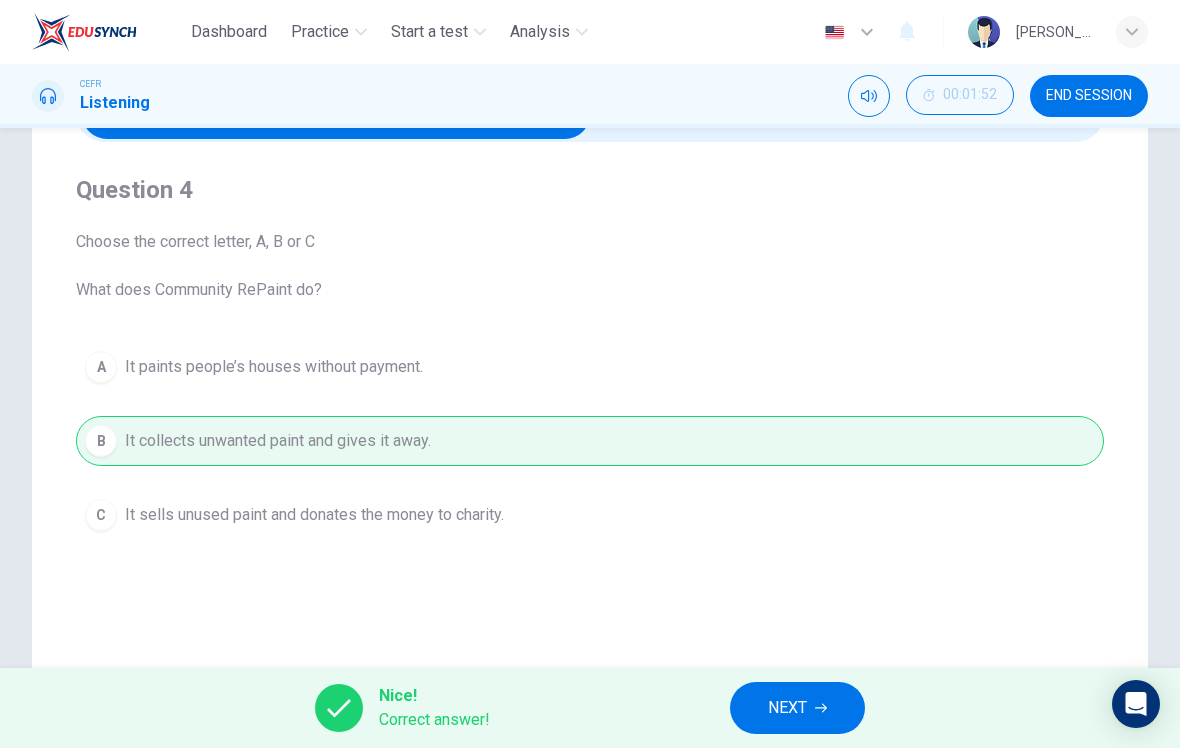 click on "NEXT" at bounding box center (787, 708) 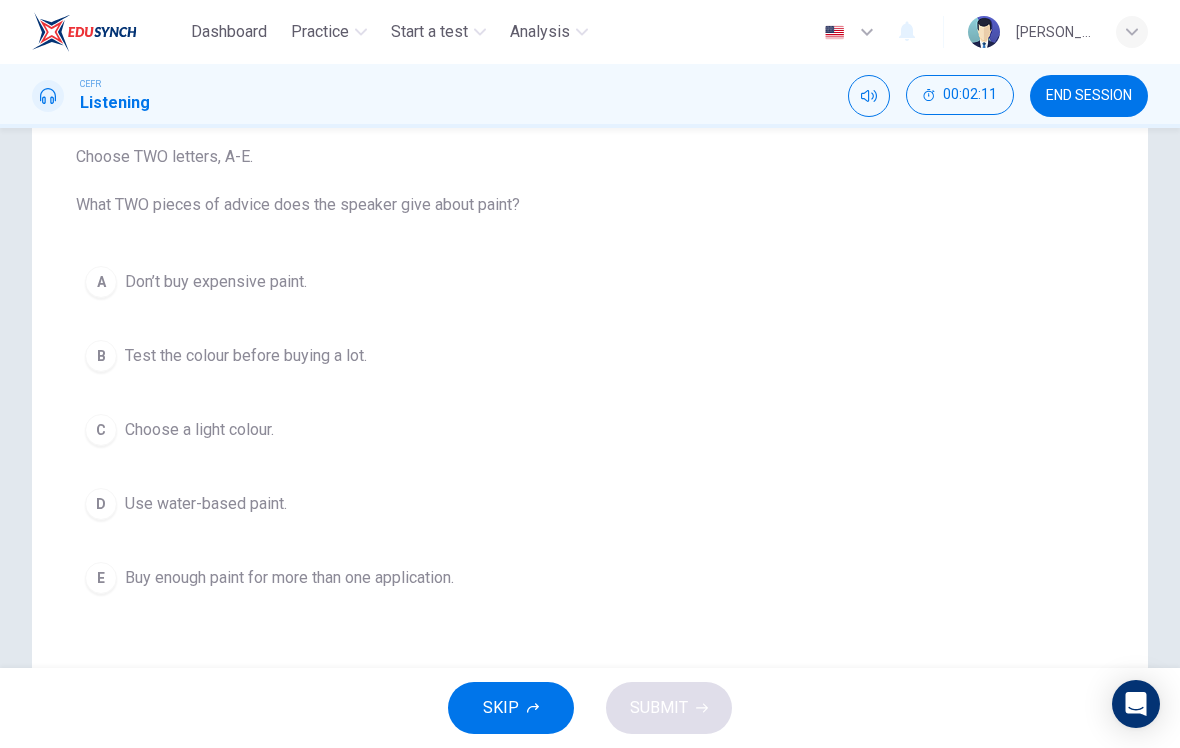 scroll, scrollTop: 201, scrollLeft: 0, axis: vertical 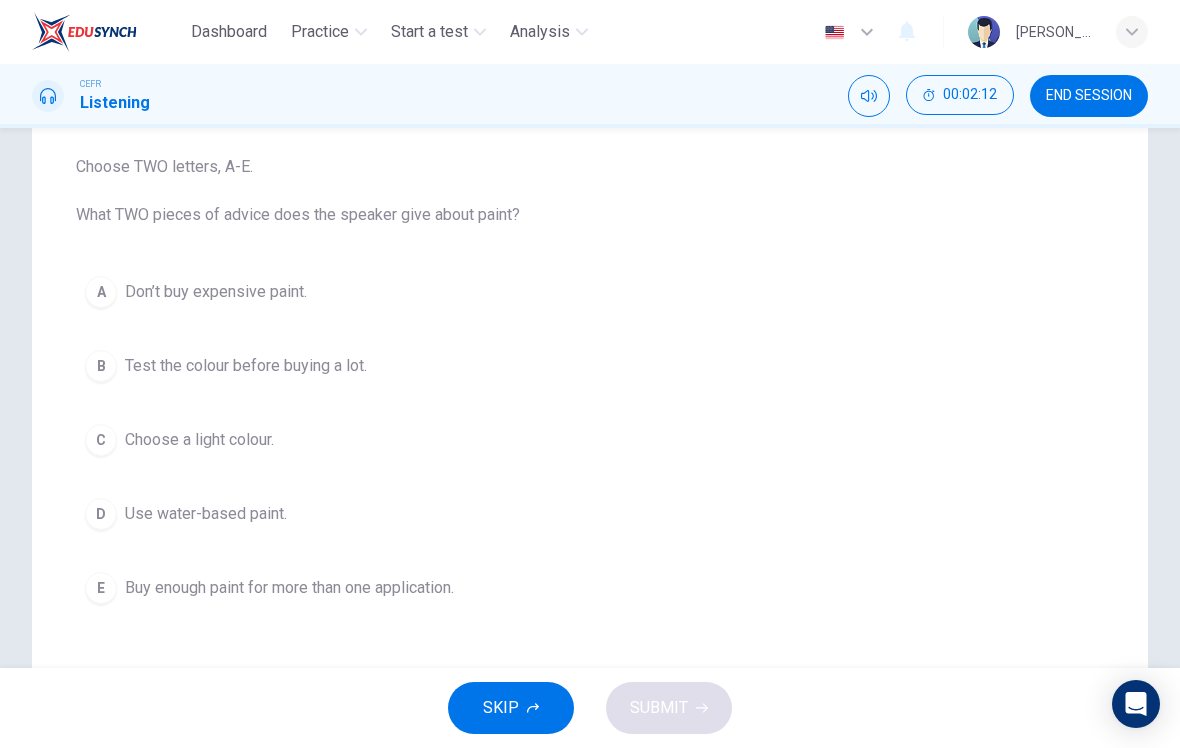 click on "B" at bounding box center (101, 366) 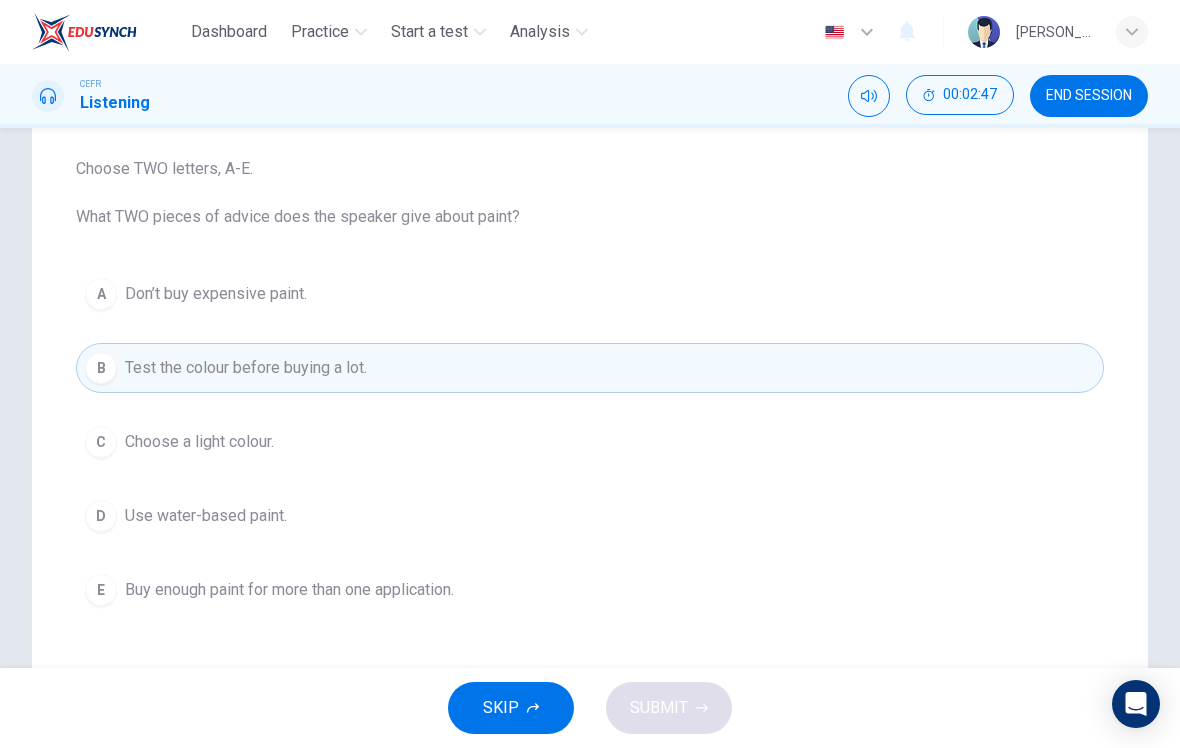 scroll, scrollTop: 200, scrollLeft: 0, axis: vertical 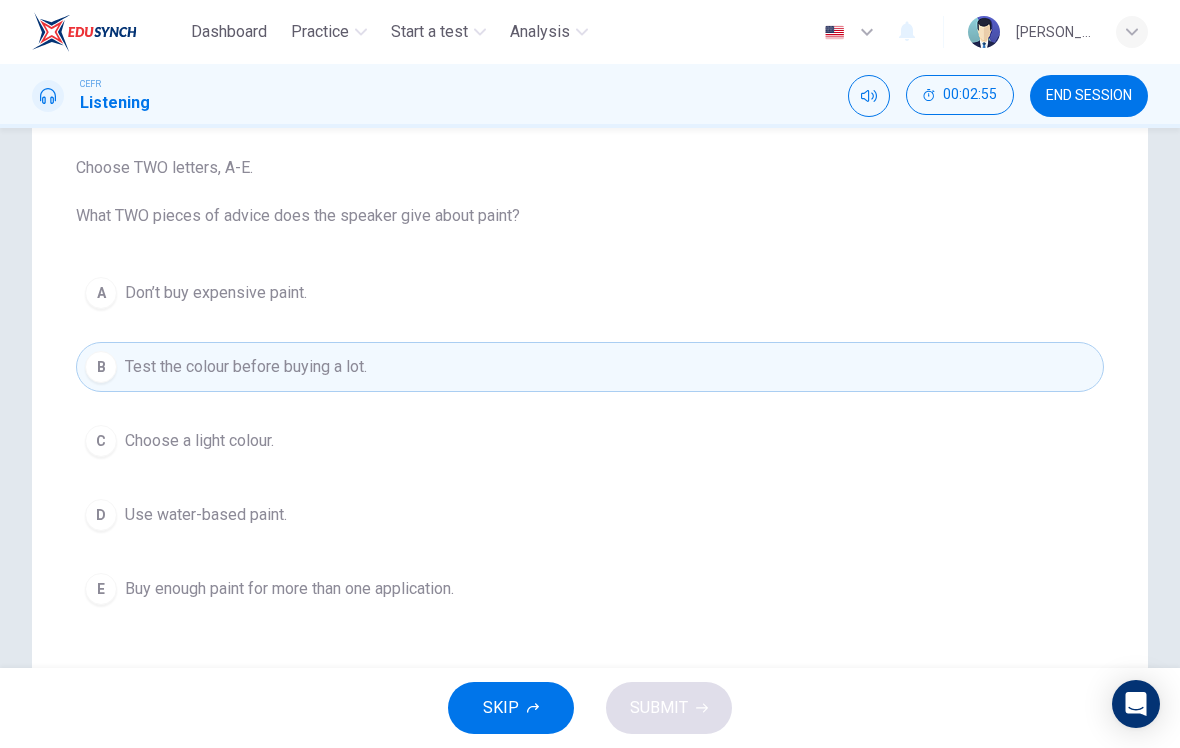 click on "D" at bounding box center (101, 515) 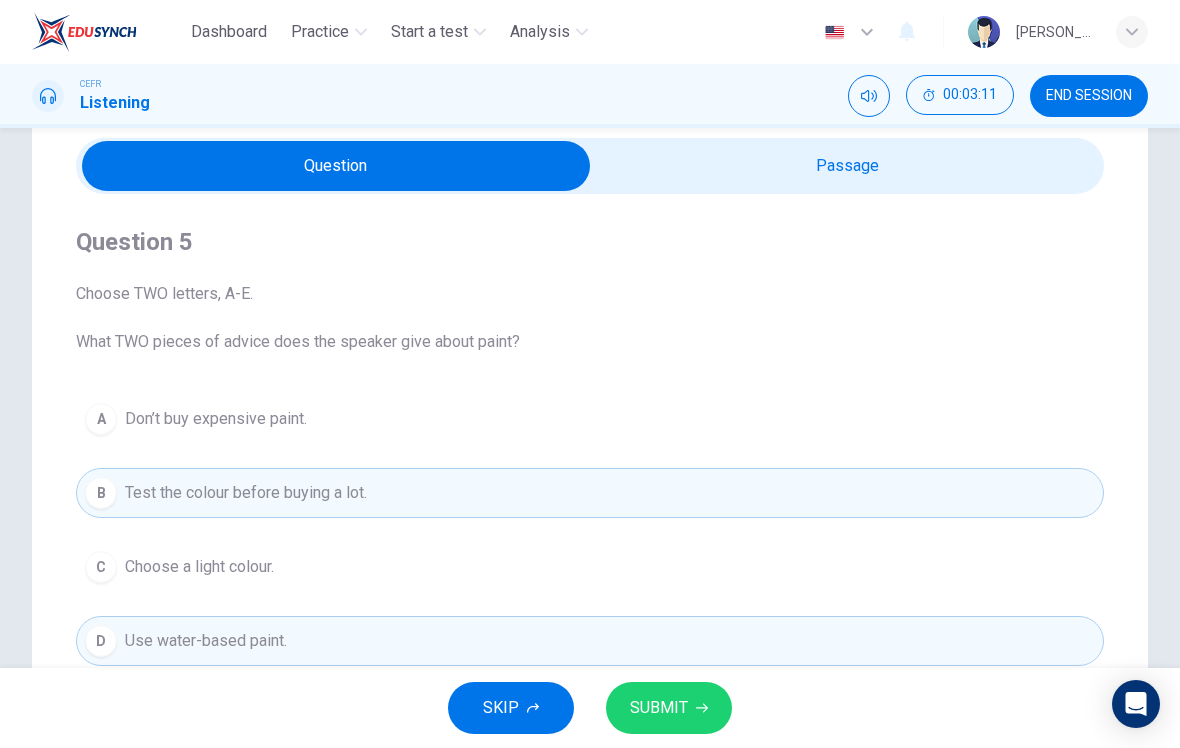 scroll, scrollTop: 73, scrollLeft: 0, axis: vertical 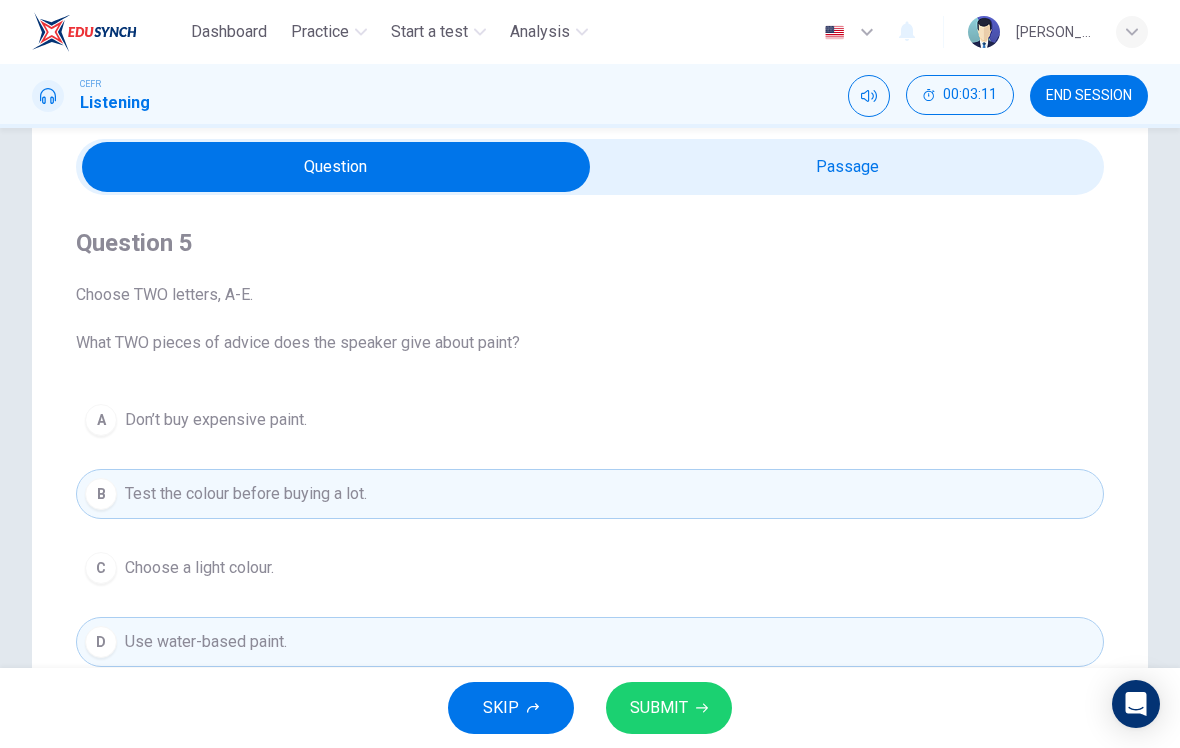 type on "58" 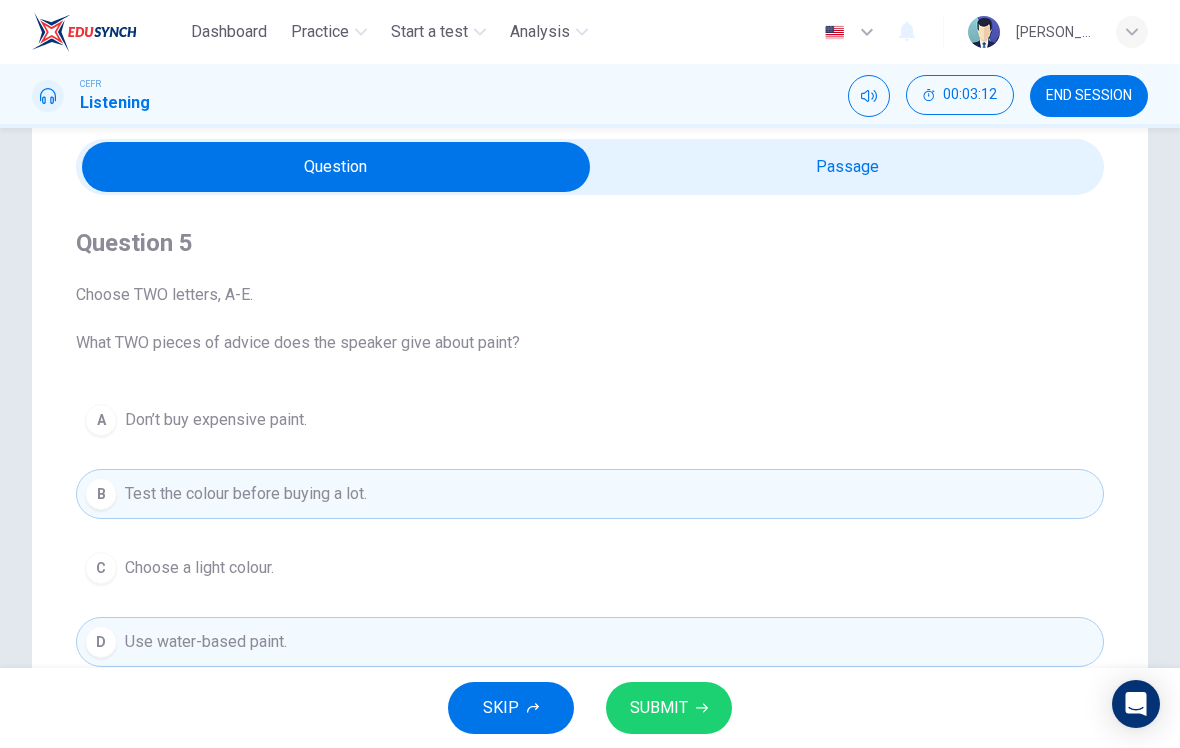 click at bounding box center (336, 167) 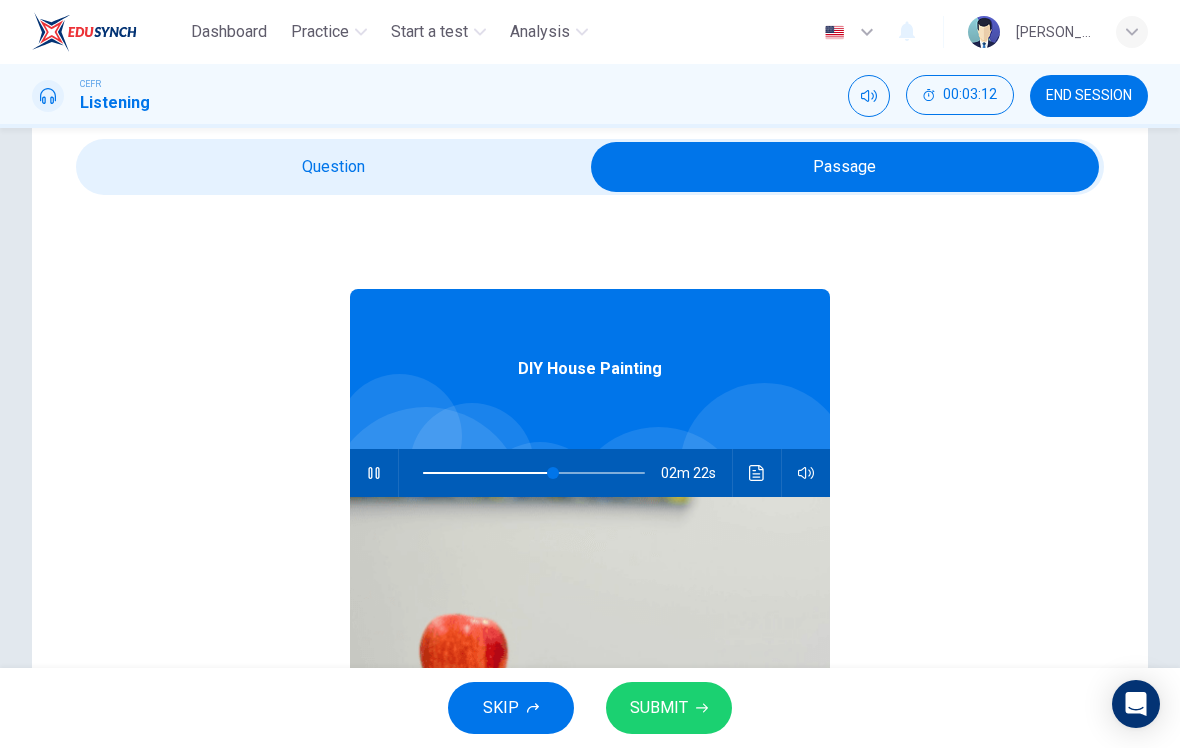 type on "59" 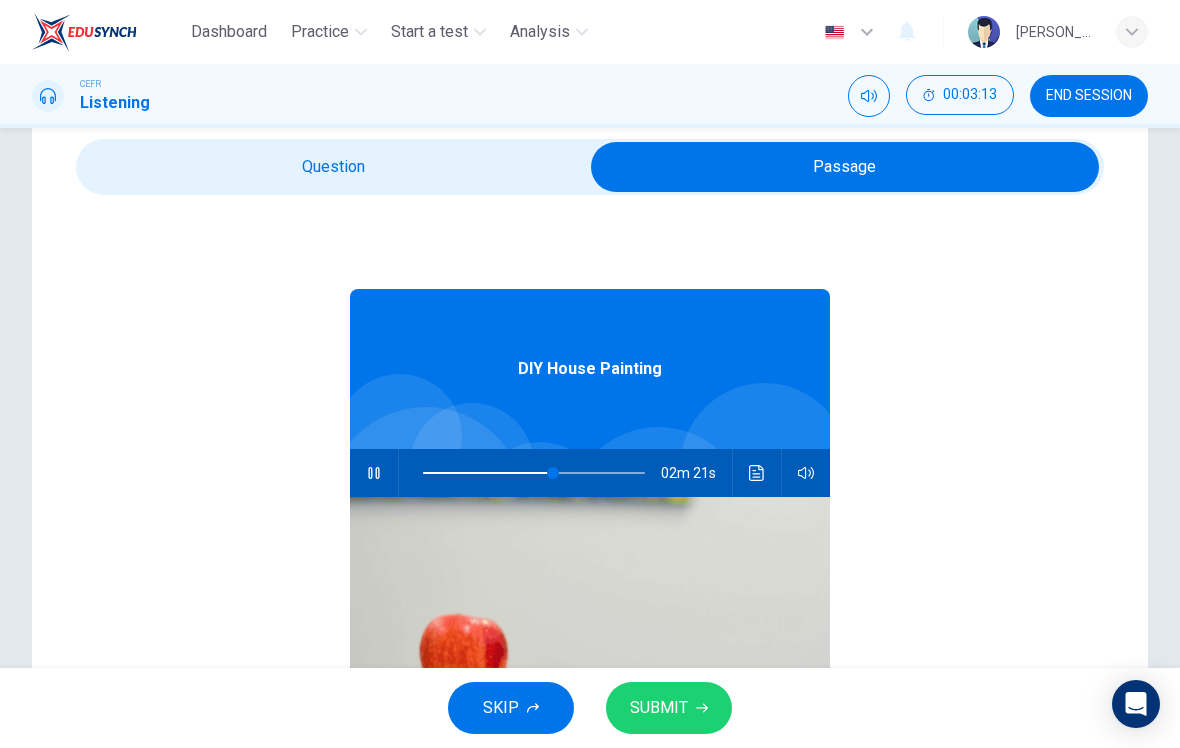 click on "Question Passage Question 5 Choose TWO letters, A-E. What TWO pieces of advice does the speaker give about paint?
A Don’t buy expensive paint. B Test the colour before buying a lot. C Choose a light colour. D Use water-based paint. E Buy enough paint for more than one application. DIY House Painting 02m 21s" at bounding box center [590, 497] 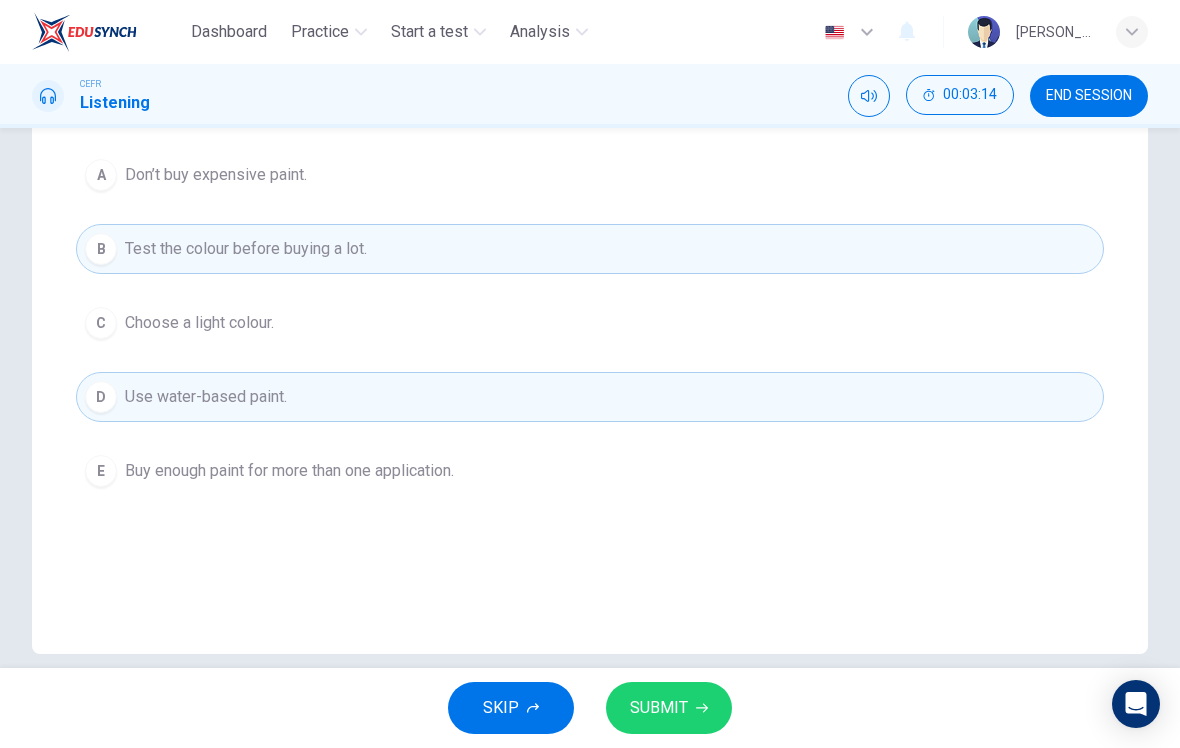 click on "SUBMIT" at bounding box center [669, 708] 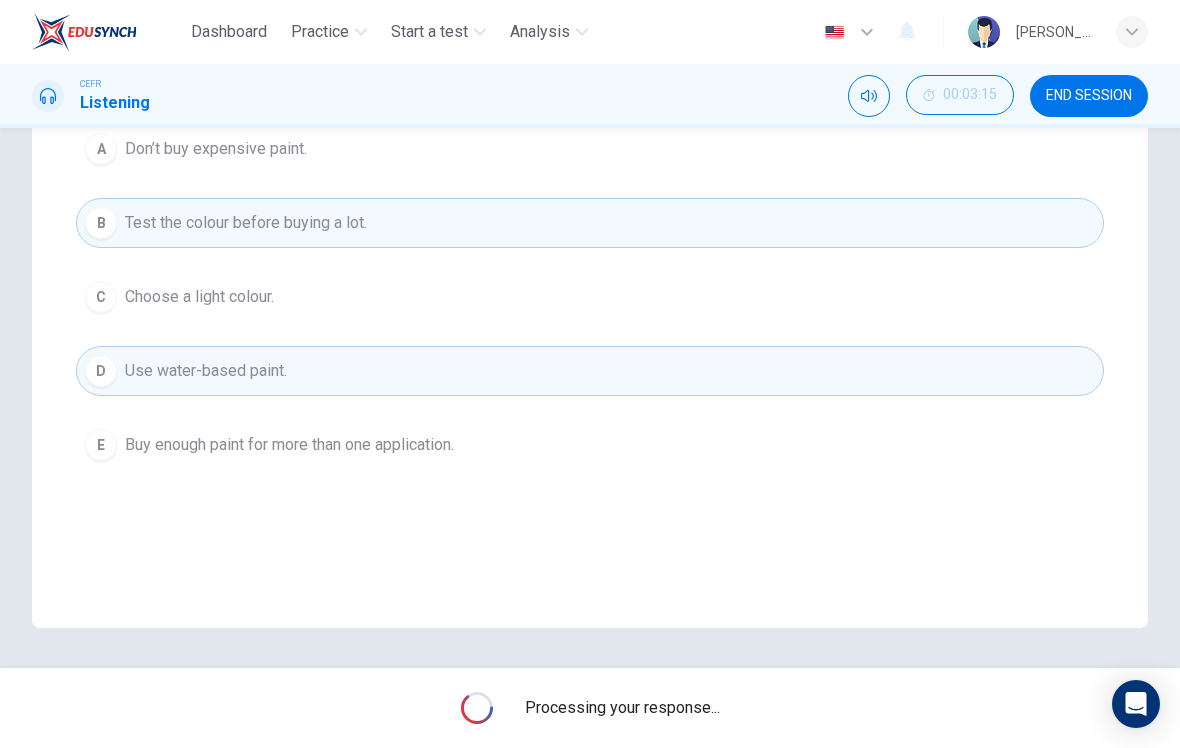 scroll, scrollTop: 344, scrollLeft: 0, axis: vertical 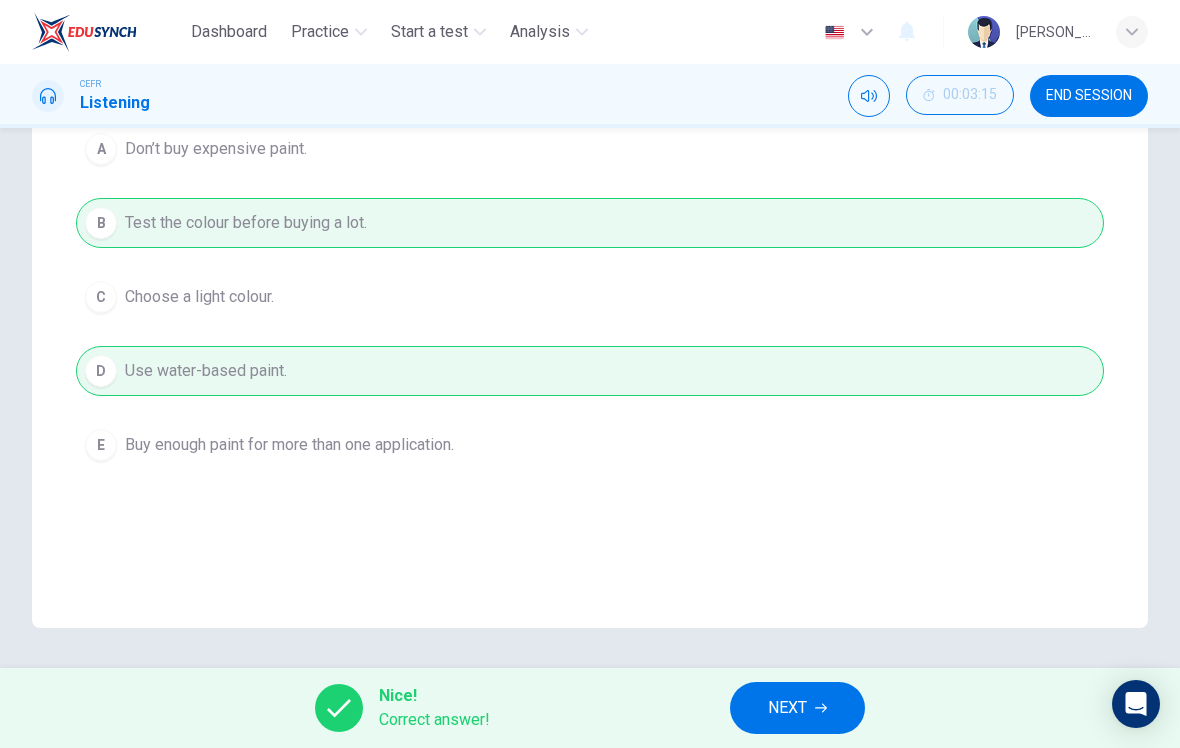 click on "NEXT" at bounding box center (787, 708) 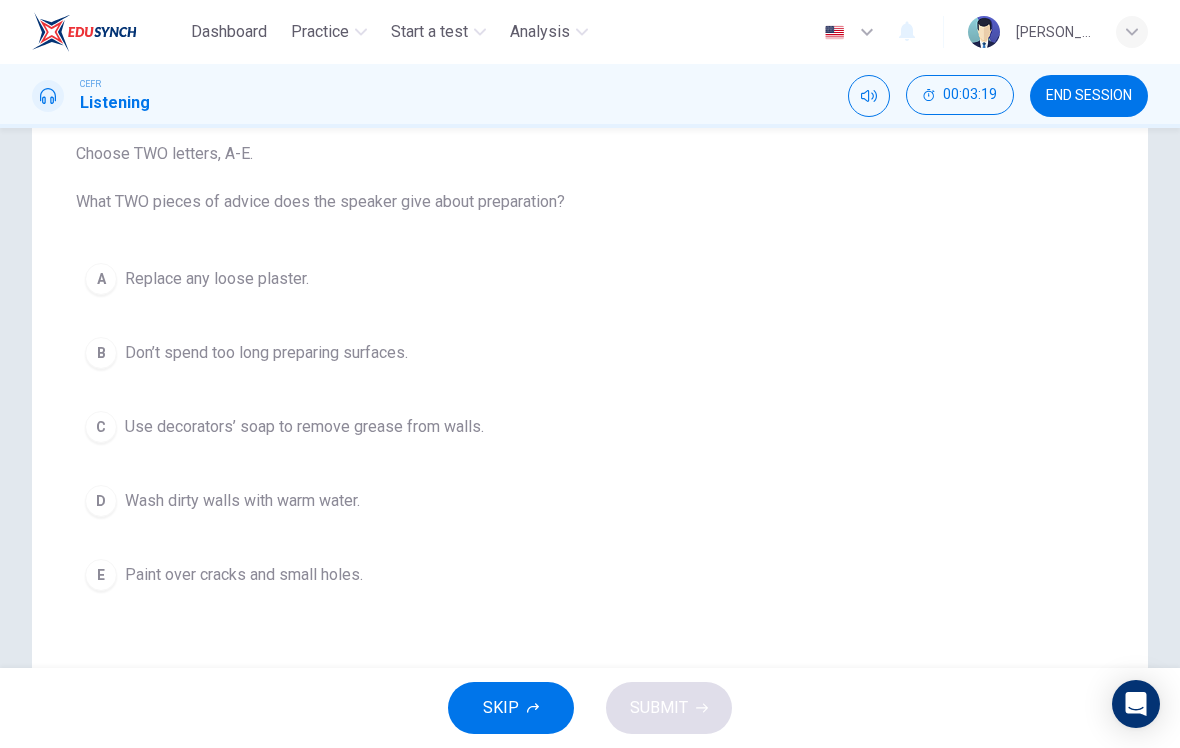 scroll, scrollTop: 213, scrollLeft: 0, axis: vertical 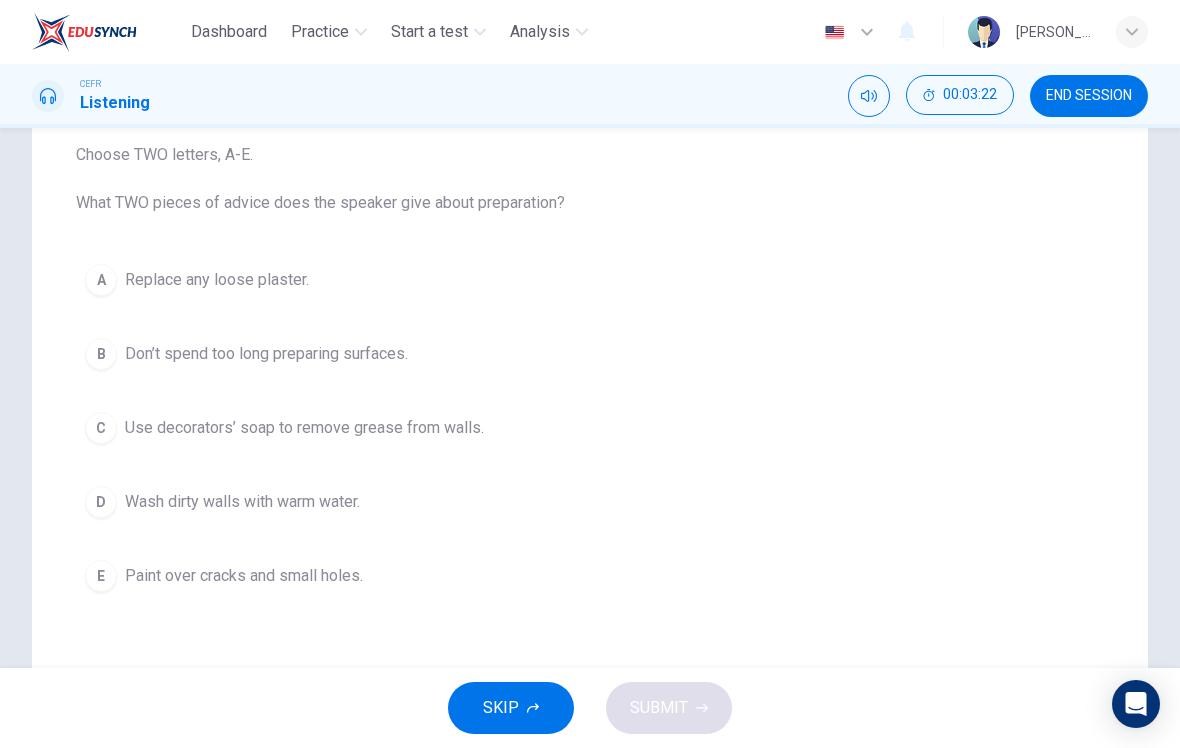 click on "E Paint over cracks and small holes." at bounding box center (590, 576) 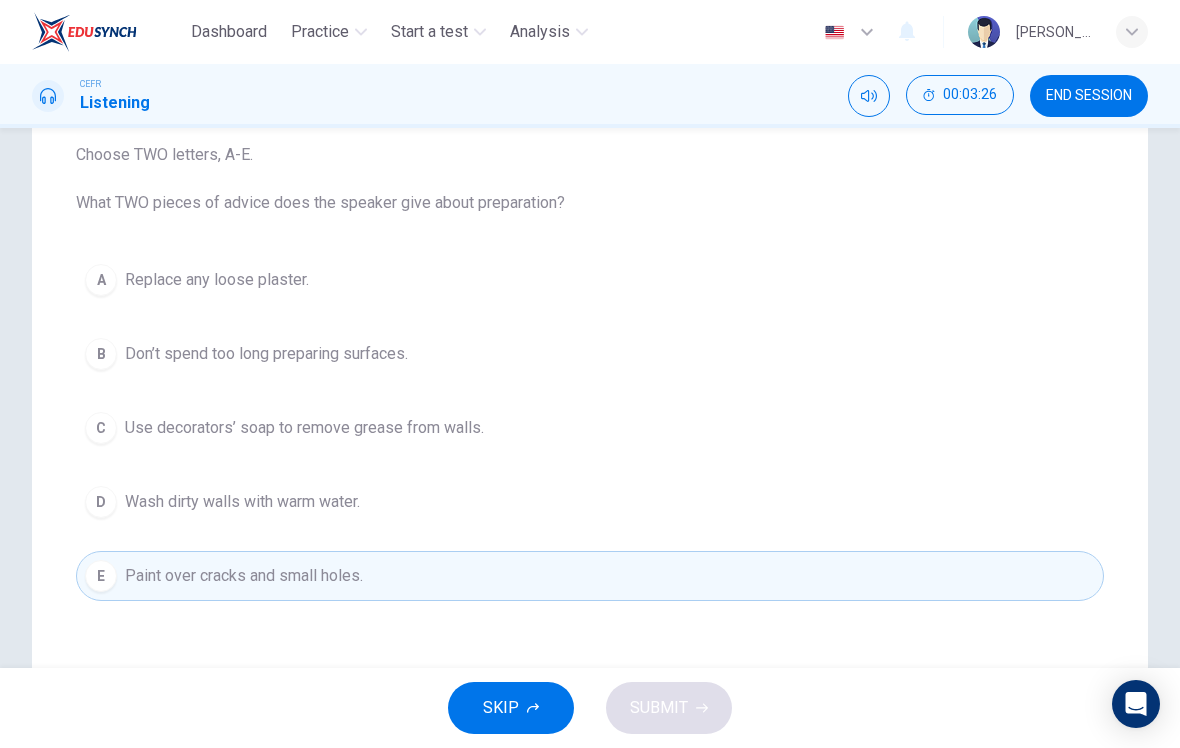 scroll, scrollTop: 197, scrollLeft: 0, axis: vertical 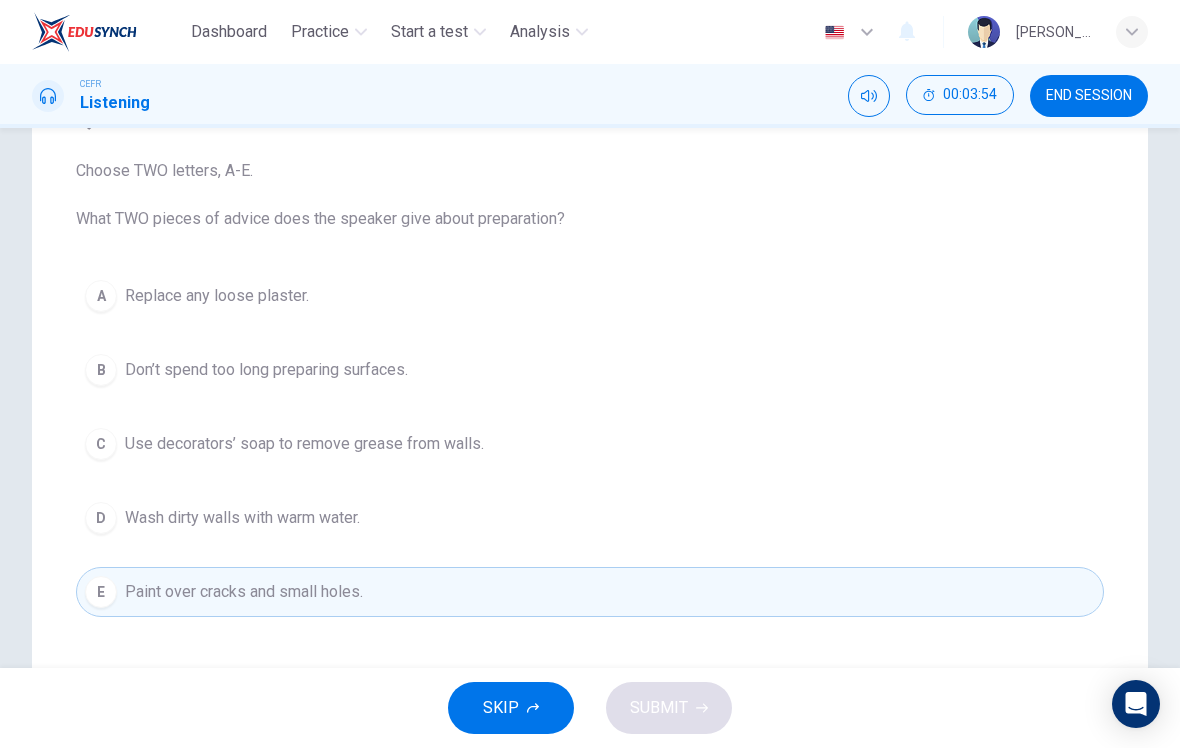 click on "D" at bounding box center (101, 518) 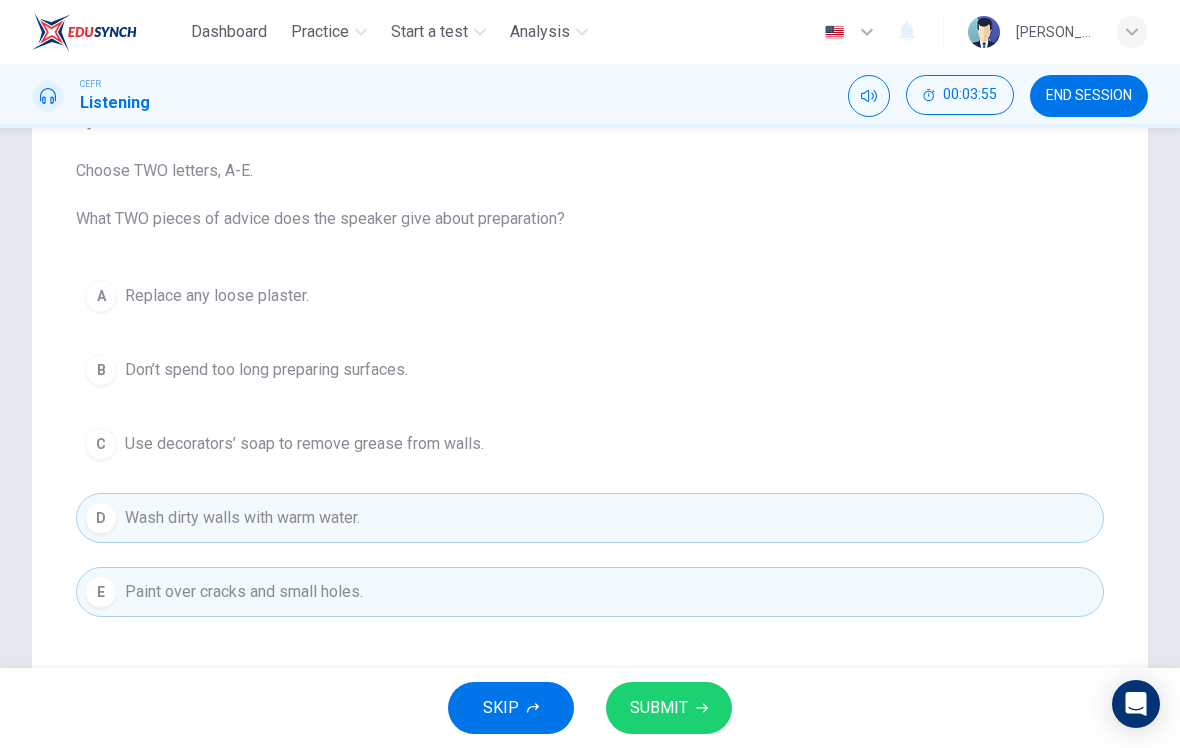 click on "D" at bounding box center [101, 518] 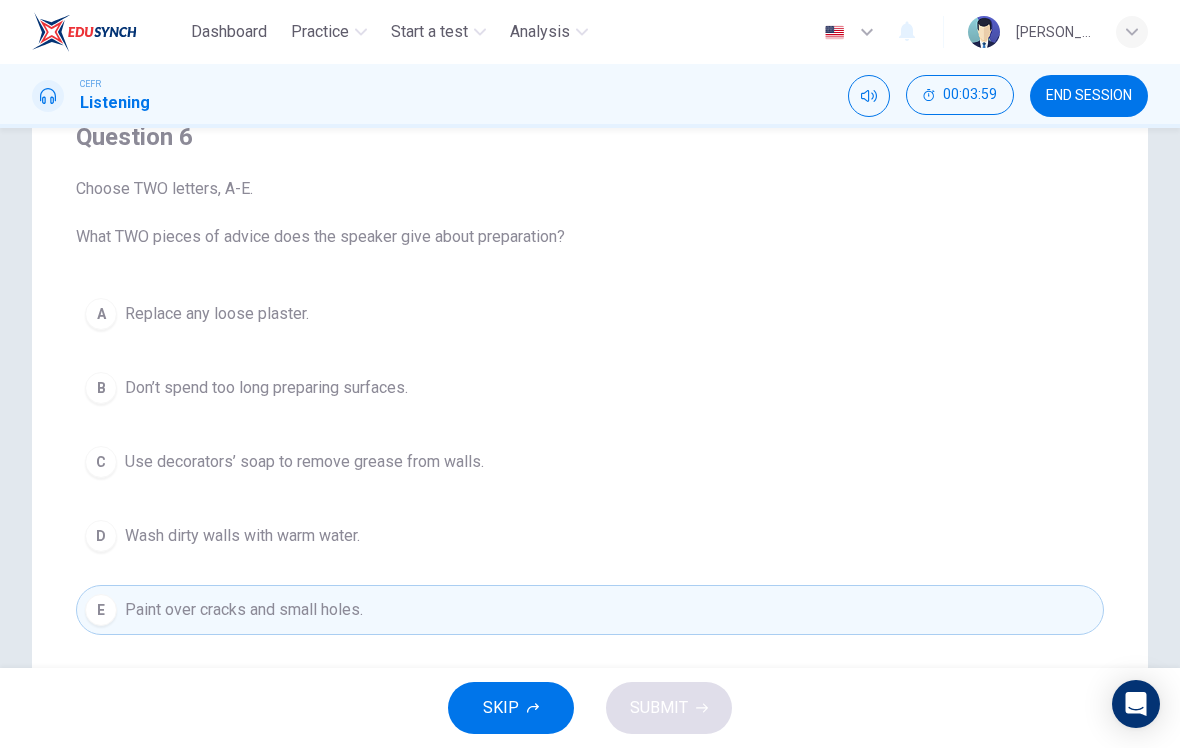 scroll, scrollTop: 178, scrollLeft: 0, axis: vertical 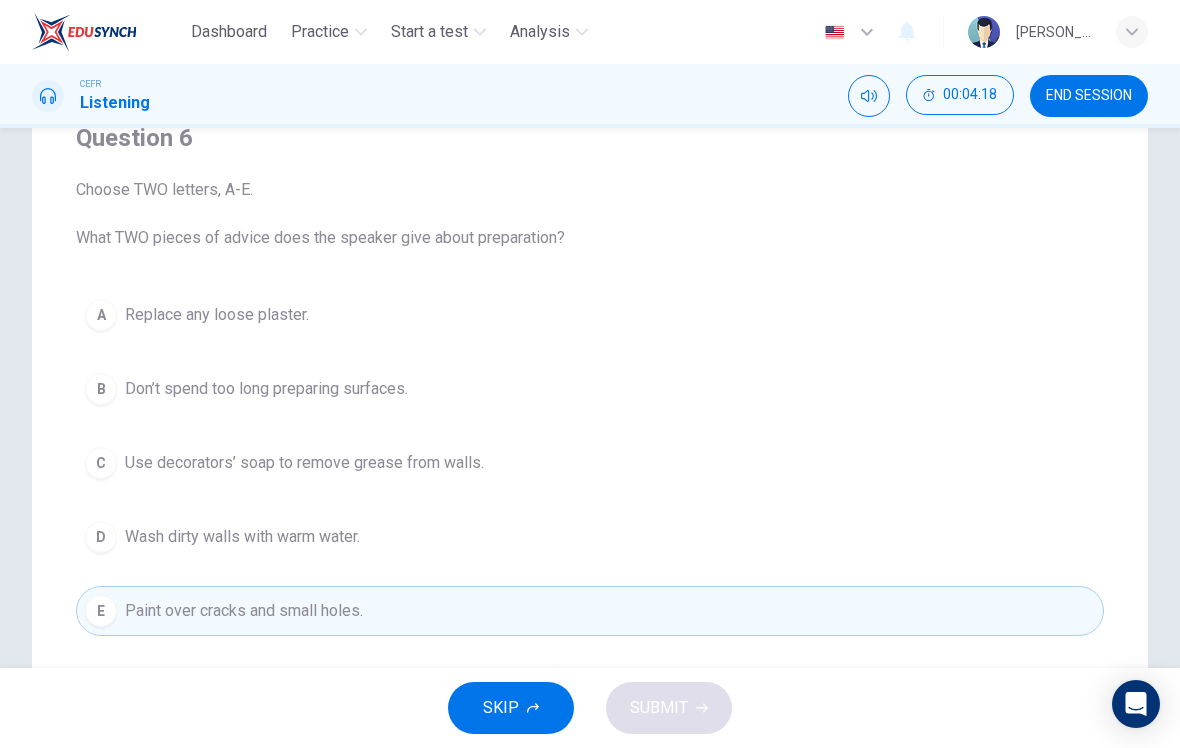 click on "A Replace any loose plaster." at bounding box center (590, 315) 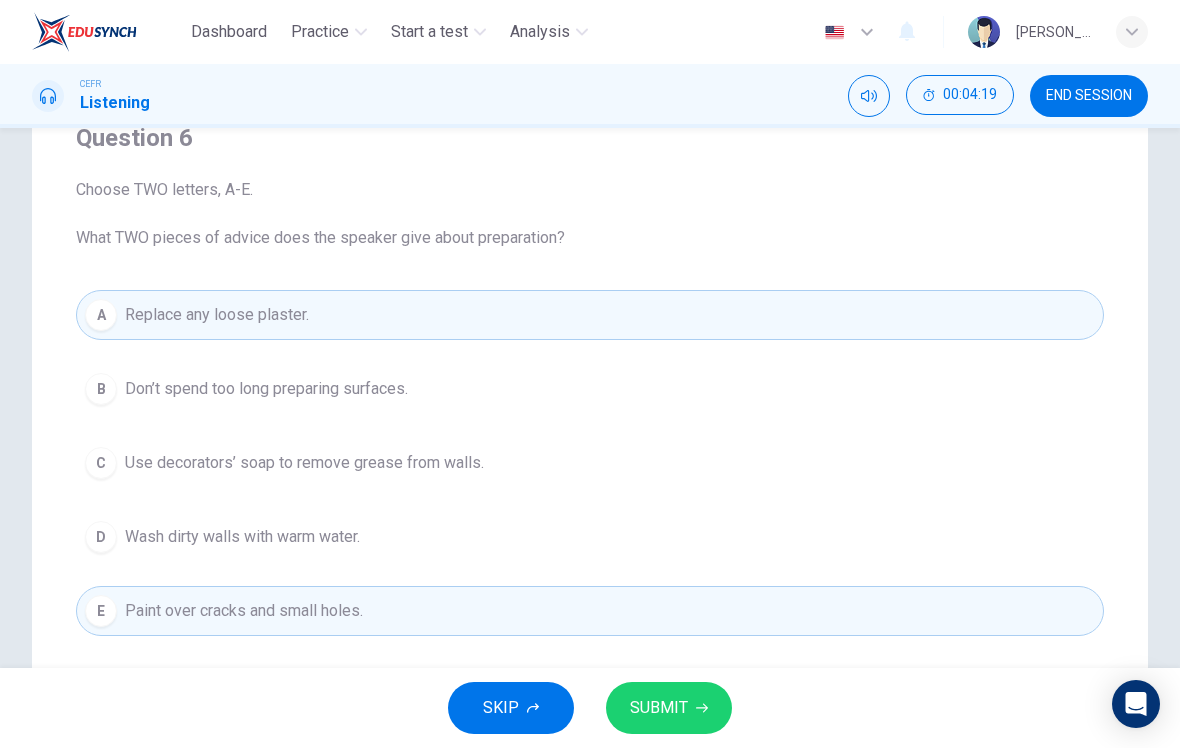 click on "SUBMIT" at bounding box center [669, 708] 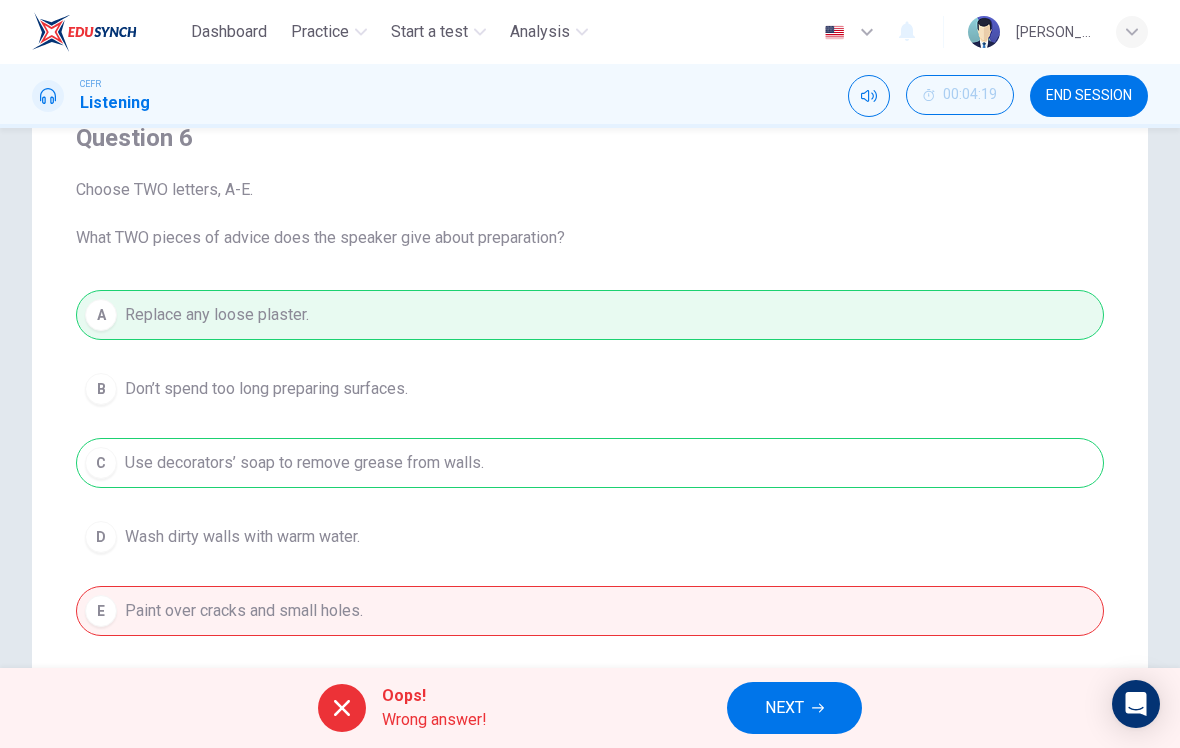 click on "NEXT" at bounding box center [794, 708] 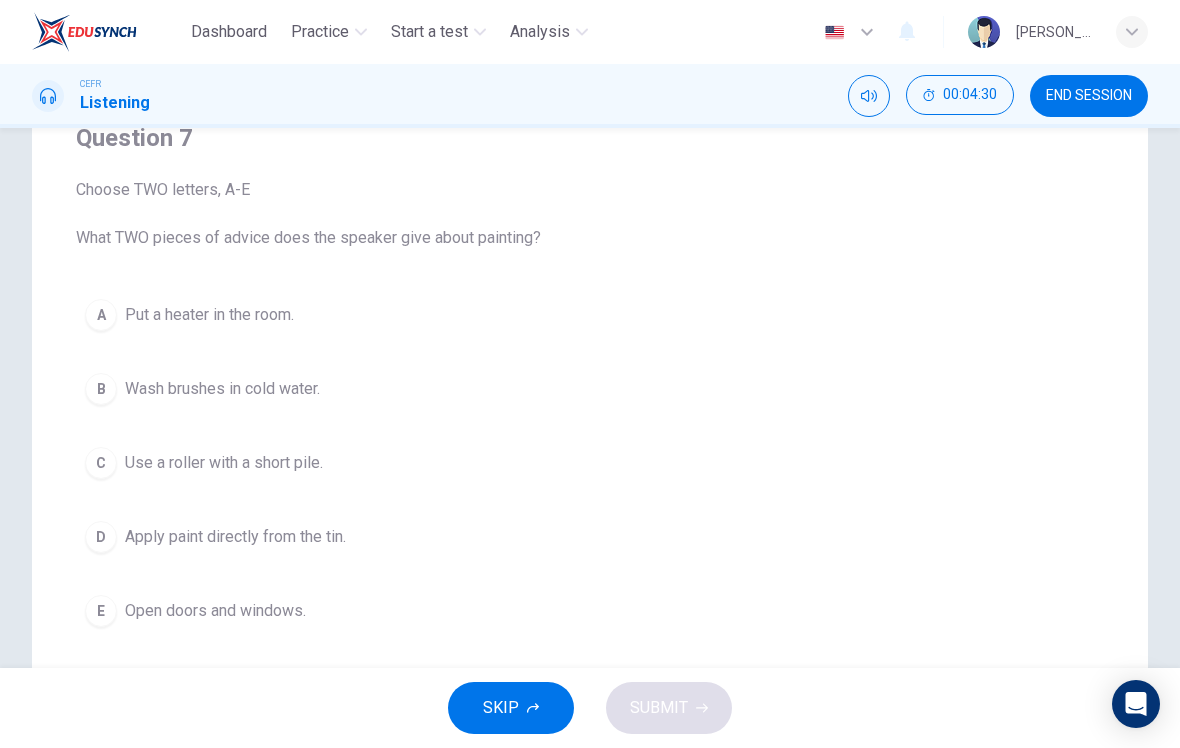 click on "B" at bounding box center [101, 389] 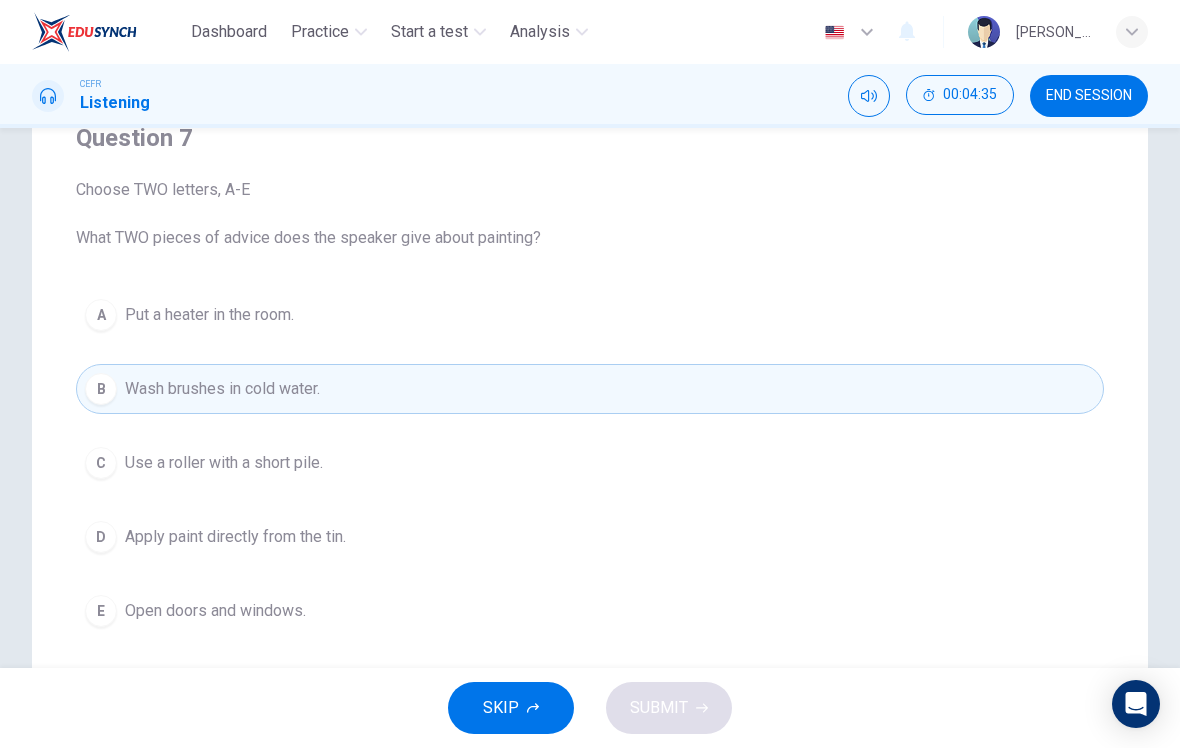 click on "D" at bounding box center (101, 537) 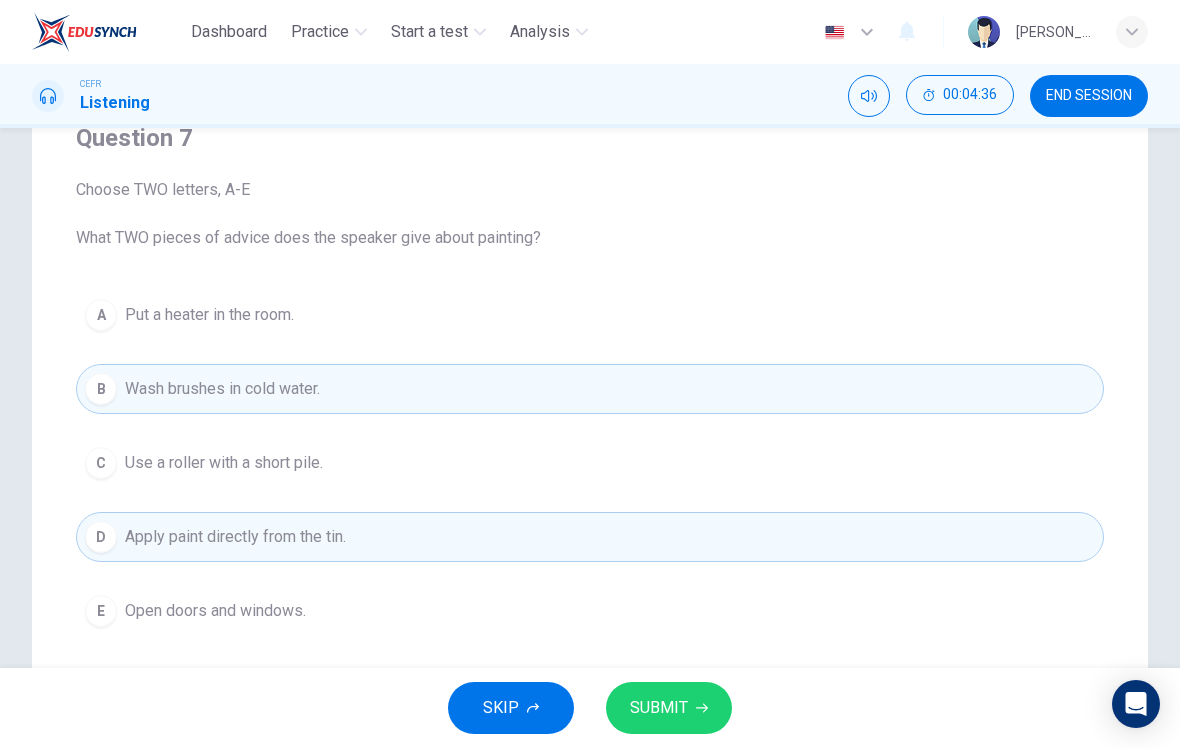 click on "SUBMIT" at bounding box center (669, 708) 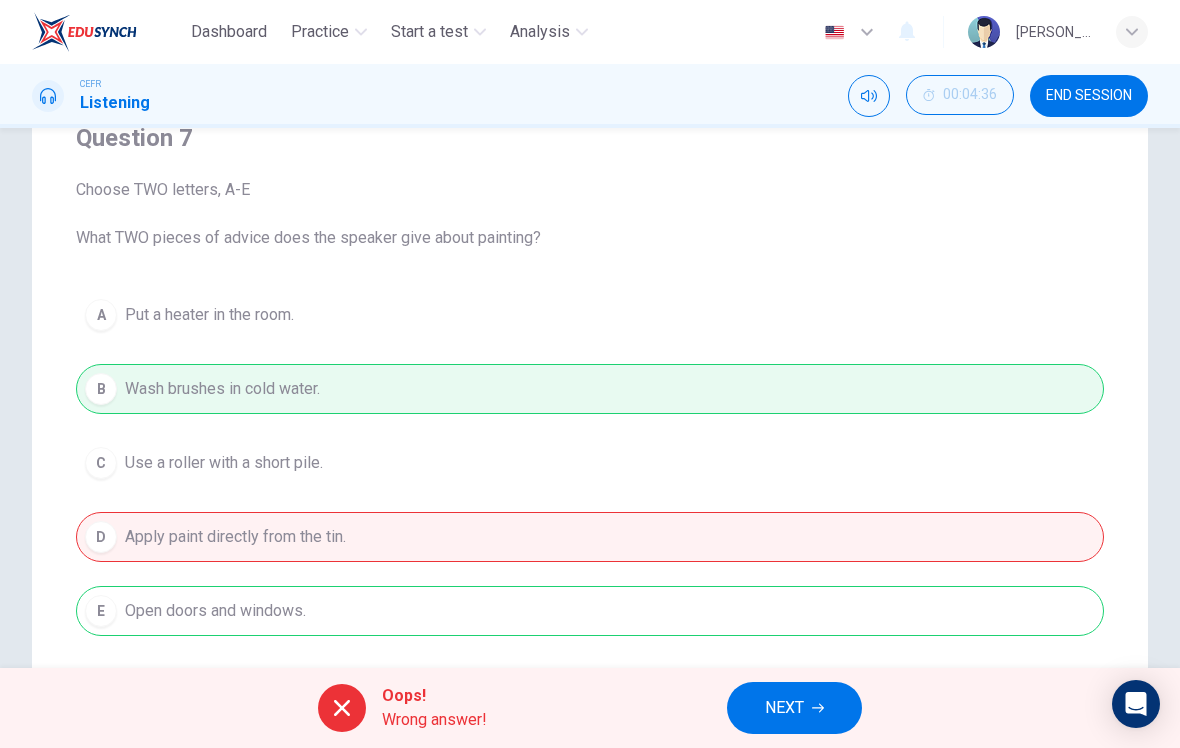 click on "NEXT" at bounding box center [784, 708] 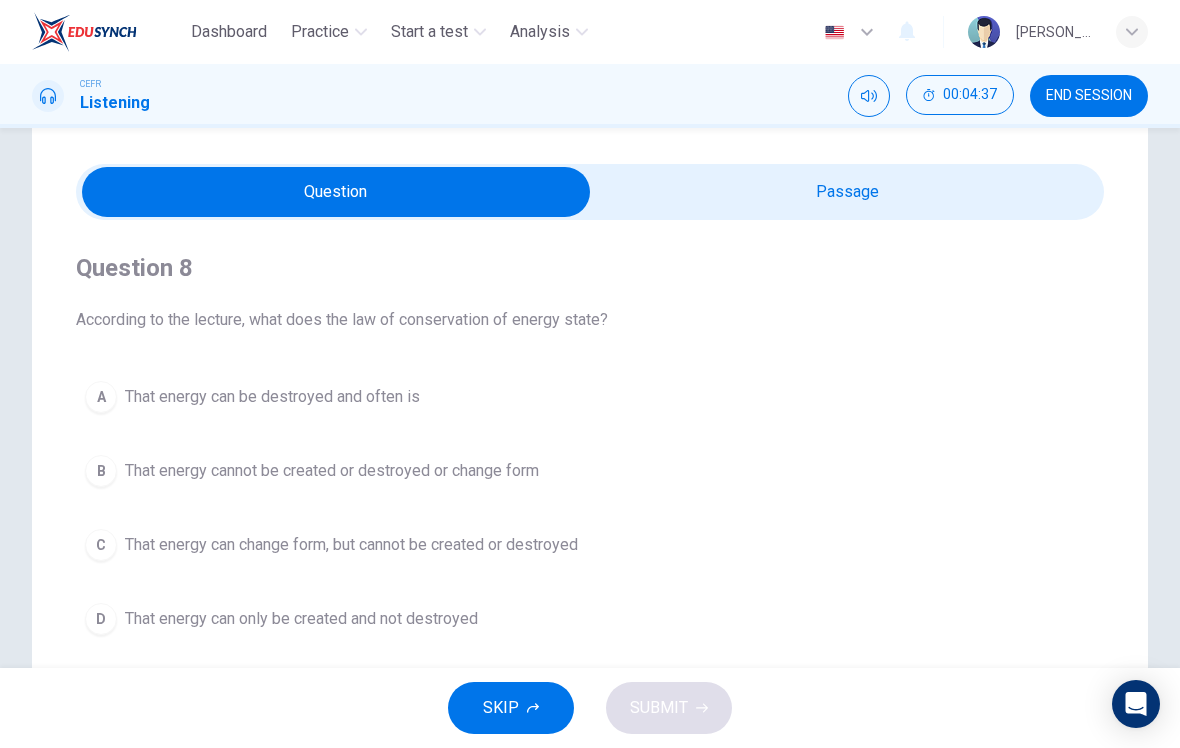scroll, scrollTop: 43, scrollLeft: 0, axis: vertical 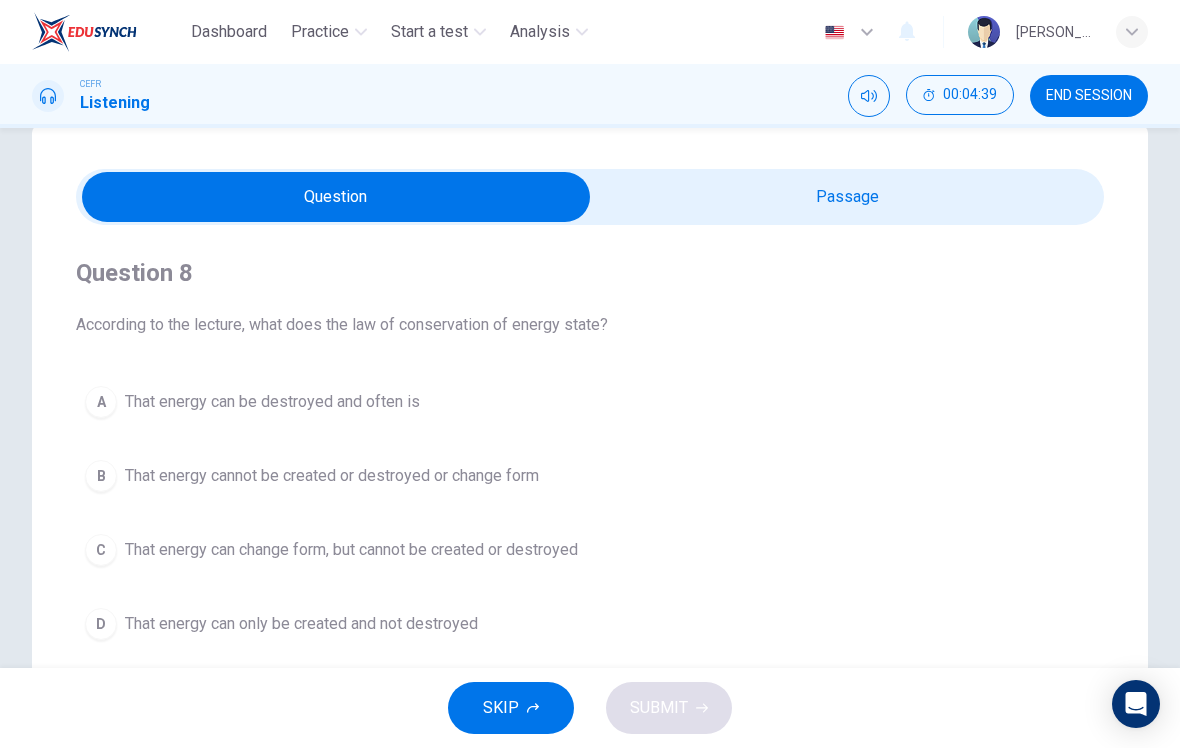 click at bounding box center [336, 197] 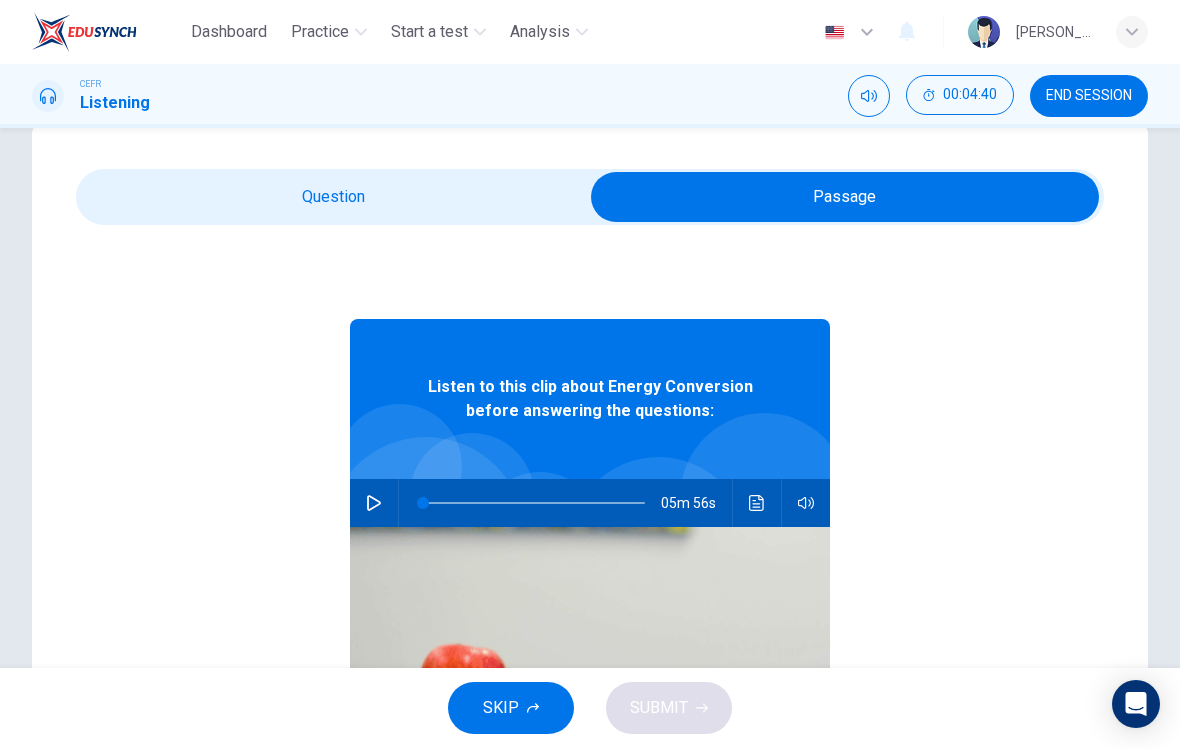 click on "05m 56s" at bounding box center (590, 503) 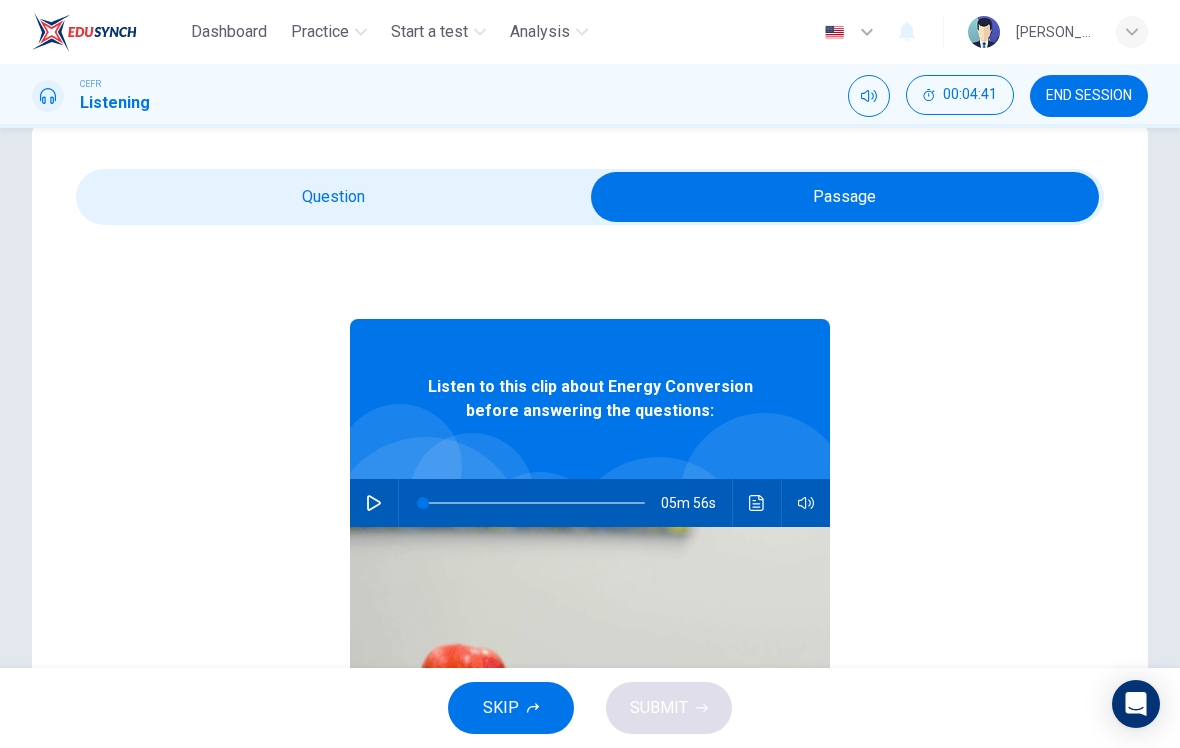 click 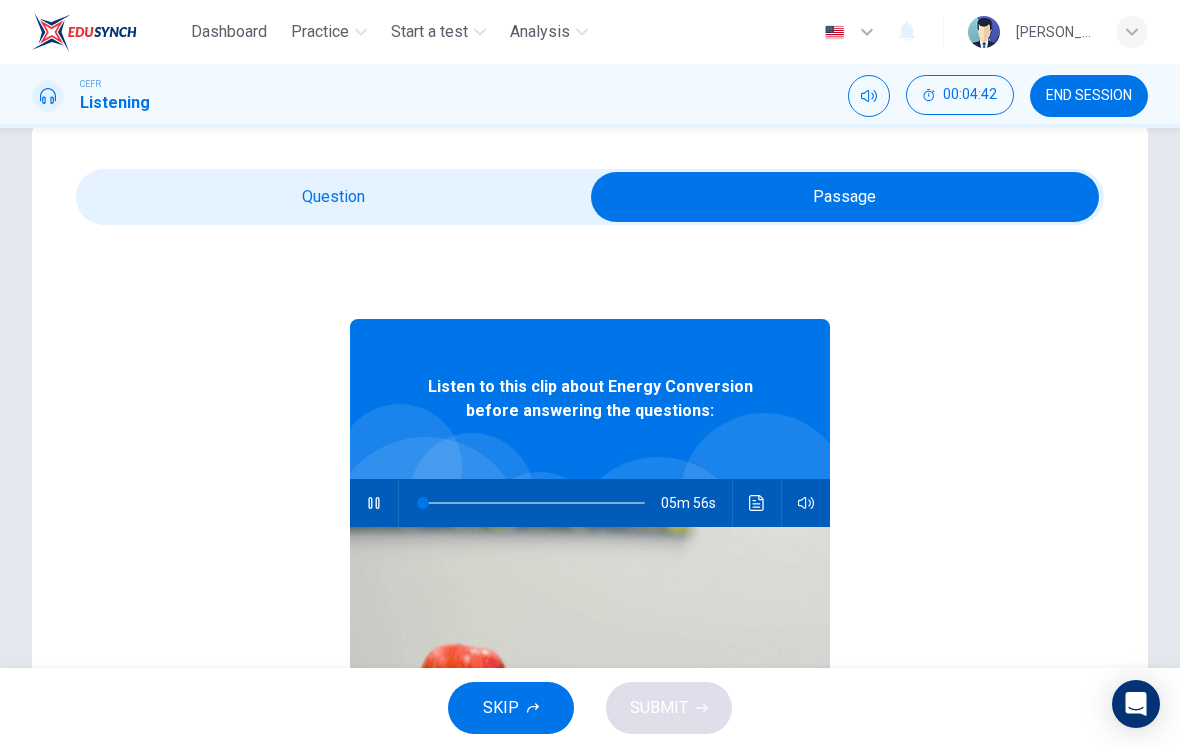 click at bounding box center (845, 197) 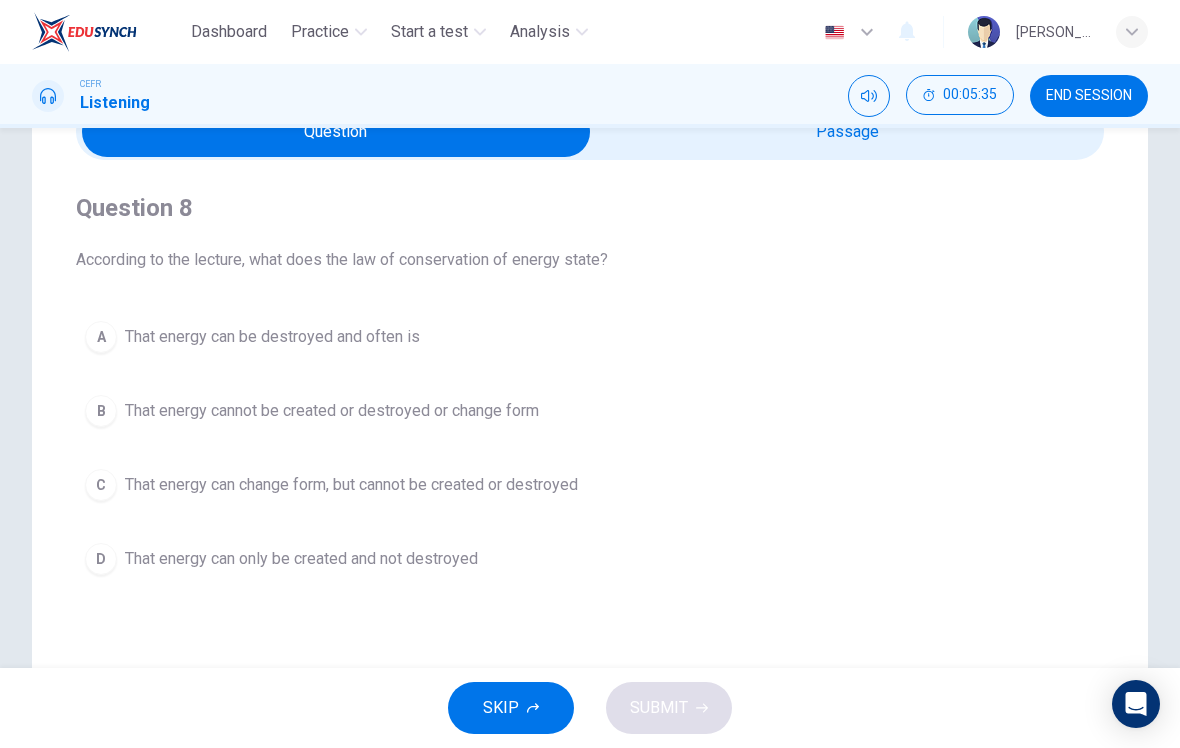 scroll, scrollTop: 117, scrollLeft: 0, axis: vertical 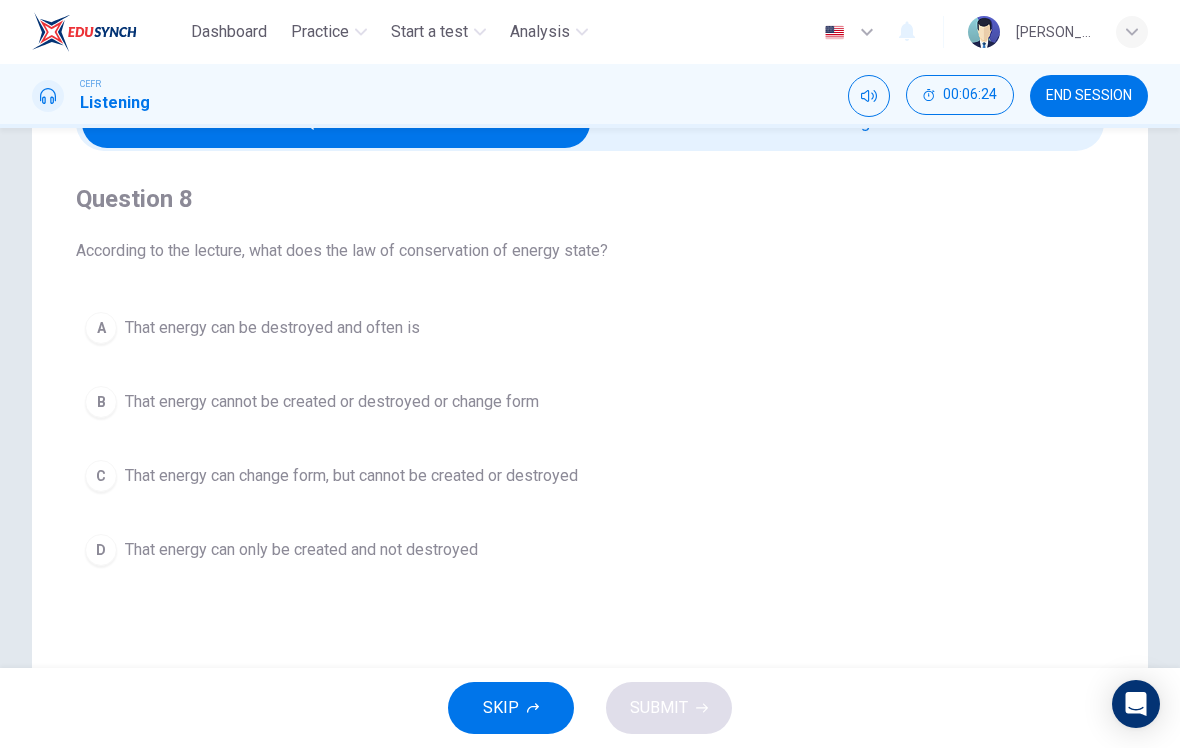 click on "C That energy can change form, but cannot be created or destroyed" at bounding box center (590, 476) 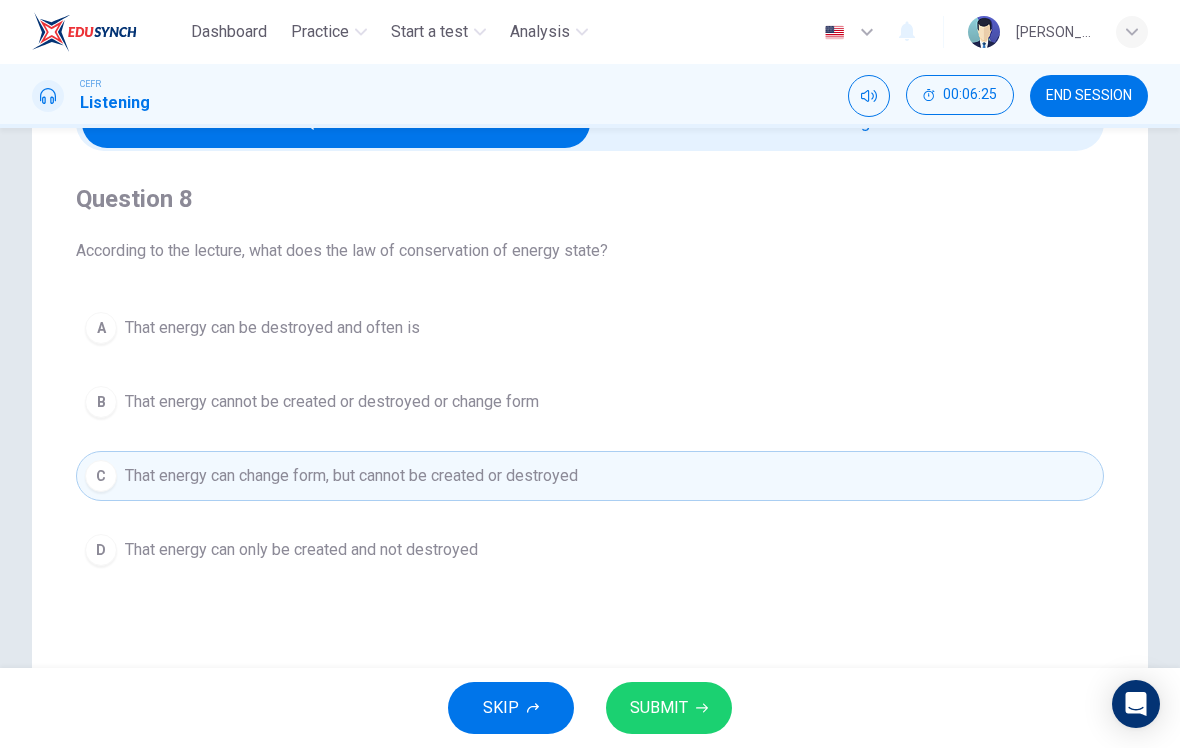 click on "SUBMIT" at bounding box center (669, 708) 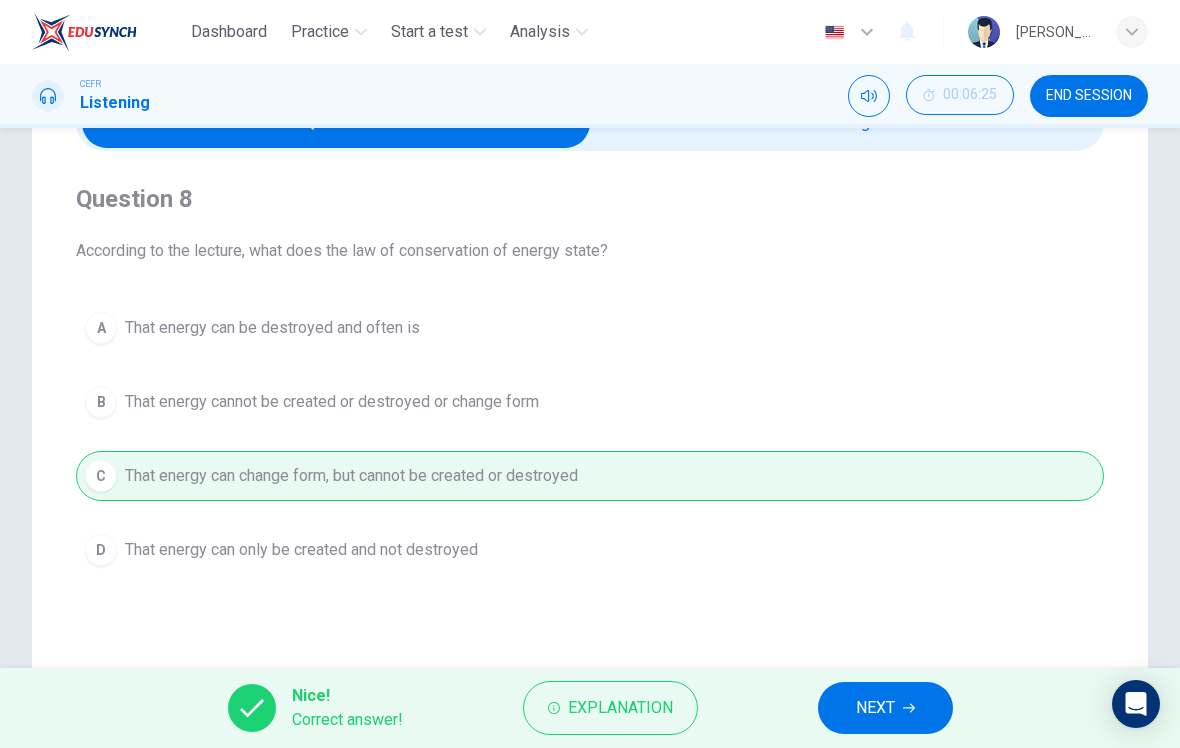click on "NEXT" at bounding box center (885, 708) 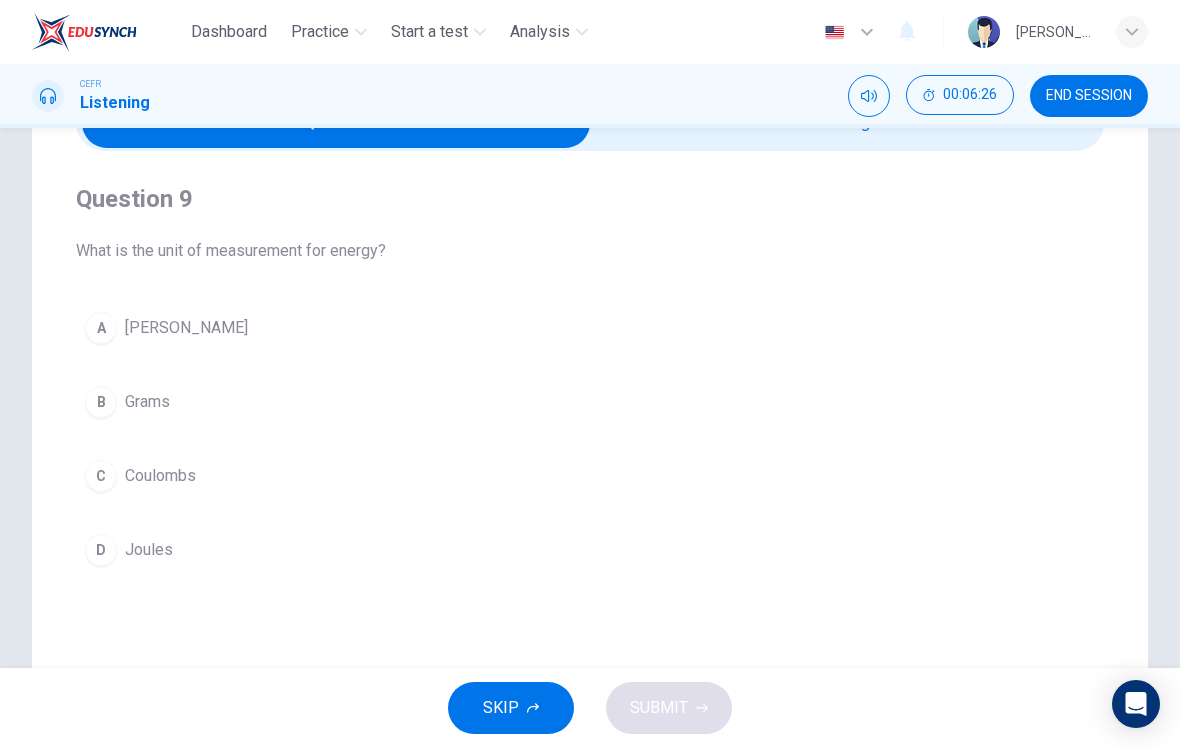 click on "D" at bounding box center (101, 550) 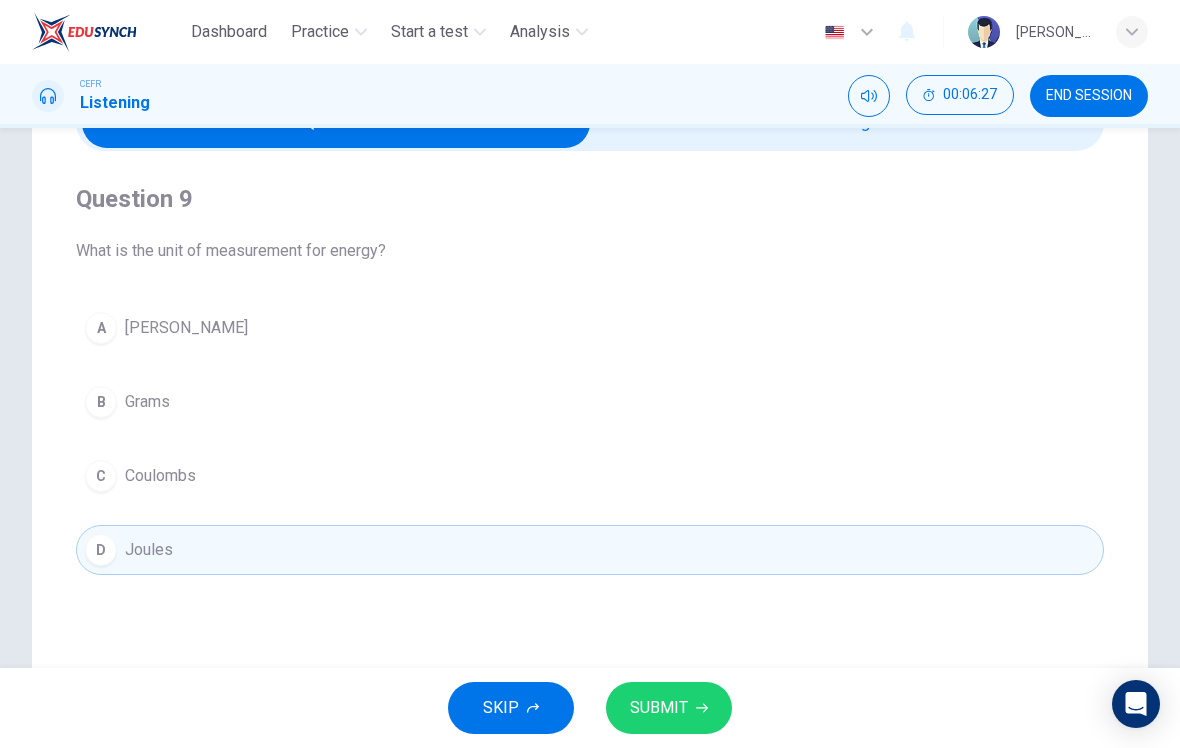 click on "SKIP SUBMIT" at bounding box center (590, 708) 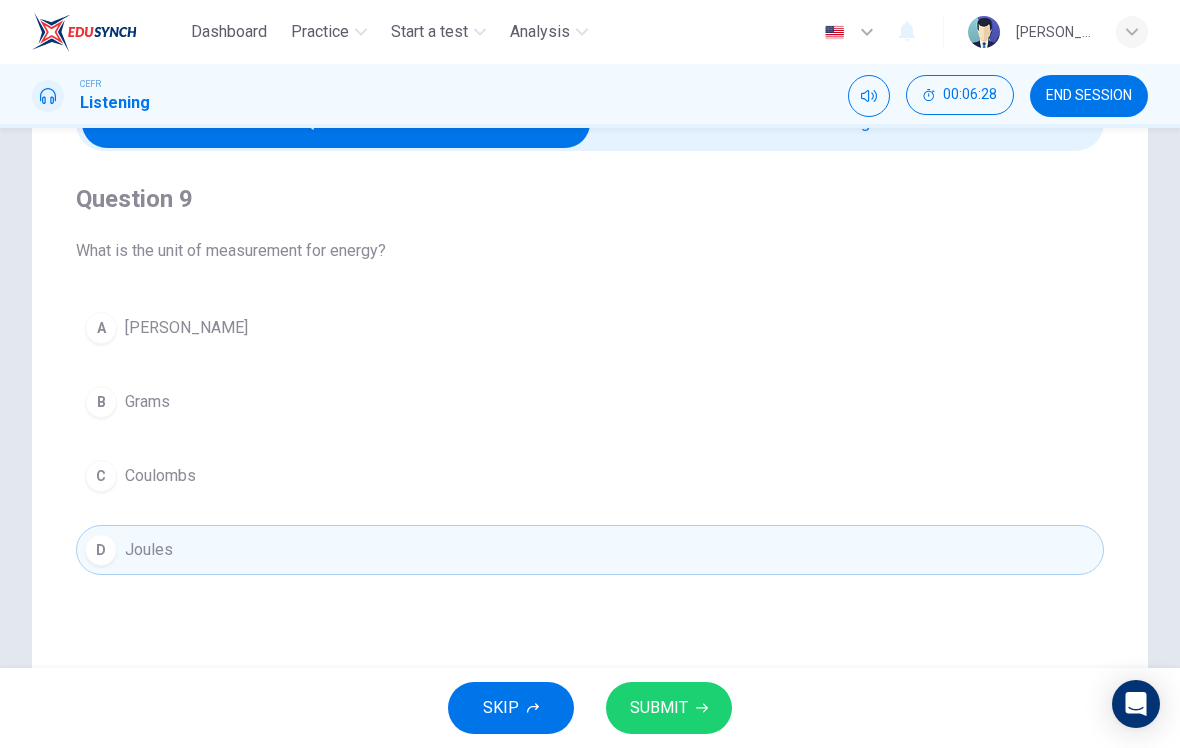 click on "SKIP SUBMIT" at bounding box center (590, 708) 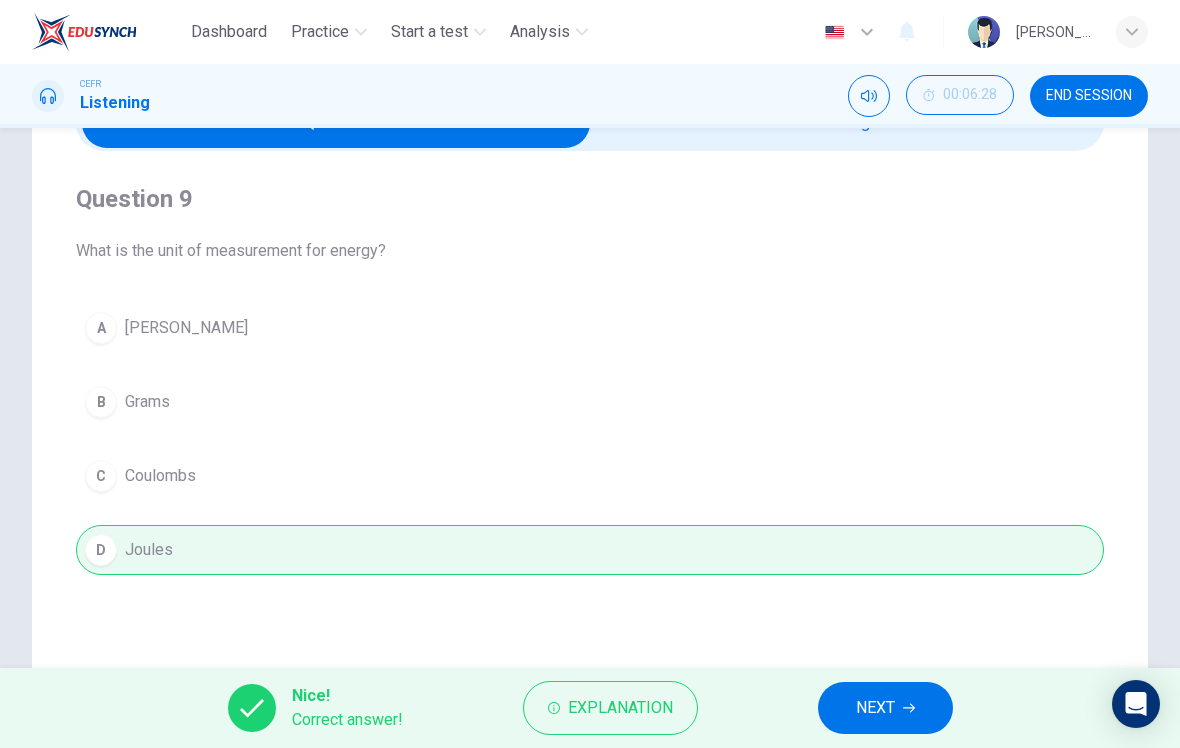 click on "NEXT" at bounding box center (885, 708) 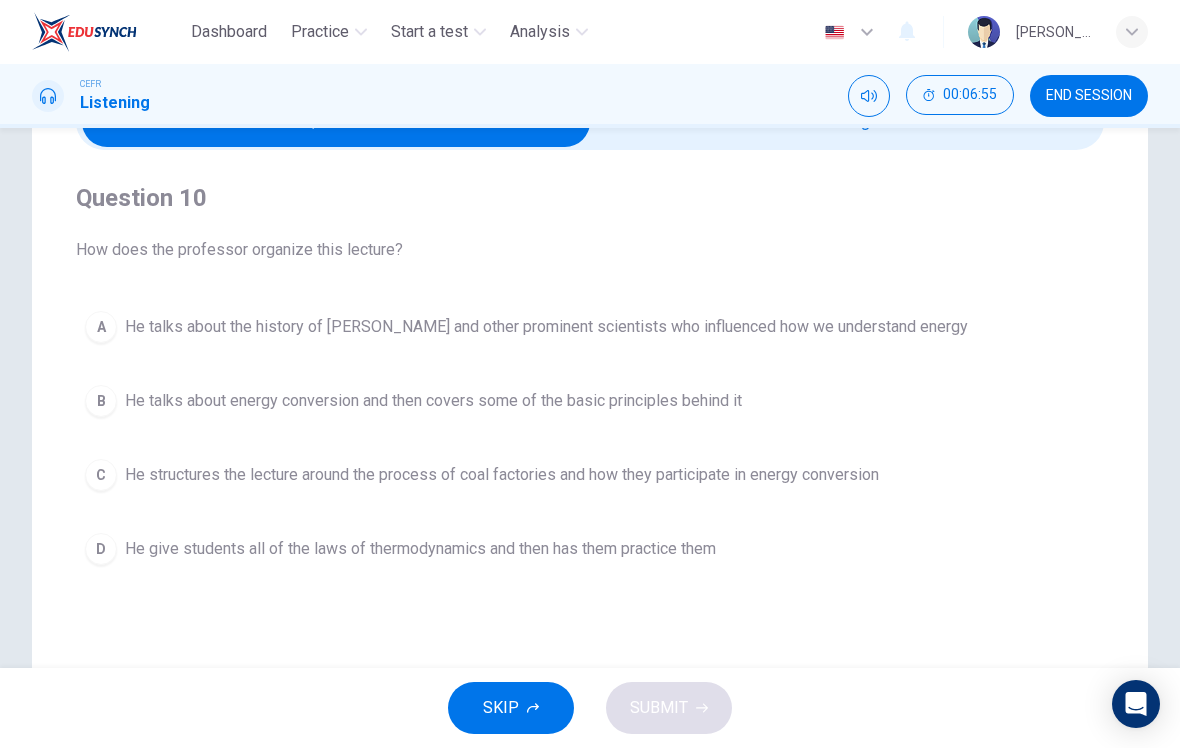 scroll, scrollTop: 94, scrollLeft: 0, axis: vertical 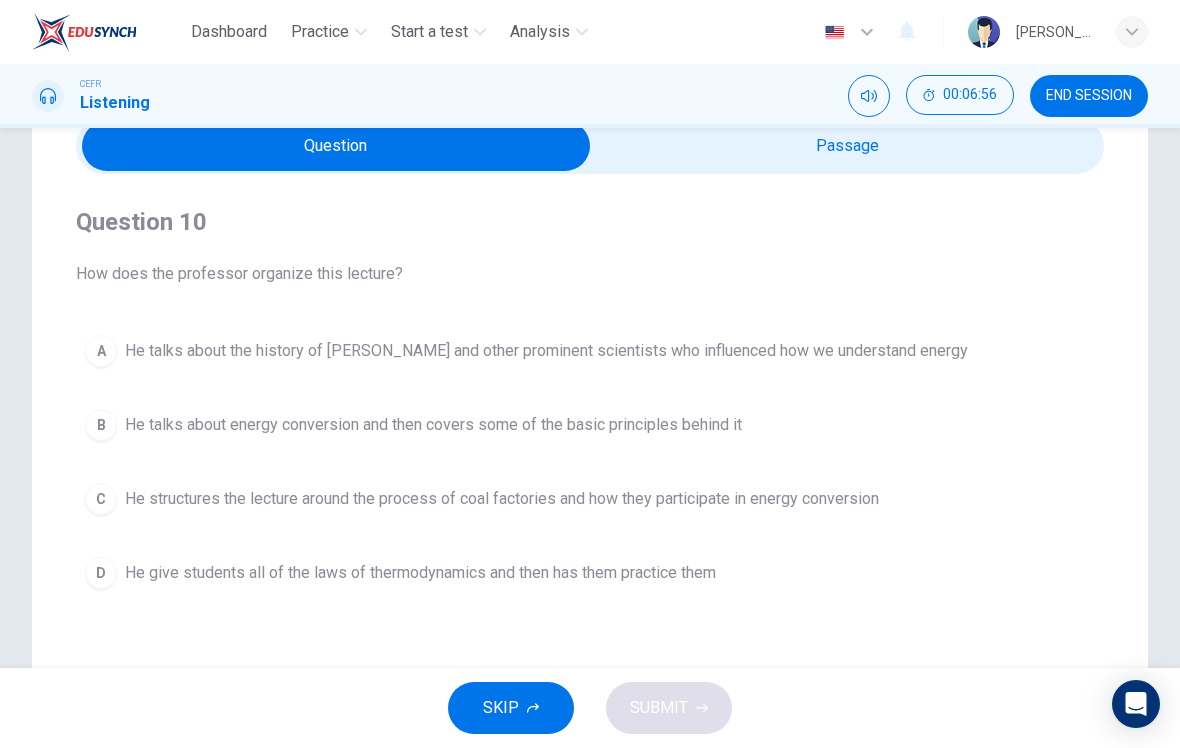 click at bounding box center [336, 146] 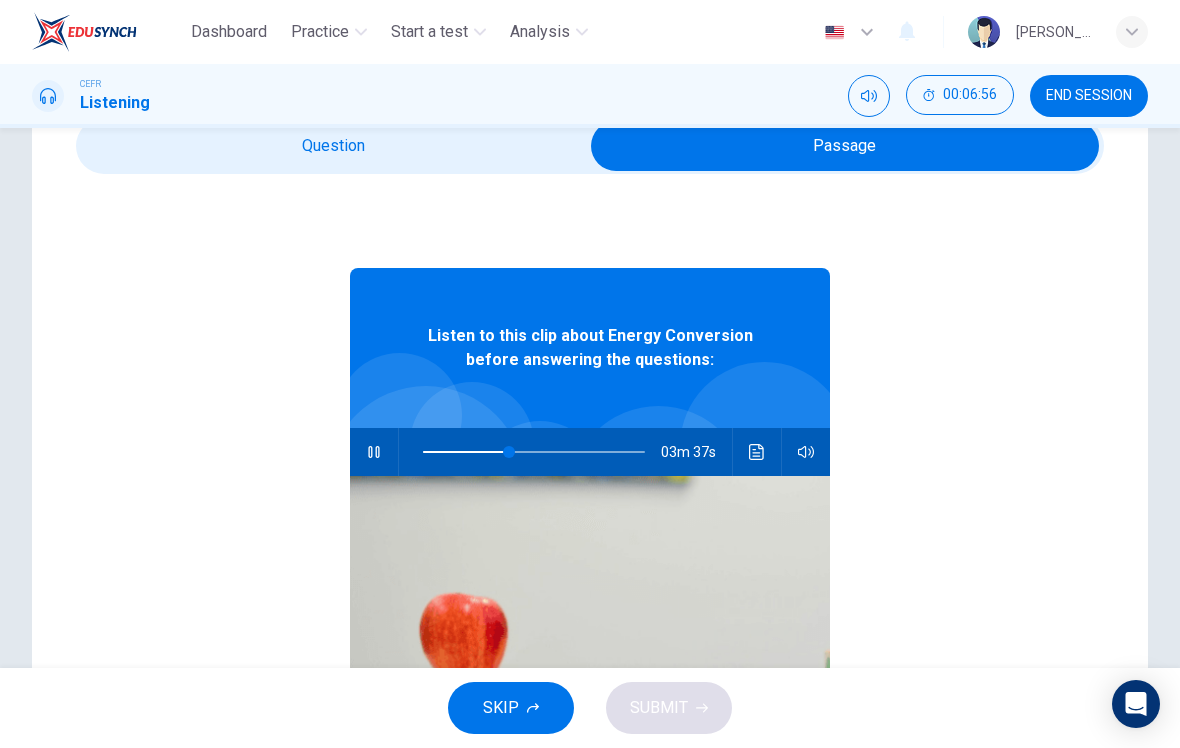 type on "39" 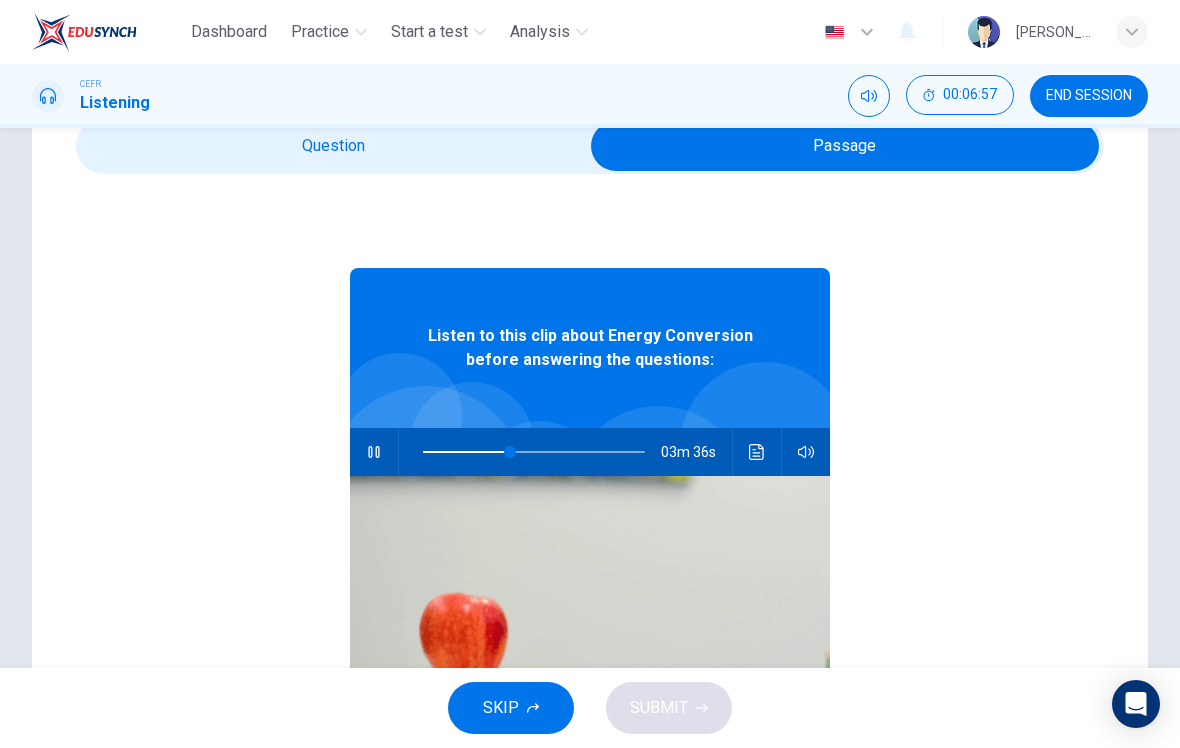 click at bounding box center [845, 146] 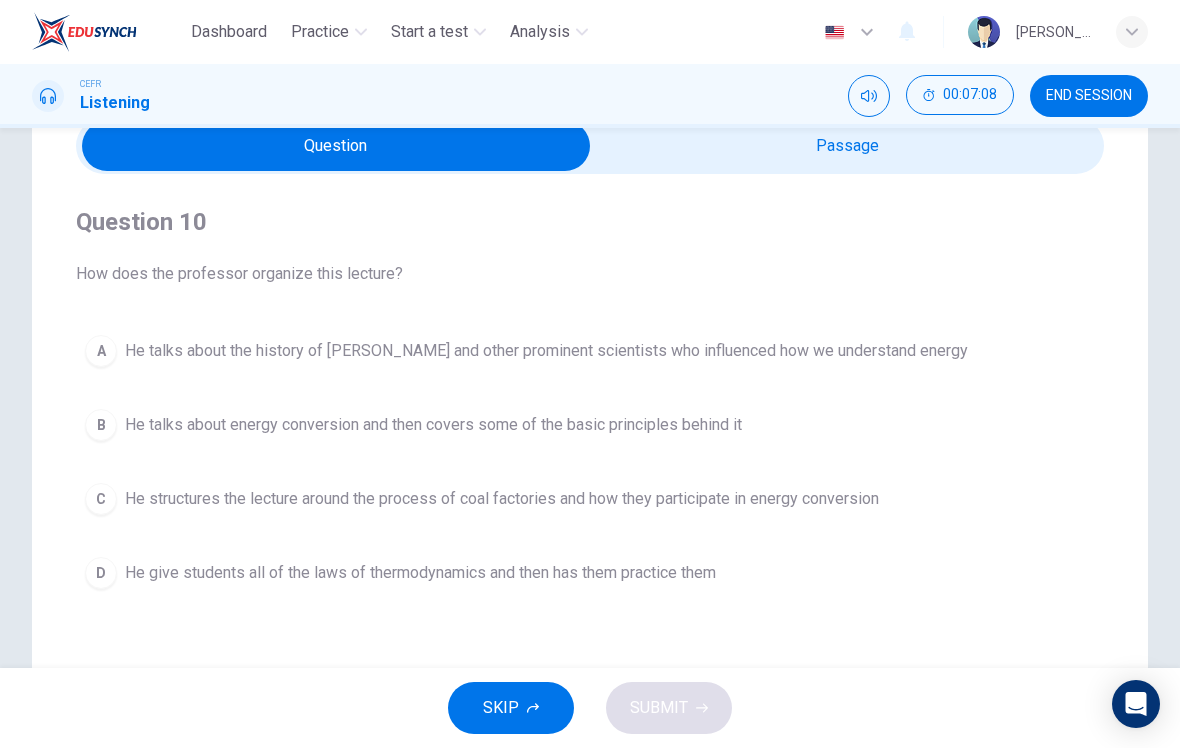 click on "He talks about energy conversion and then covers some of the basic principles behind it" at bounding box center [433, 425] 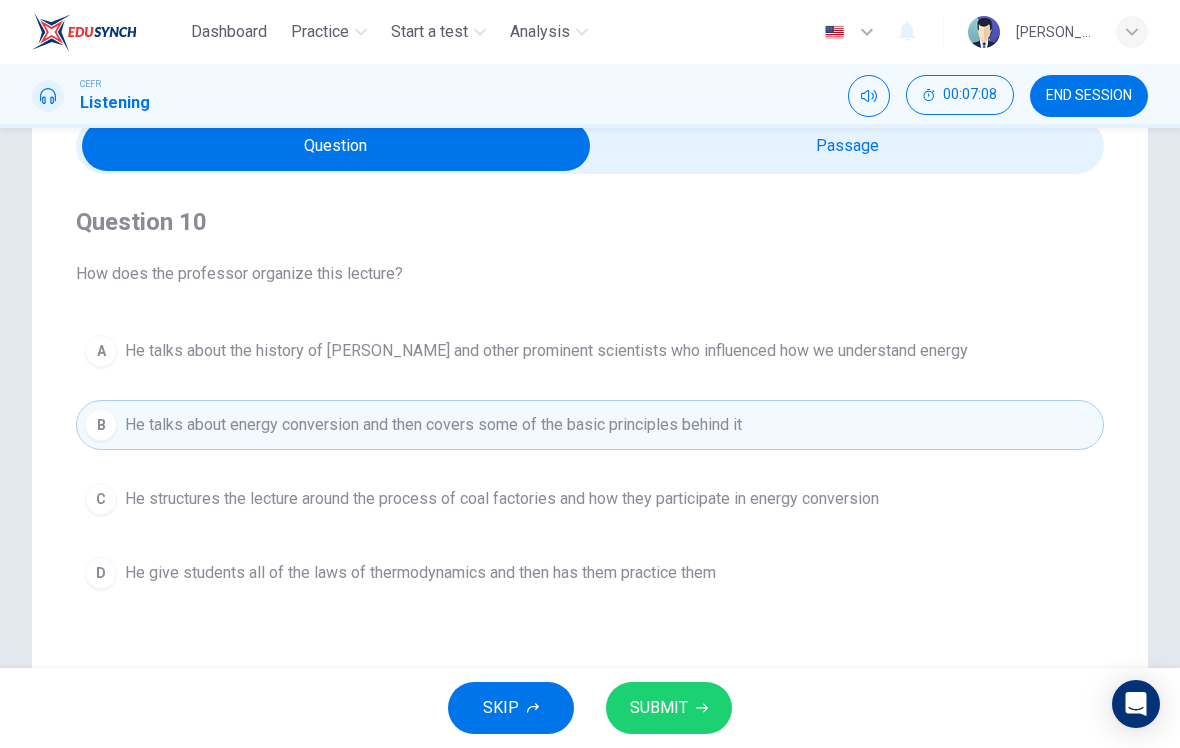 click on "SUBMIT" at bounding box center [669, 708] 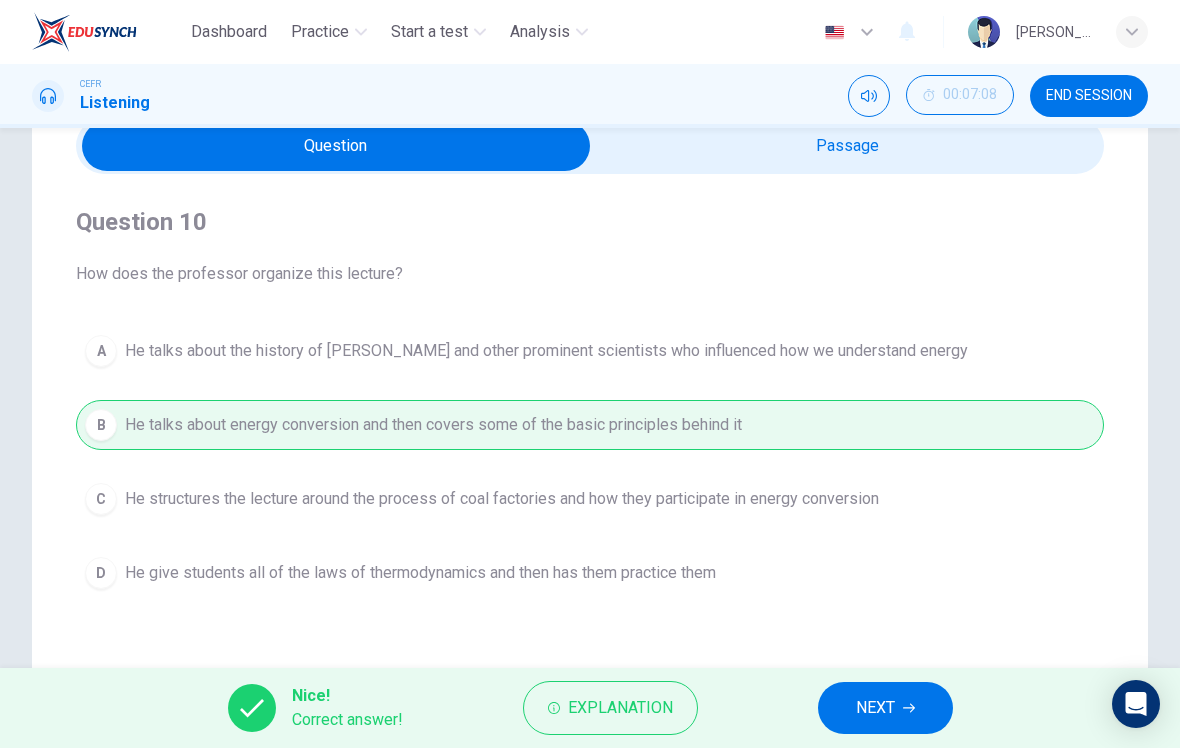 click 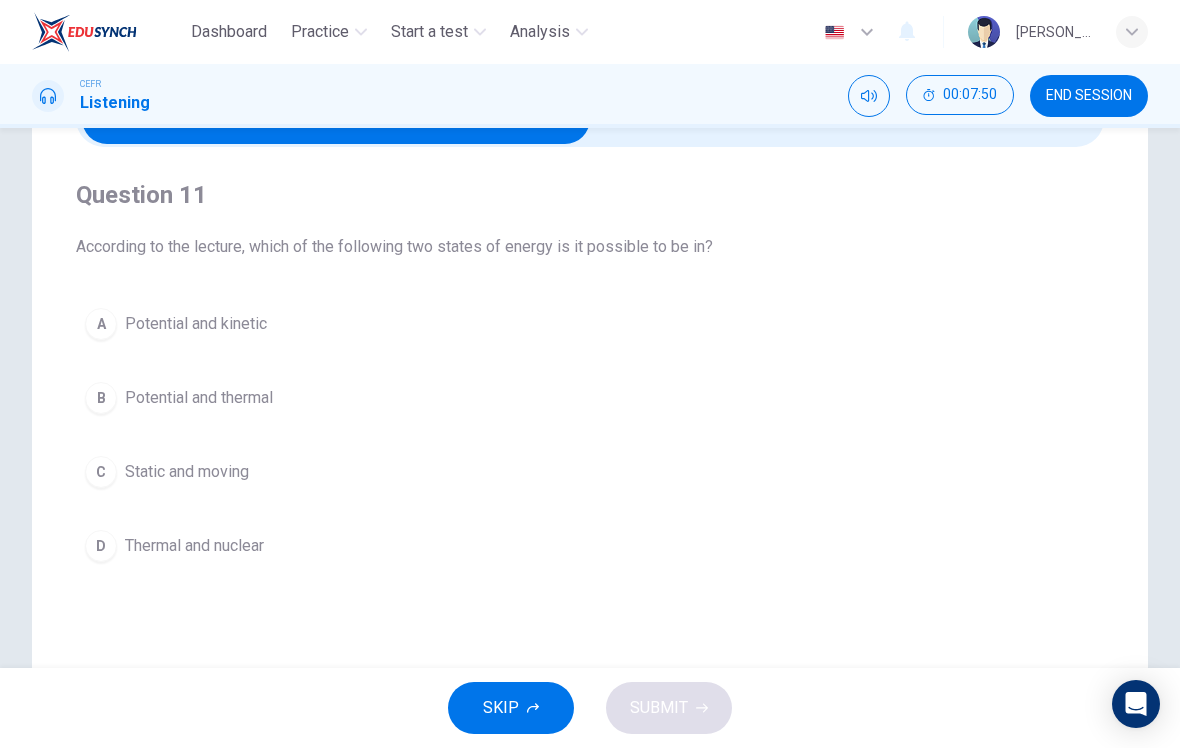 scroll, scrollTop: 101, scrollLeft: 0, axis: vertical 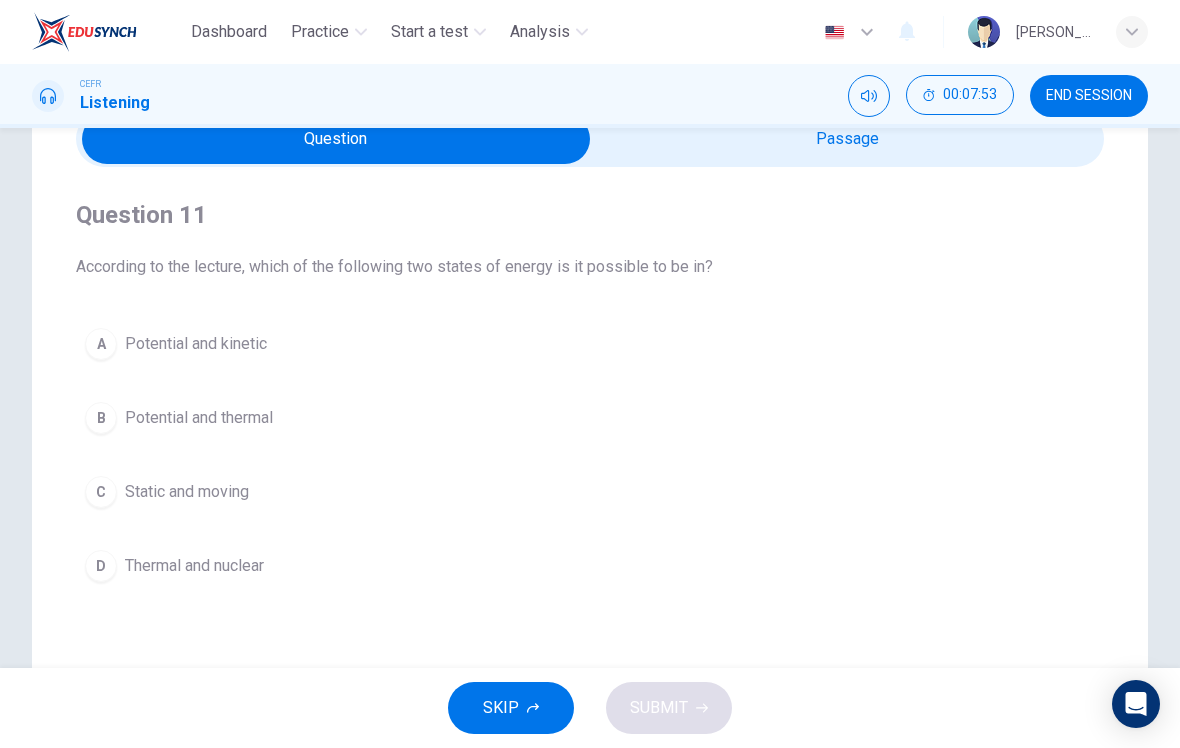 click on "A" at bounding box center [101, 344] 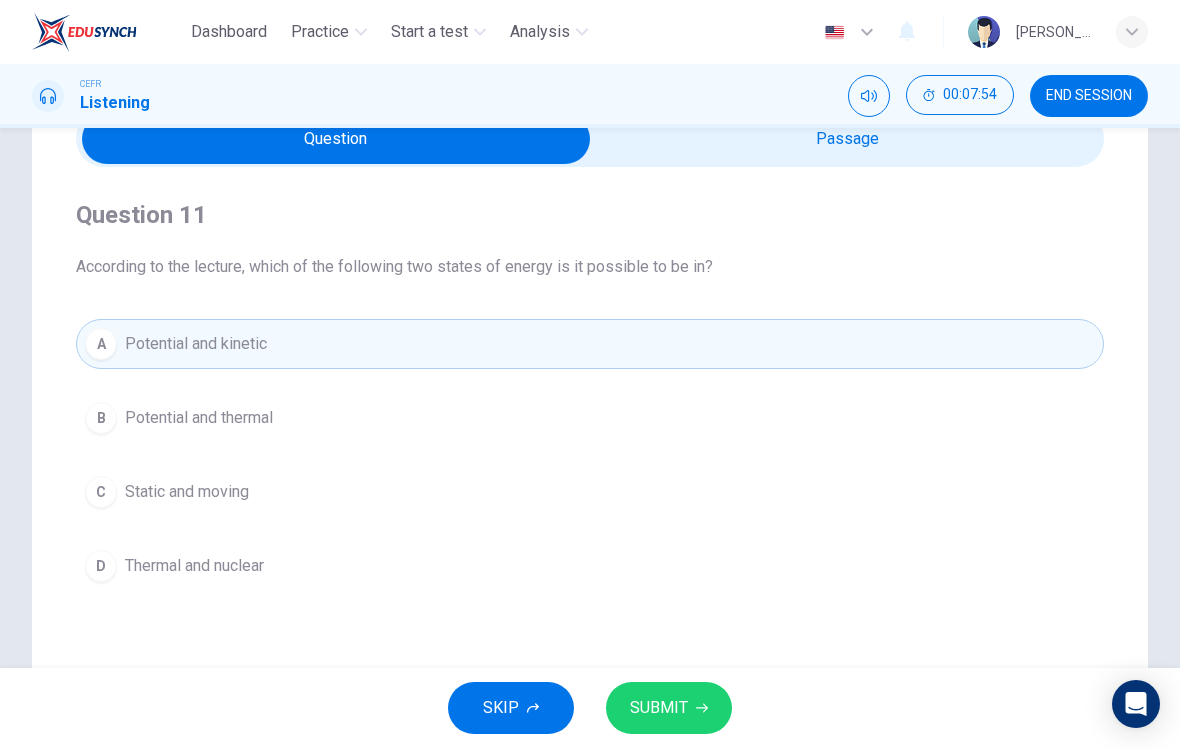 click on "SUBMIT" at bounding box center (659, 708) 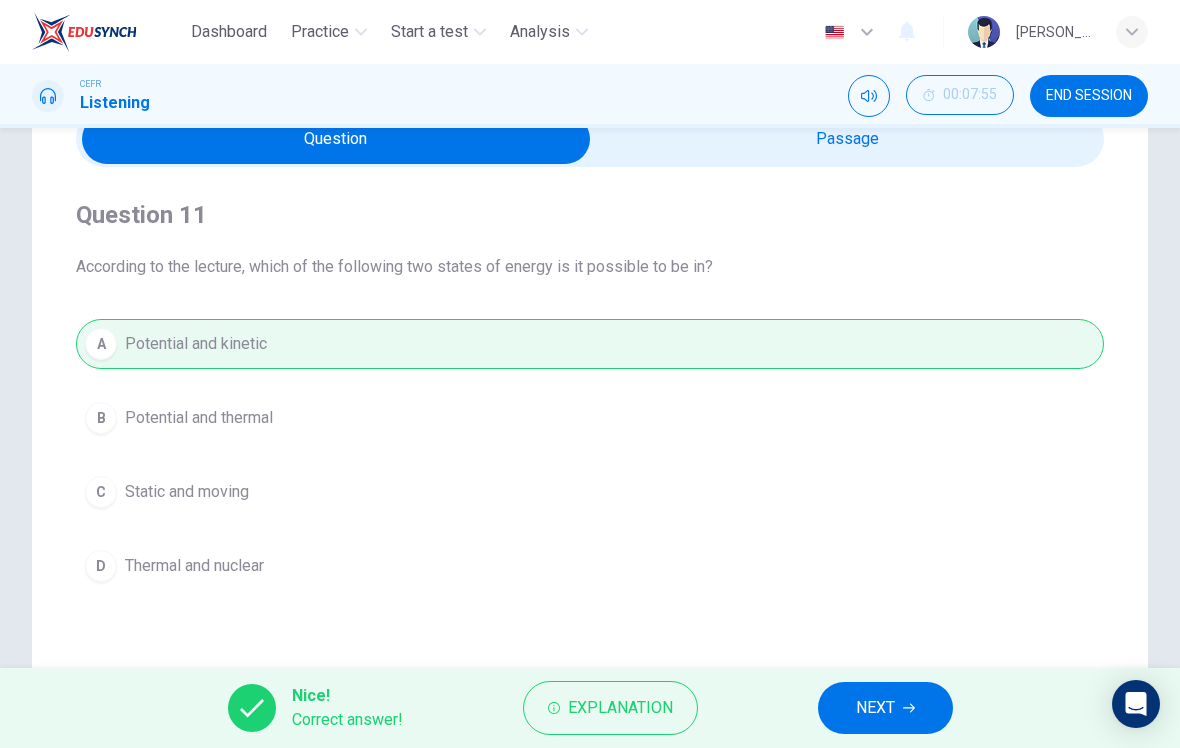 click on "NEXT" at bounding box center [885, 708] 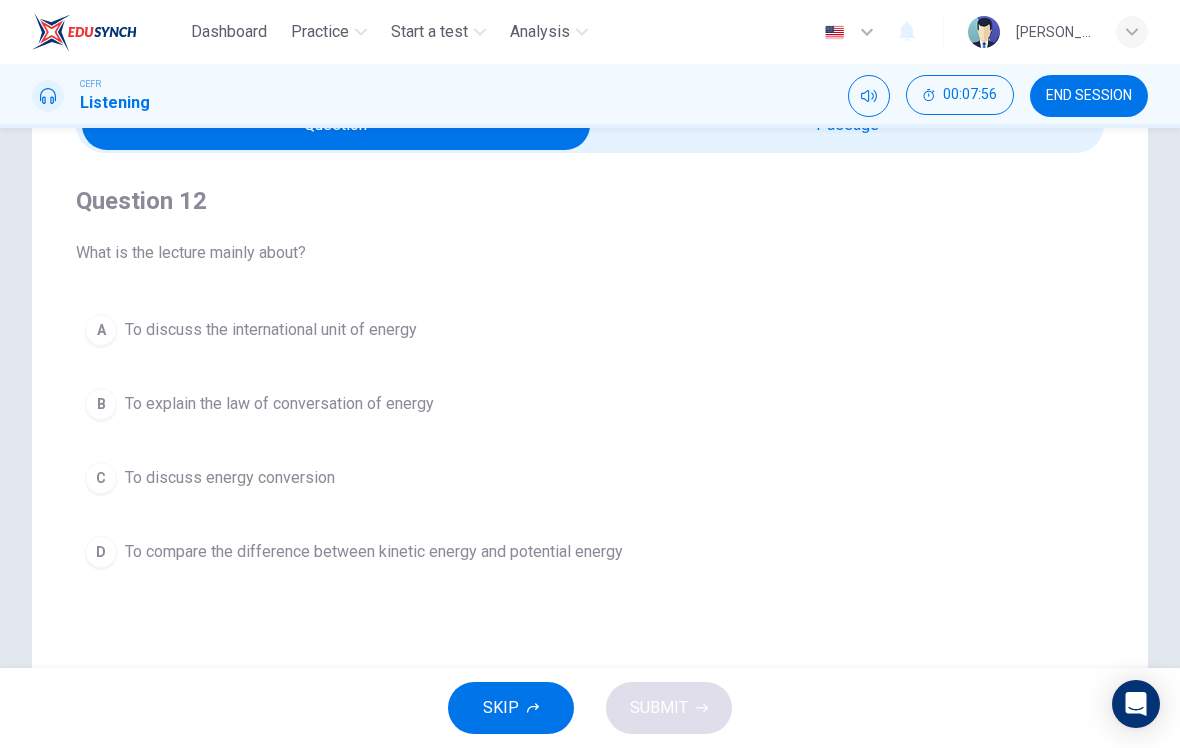 scroll, scrollTop: 112, scrollLeft: 0, axis: vertical 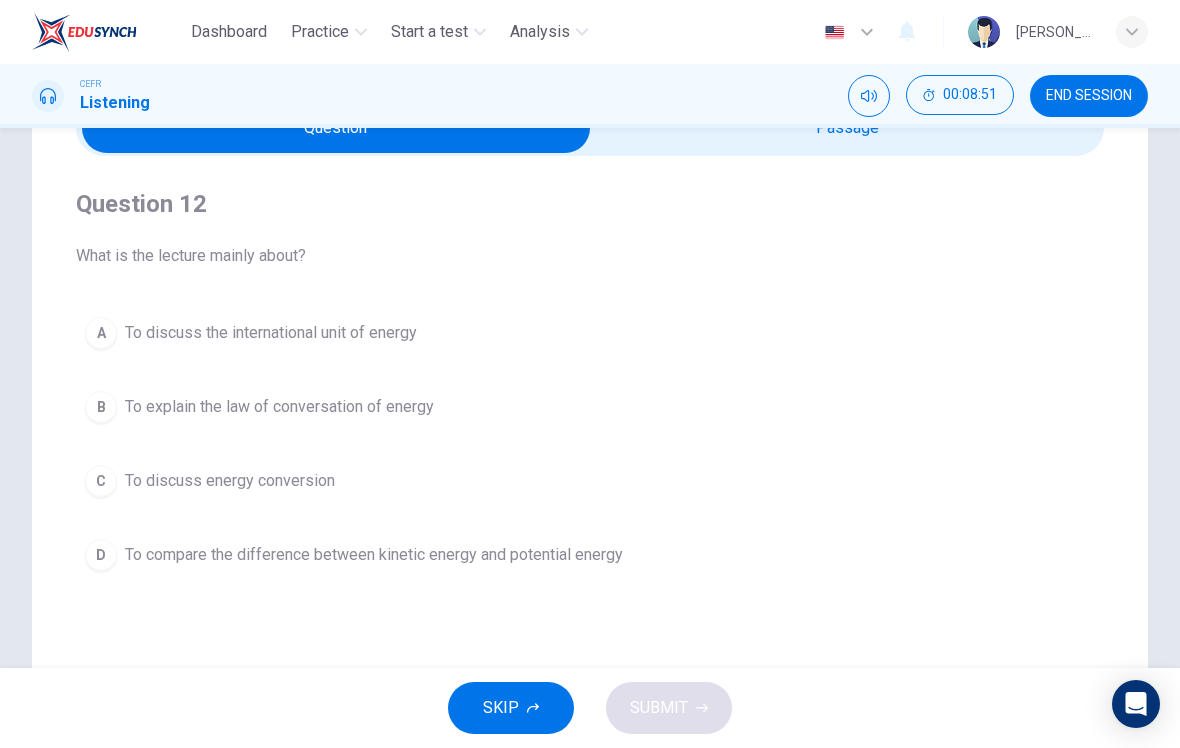 click on "C" at bounding box center (101, 481) 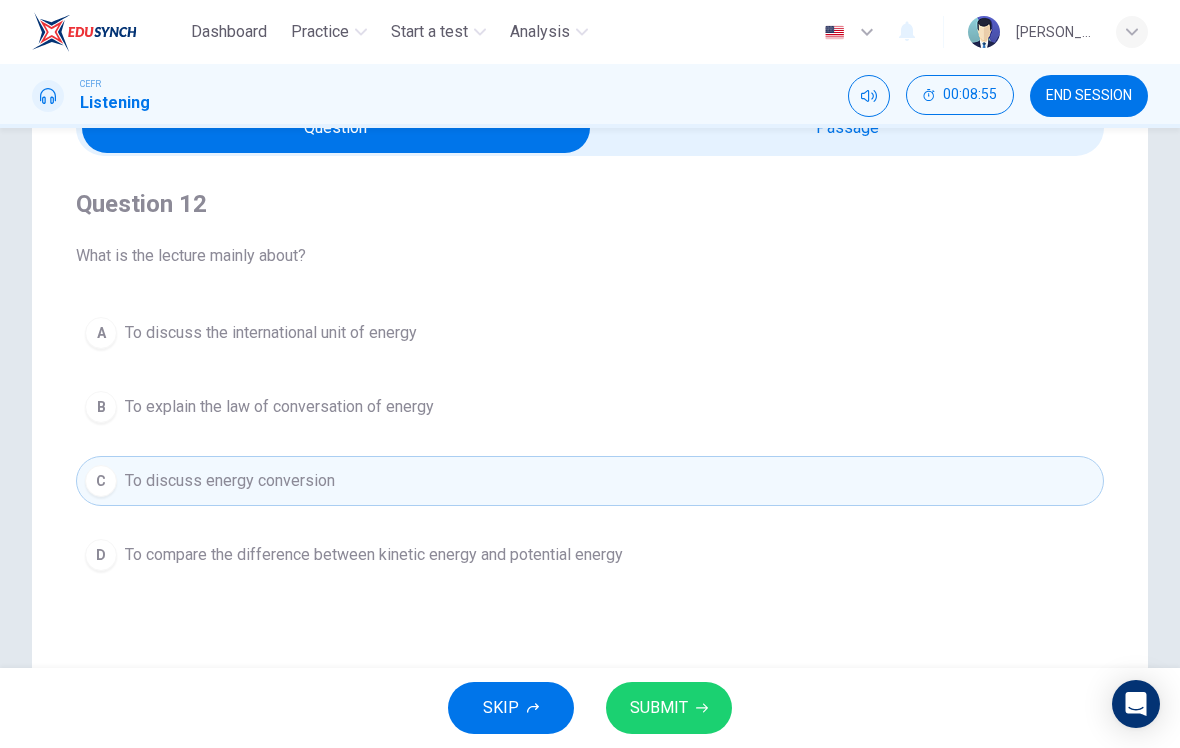 click on "SUBMIT" at bounding box center (659, 708) 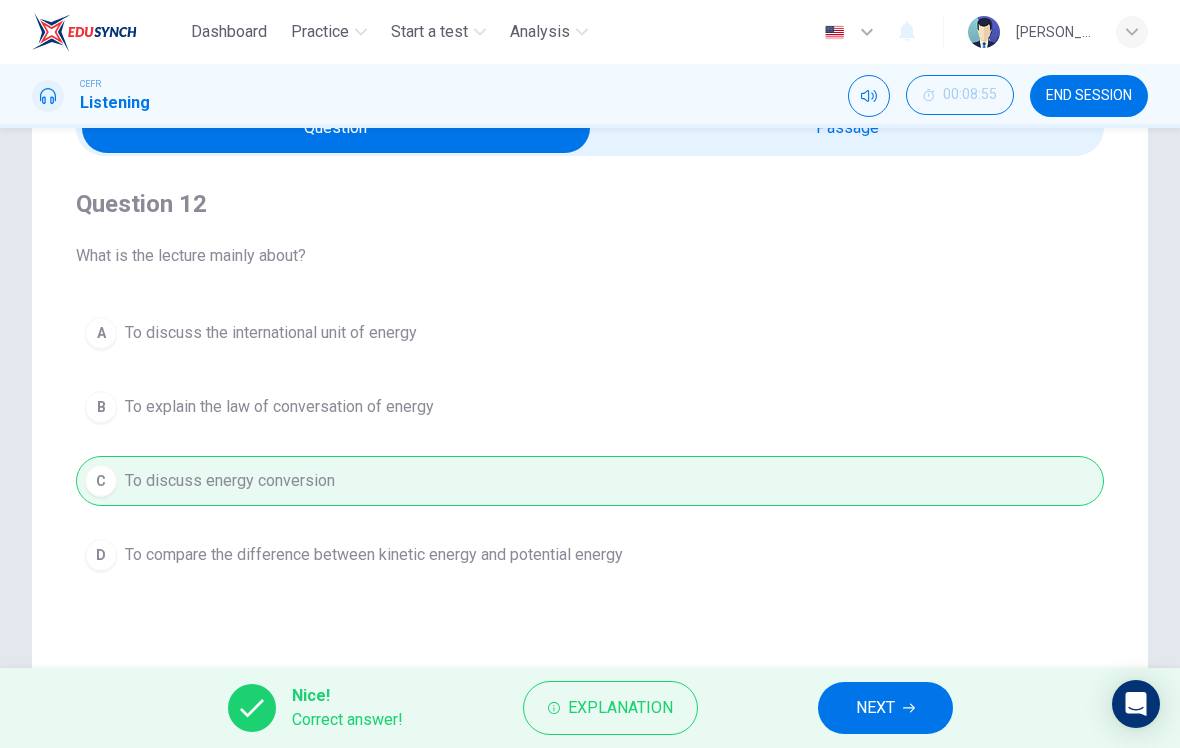 click on "NEXT" at bounding box center [885, 708] 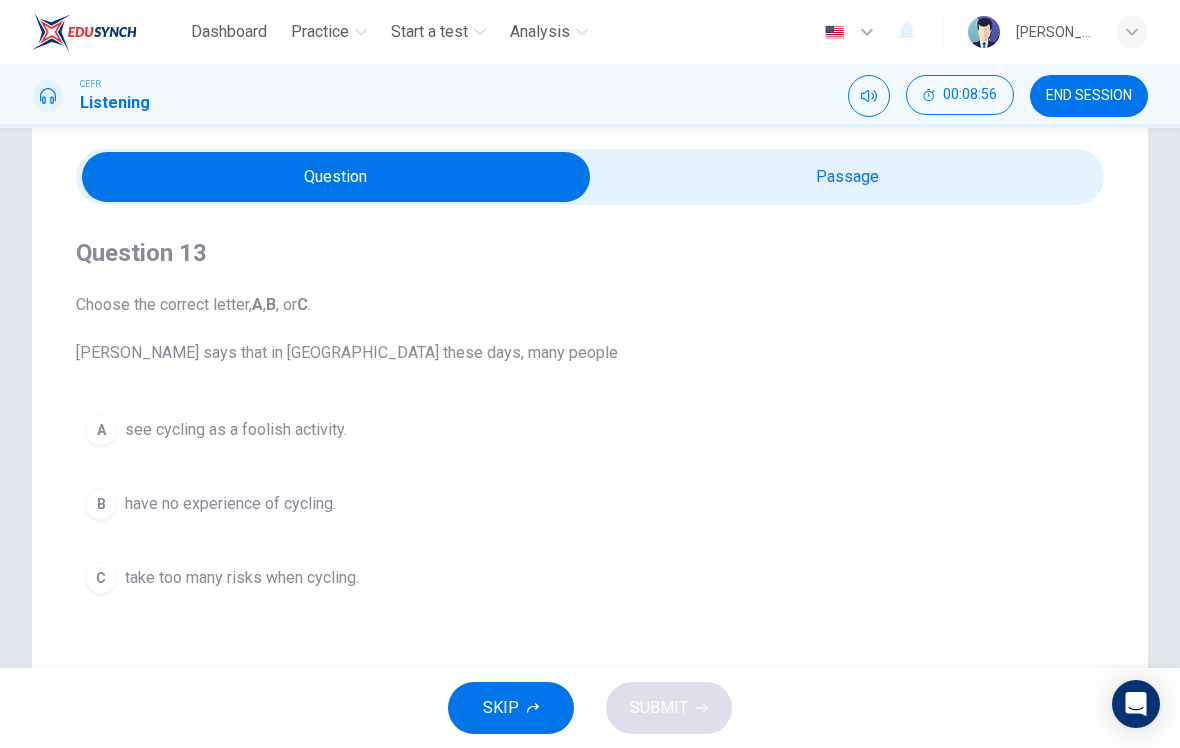 scroll, scrollTop: 60, scrollLeft: 0, axis: vertical 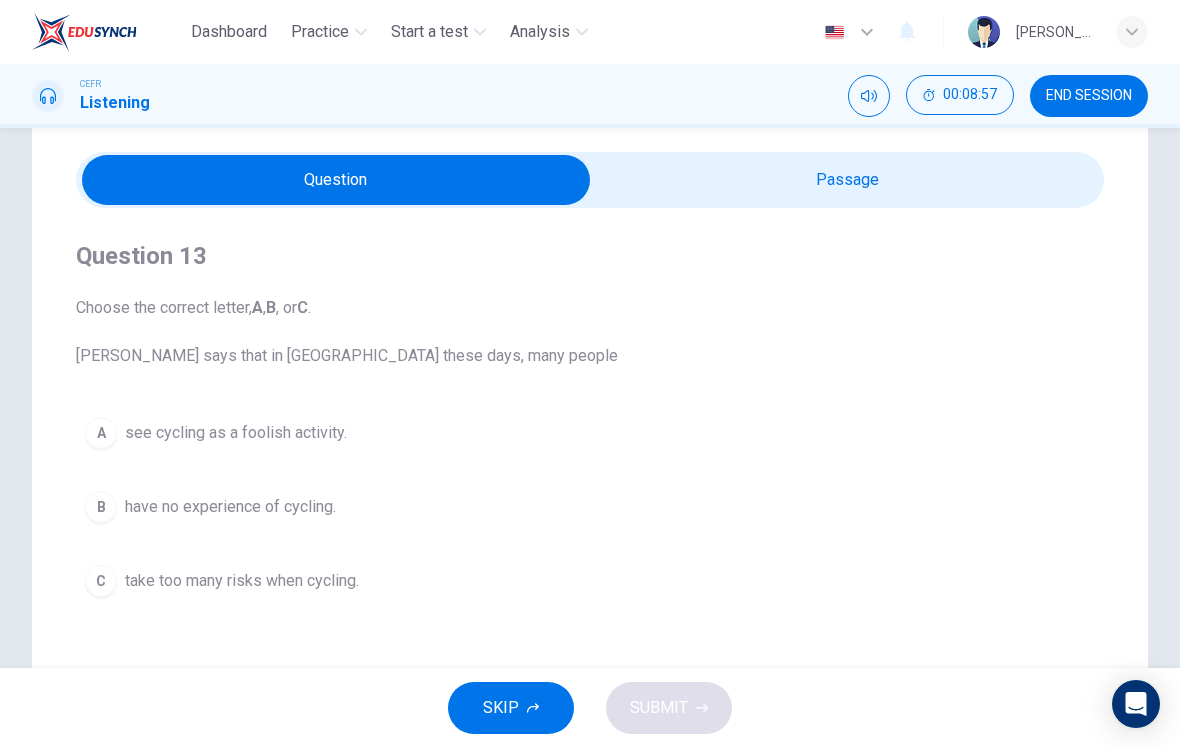 click at bounding box center (336, 180) 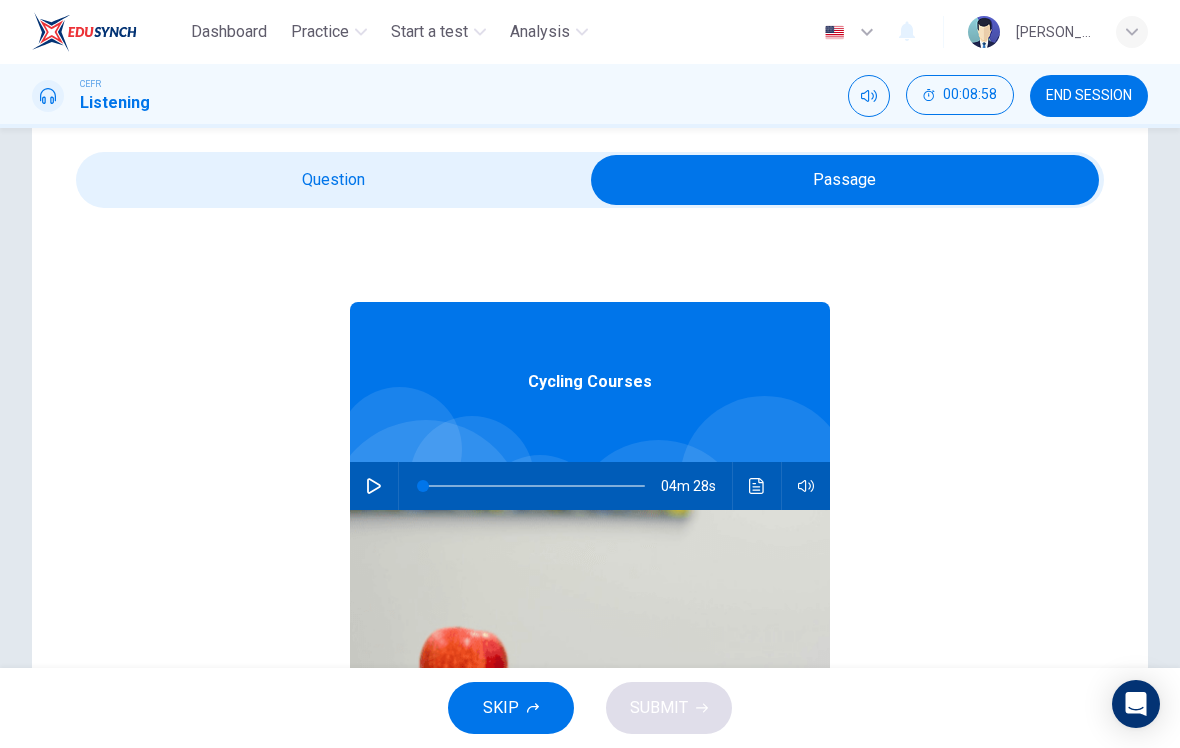 click at bounding box center [374, 486] 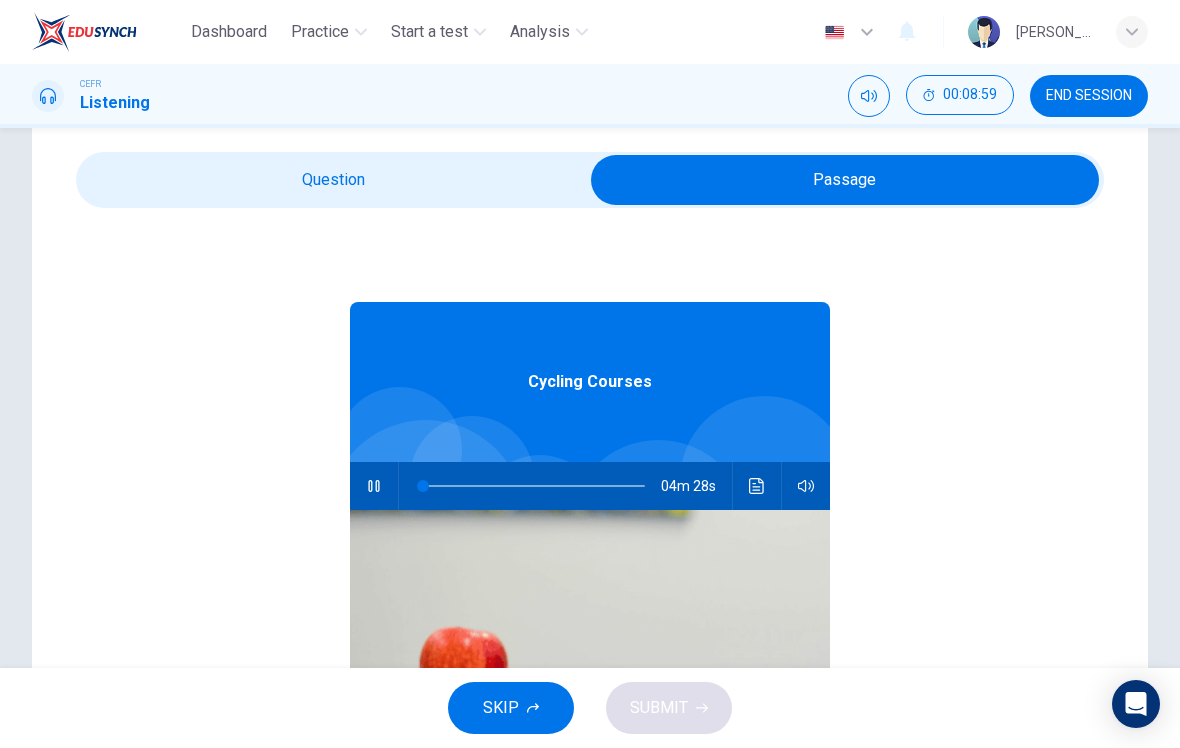 click at bounding box center [845, 180] 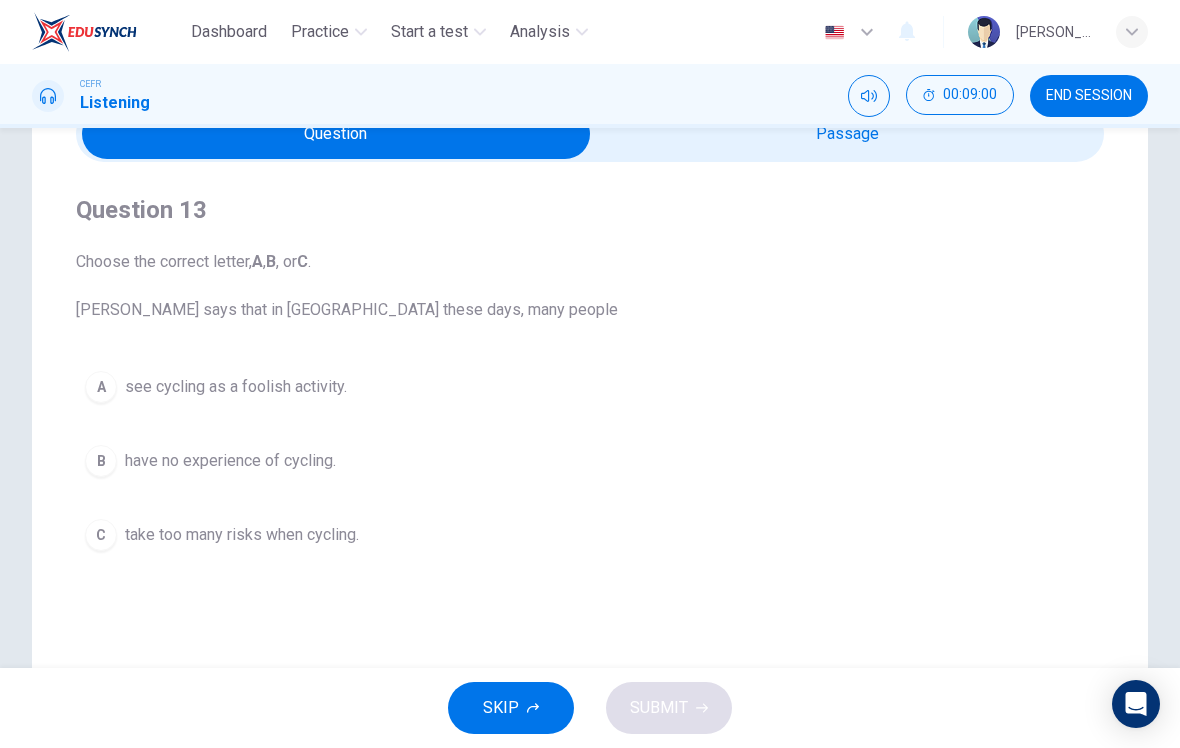 scroll, scrollTop: 117, scrollLeft: 0, axis: vertical 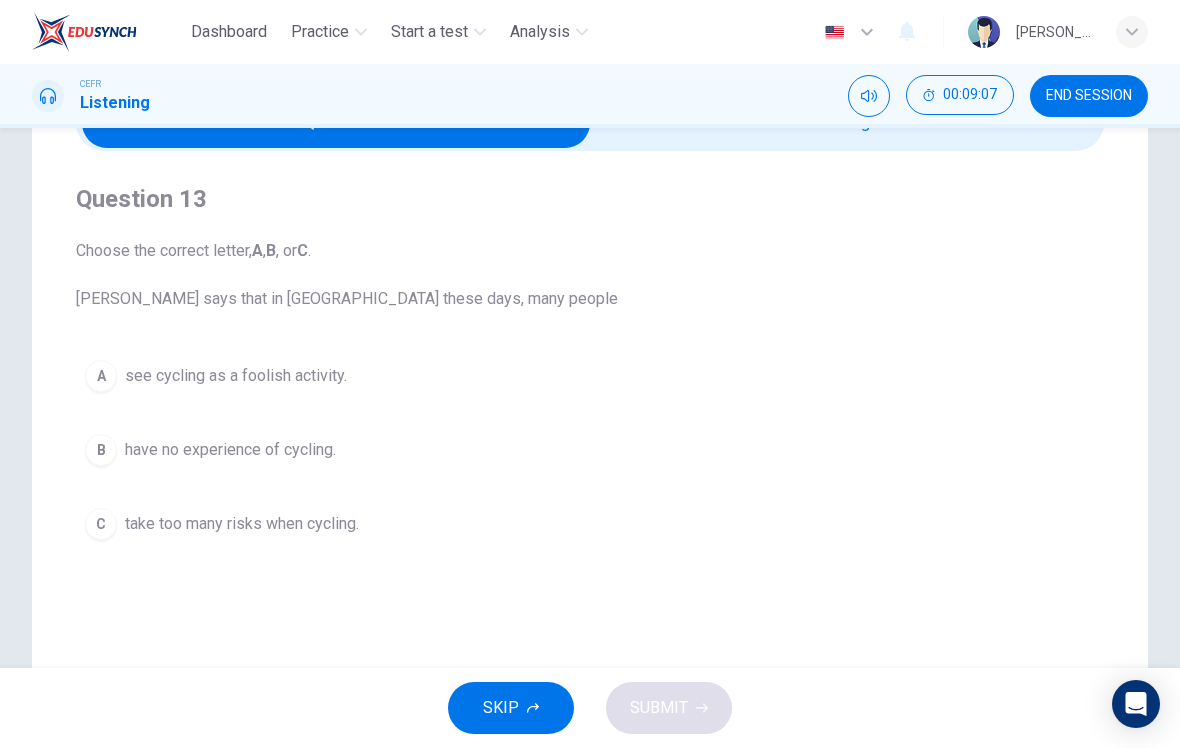 click on "B" at bounding box center (101, 450) 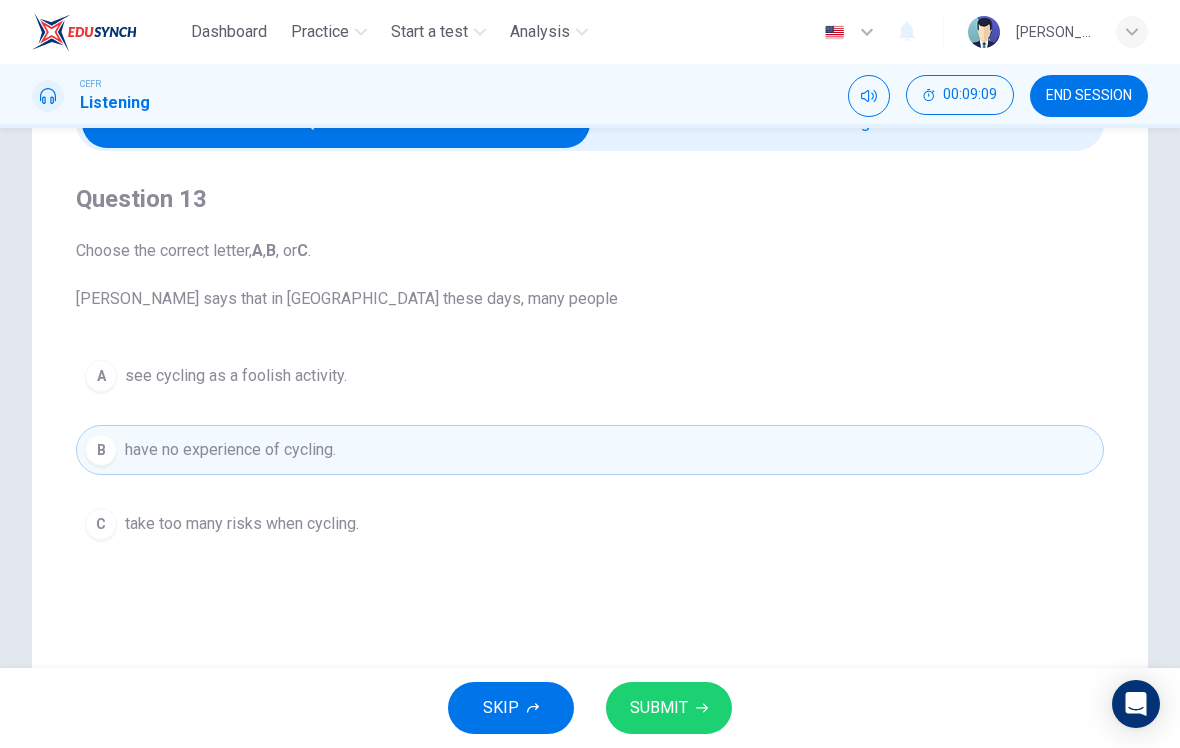 click on "SUBMIT" at bounding box center [669, 708] 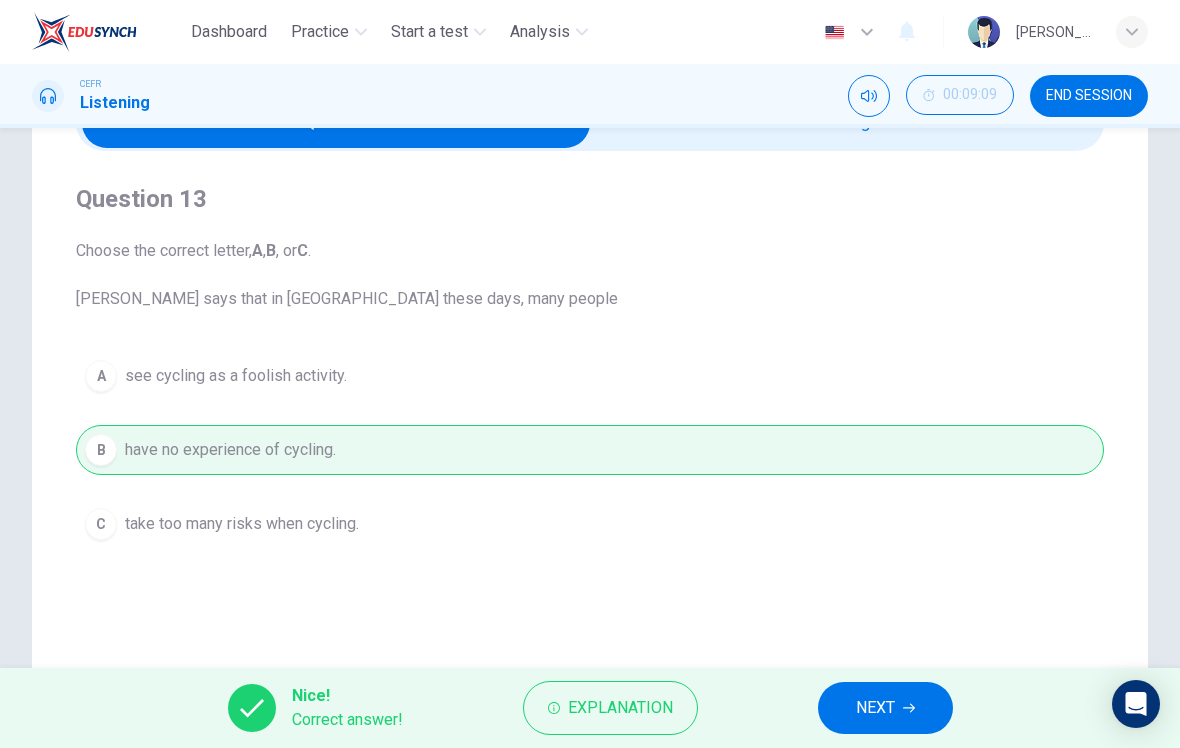 click on "NEXT" at bounding box center (875, 708) 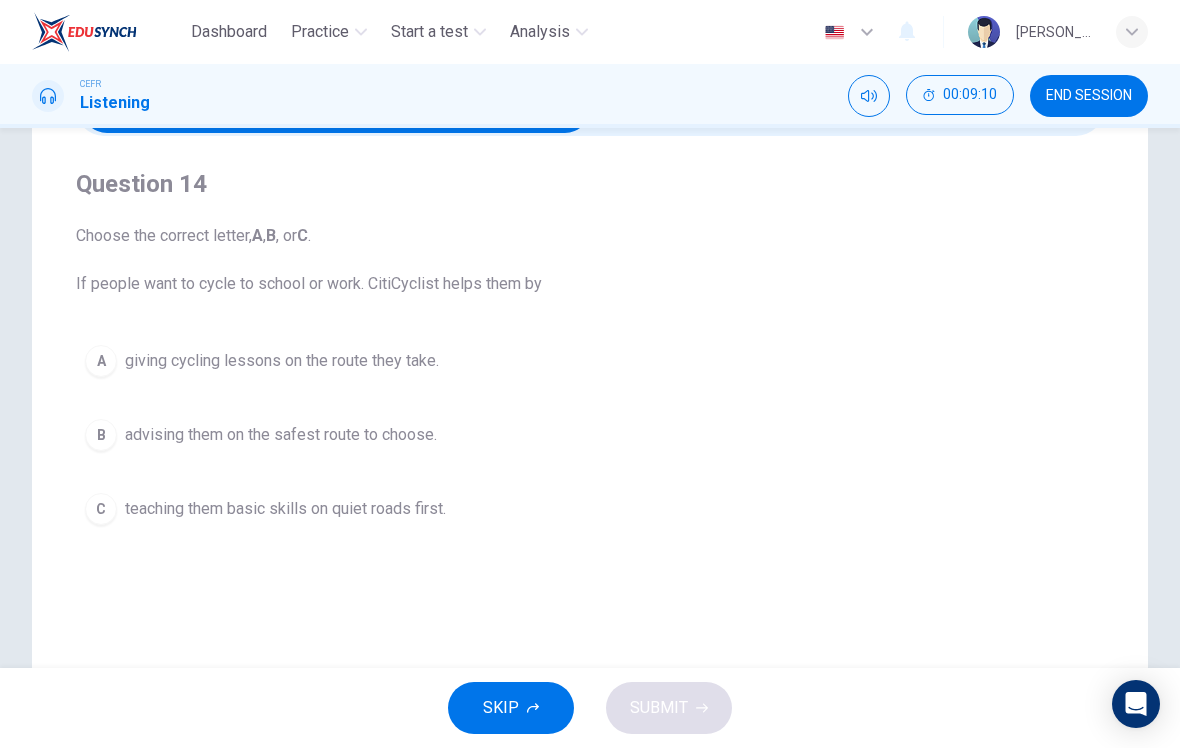 scroll, scrollTop: 126, scrollLeft: 0, axis: vertical 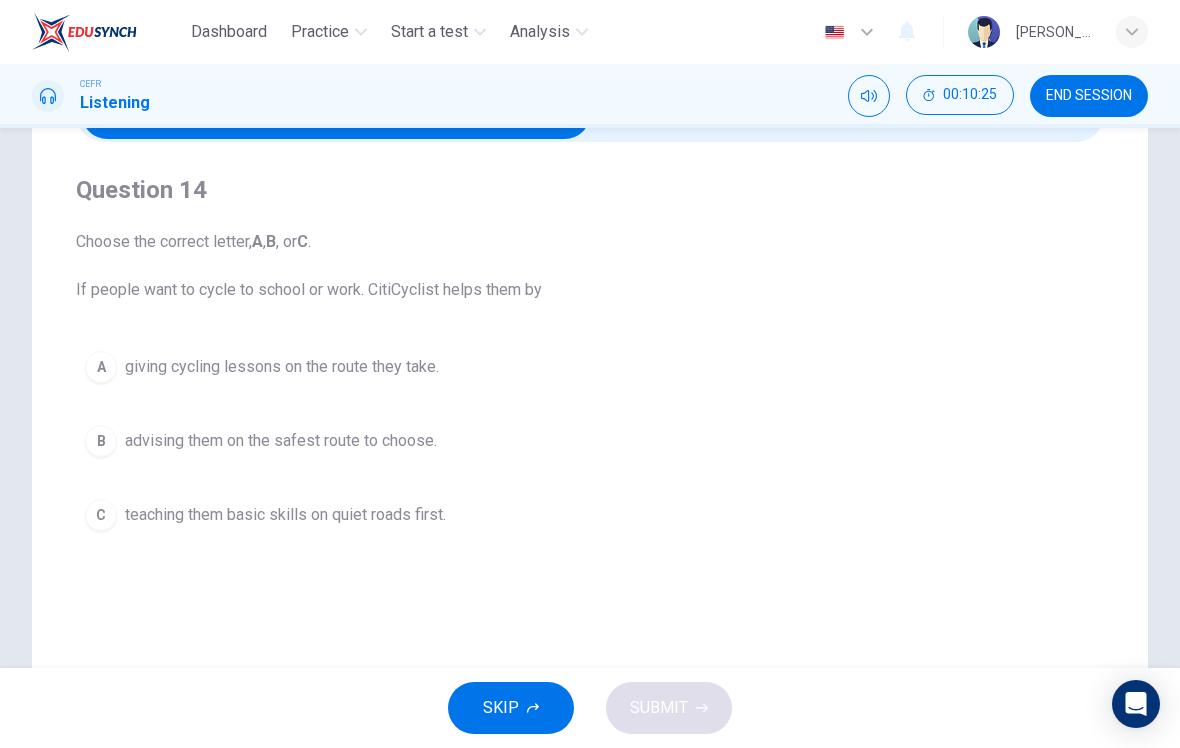 click on "A" at bounding box center [101, 367] 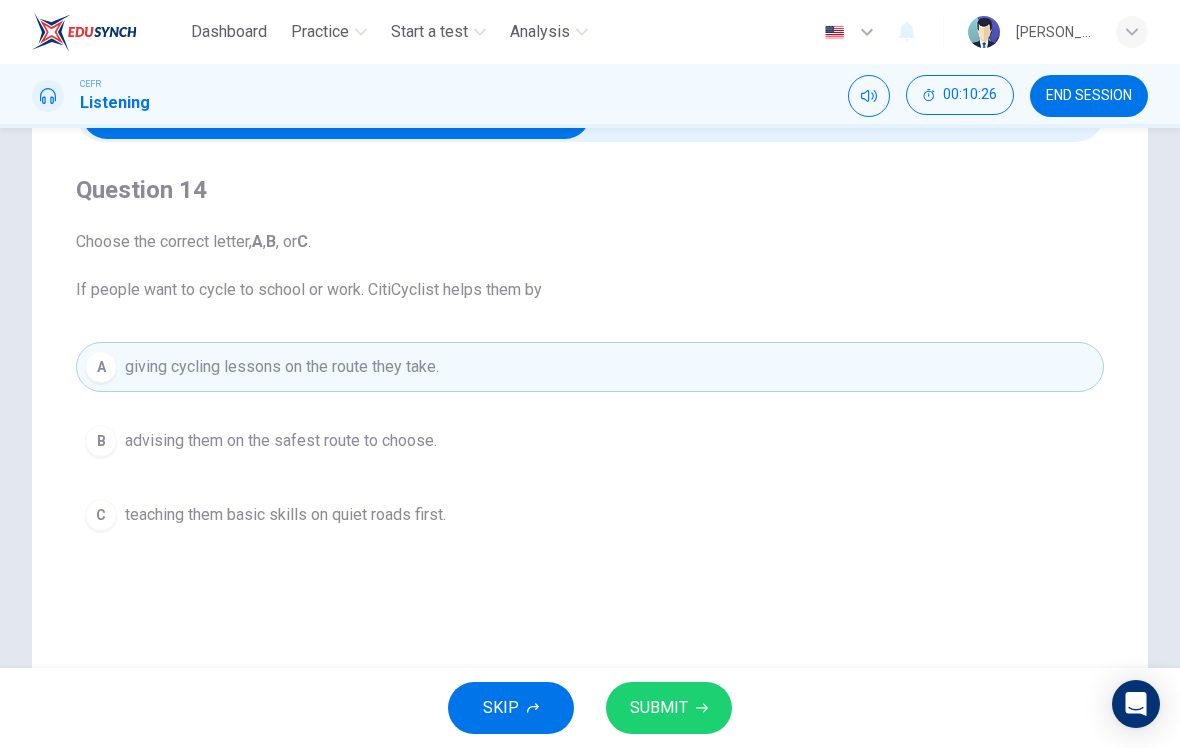 click on "SUBMIT" at bounding box center [669, 708] 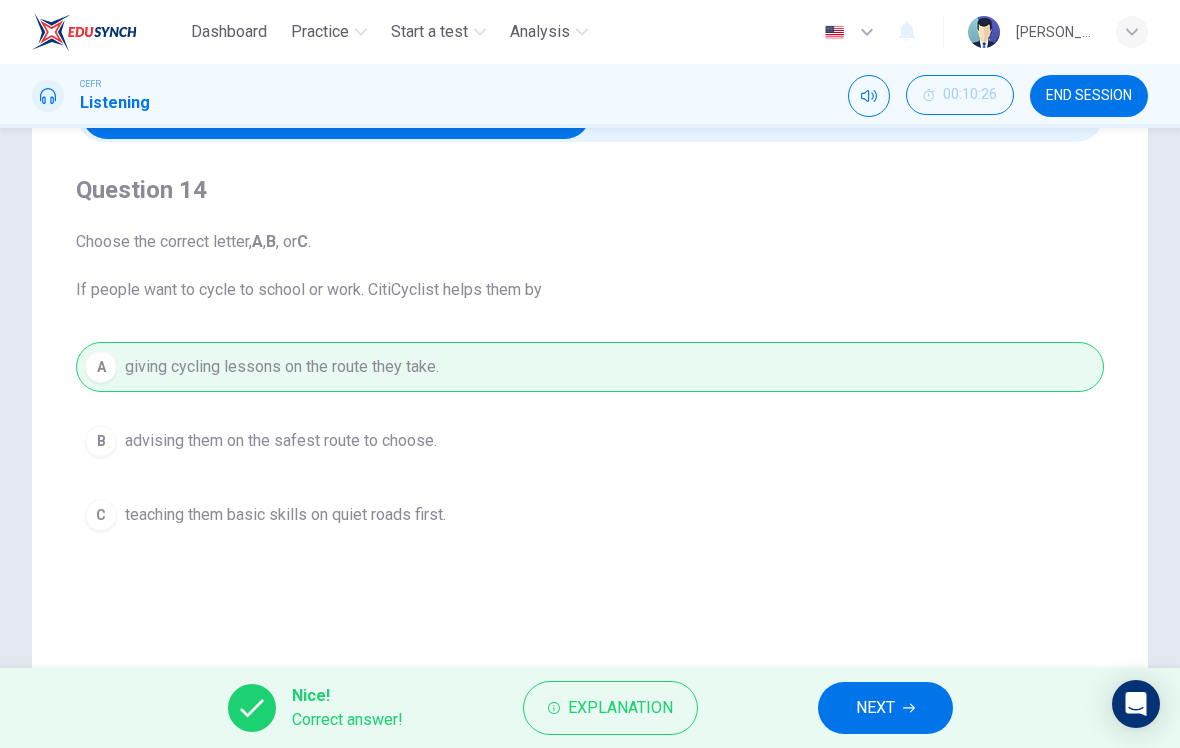 click 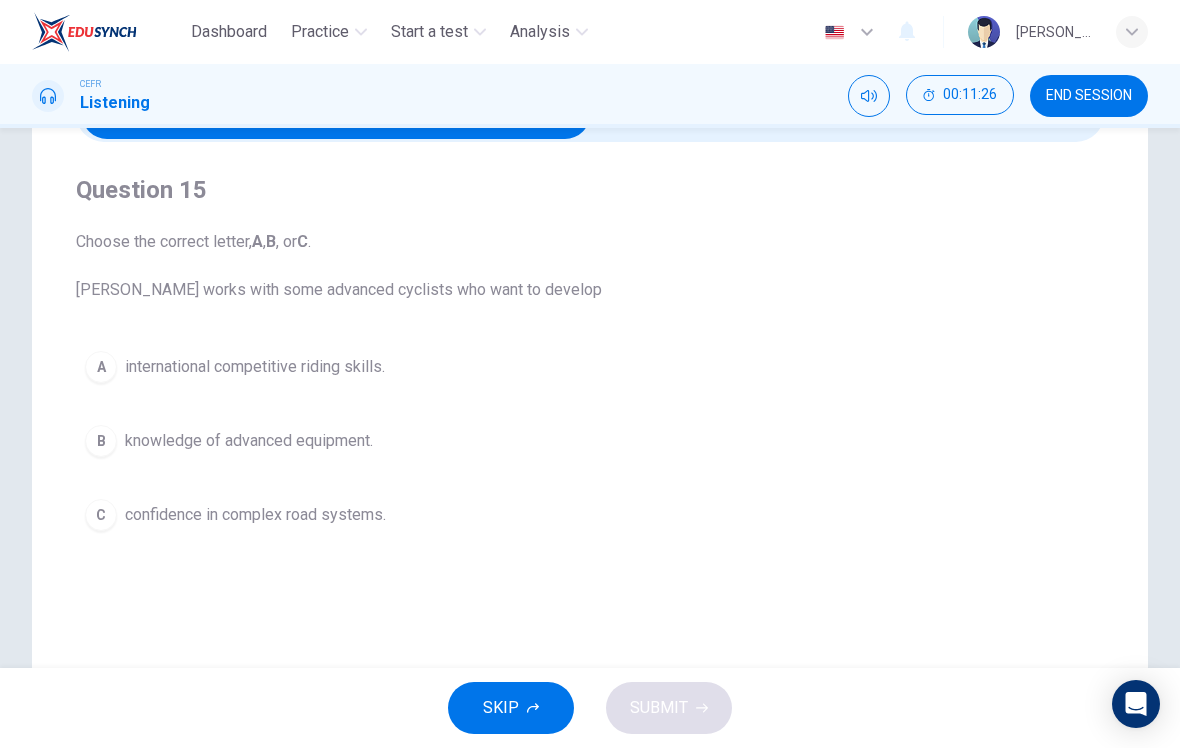 click on "B" at bounding box center [101, 441] 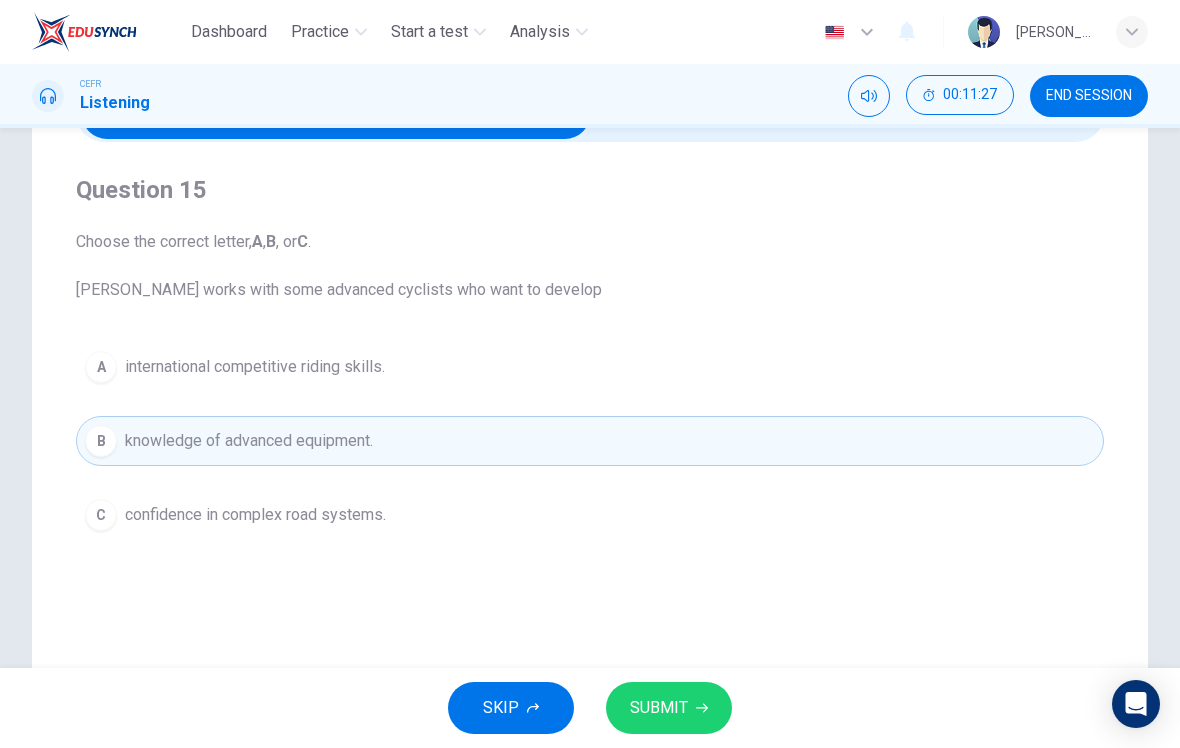 click on "SUBMIT" at bounding box center (669, 708) 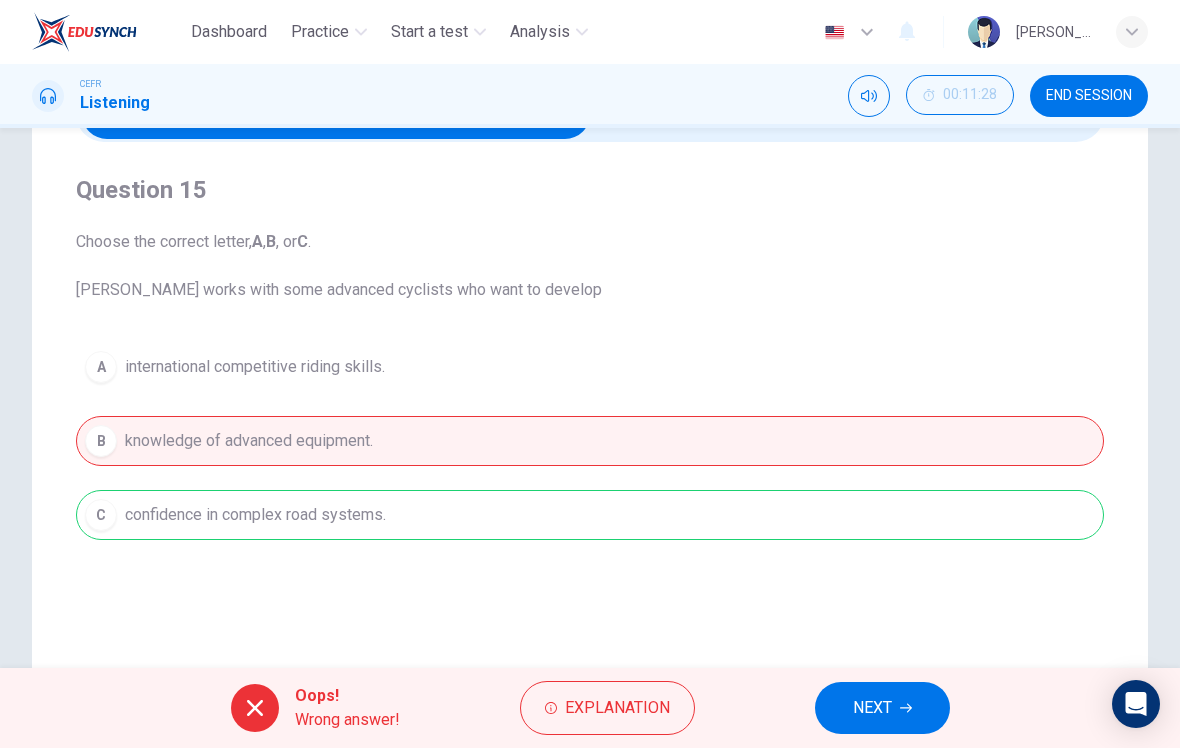 click on "NEXT" at bounding box center [882, 708] 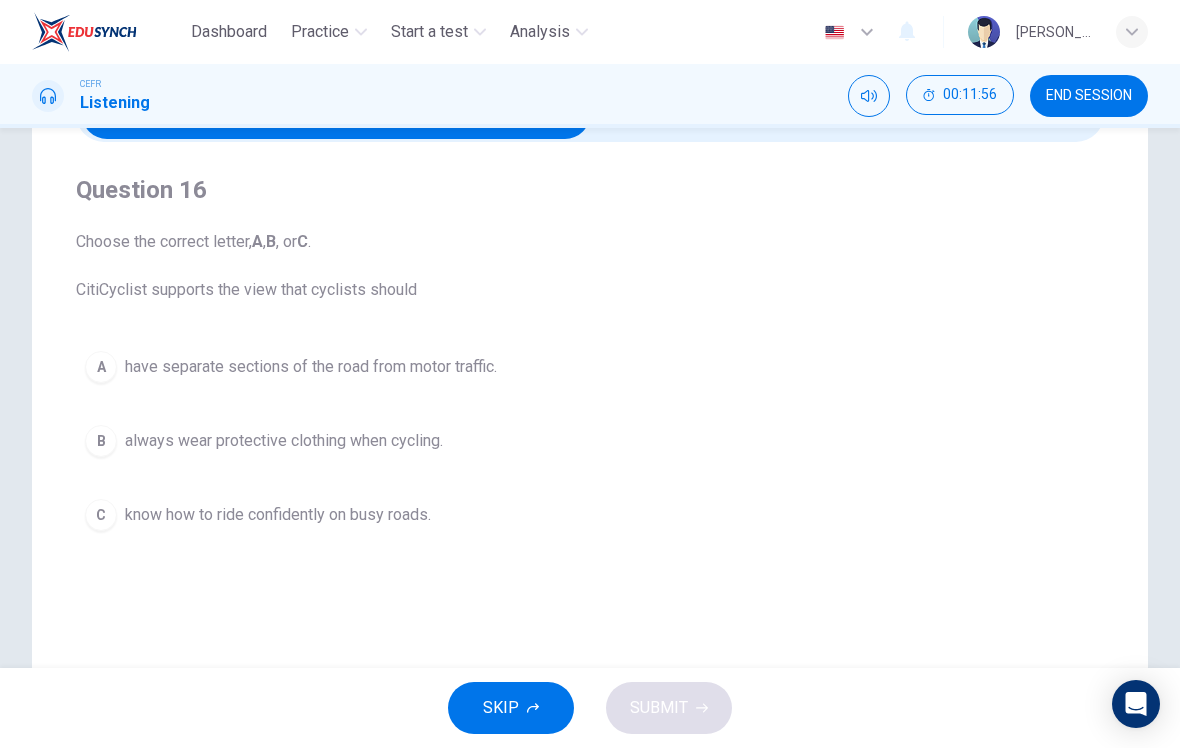 click on "A have separate sections of the road from motor traffic." at bounding box center (590, 367) 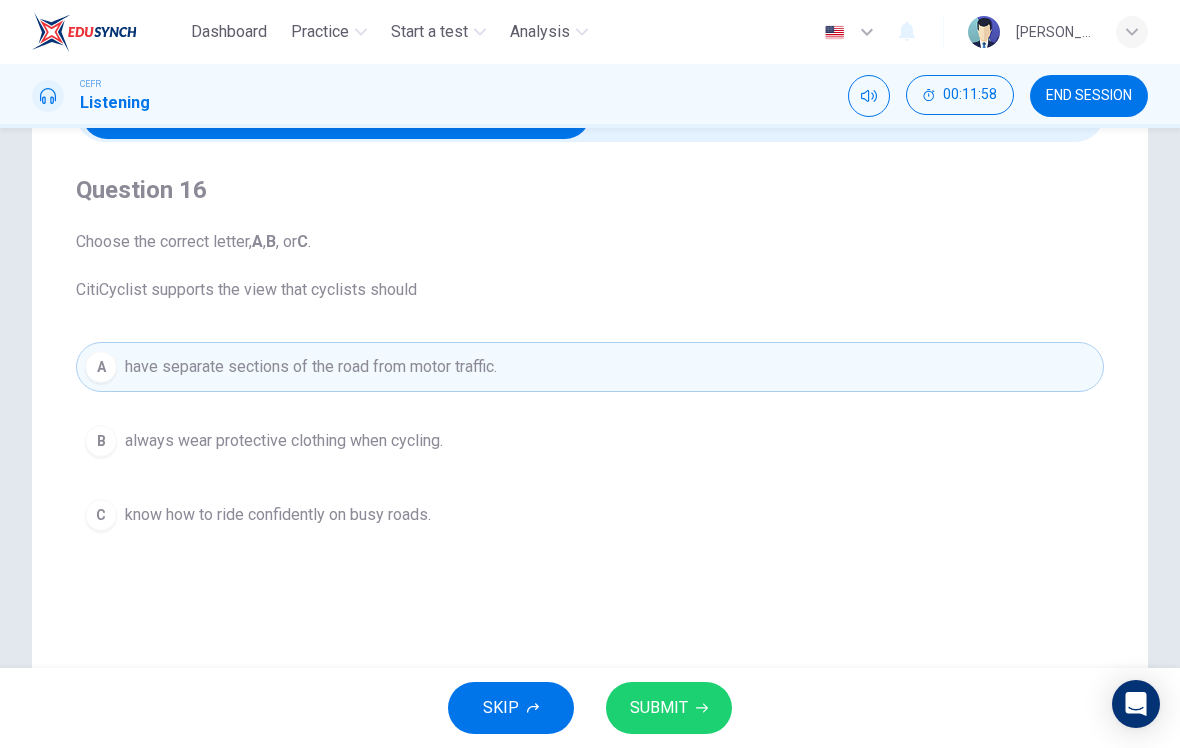 click on "SUBMIT" at bounding box center (659, 708) 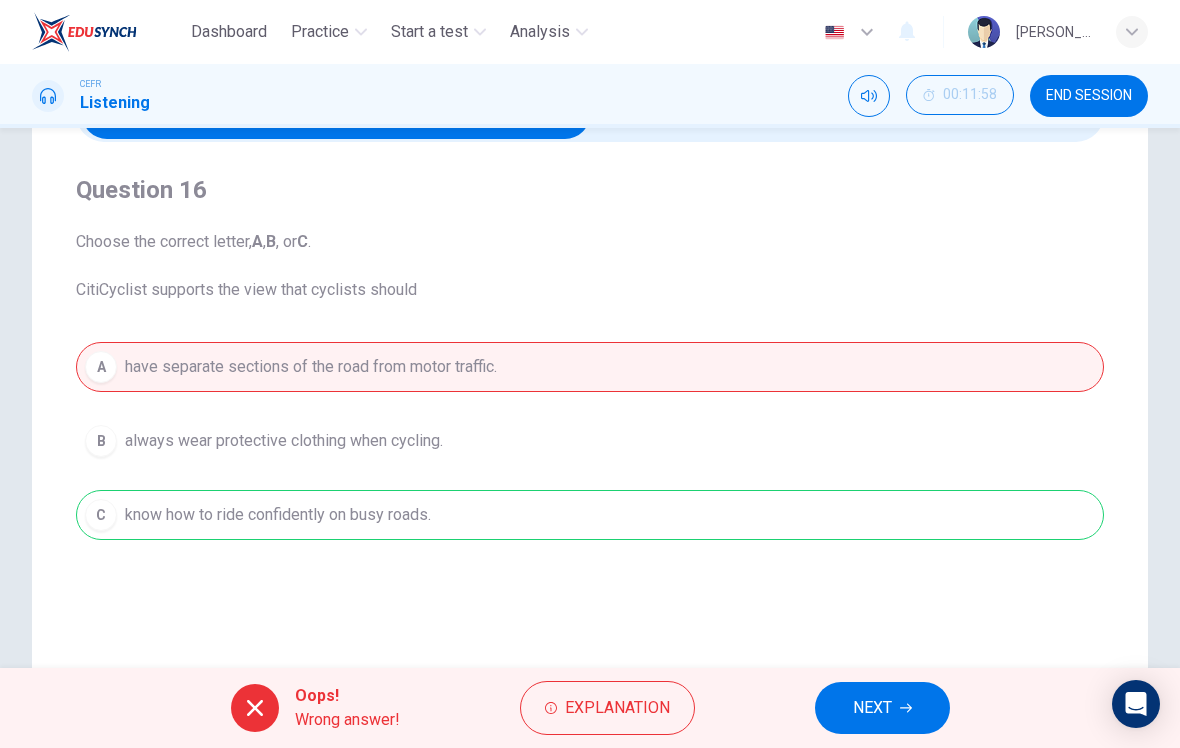 click on "NEXT" at bounding box center [882, 708] 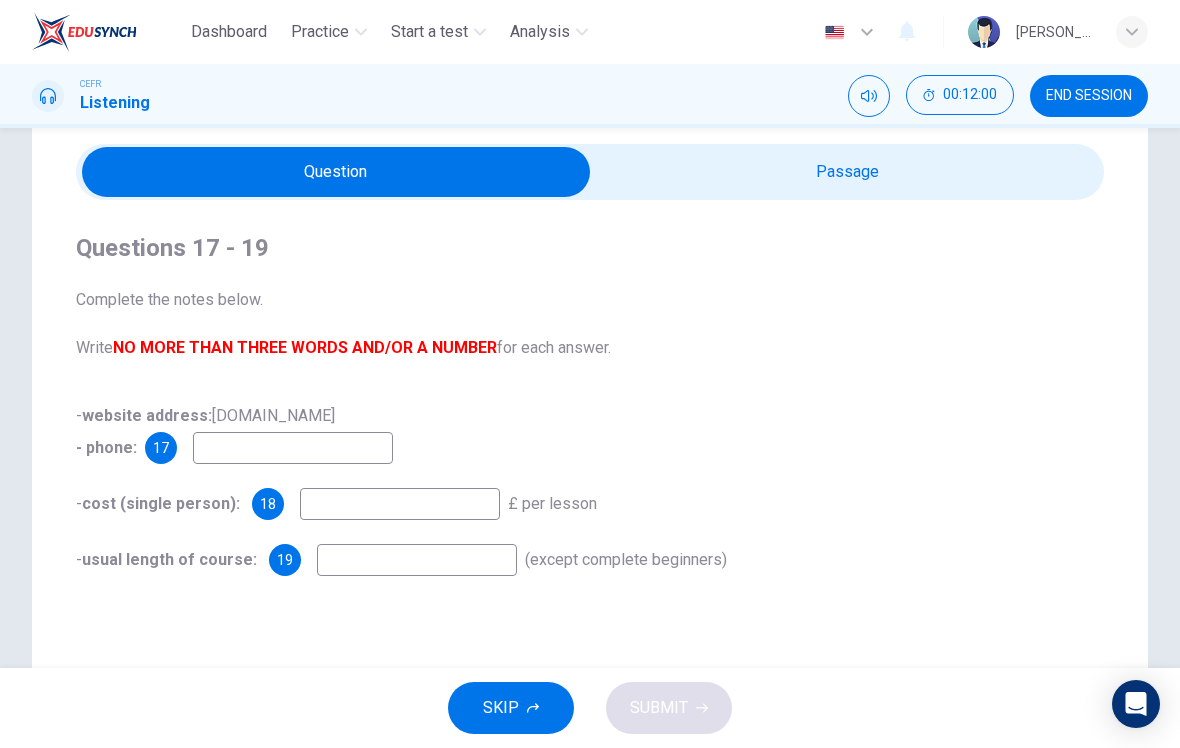 scroll, scrollTop: 65, scrollLeft: 0, axis: vertical 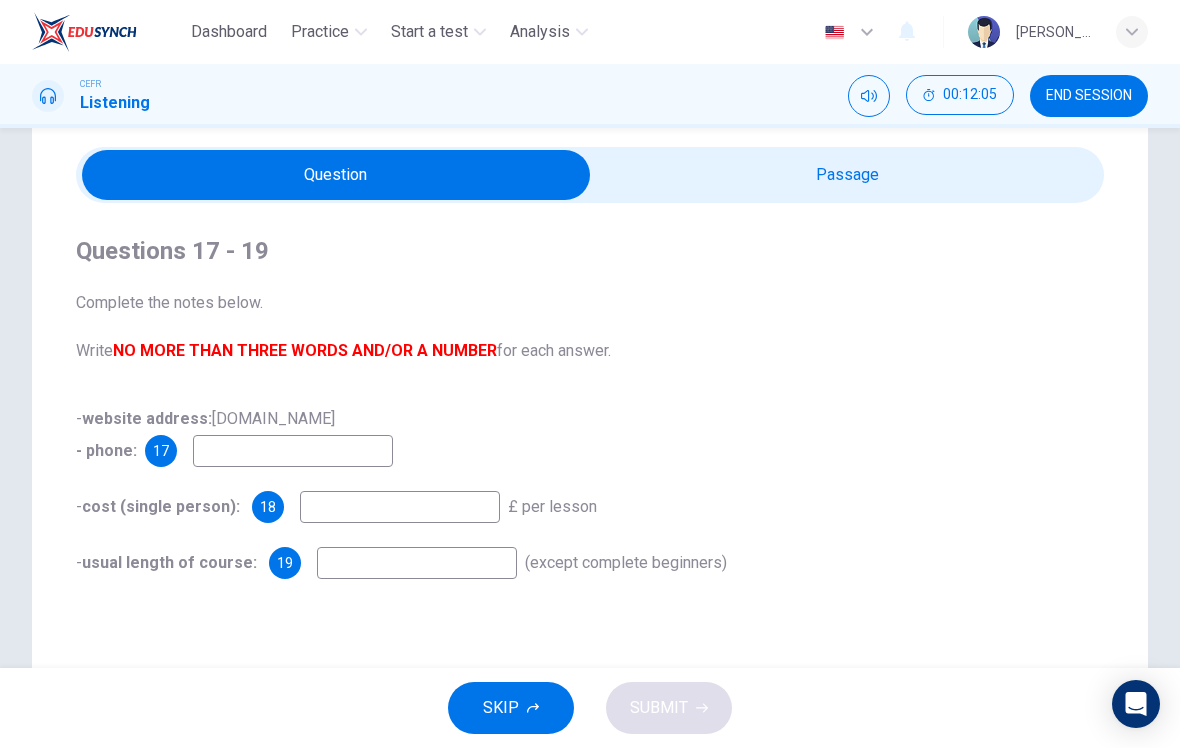 click on "Questions 17 - 19 Complete the notes below. Write  NO MORE THAN THREE WORDS AND/OR A NUMBER  for each answer. -  website address:  citicyclist.co.uk - phone:  17 -  cost (single person):   18  £ per lesson -  usual length of course:   19  (except
complete beginners)" at bounding box center [590, 407] 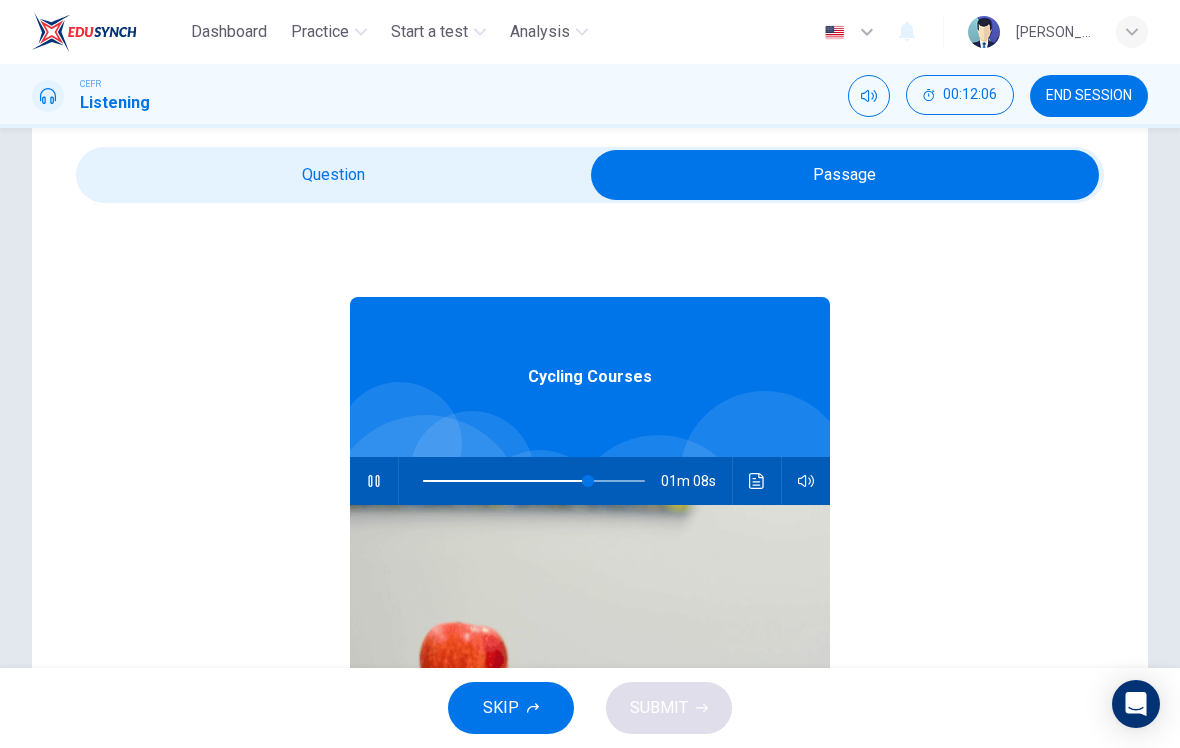 type on "75" 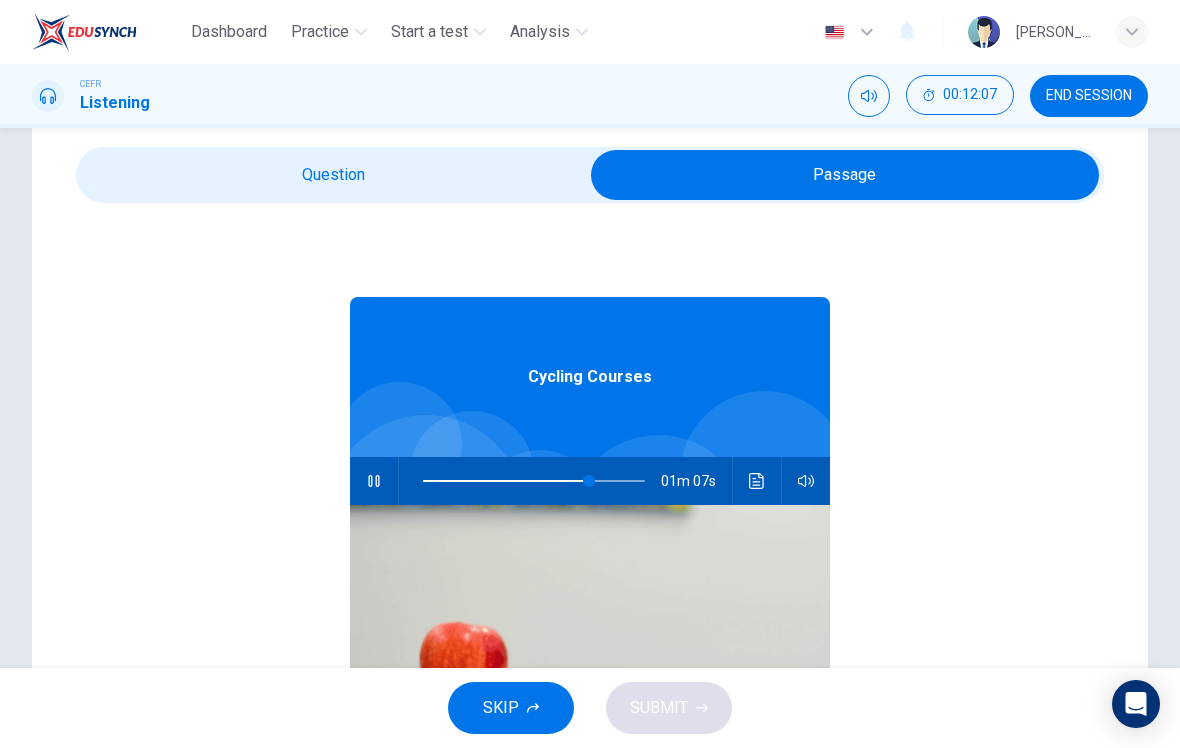 click at bounding box center (845, 175) 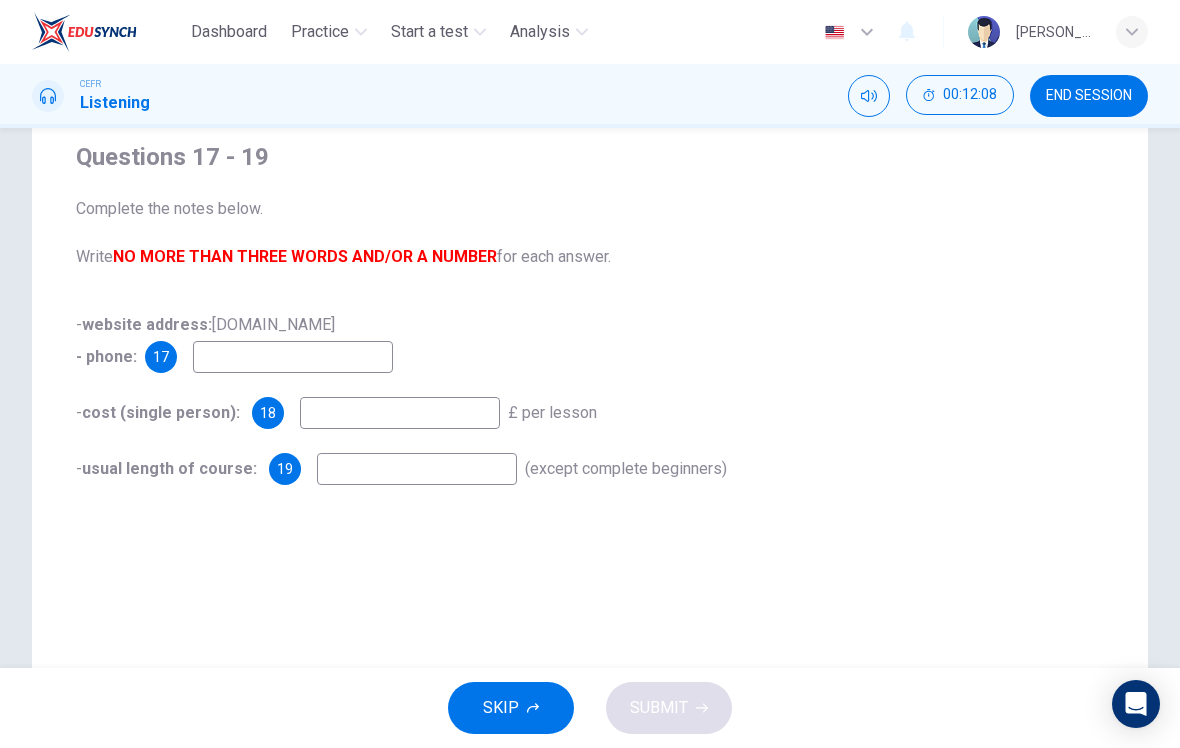 scroll, scrollTop: 160, scrollLeft: 0, axis: vertical 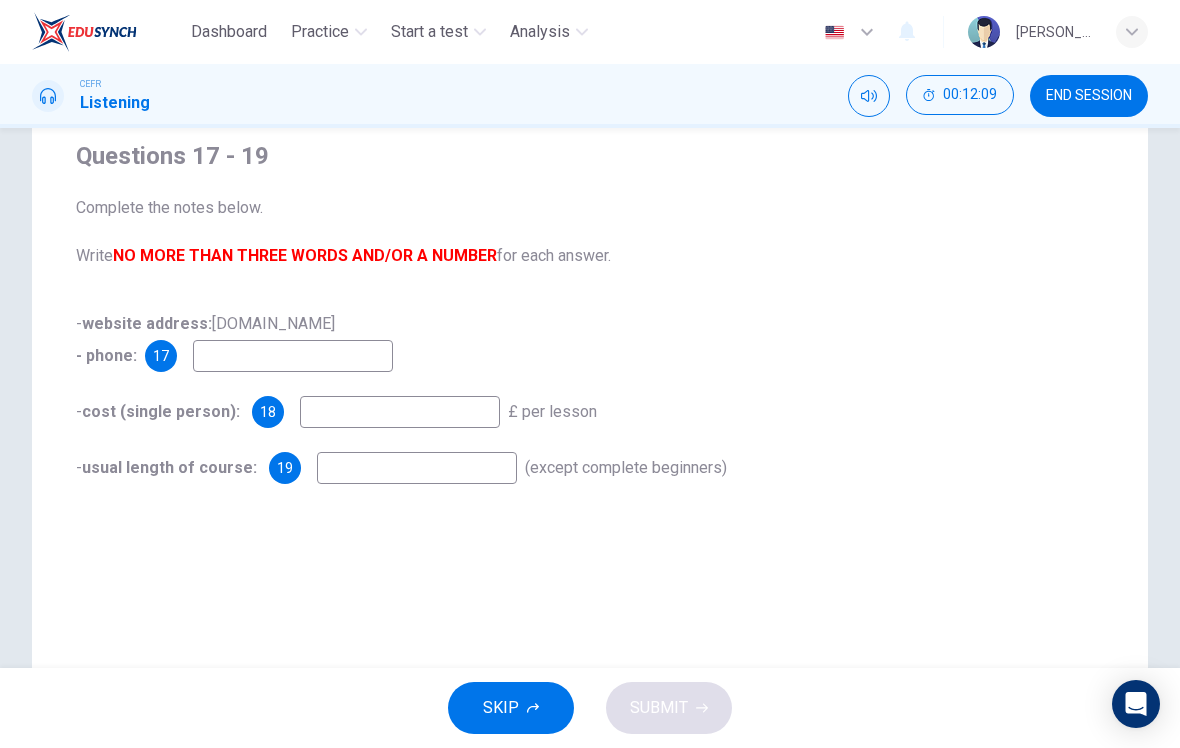 click at bounding box center [293, 356] 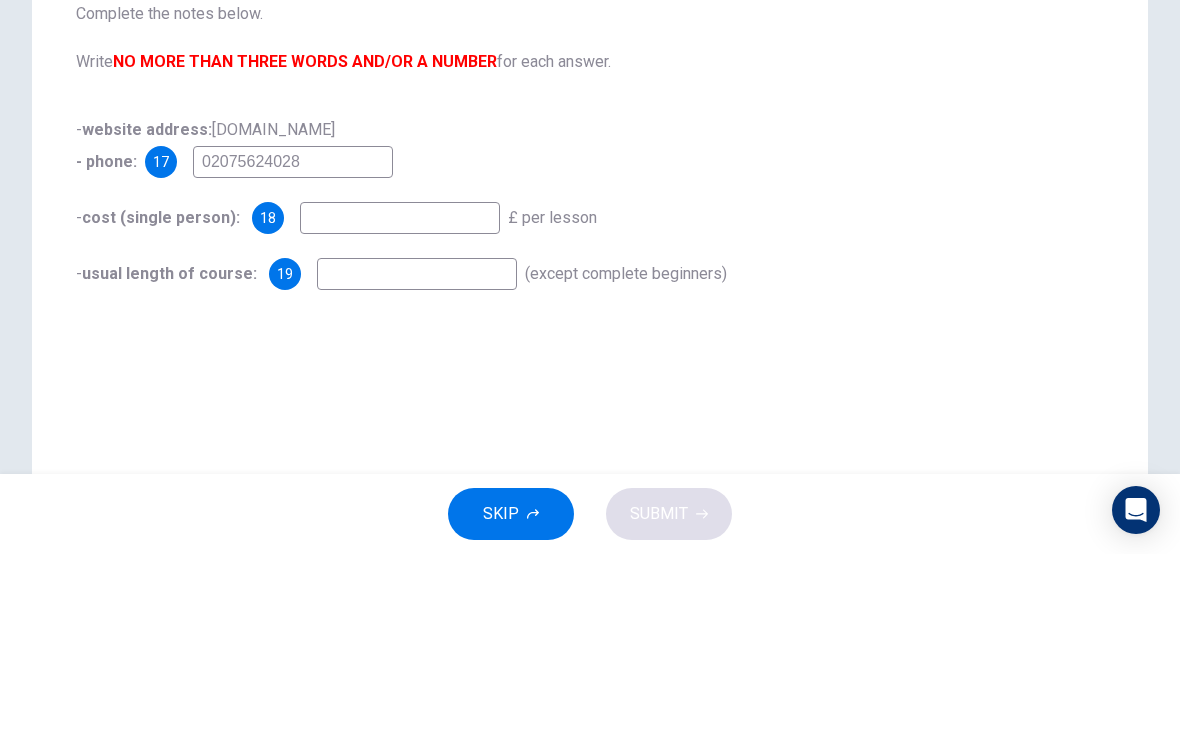 type on "02075624028" 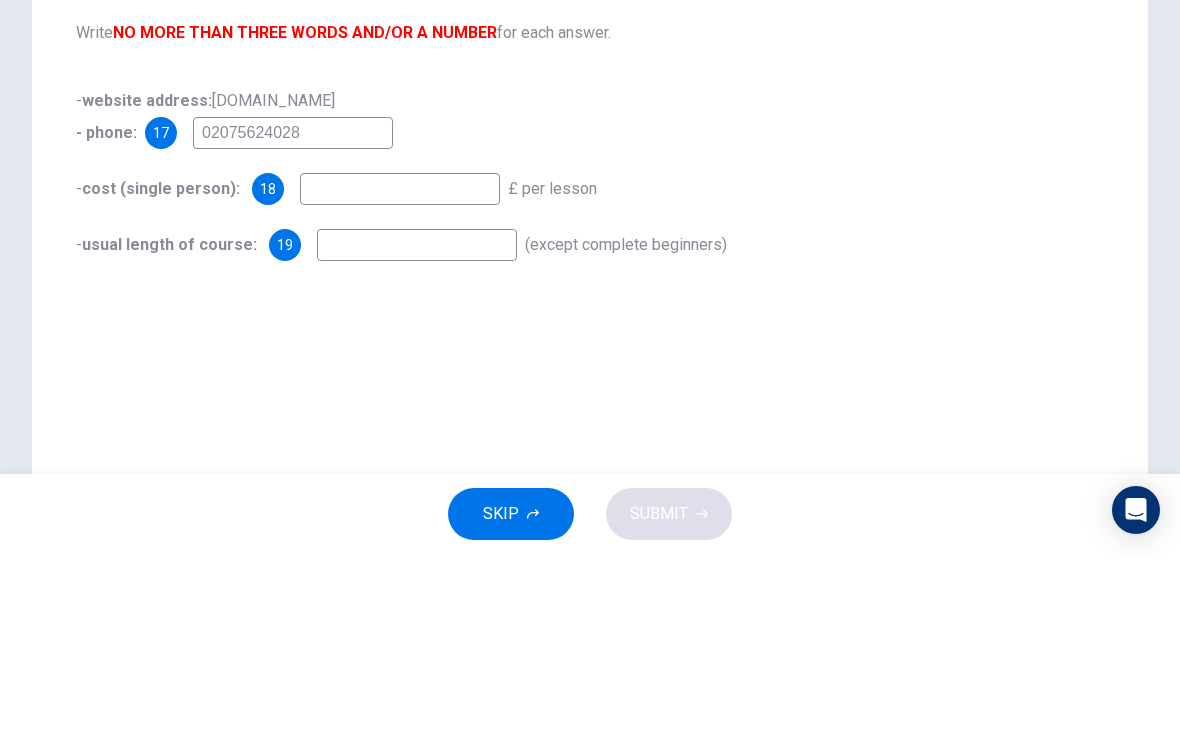 scroll, scrollTop: 184, scrollLeft: 0, axis: vertical 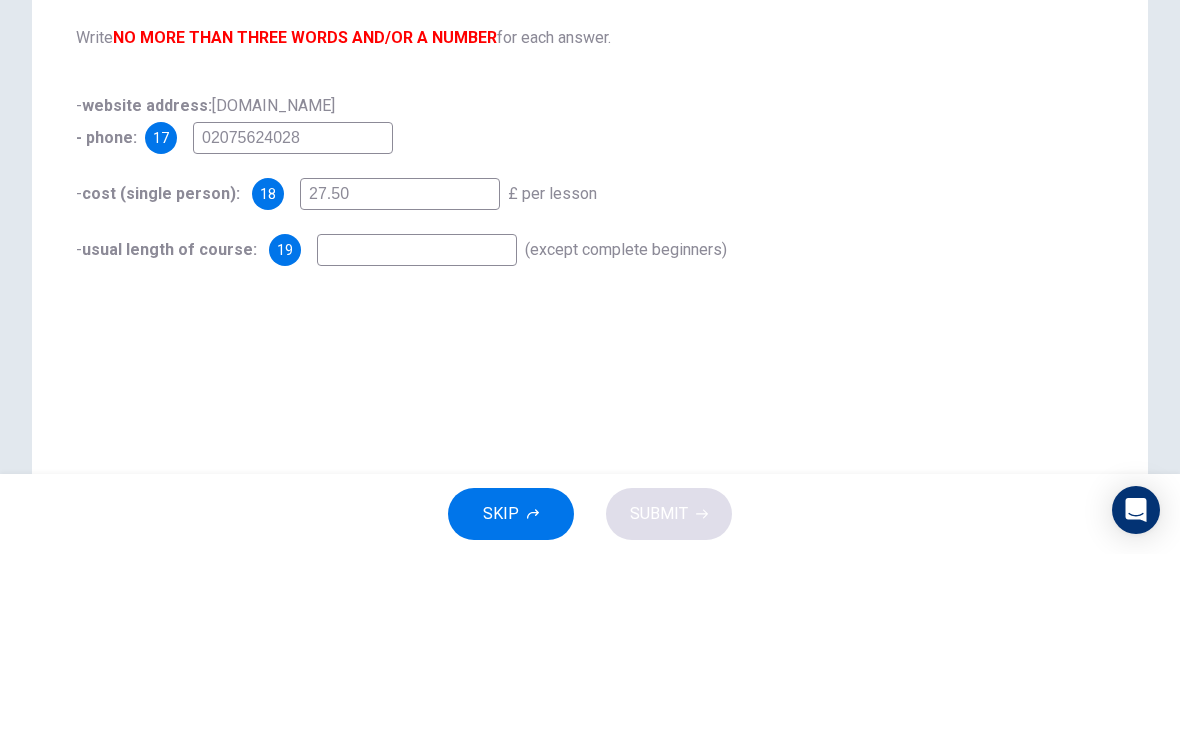 type on "27.50" 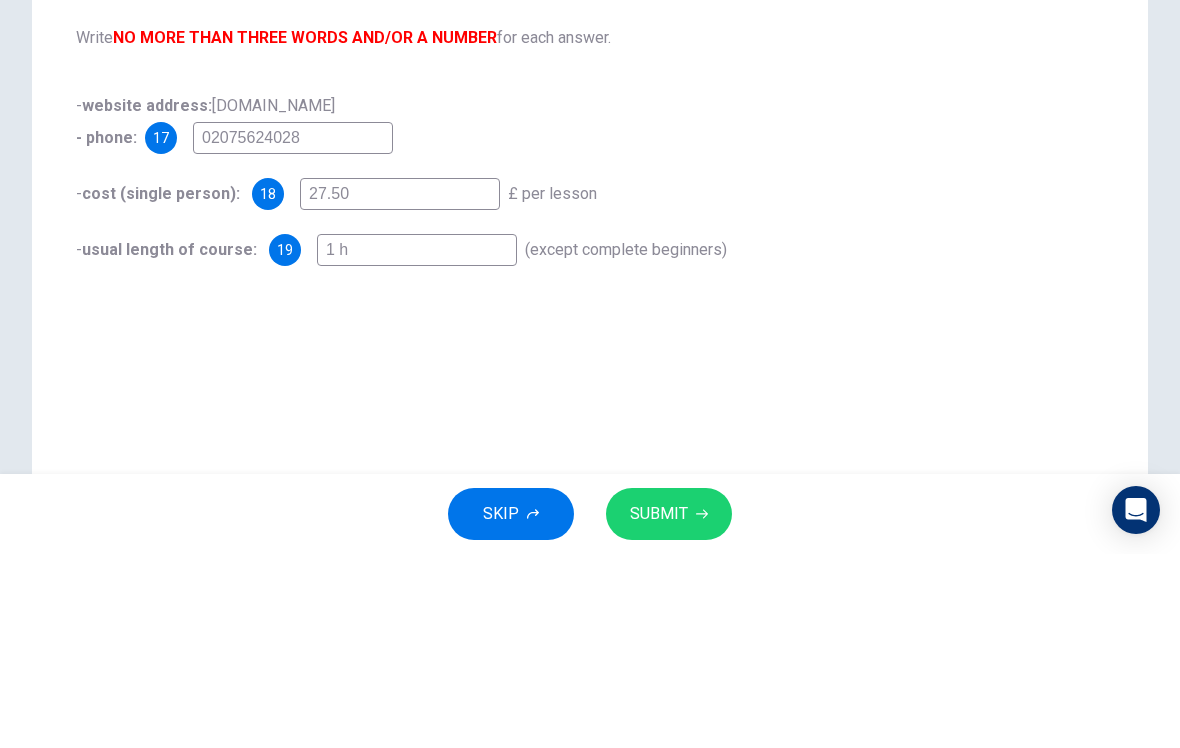 type on "1 ho" 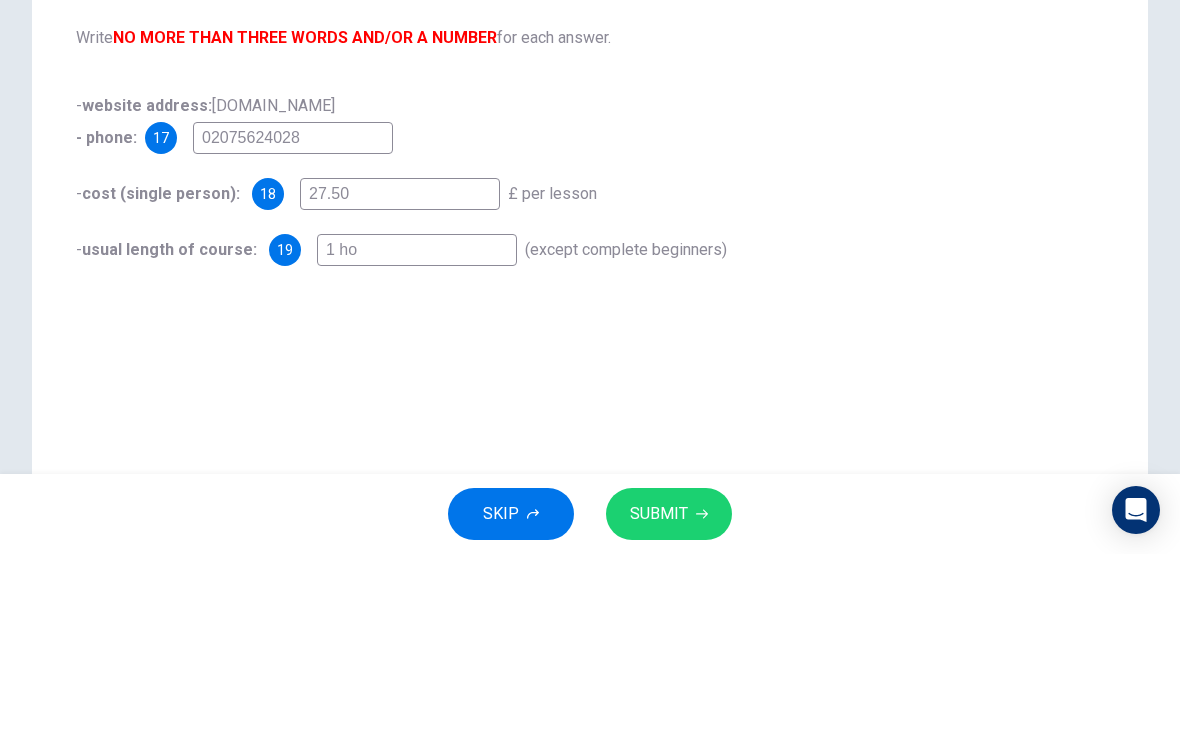 type on "98" 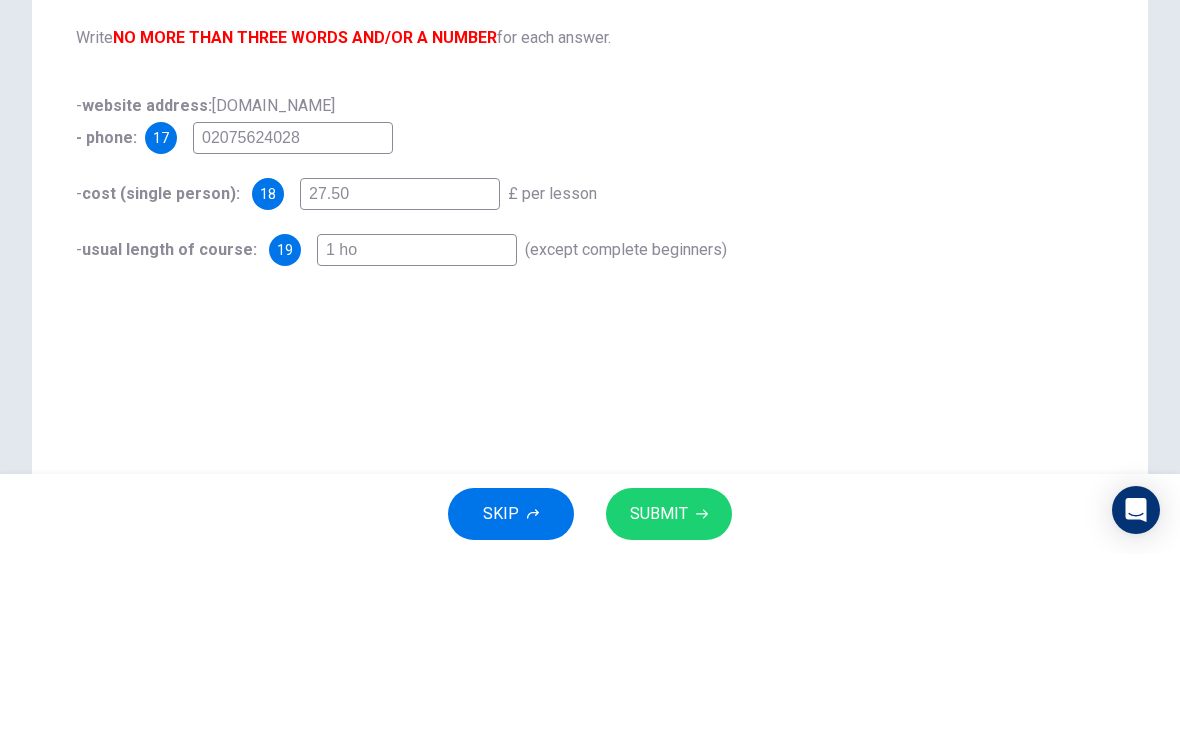 type on "1 hou" 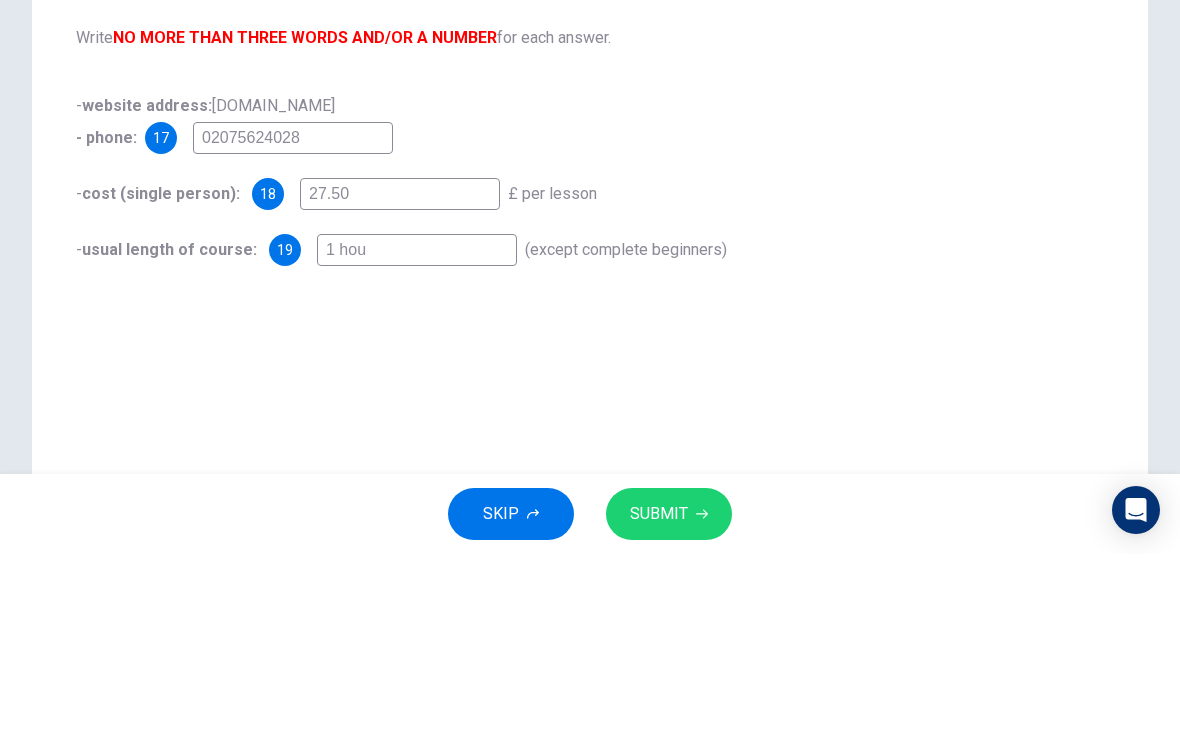 type on "98" 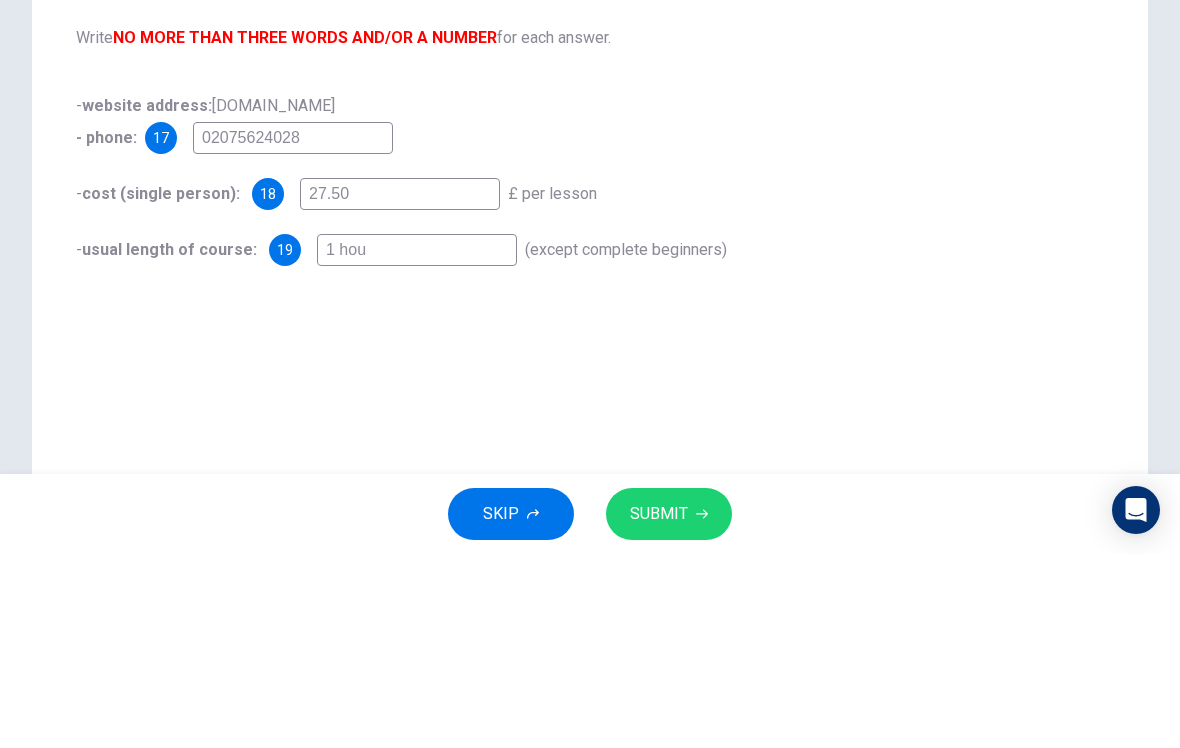 type on "1 hour" 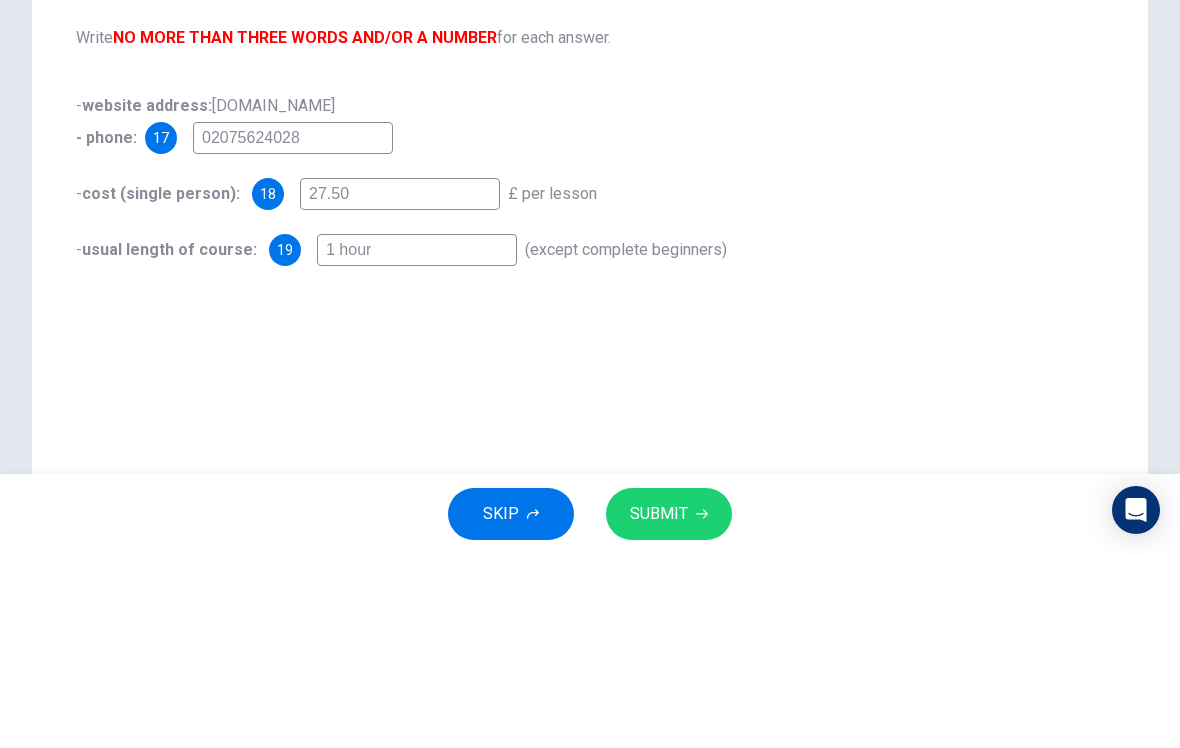 type on "98" 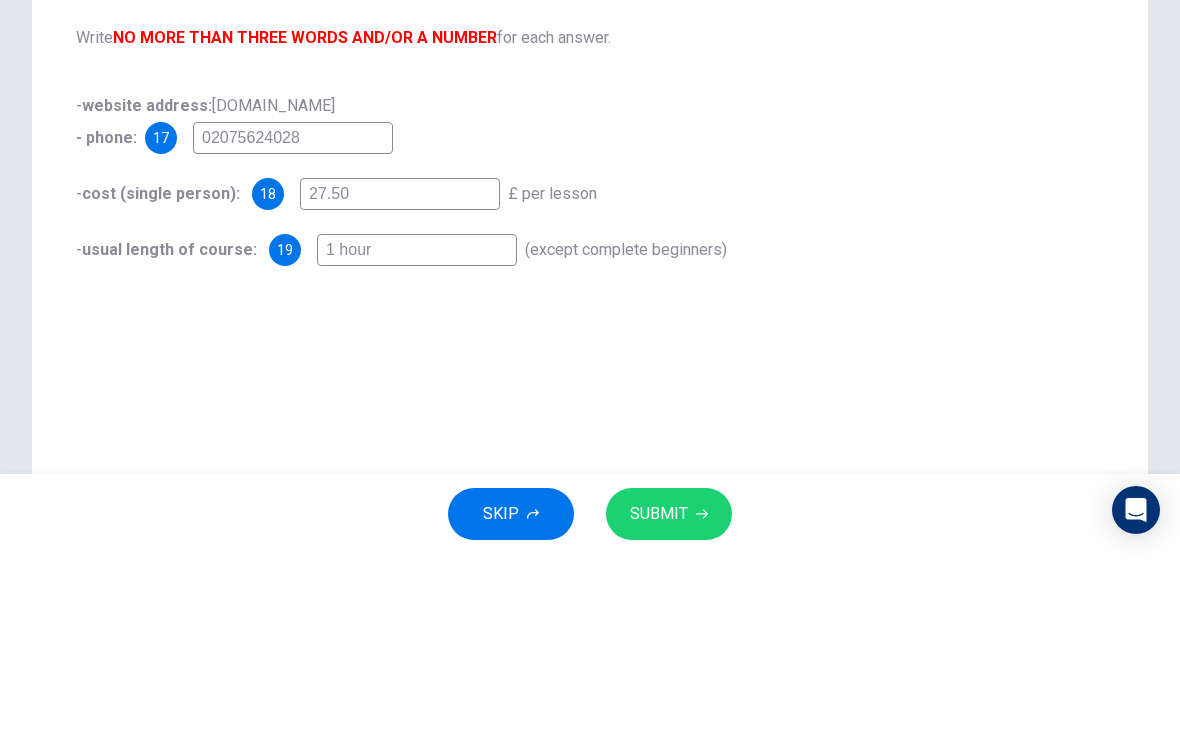 type on "1 hour" 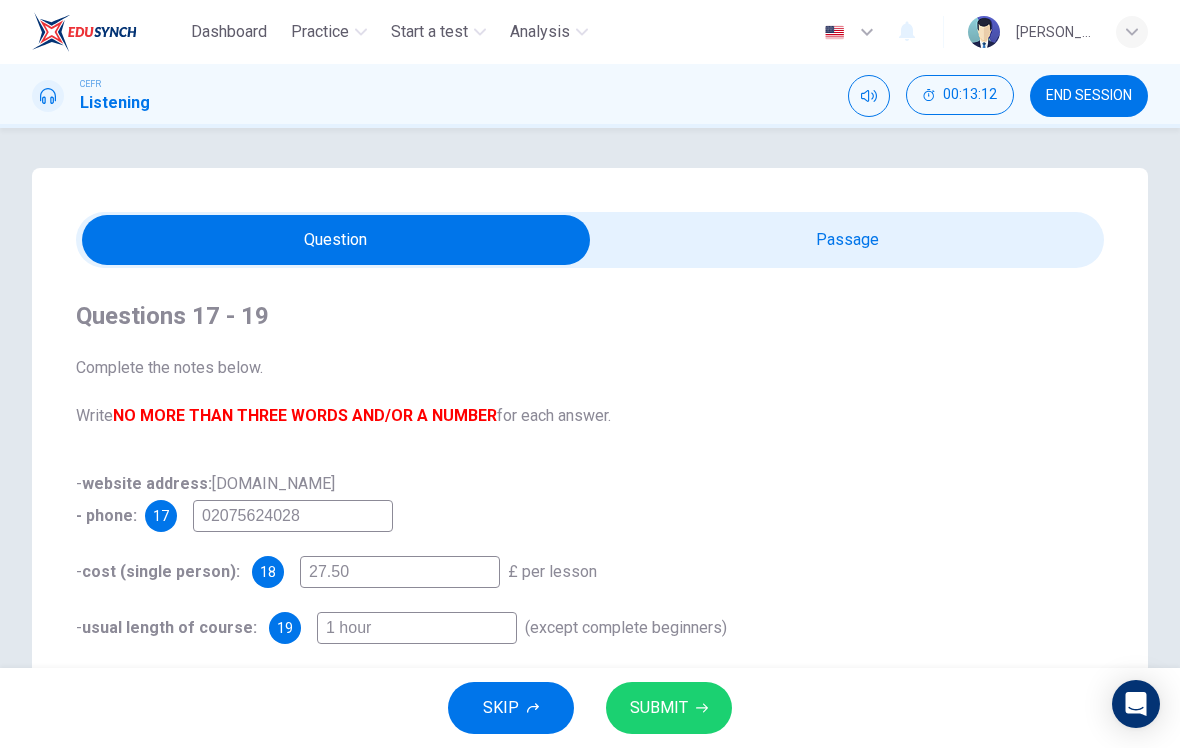 scroll, scrollTop: -5, scrollLeft: 0, axis: vertical 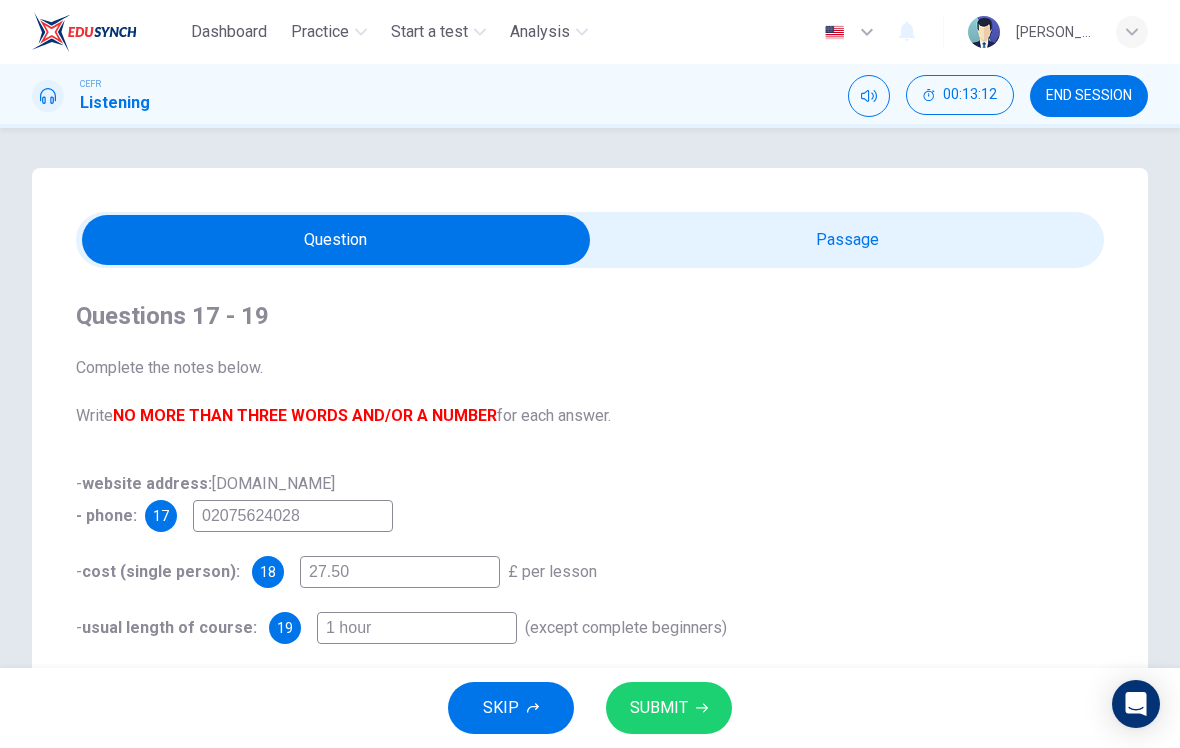 type on "99" 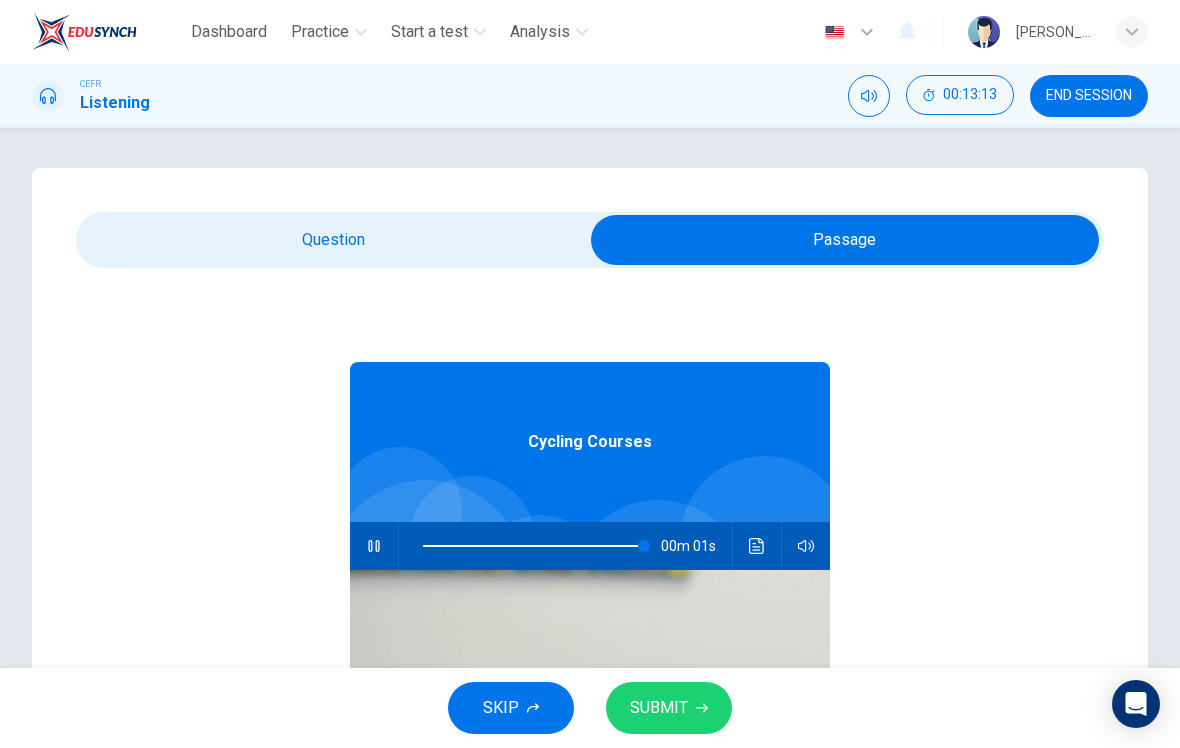 type on "100" 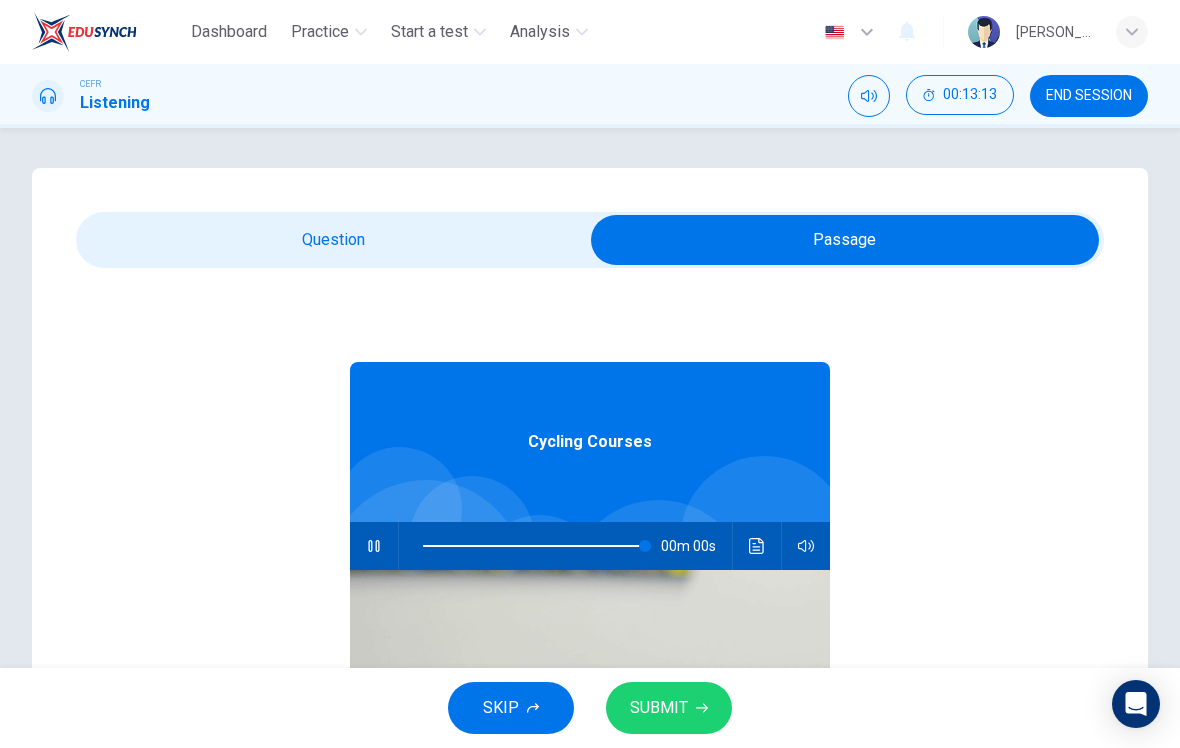 click at bounding box center [845, 240] 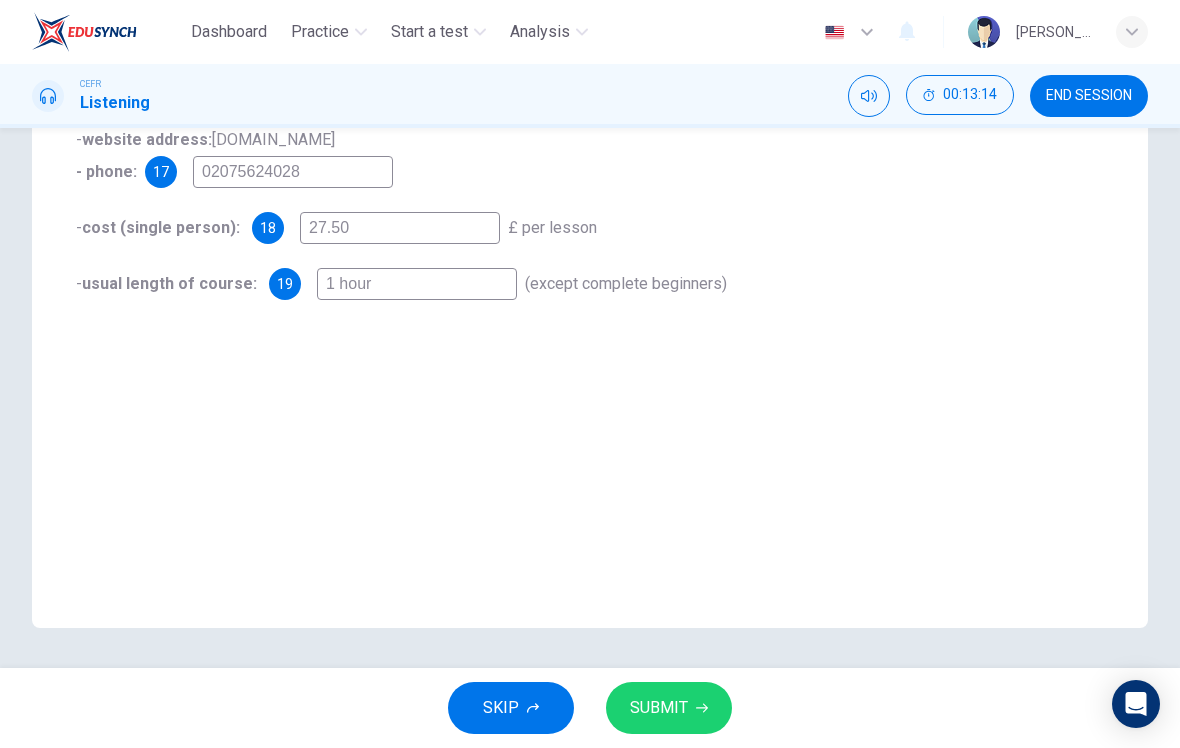 click on "SUBMIT" at bounding box center [669, 708] 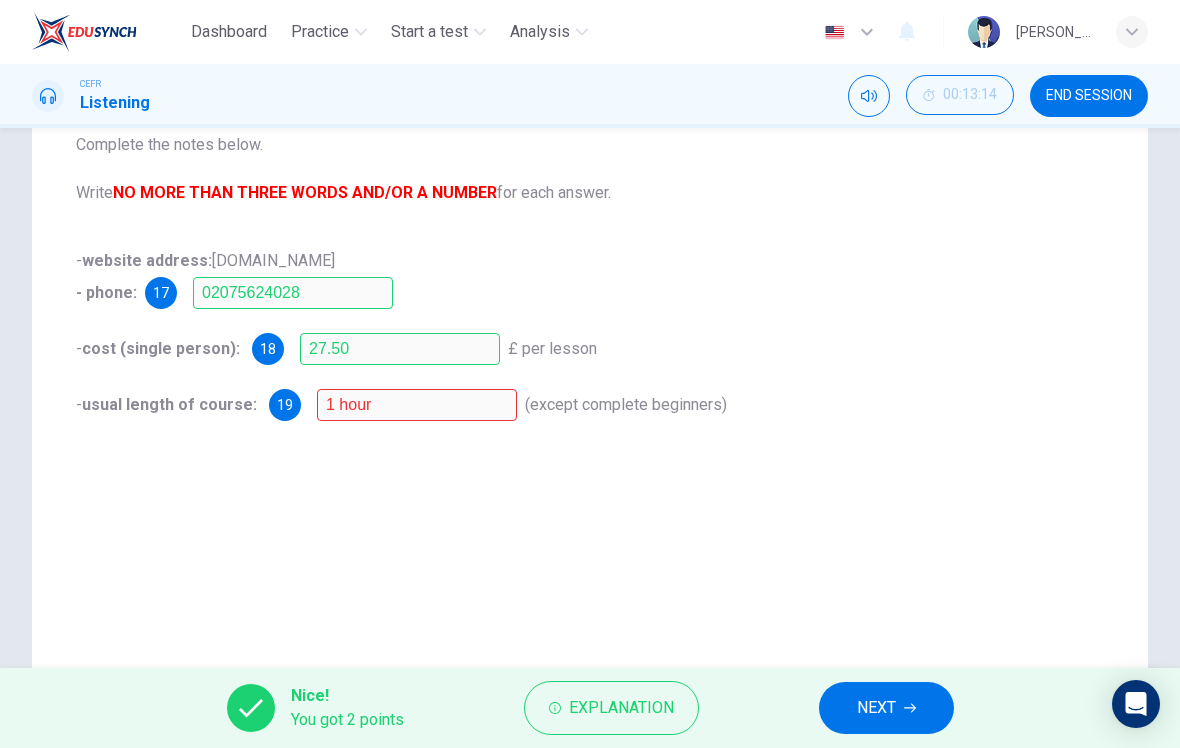 scroll, scrollTop: 230, scrollLeft: 0, axis: vertical 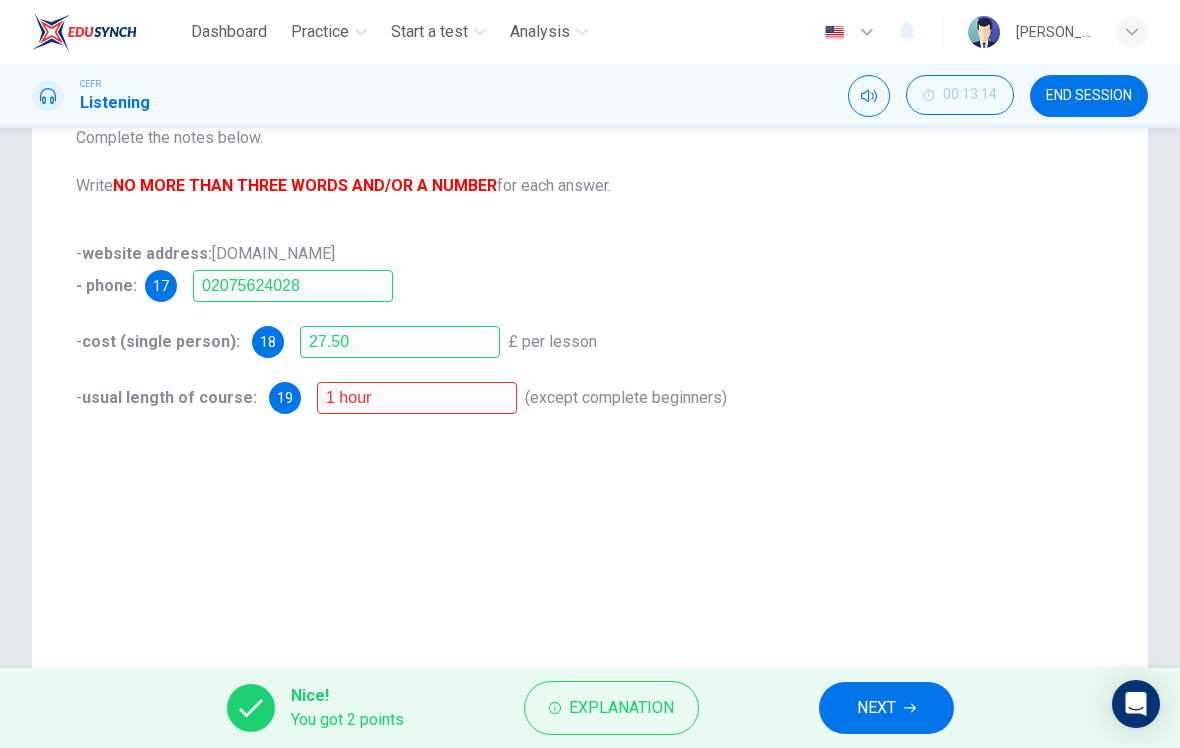 click on "Explanation" at bounding box center (621, 708) 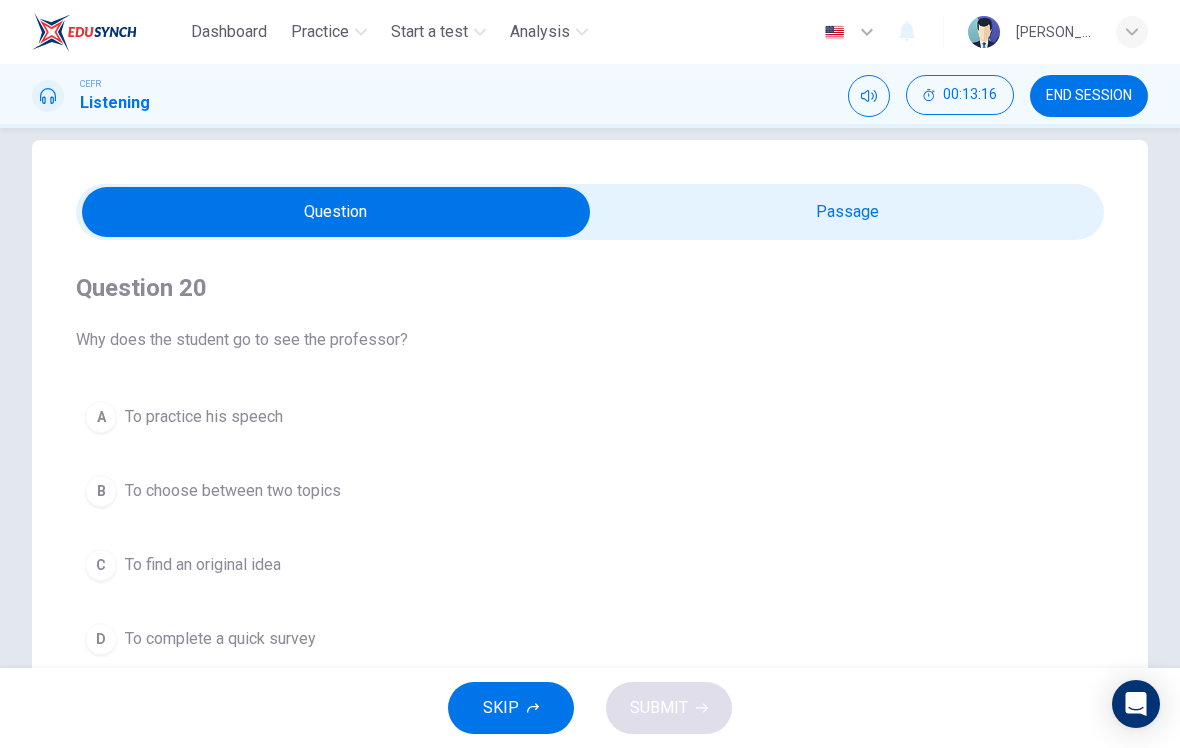 scroll, scrollTop: 7, scrollLeft: 0, axis: vertical 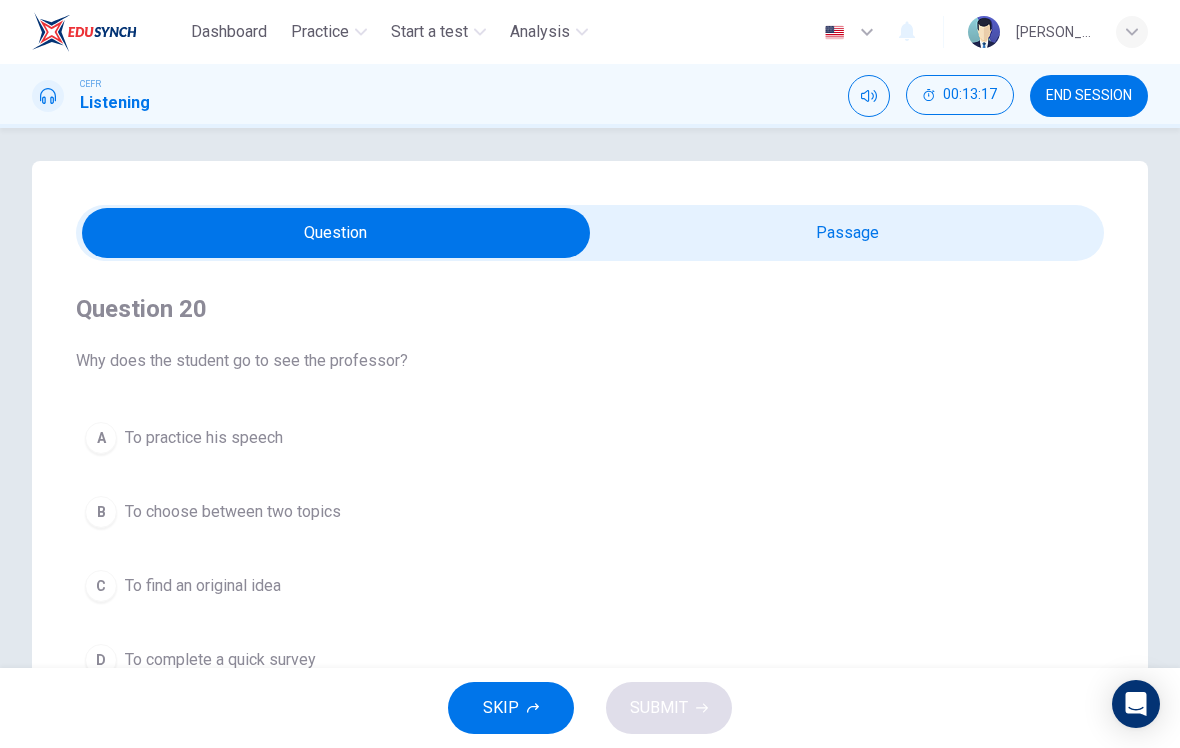 click at bounding box center (336, 233) 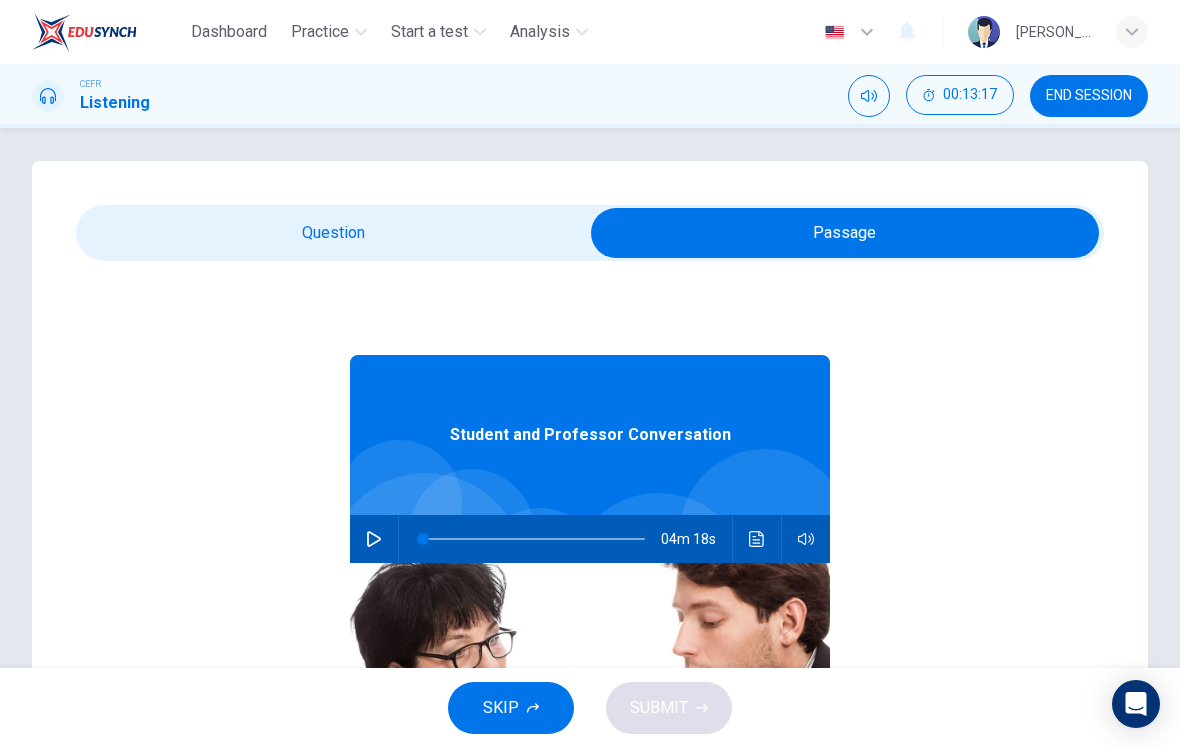 click at bounding box center (374, 539) 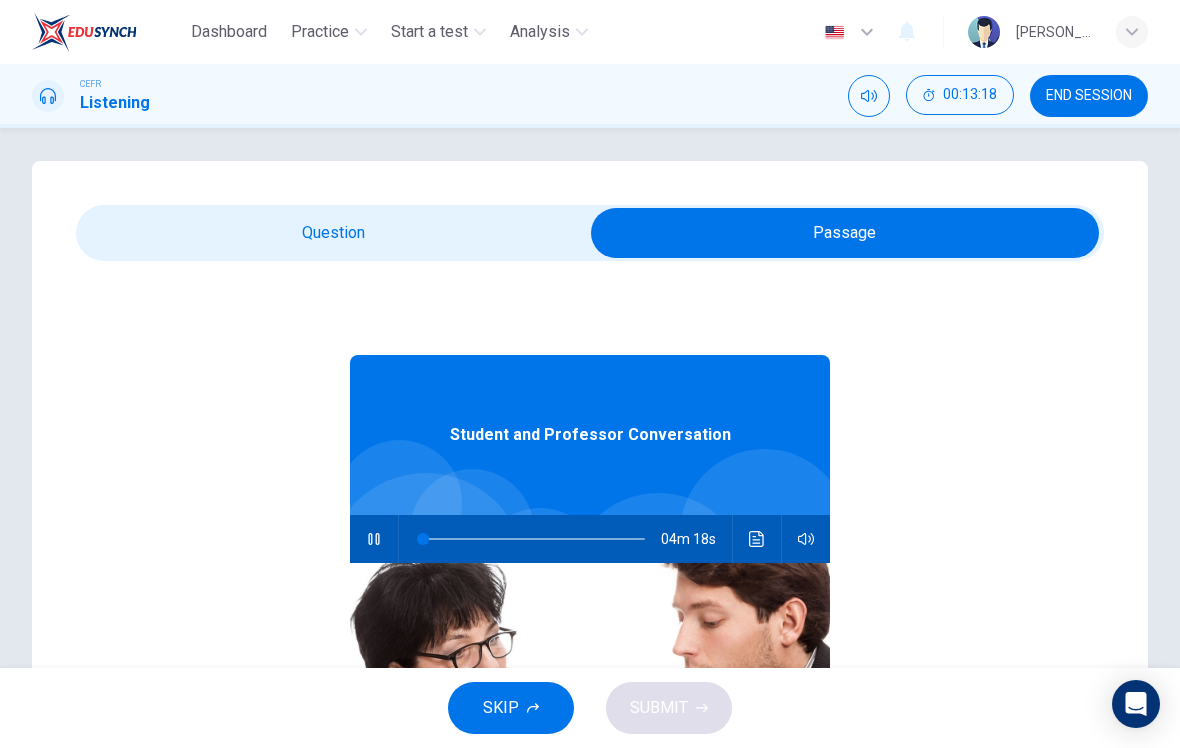 click at bounding box center [845, 233] 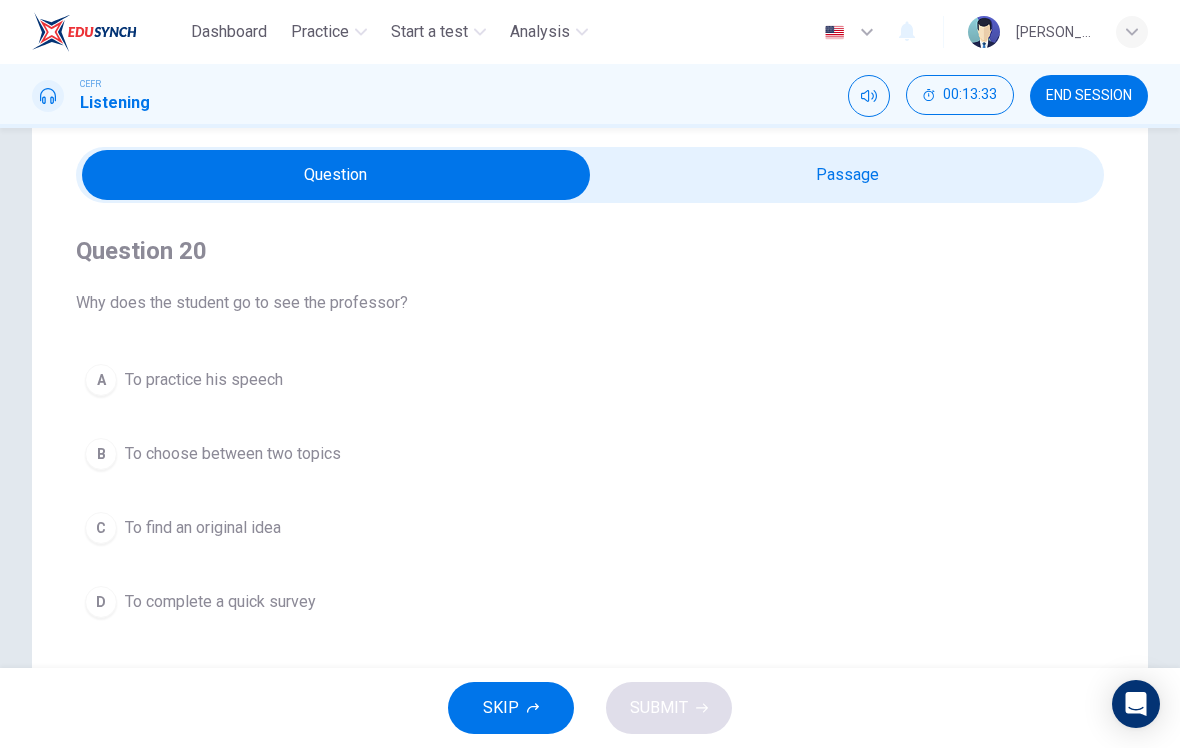 scroll, scrollTop: 92, scrollLeft: 0, axis: vertical 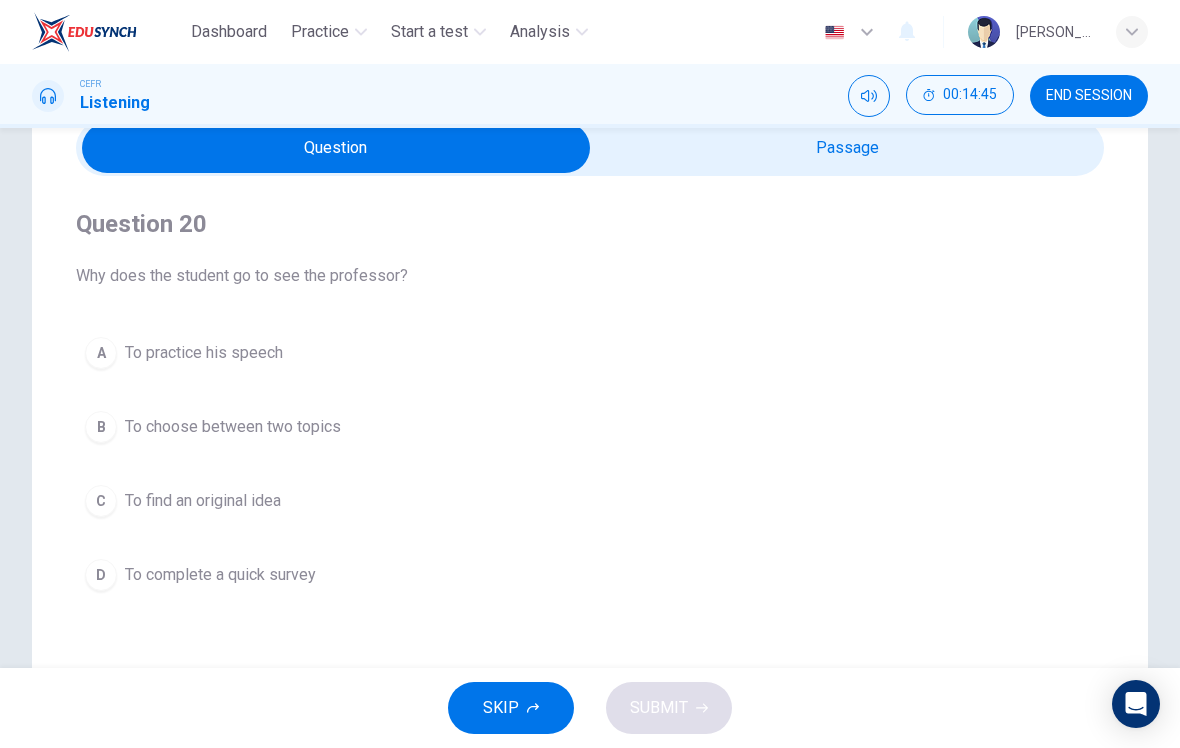 click on "B" at bounding box center [101, 427] 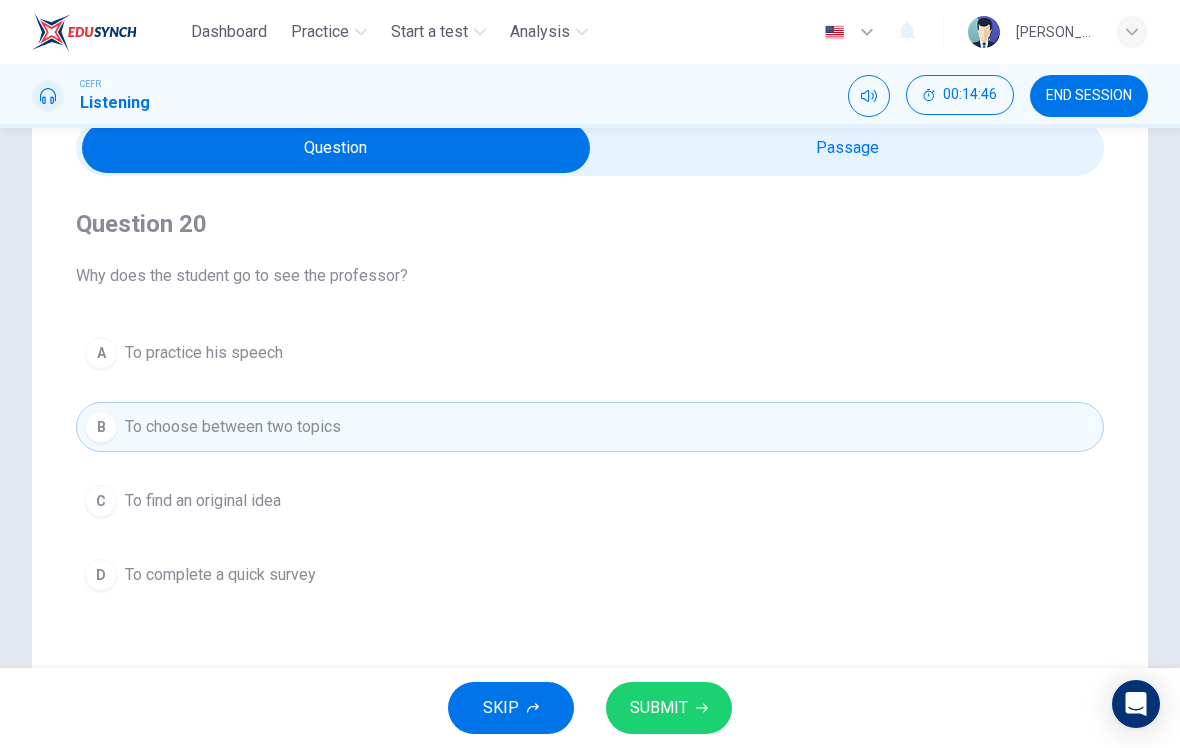 click on "SUBMIT" at bounding box center [669, 708] 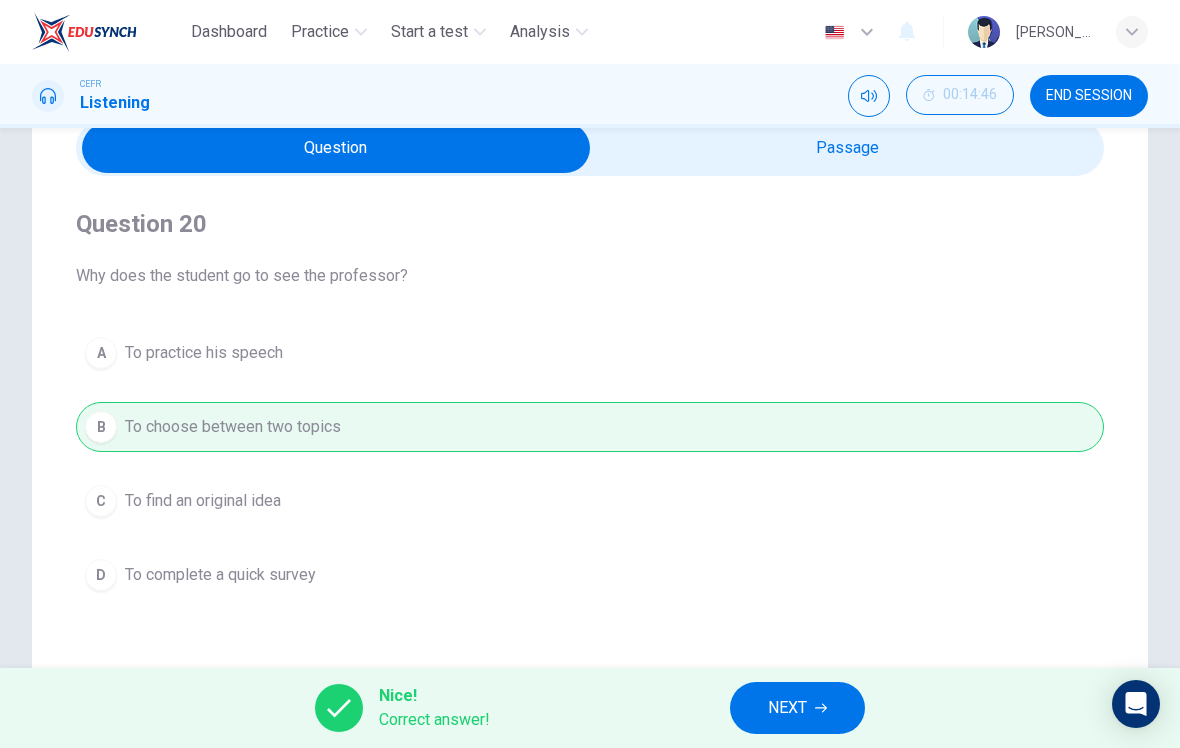 click on "NEXT" at bounding box center [787, 708] 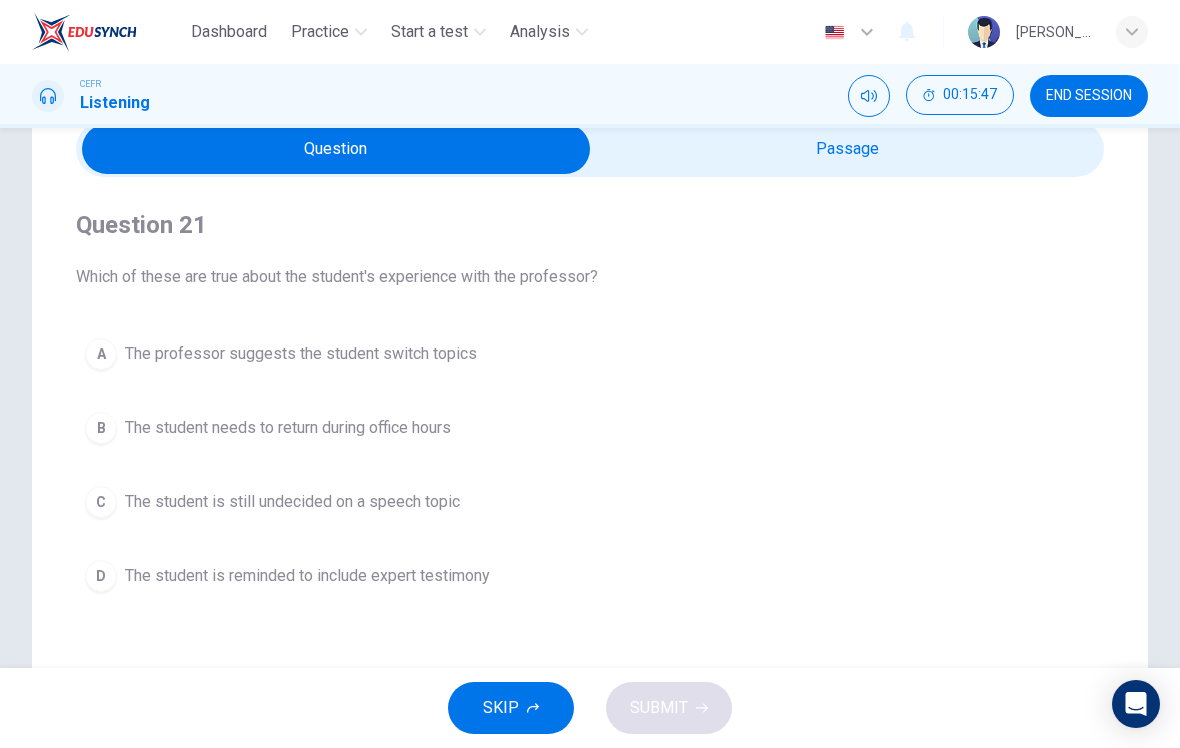 scroll, scrollTop: 77, scrollLeft: 0, axis: vertical 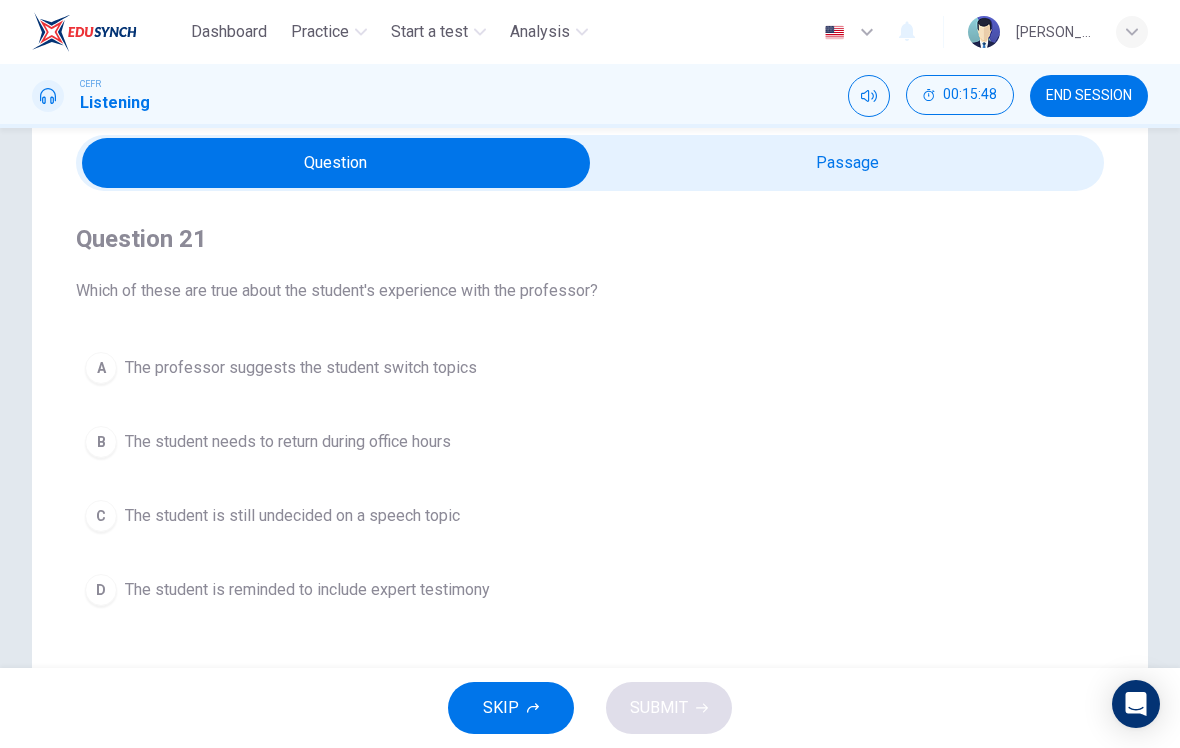 type on "60" 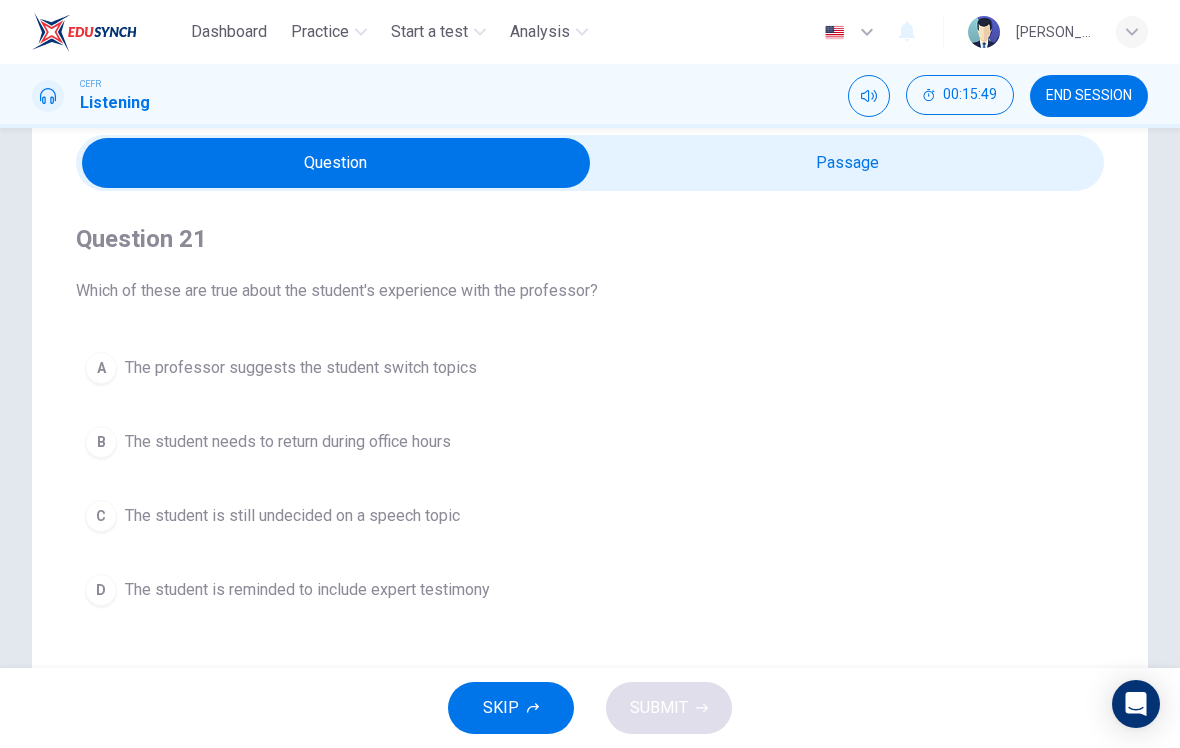 click at bounding box center (336, 163) 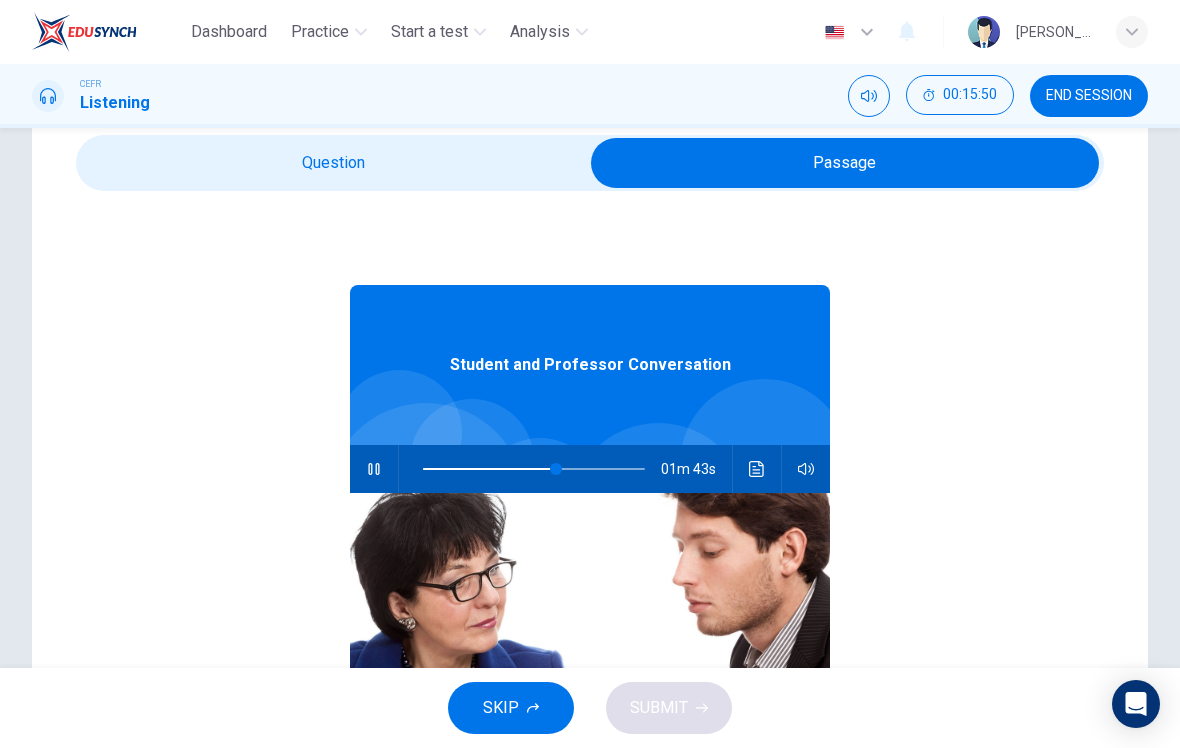 click at bounding box center [374, 469] 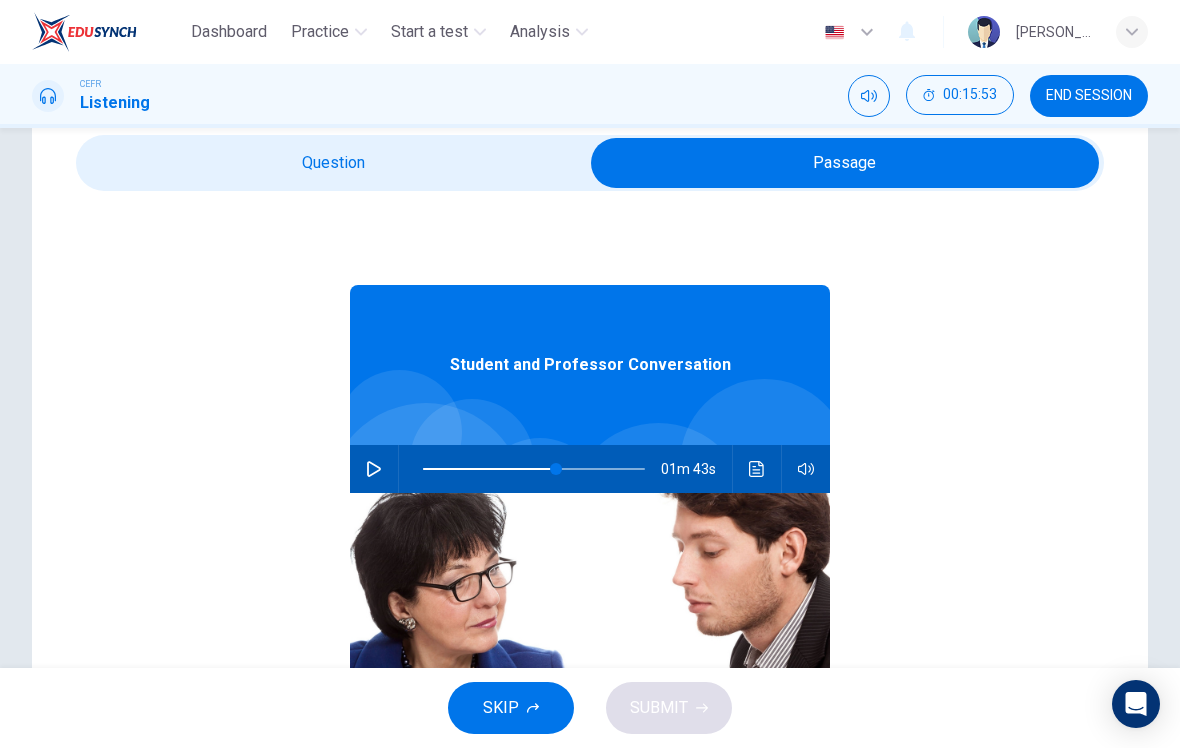 click at bounding box center (374, 469) 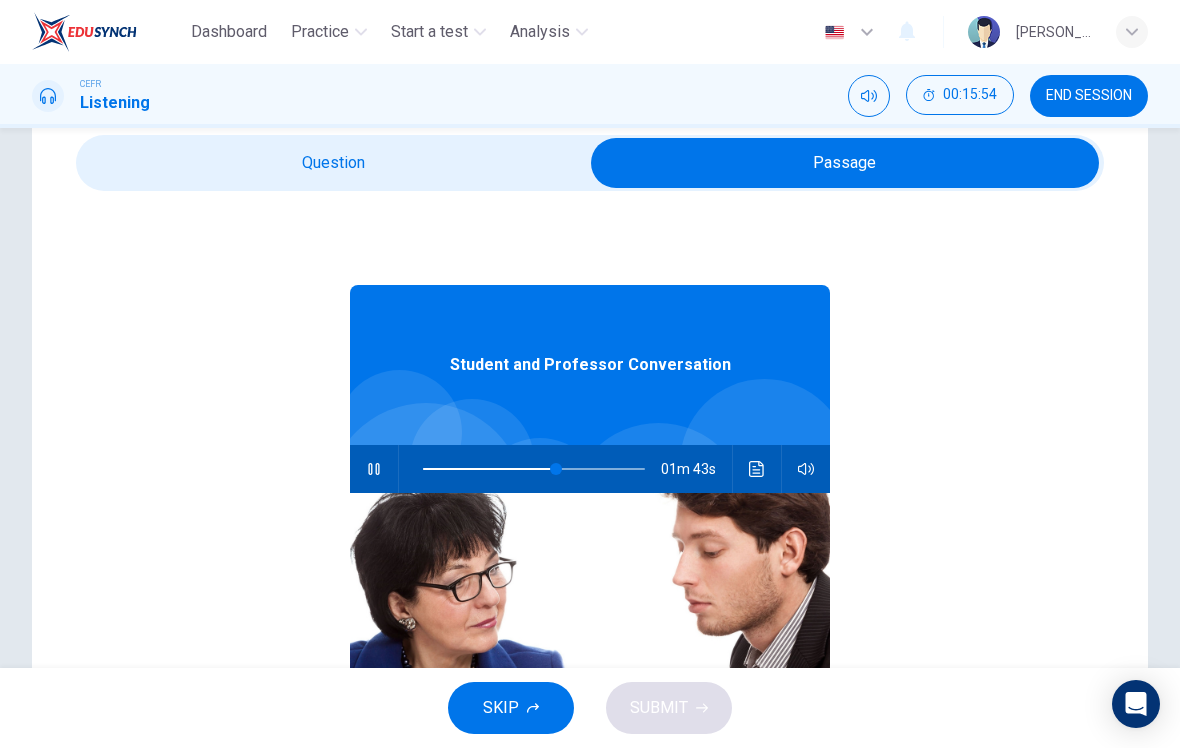 type on "61" 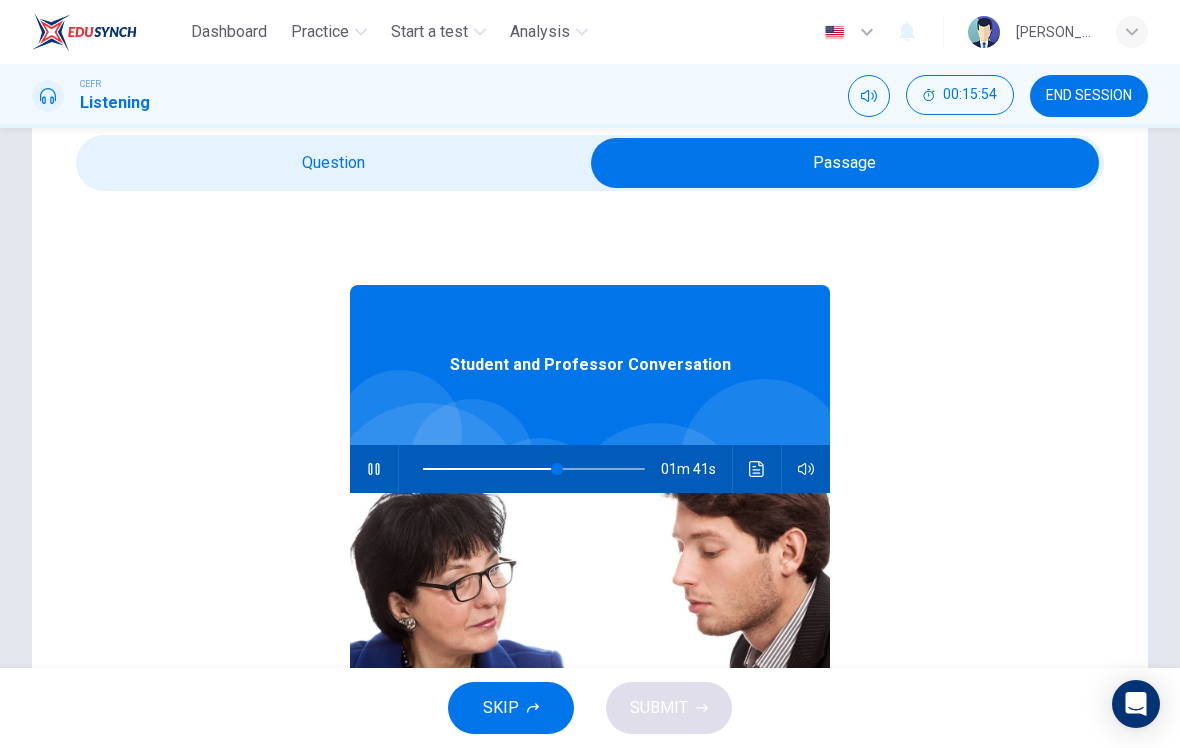 click at bounding box center [845, 163] 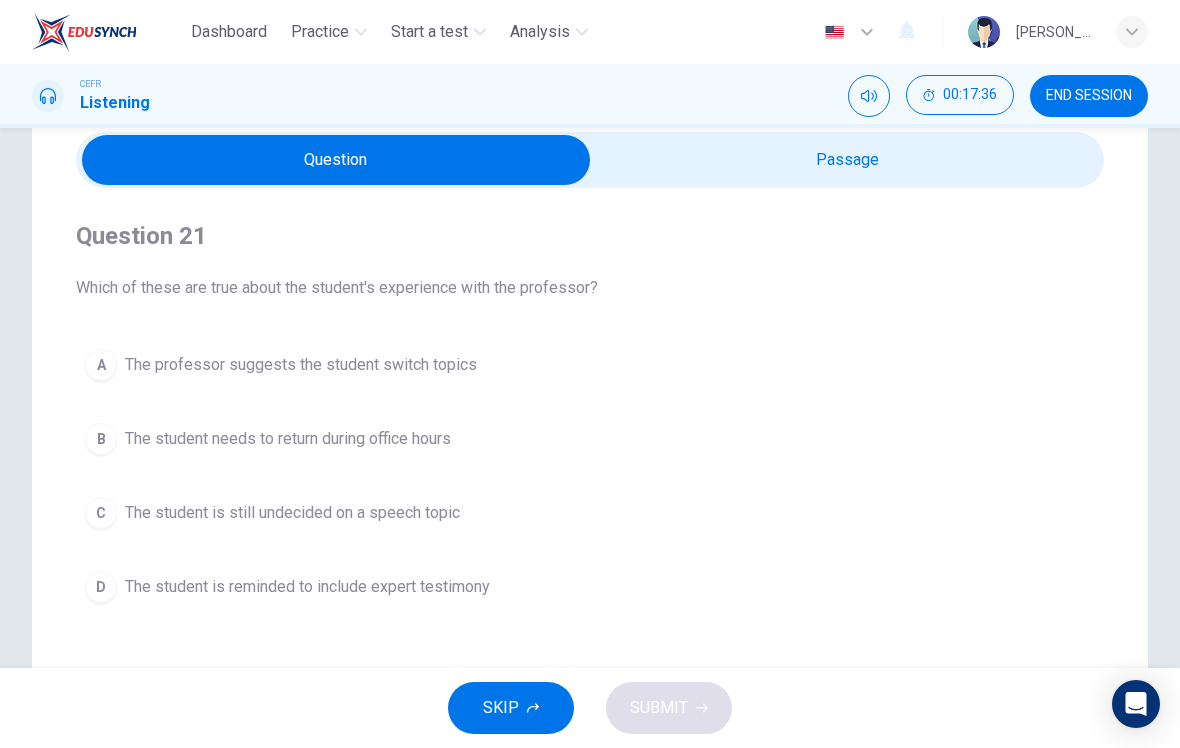 scroll, scrollTop: 79, scrollLeft: 0, axis: vertical 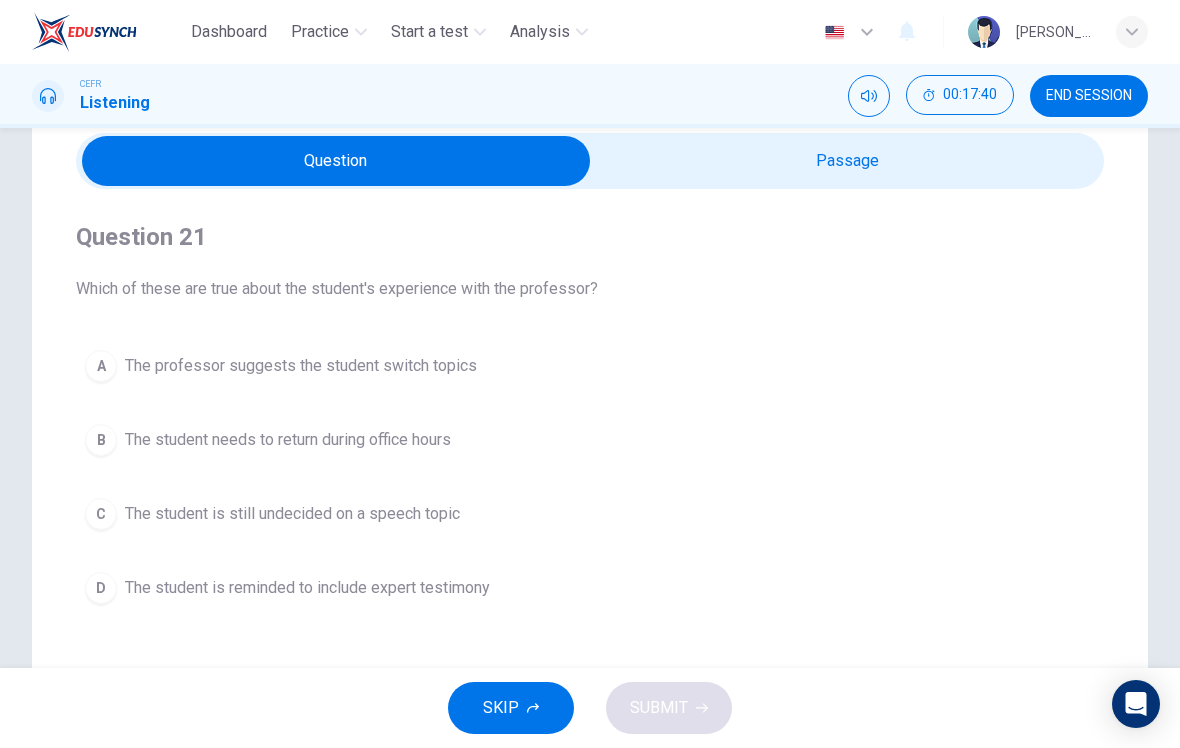 click on "C" at bounding box center [101, 514] 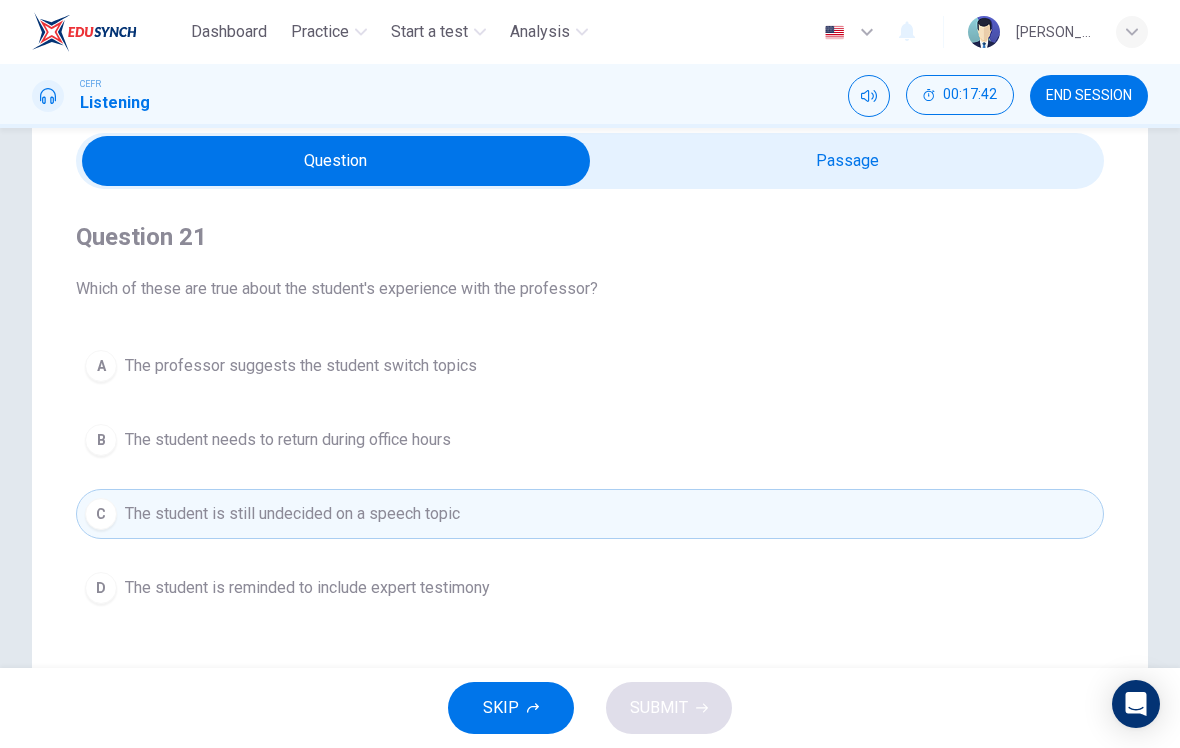 click on "C" at bounding box center (101, 514) 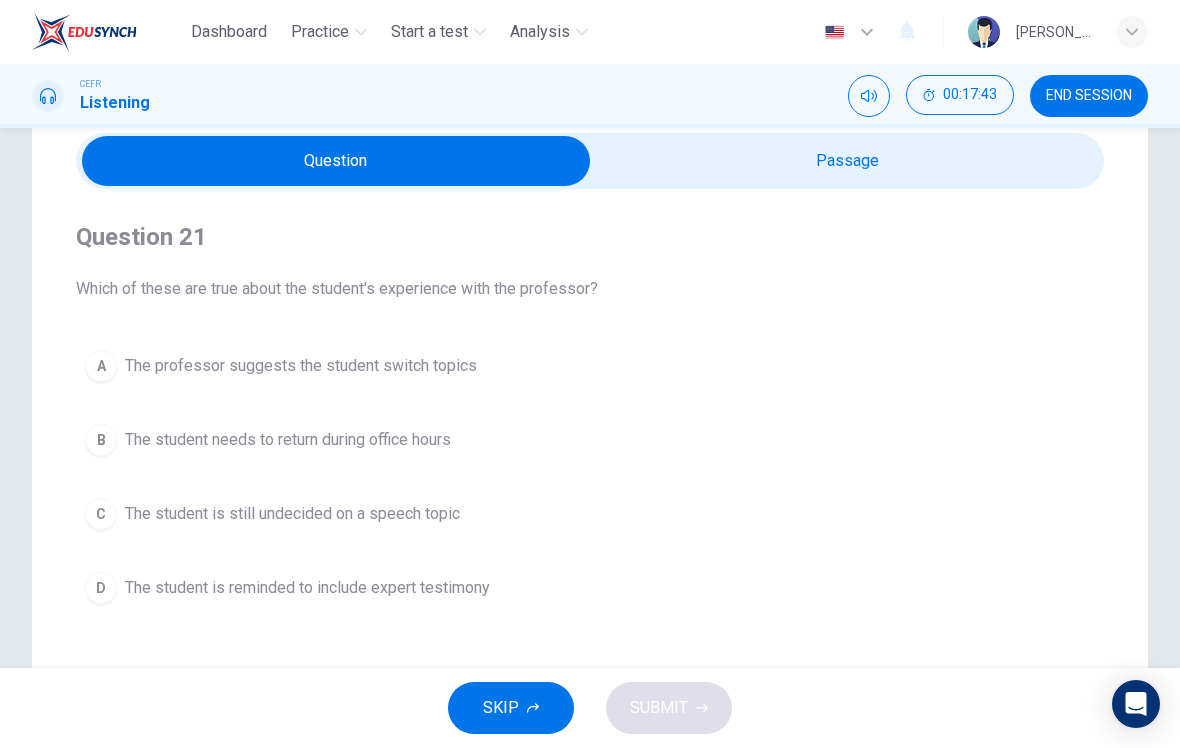 click on "C" at bounding box center [101, 514] 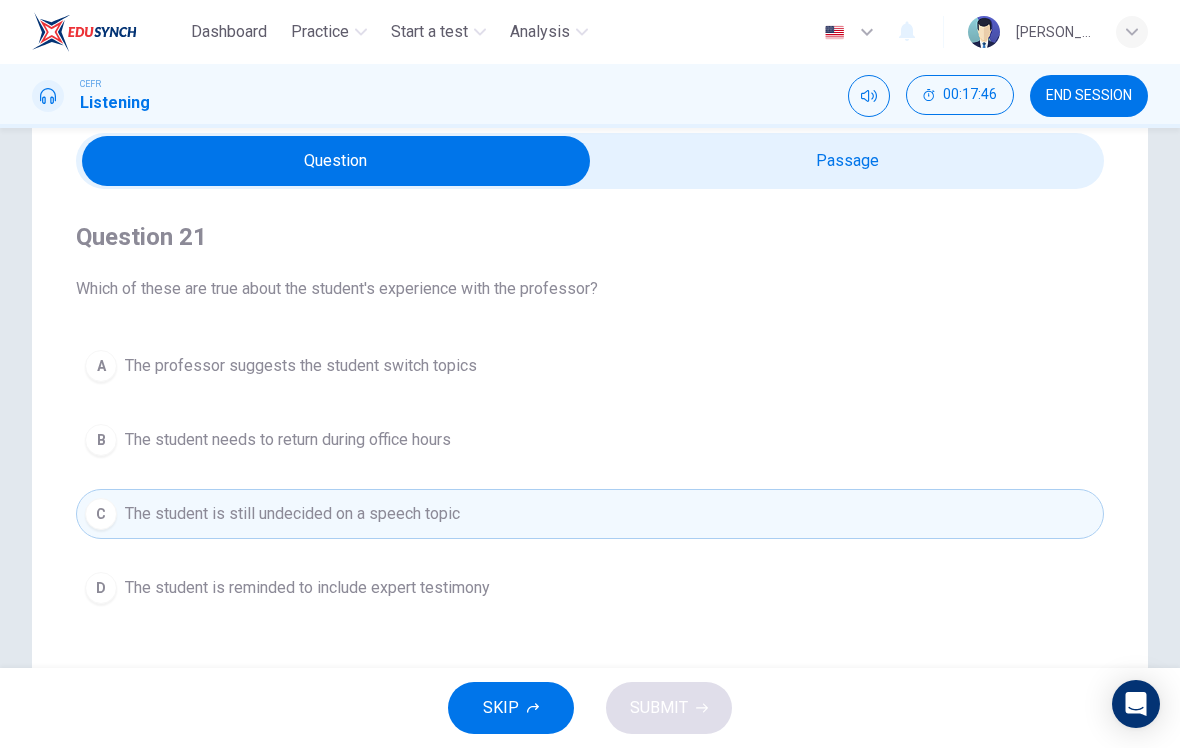 click on "D" at bounding box center [101, 588] 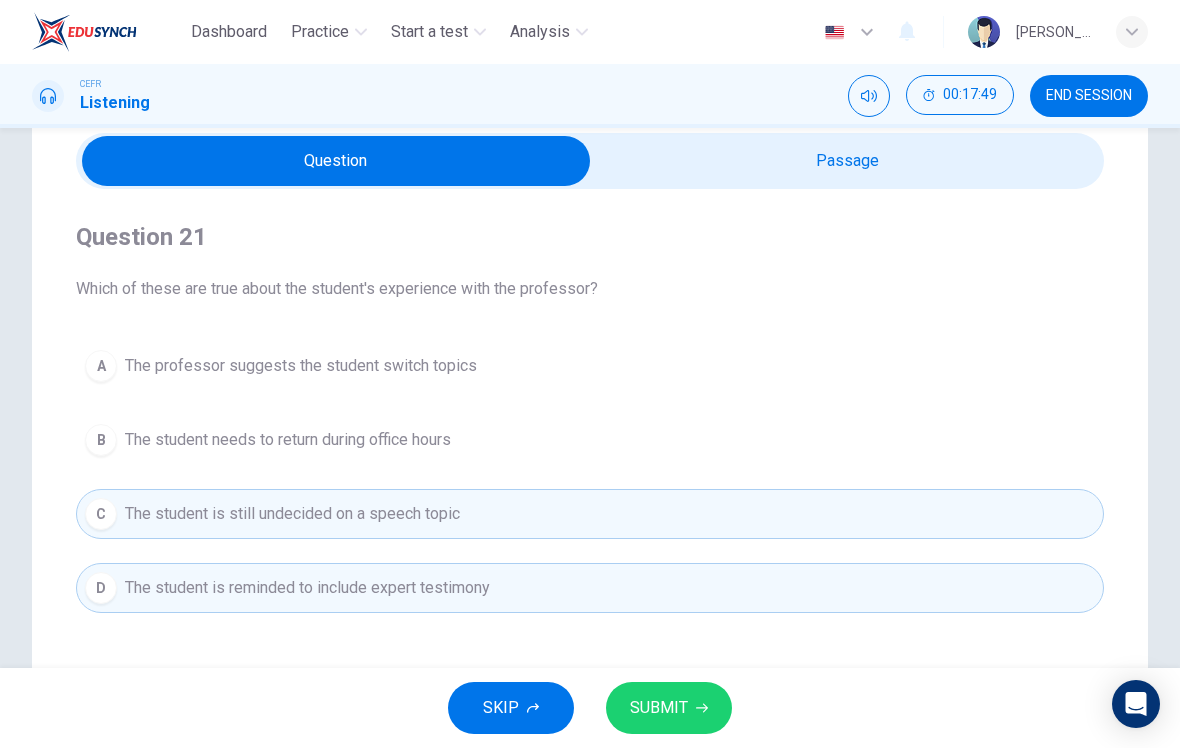 click on "SUBMIT" at bounding box center [669, 708] 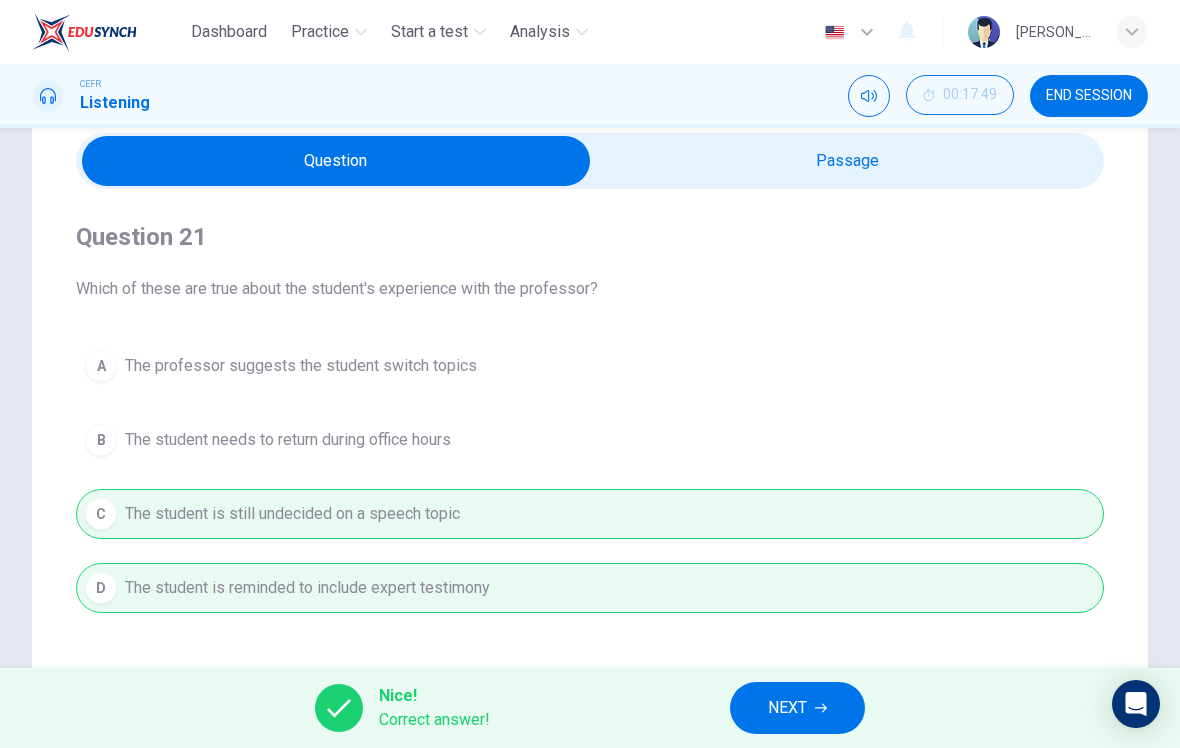 click on "NEXT" at bounding box center [787, 708] 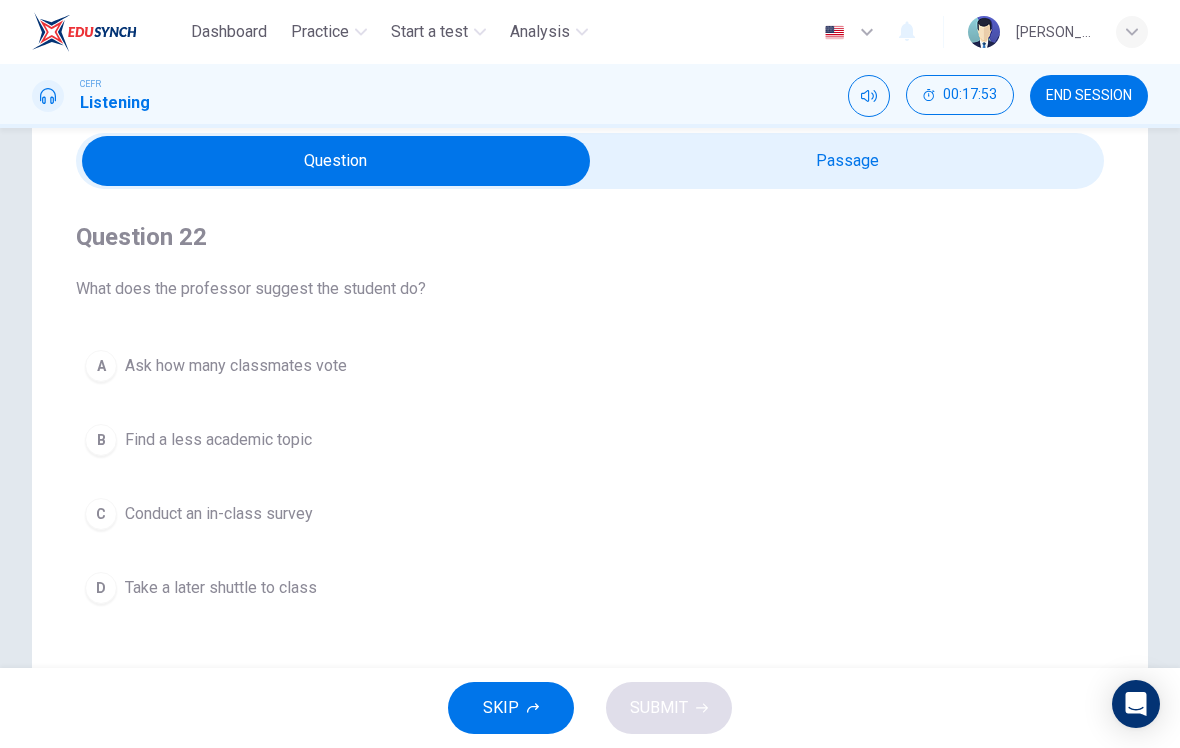 click on "C" at bounding box center (101, 514) 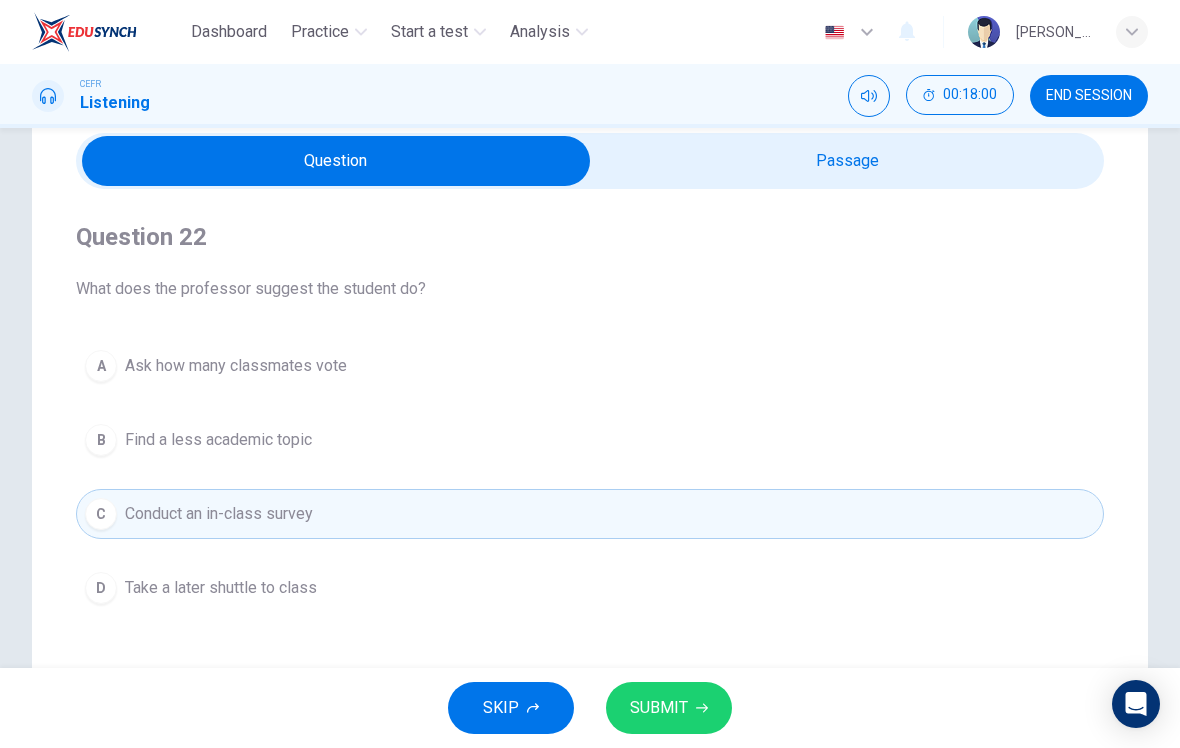click on "SUBMIT" at bounding box center (669, 708) 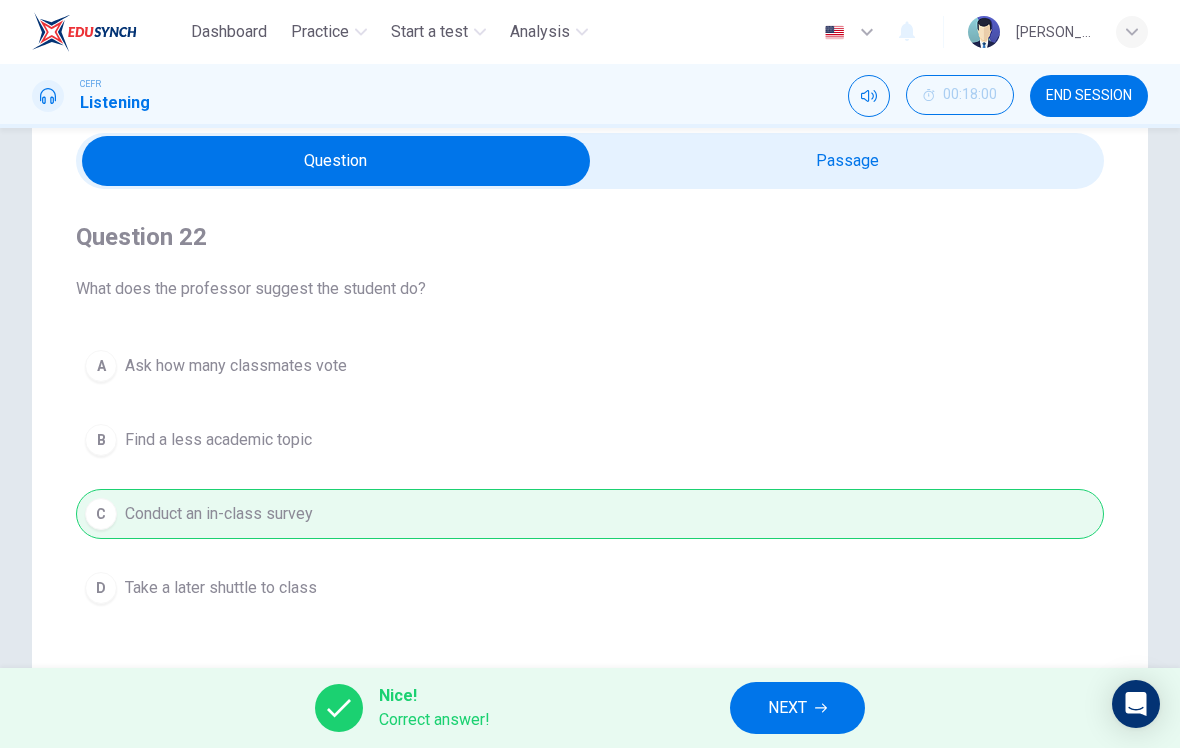 click on "NEXT" at bounding box center [787, 708] 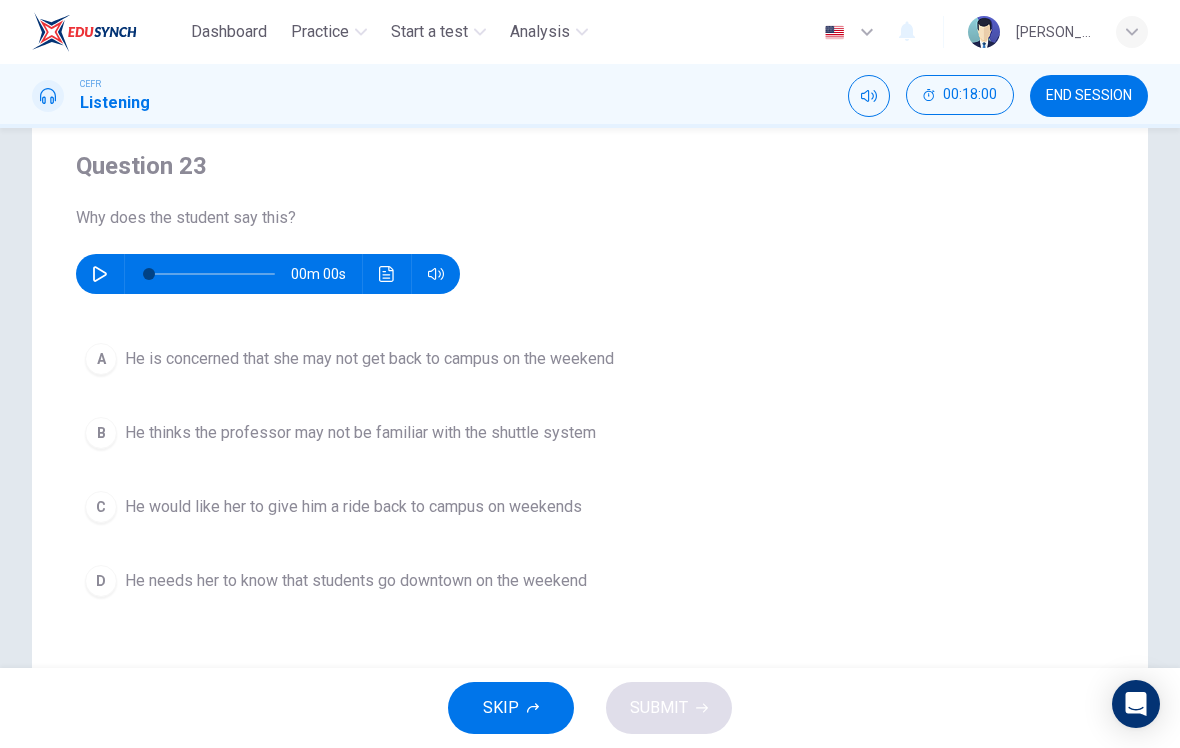 scroll, scrollTop: 160, scrollLeft: 0, axis: vertical 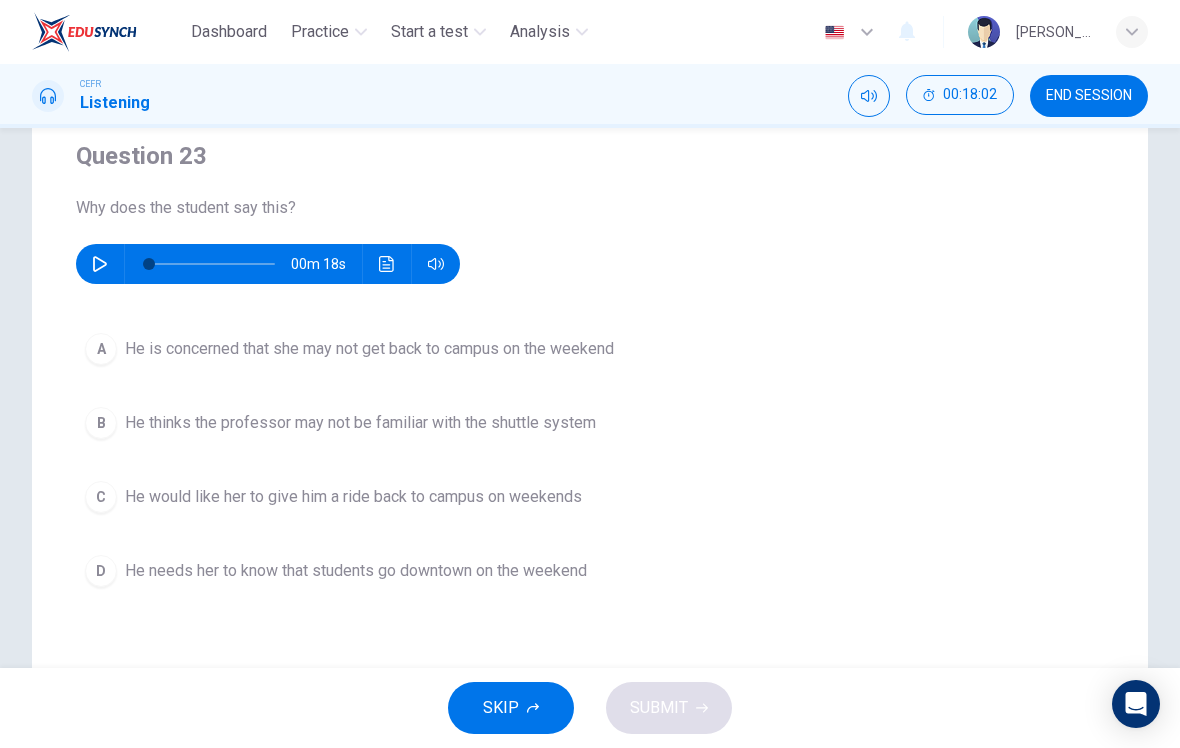 click 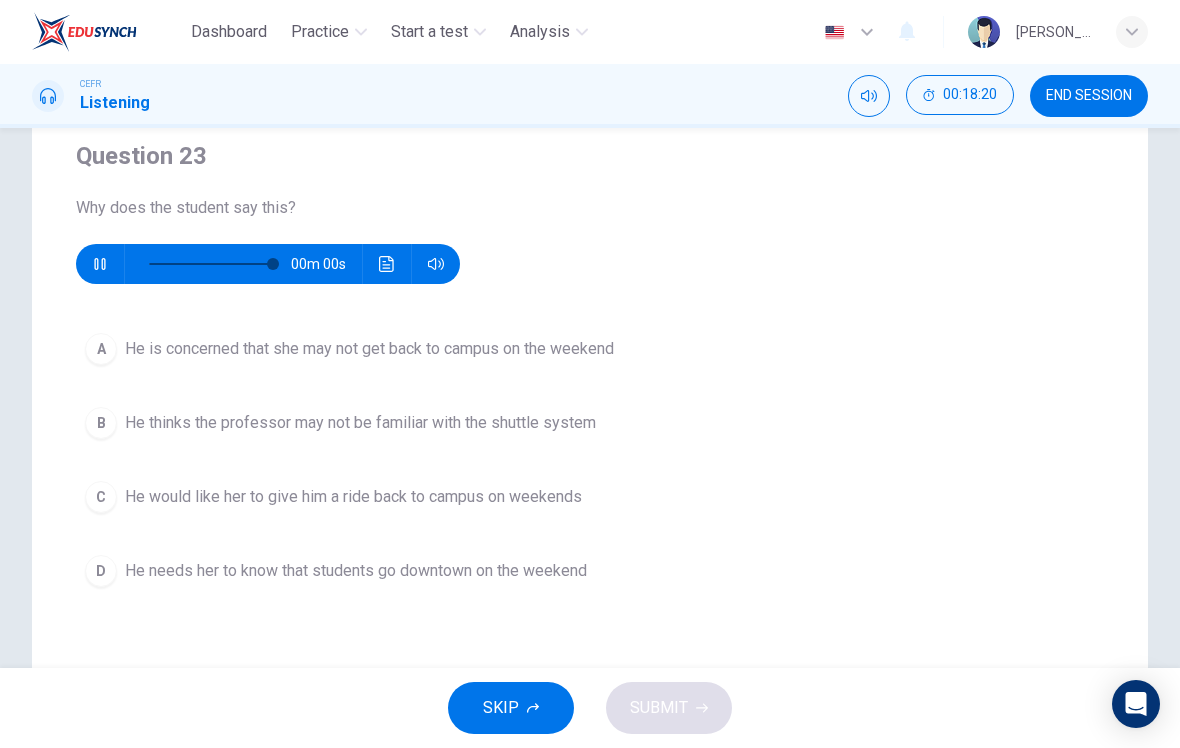 type on "0" 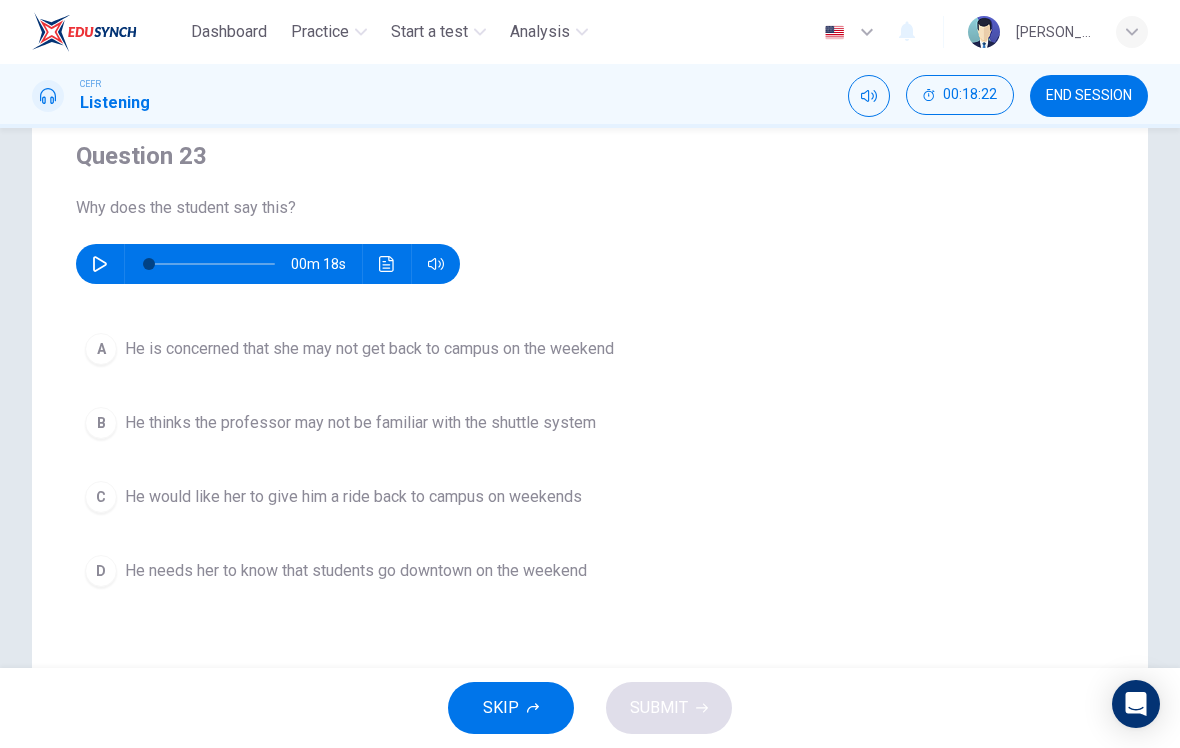 click on "B" at bounding box center [101, 423] 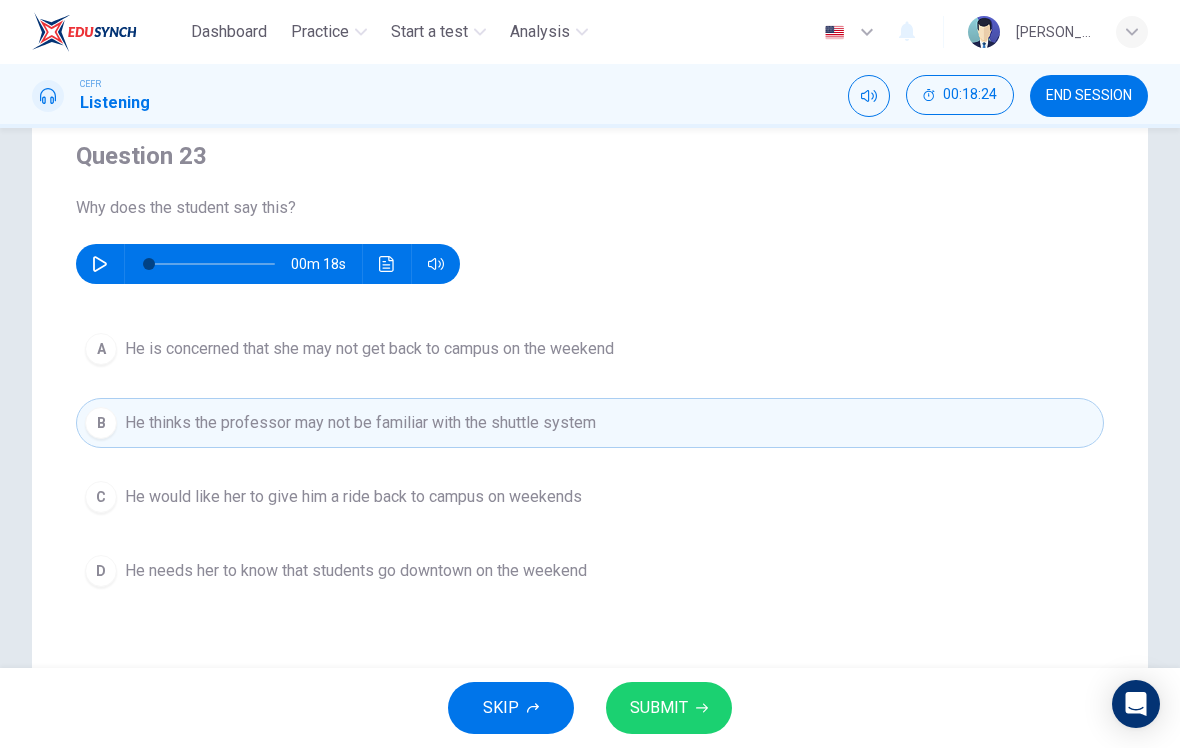 click on "SUBMIT" at bounding box center (669, 708) 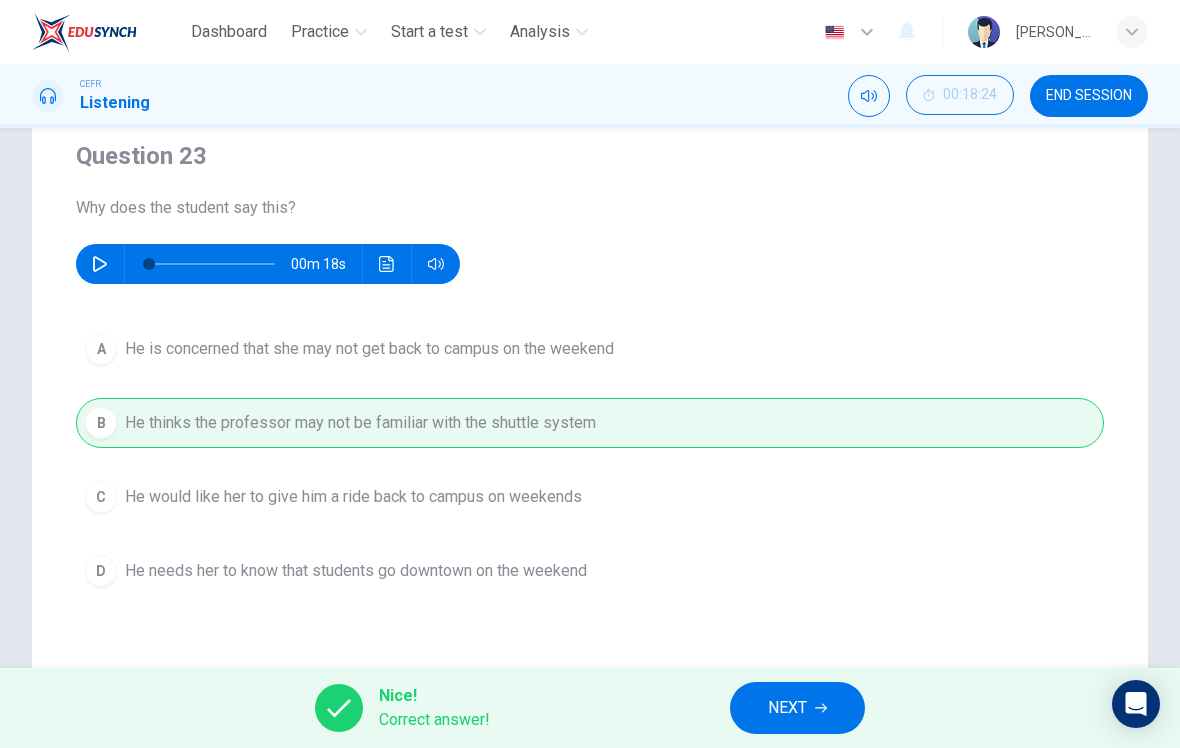 click on "NEXT" at bounding box center [787, 708] 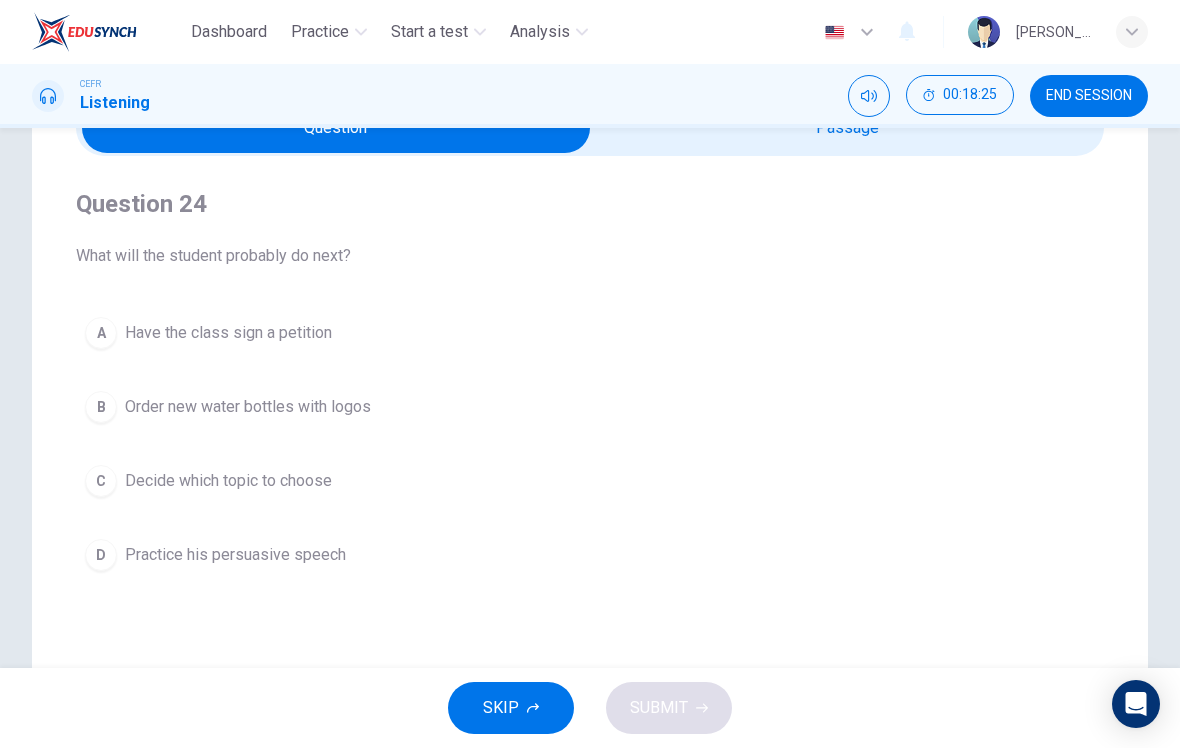 scroll, scrollTop: 111, scrollLeft: 0, axis: vertical 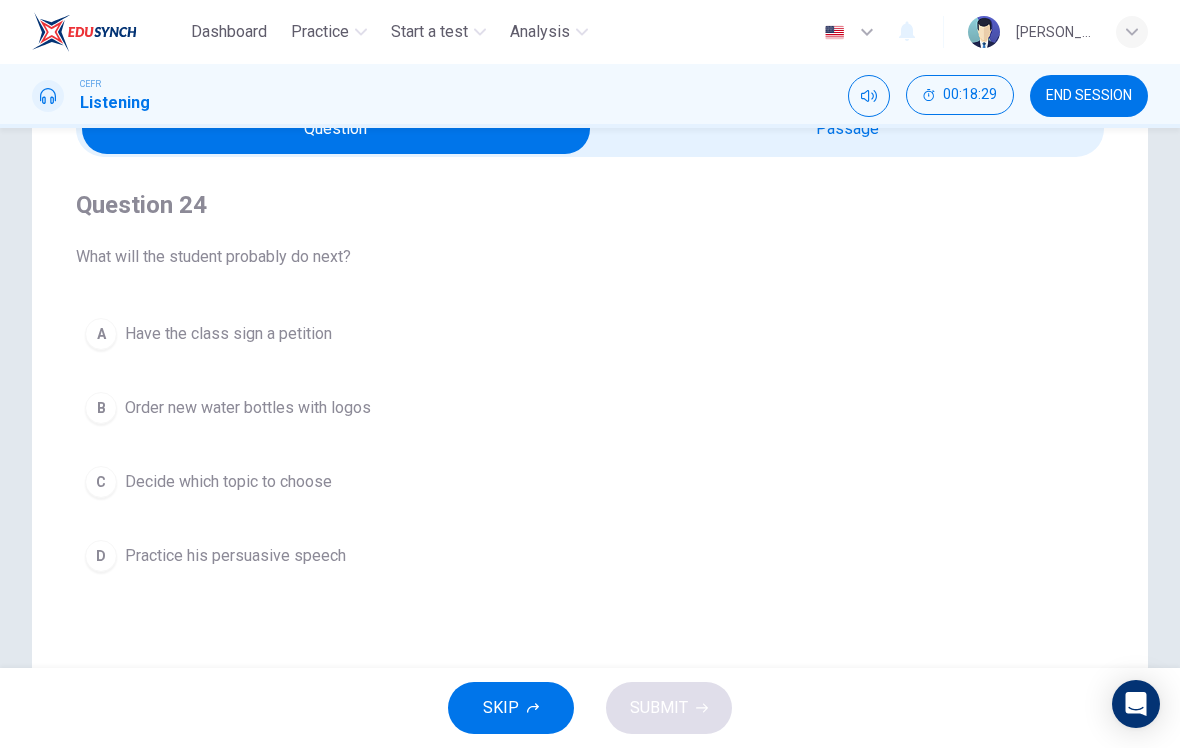 click on "C" at bounding box center [101, 482] 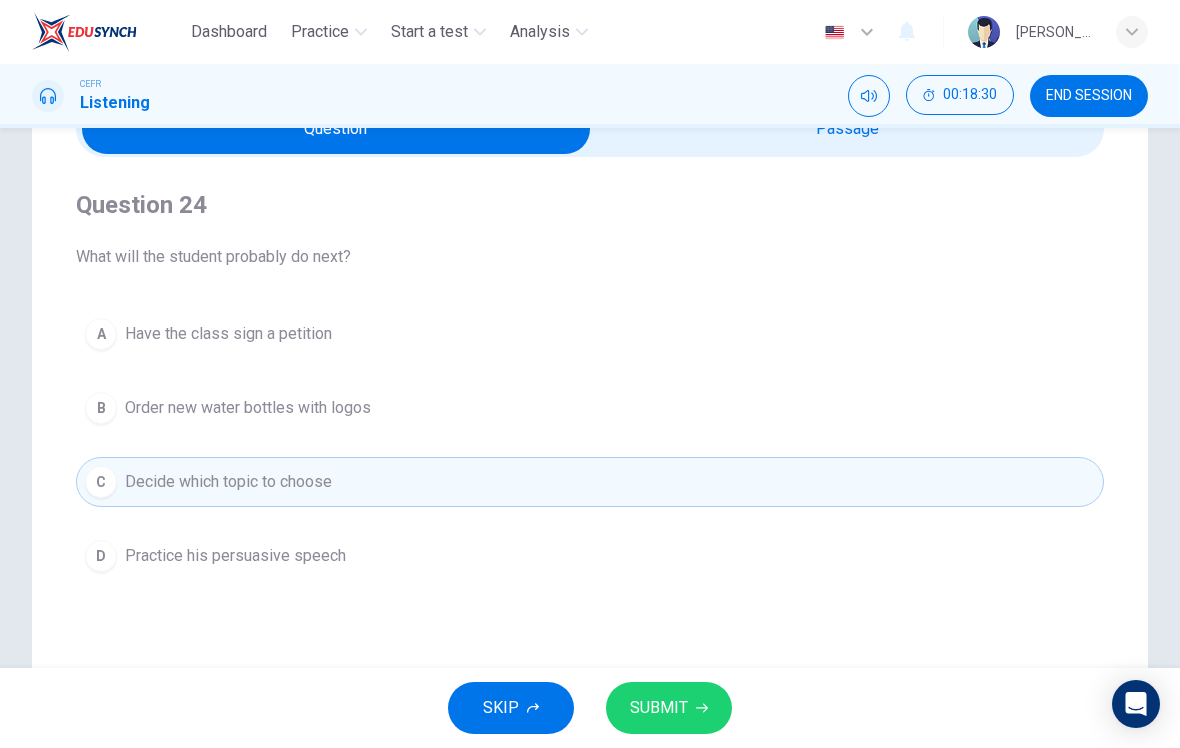 click on "SUBMIT" at bounding box center [669, 708] 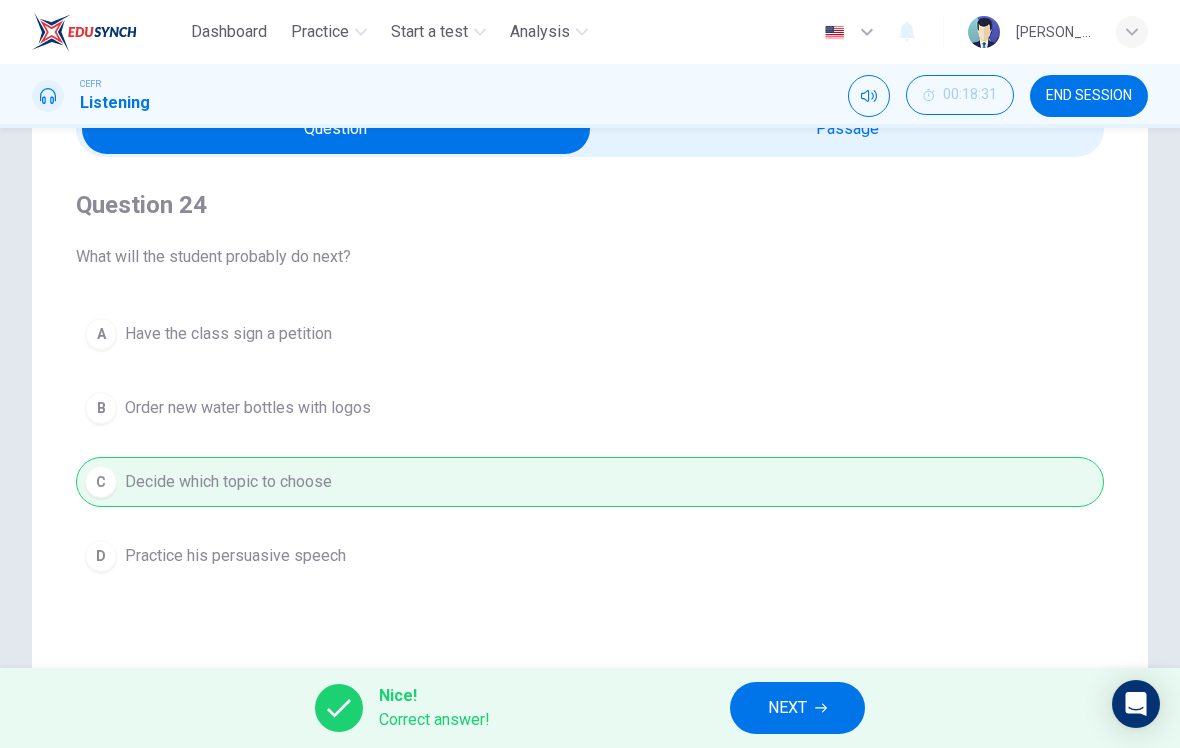 click on "NEXT" at bounding box center (787, 708) 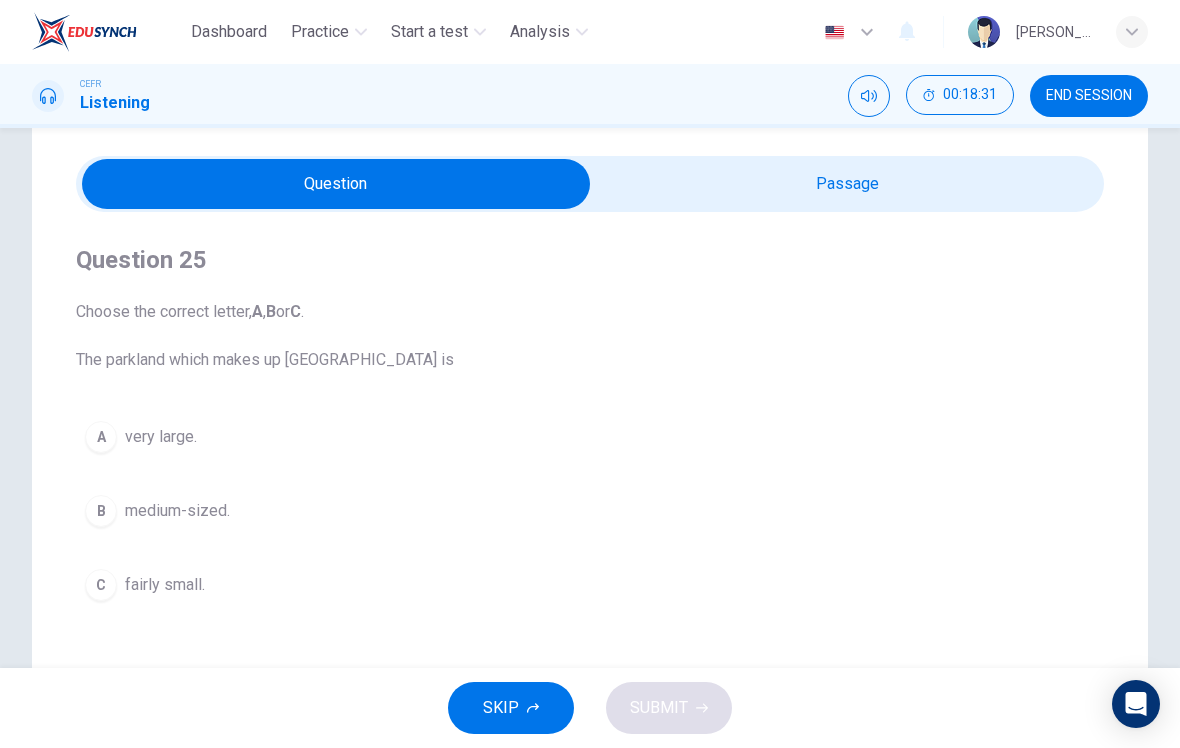 scroll, scrollTop: 70, scrollLeft: 0, axis: vertical 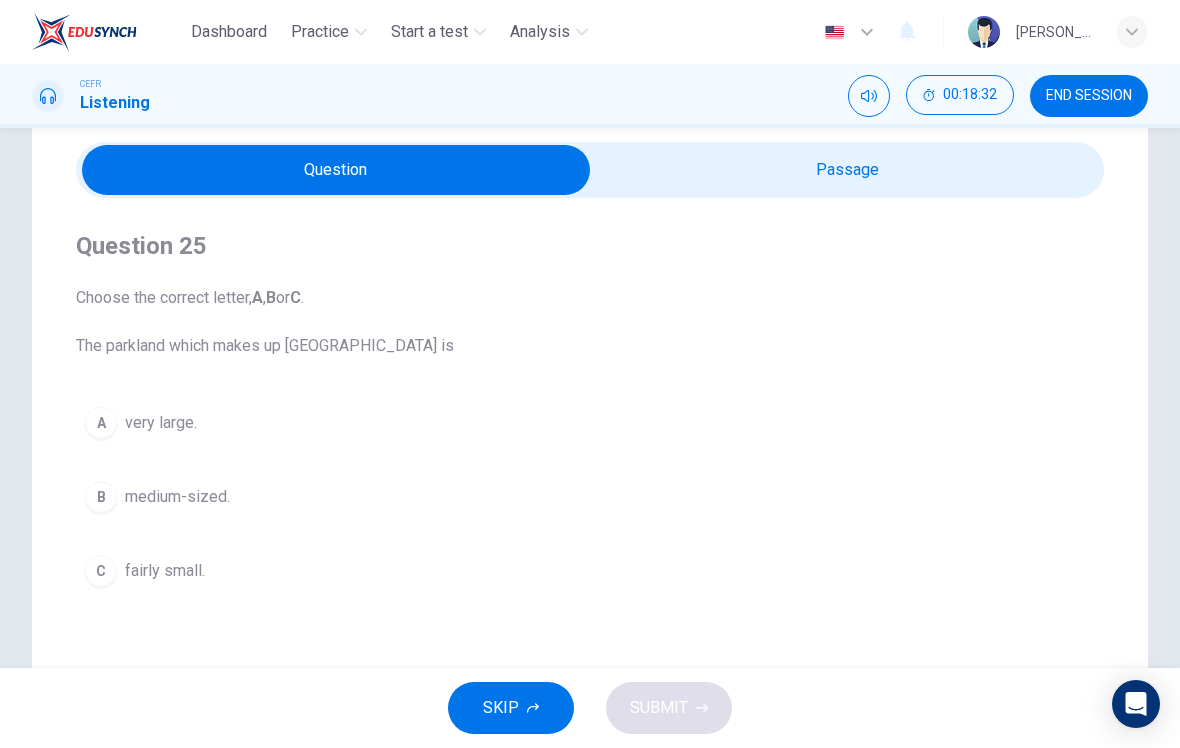click at bounding box center [336, 170] 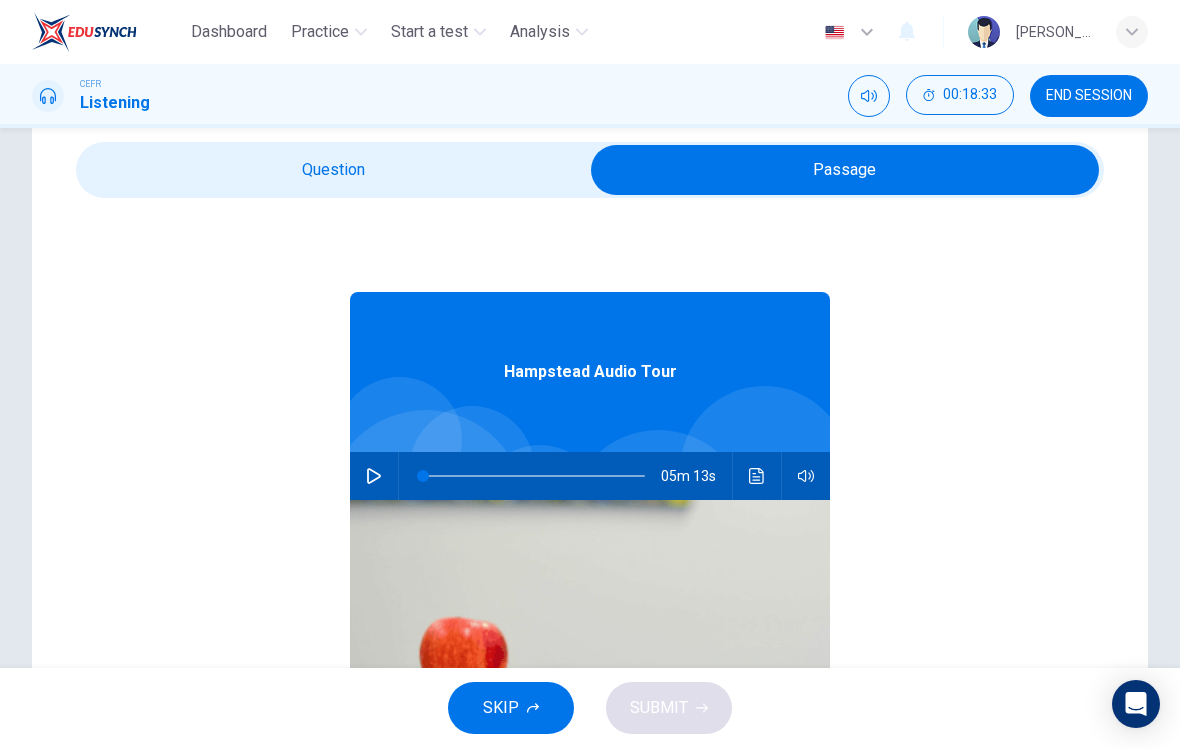click at bounding box center [590, 660] 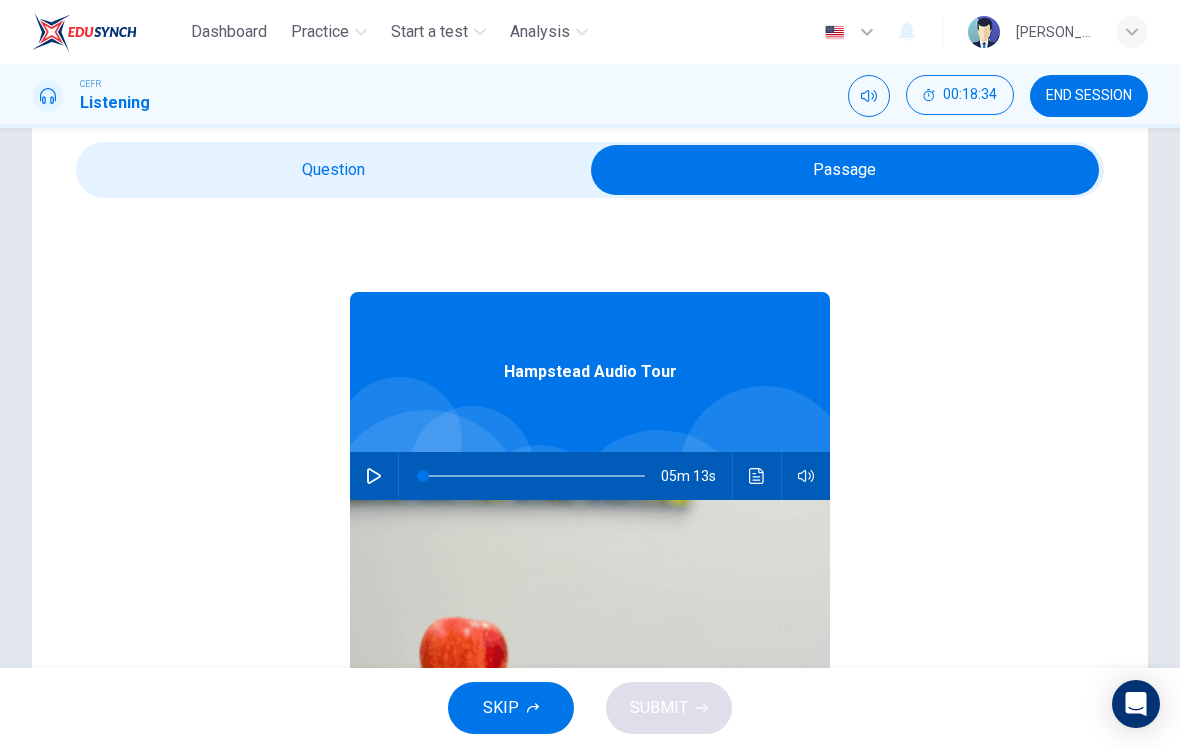 click at bounding box center (374, 476) 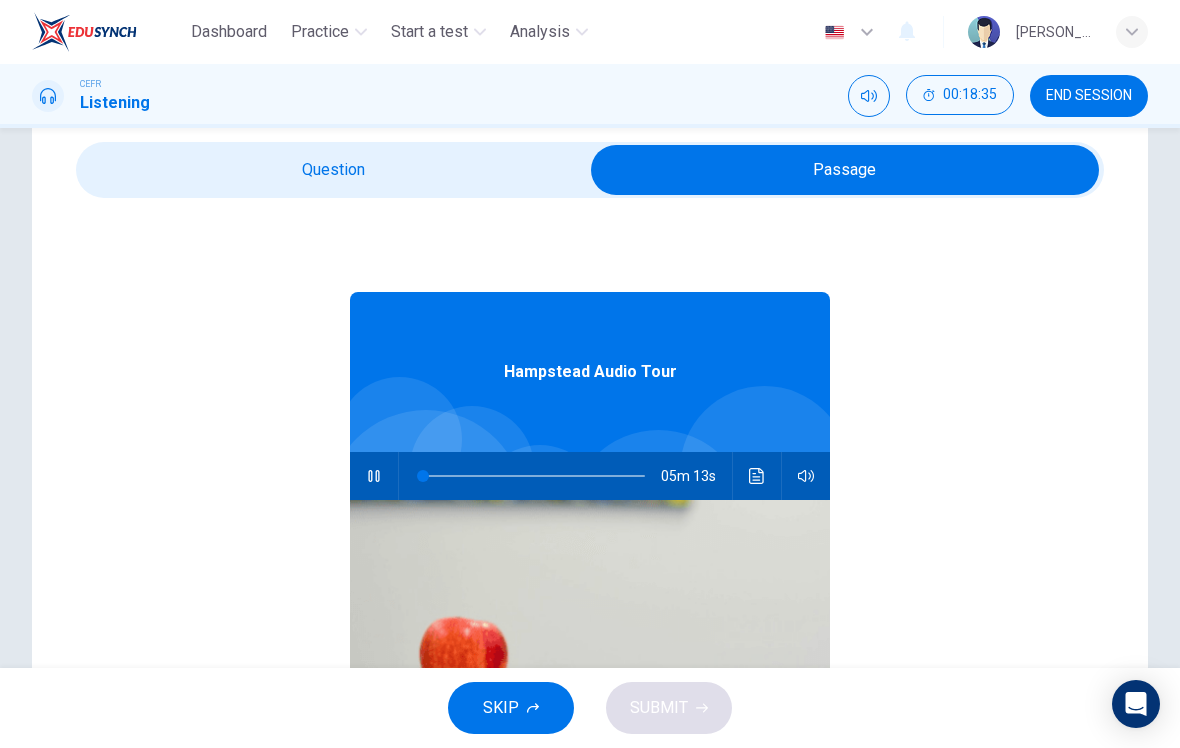 click at bounding box center (845, 170) 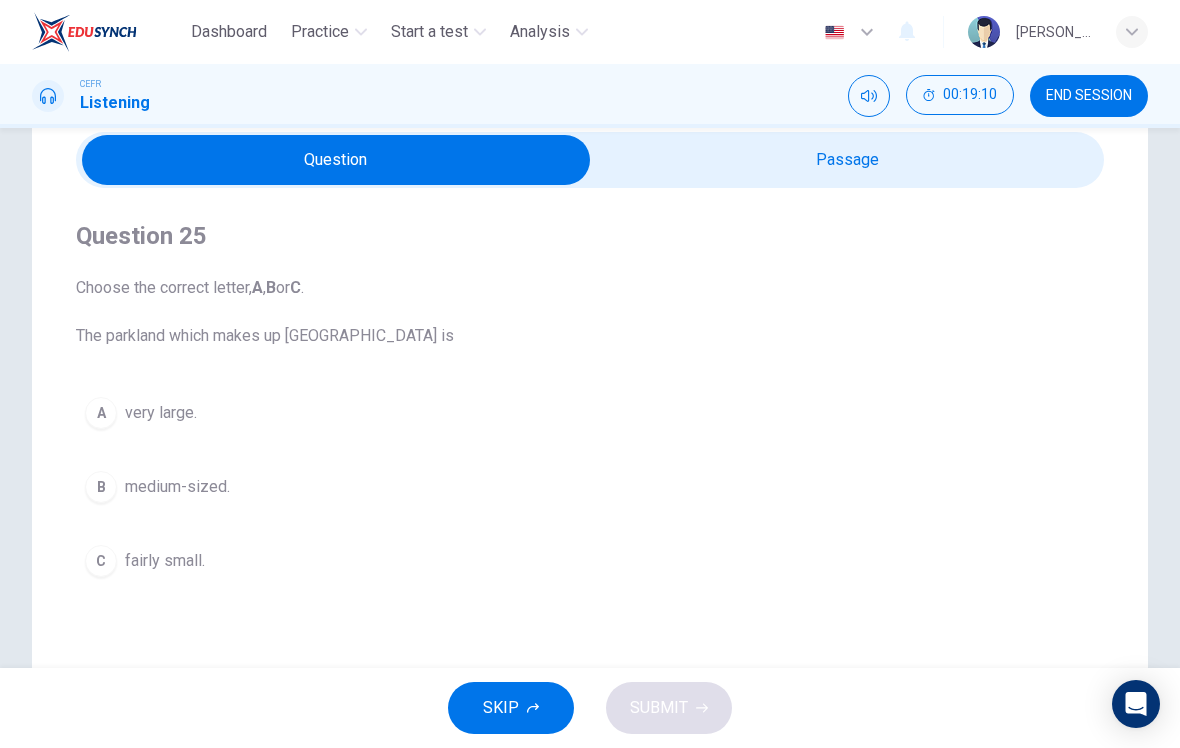 scroll, scrollTop: 104, scrollLeft: 0, axis: vertical 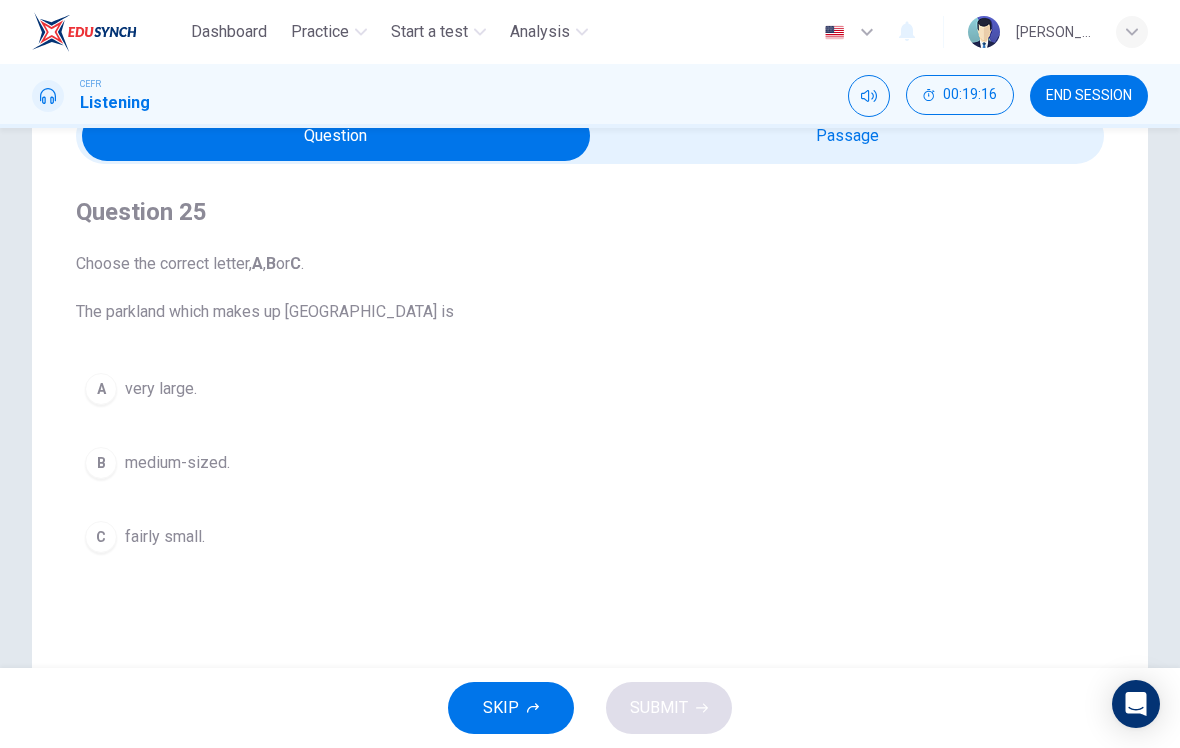 click on "A" at bounding box center (101, 389) 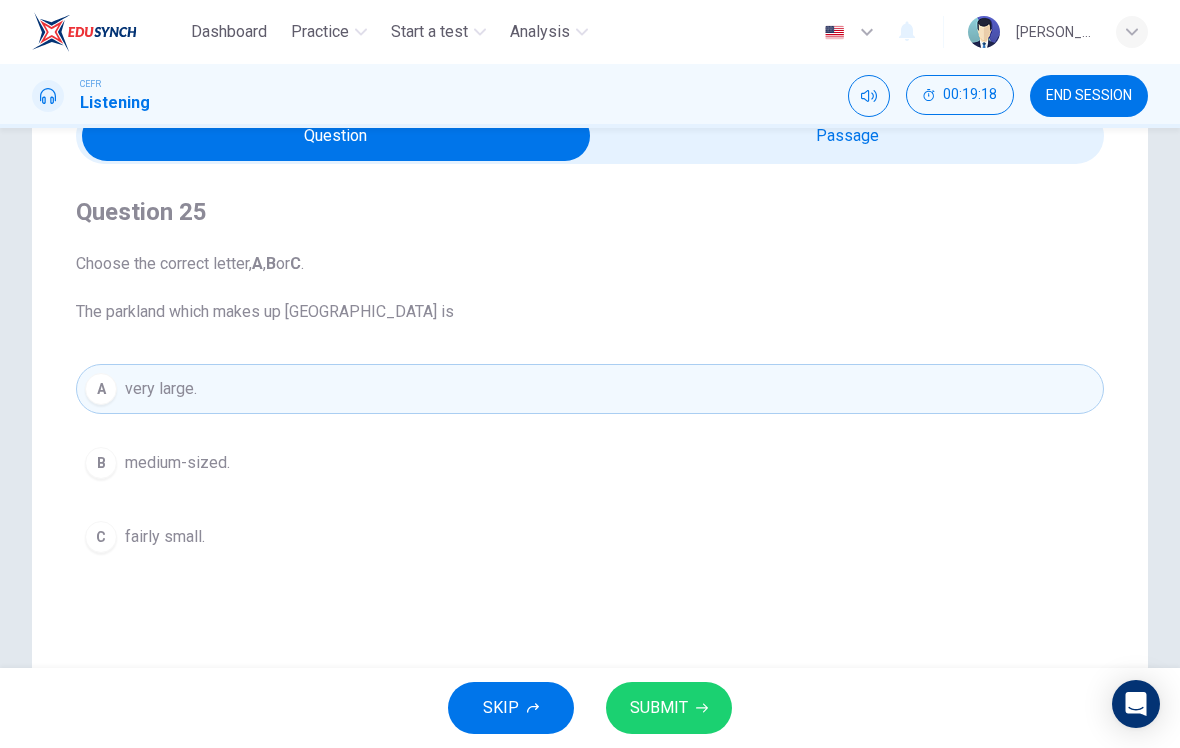click 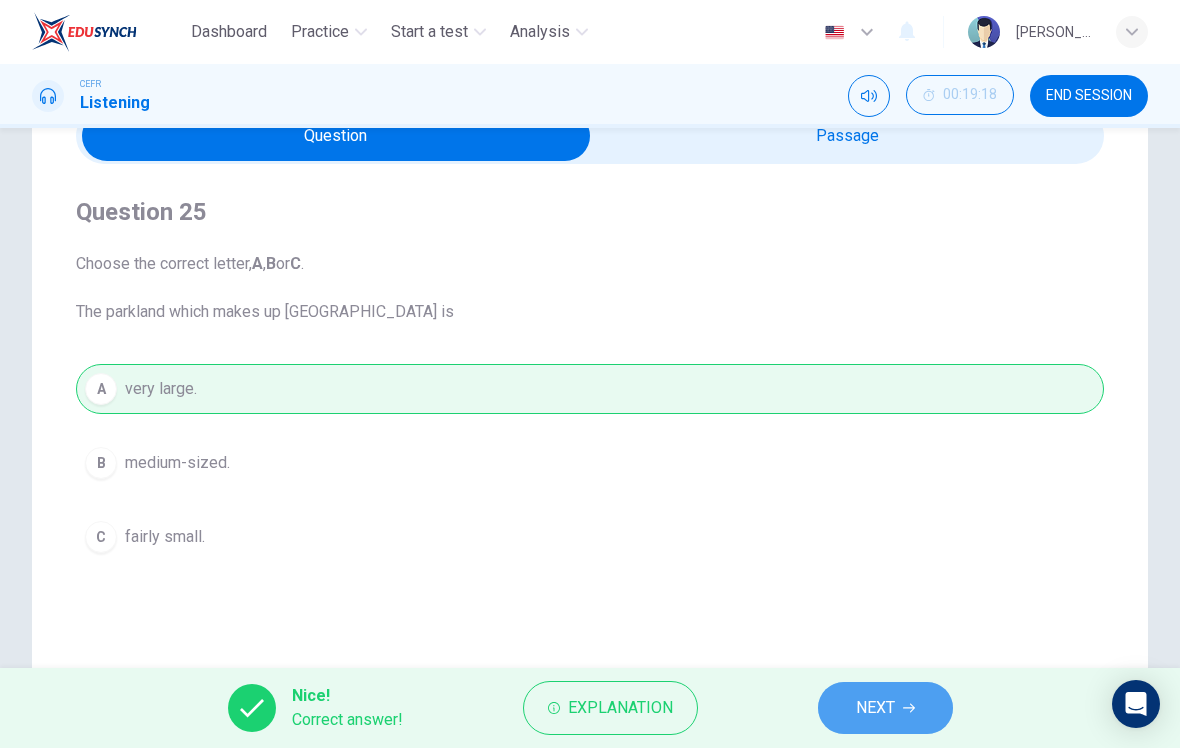 click 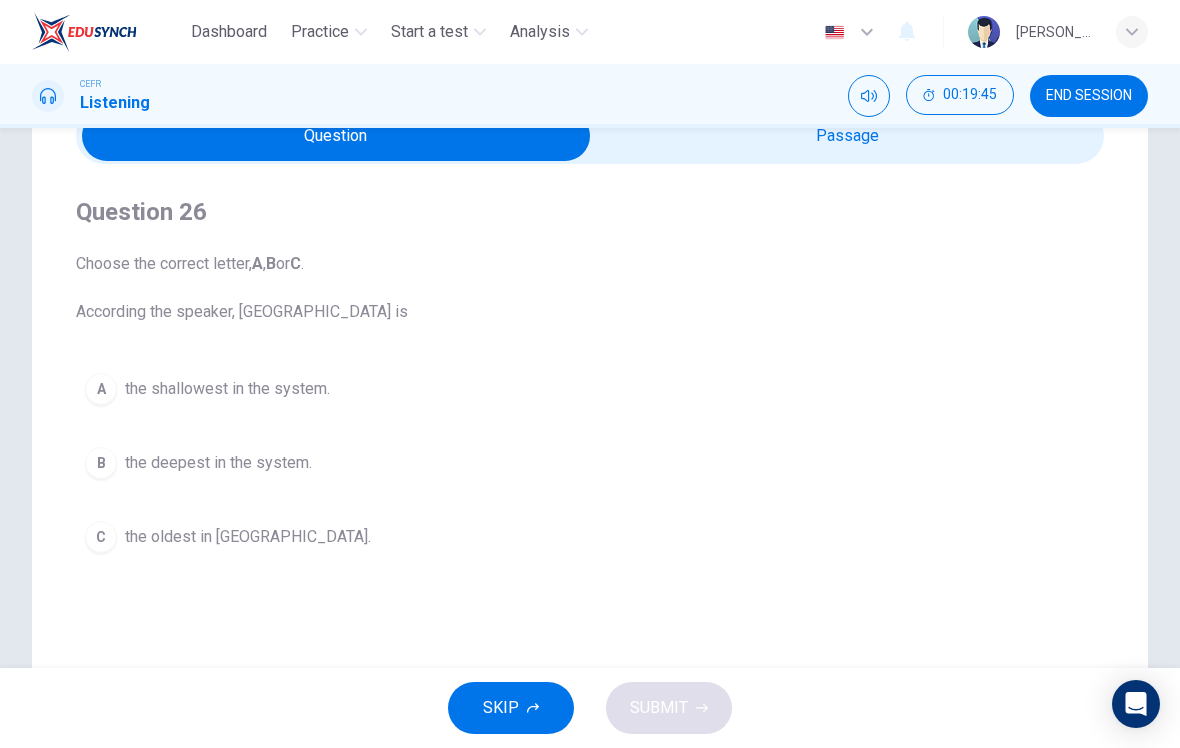click on "B the deepest in the system." at bounding box center [590, 463] 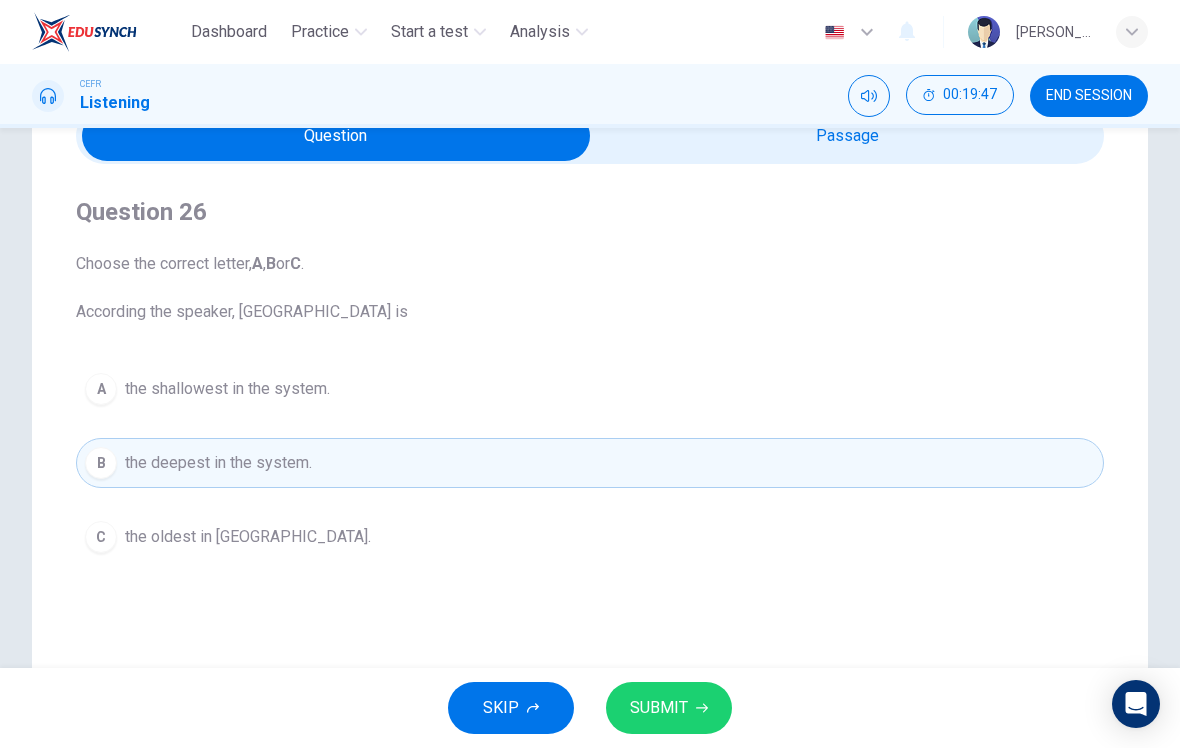click 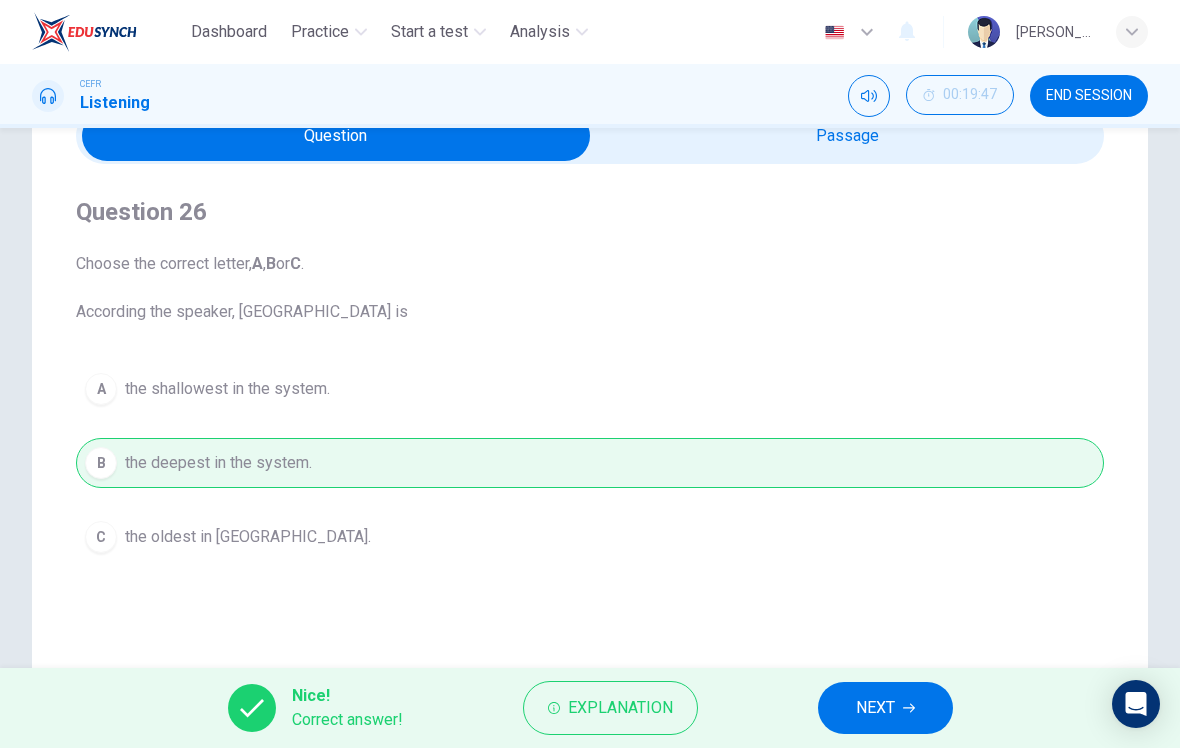 click on "NEXT" at bounding box center (885, 708) 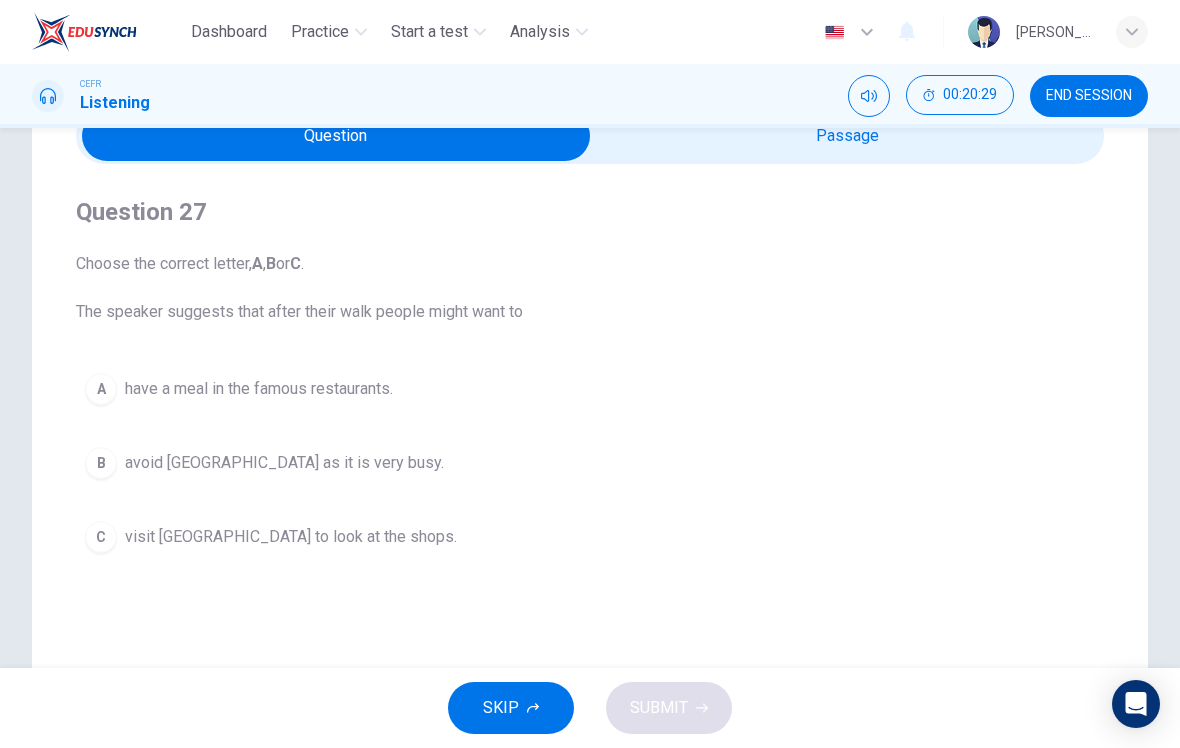 click on "C" at bounding box center [101, 537] 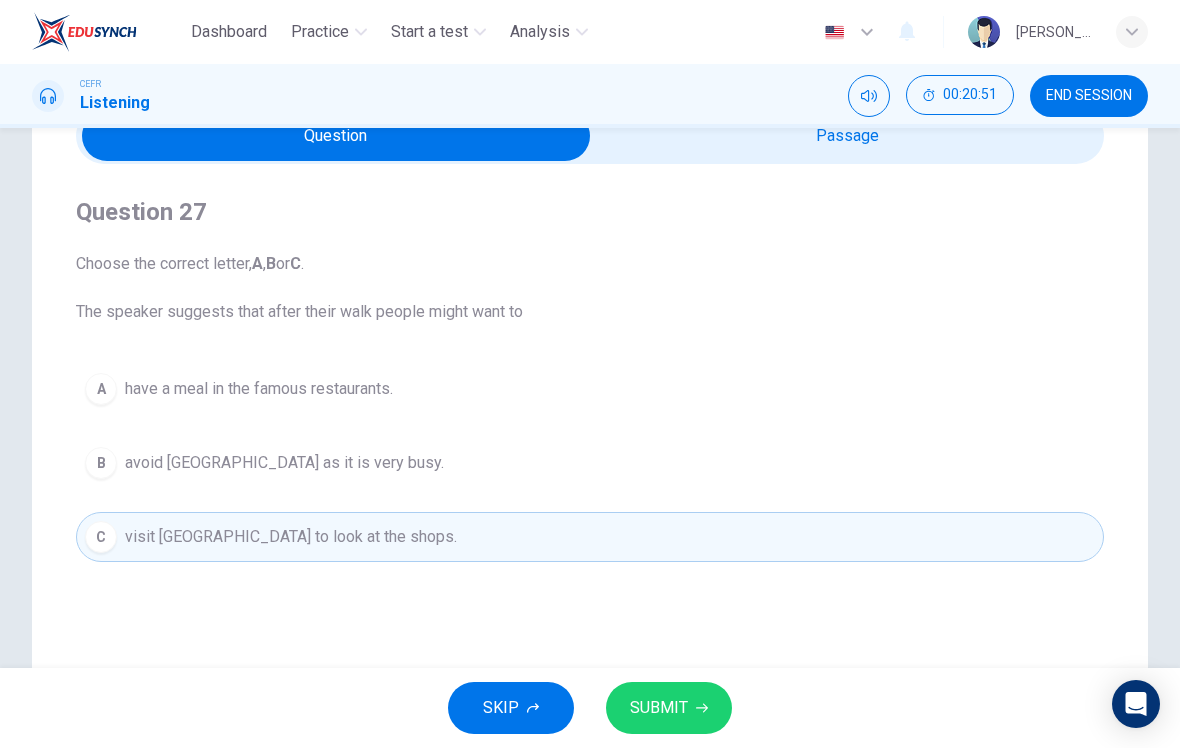 click on "SUBMIT" at bounding box center (659, 708) 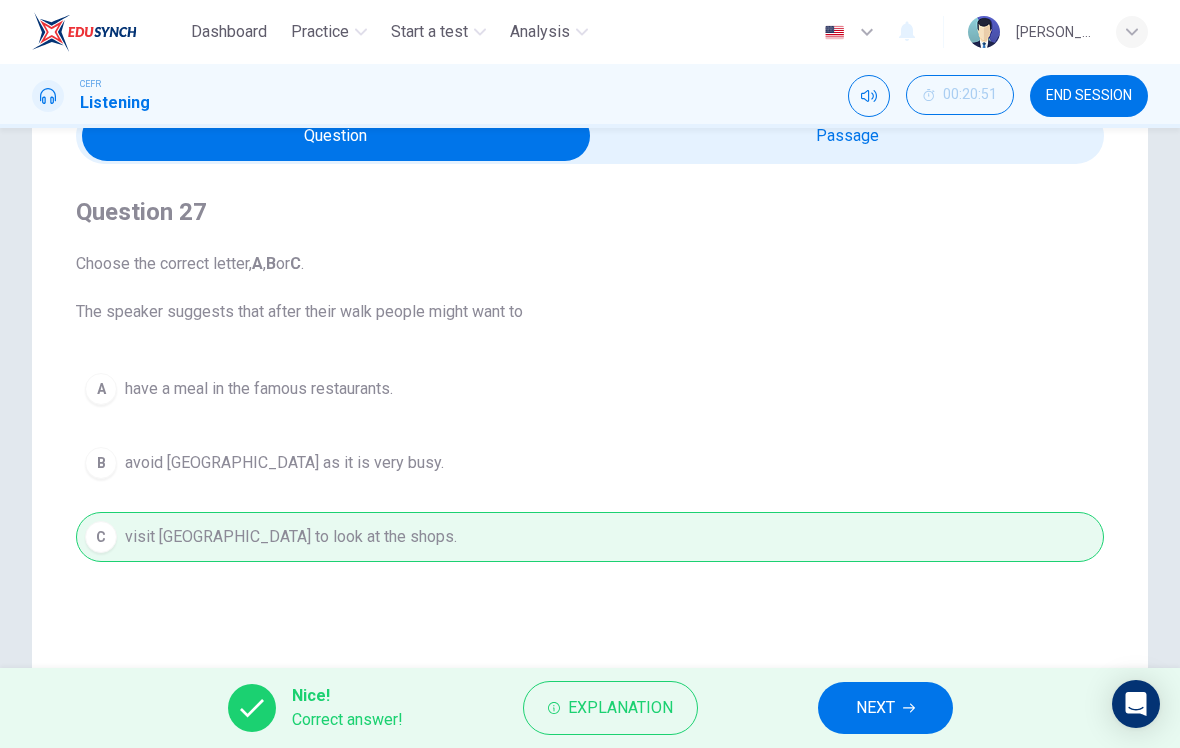 click 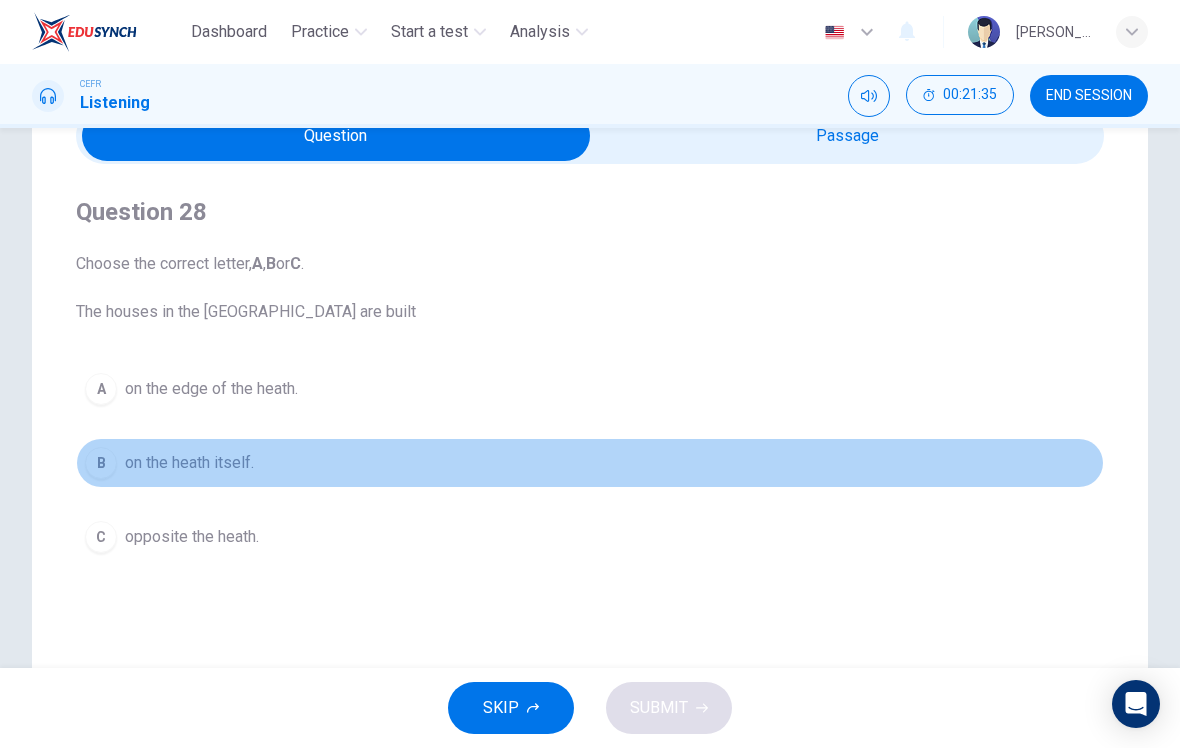 click on "B" at bounding box center (101, 463) 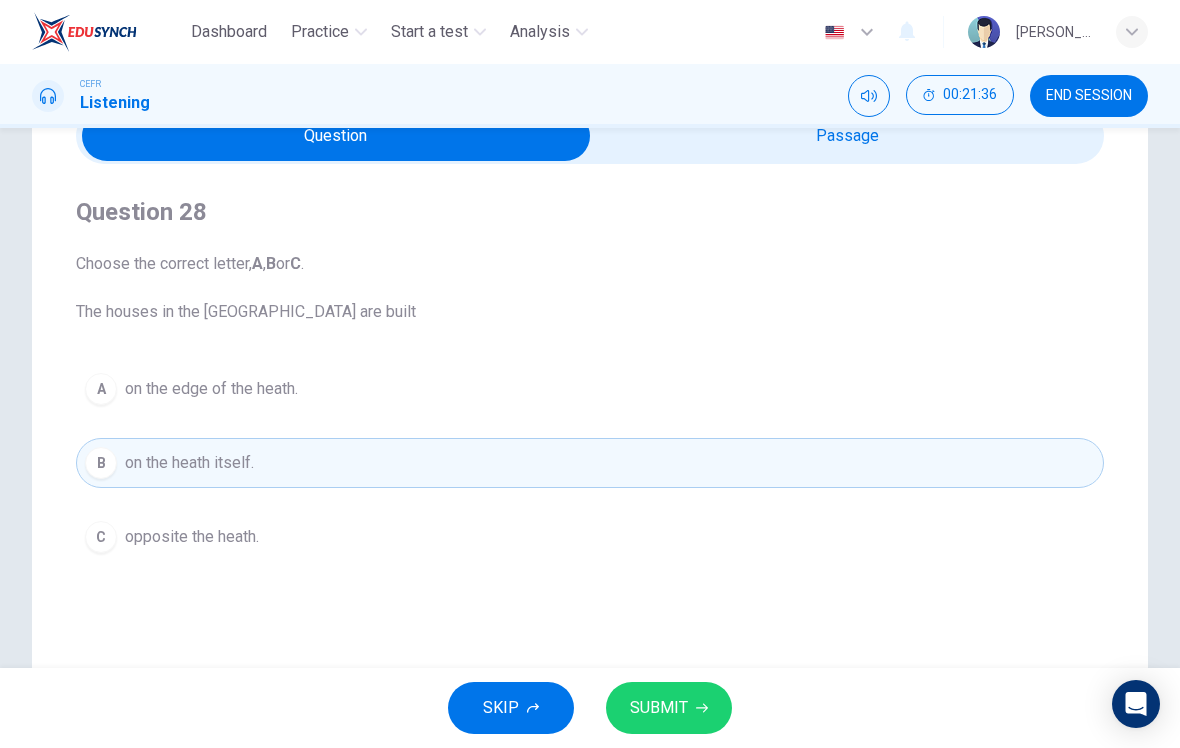 click on "SUBMIT" at bounding box center (669, 708) 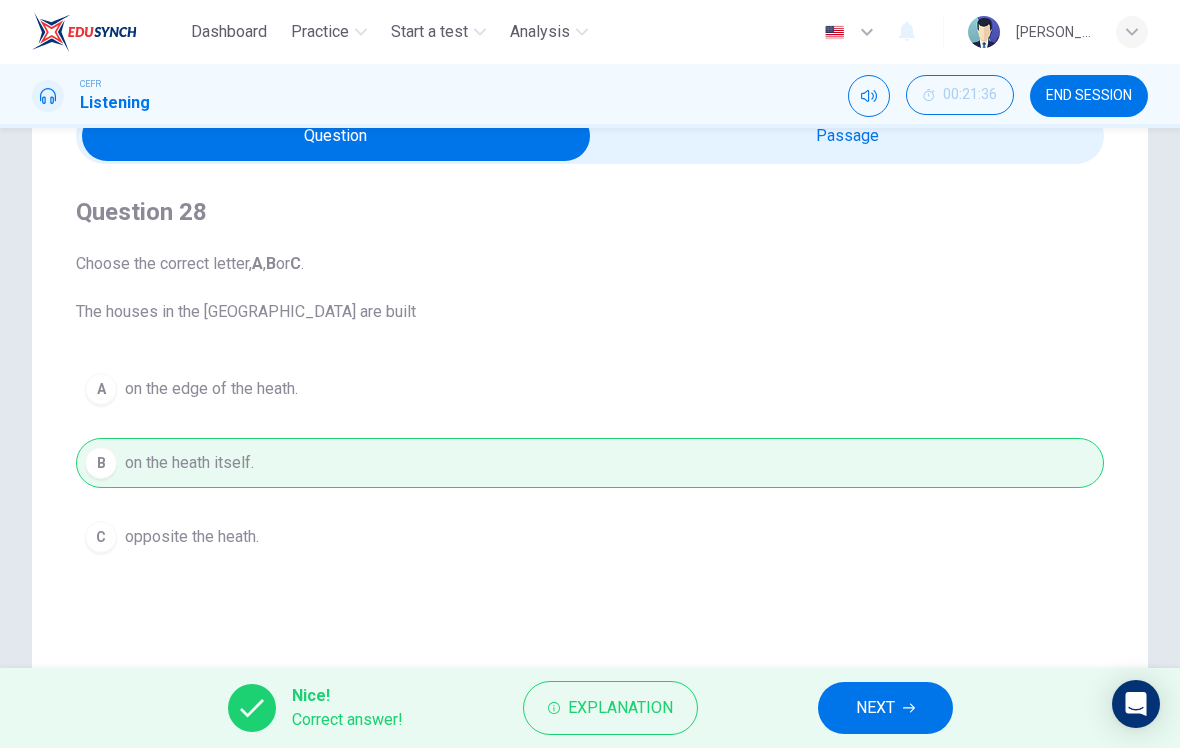 click on "NEXT" at bounding box center [875, 708] 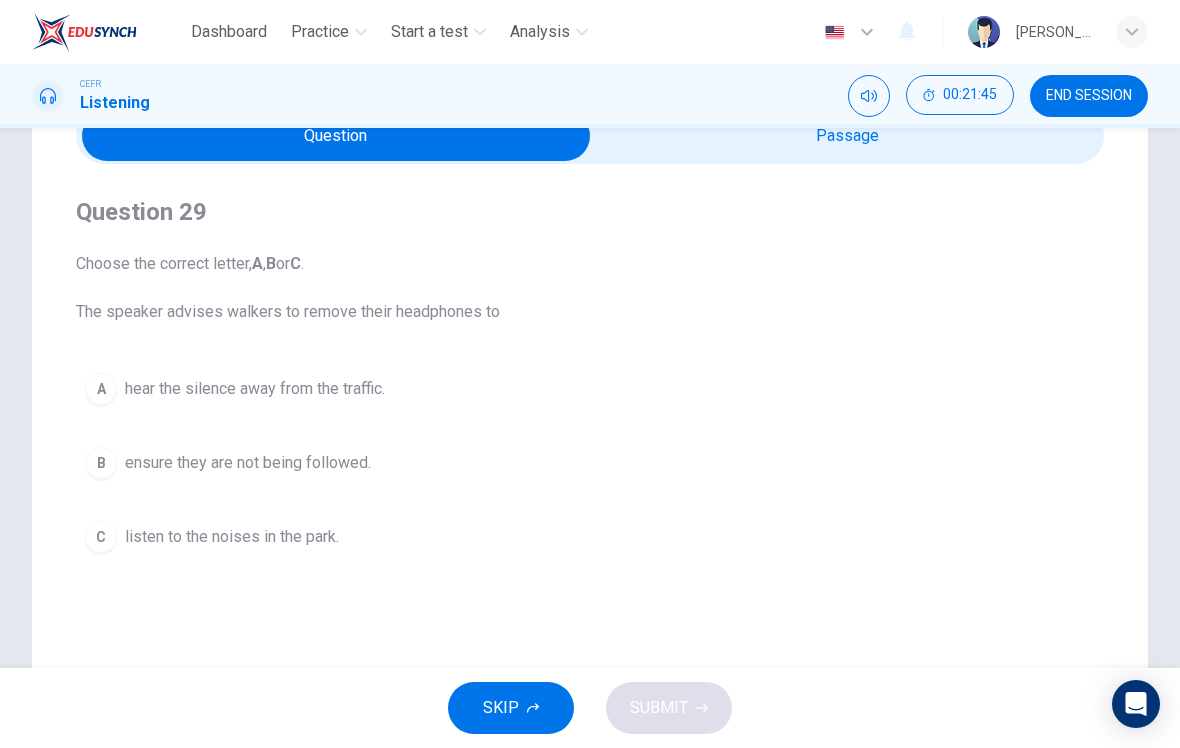 click on "C" at bounding box center [101, 537] 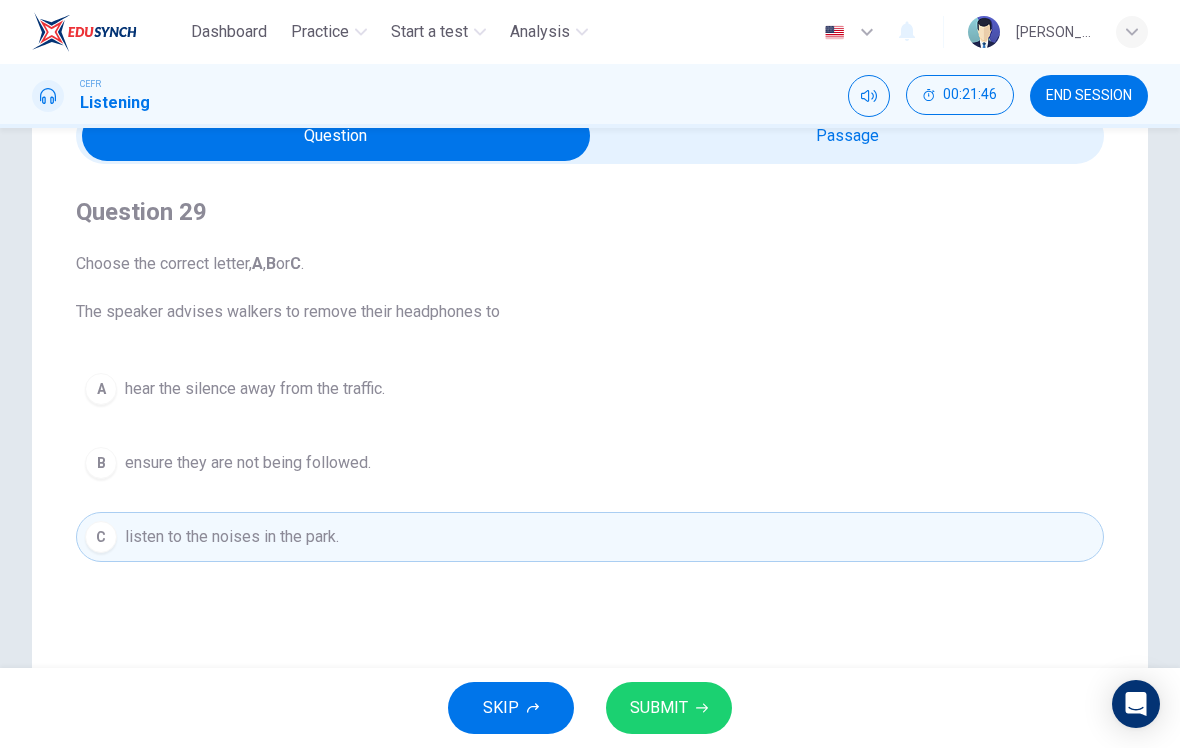 click on "SUBMIT" at bounding box center (669, 708) 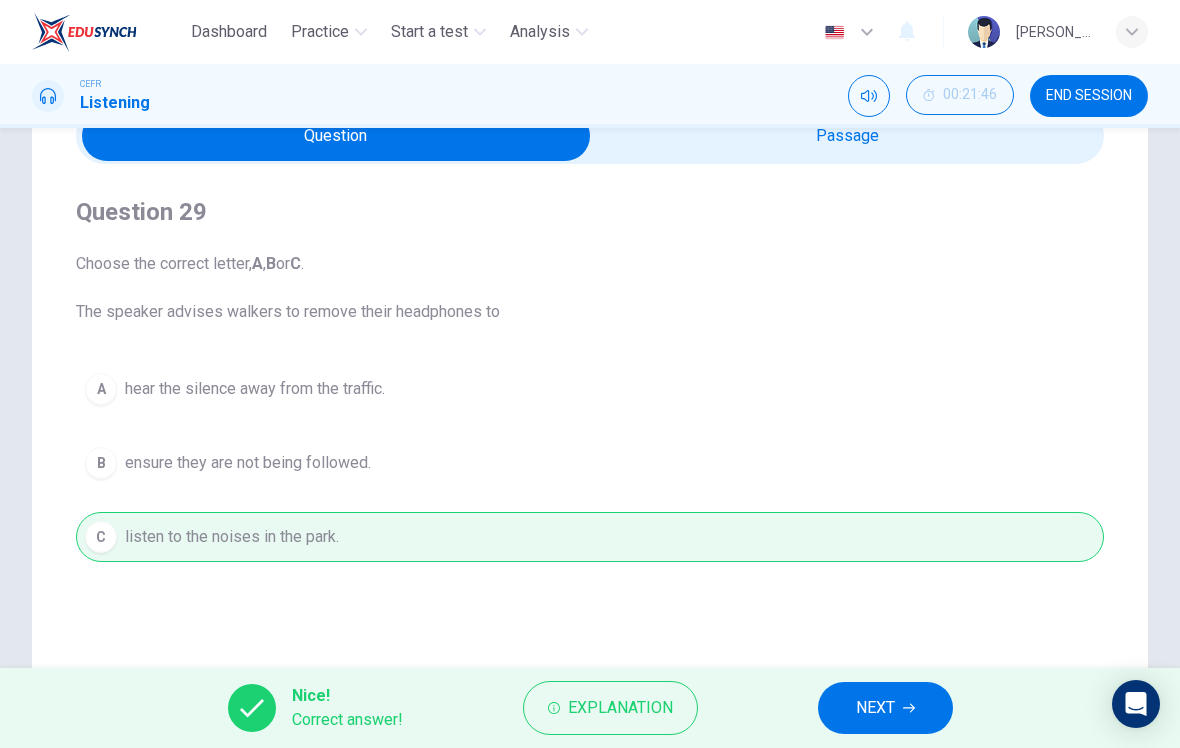 click on "NEXT" at bounding box center [885, 708] 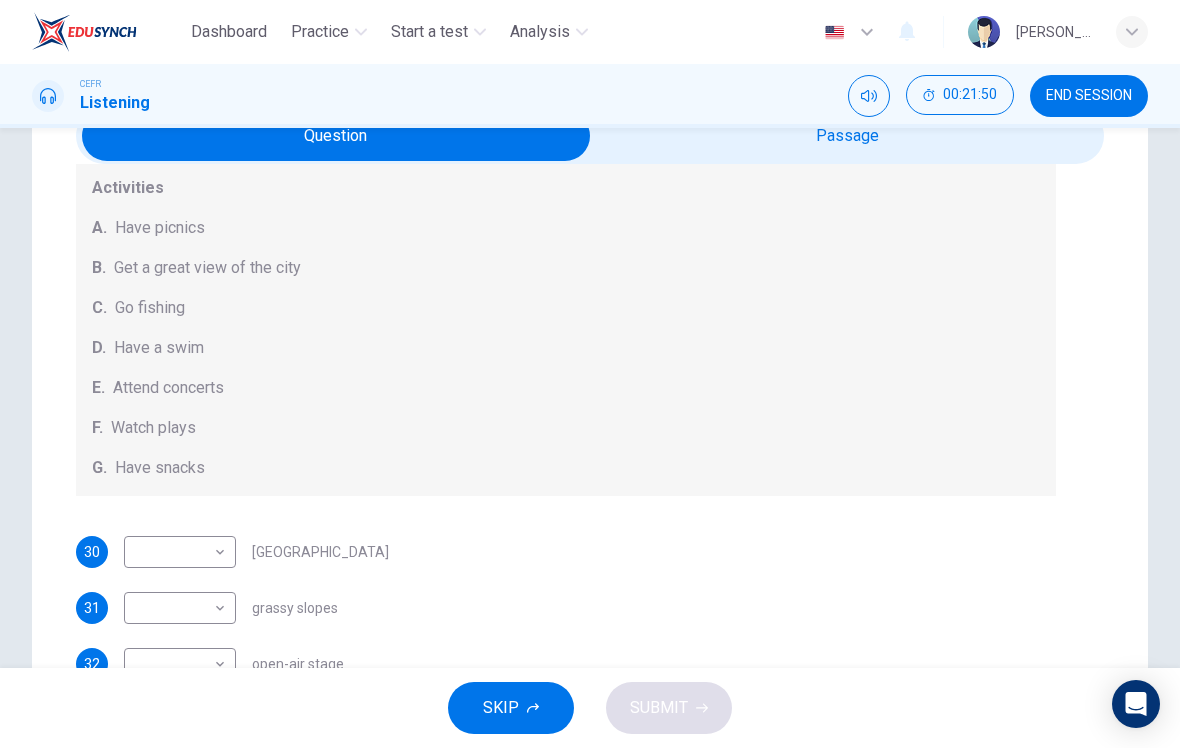 scroll, scrollTop: 208, scrollLeft: 0, axis: vertical 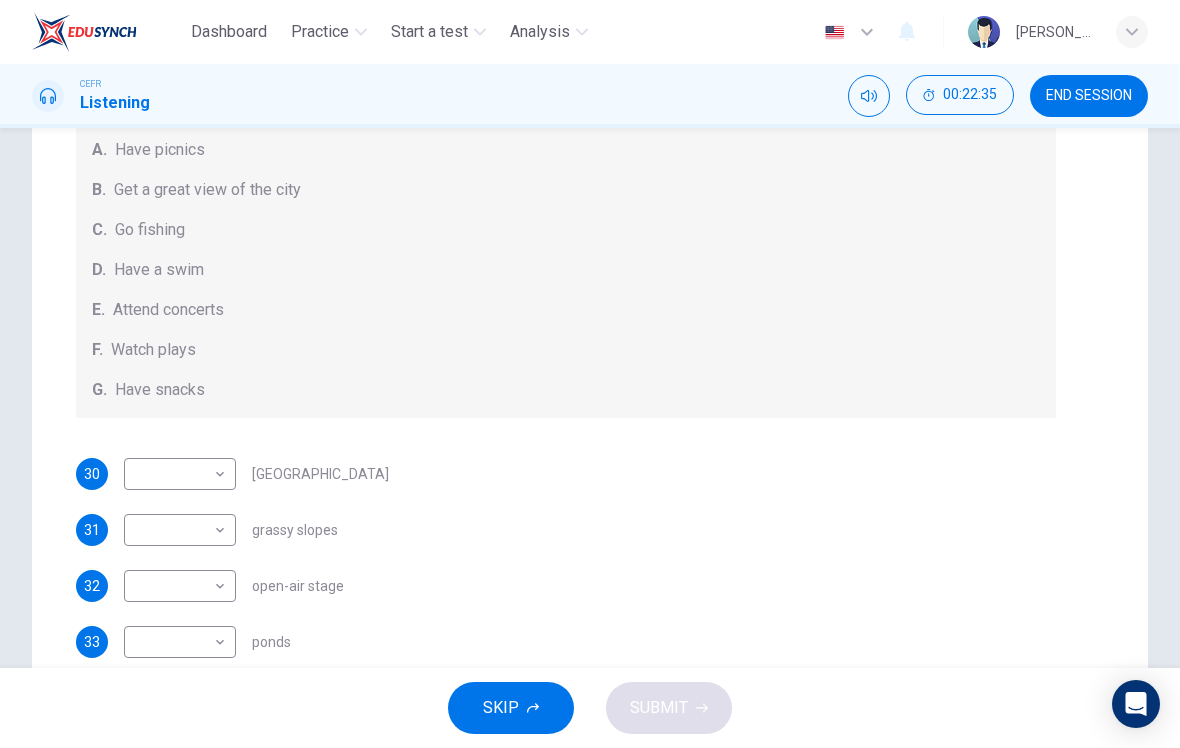 click on "Dashboard Practice Start a test Analysis English en ​ NOOR QURRATU'AINI BINTI MOHD RASHIDI CEFR Listening 00:22:35 END SESSION Question Passage Questions 30 - 34 Which activity can be done at each of the following locations on the heath? Choose  FIVE  answers below and select the correct letter,  A-G , next to the questions. Activities A. Have picnics B. Get a great view of the city C. Go fishing D. Have a swim E. Attend concerts F. Watch plays G. Have snacks 30 ​ ​ Kenwood House 31 ​ ​ grassy slopes 32 ​ ​ open-air stage 33 ​ ​ ponds 34 ​ ​ Parliament Hill Hampstead Audio Tour 01m 01s SKIP SUBMIT EduSynch - Online Language Proficiency Testing
Dashboard Practice Start a test Analysis Notifications © Copyright  2025" at bounding box center (590, 374) 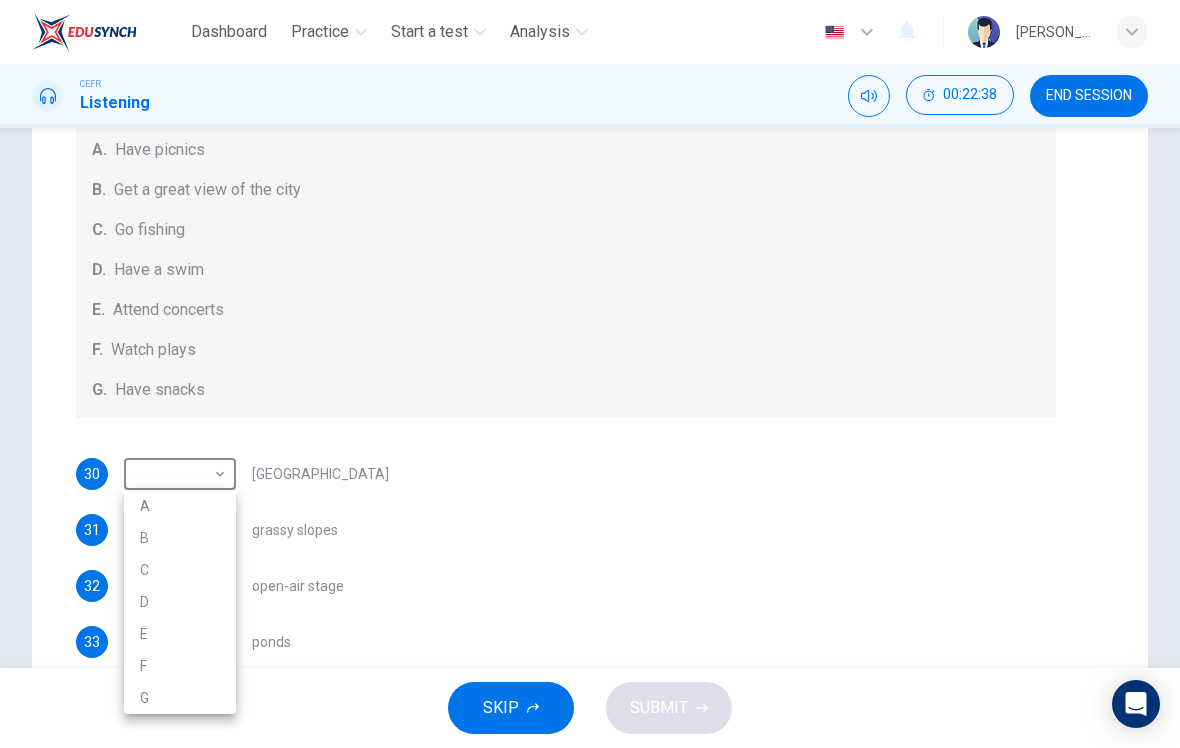click on "E" at bounding box center (180, 634) 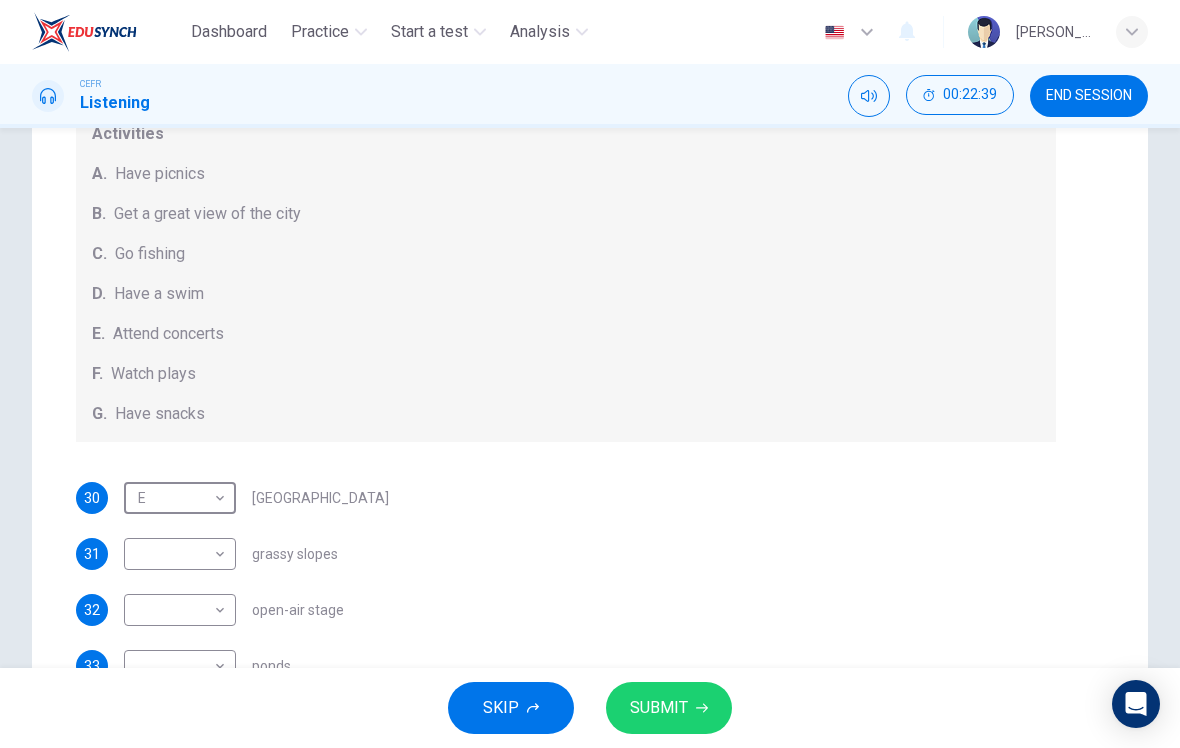 scroll, scrollTop: 120, scrollLeft: 0, axis: vertical 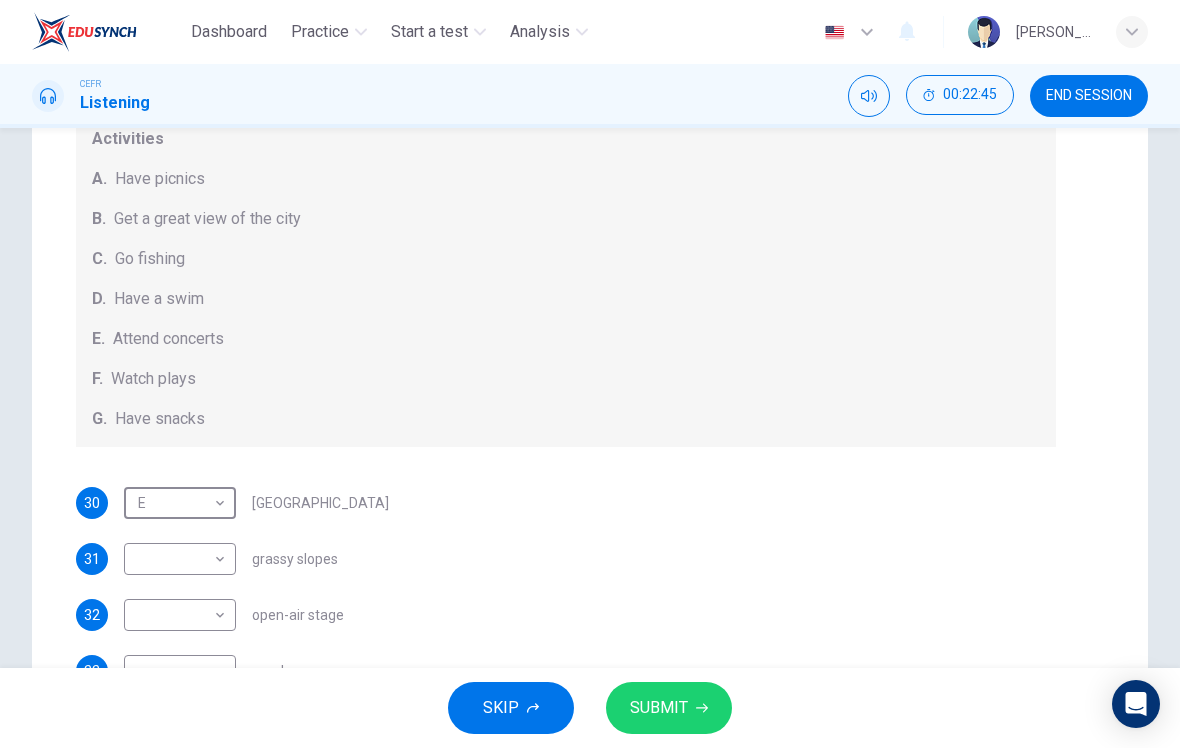 click on "Dashboard Practice Start a test Analysis English en ​ NOOR QURRATU'AINI BINTI MOHD RASHIDI CEFR Listening 00:22:45 END SESSION Question Passage Questions 30 - 34 Which activity can be done at each of the following locations on the heath? Choose  FIVE  answers below and select the correct letter,  A-G , next to the questions. Activities A. Have picnics B. Get a great view of the city C. Go fishing D. Have a swim E. Attend concerts F. Watch plays G. Have snacks 30 E E ​ Kenwood House 31 ​ ​ grassy slopes 32 ​ ​ open-air stage 33 ​ ​ ponds 34 ​ ​ Parliament Hill Hampstead Audio Tour 00m 50s SKIP SUBMIT EduSynch - Online Language Proficiency Testing
Dashboard Practice Start a test Analysis Notifications © Copyright  2025" at bounding box center (590, 374) 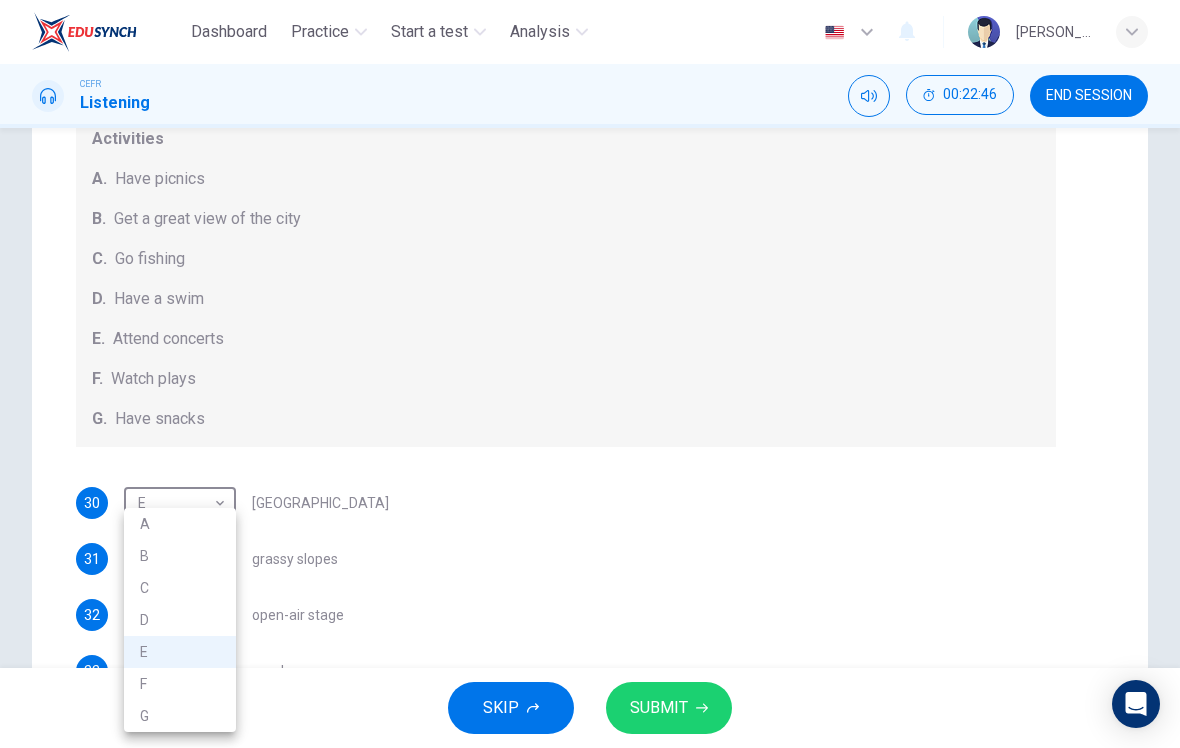 click on "A" at bounding box center (180, 524) 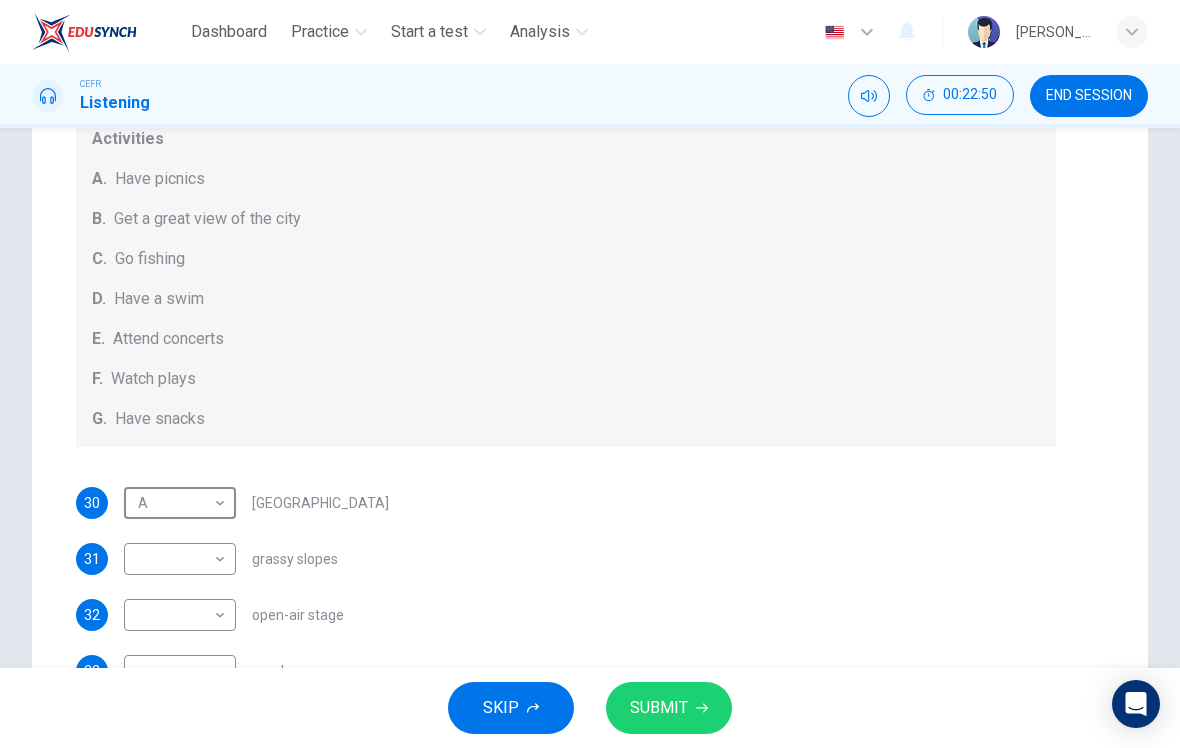 scroll, scrollTop: 0, scrollLeft: 0, axis: both 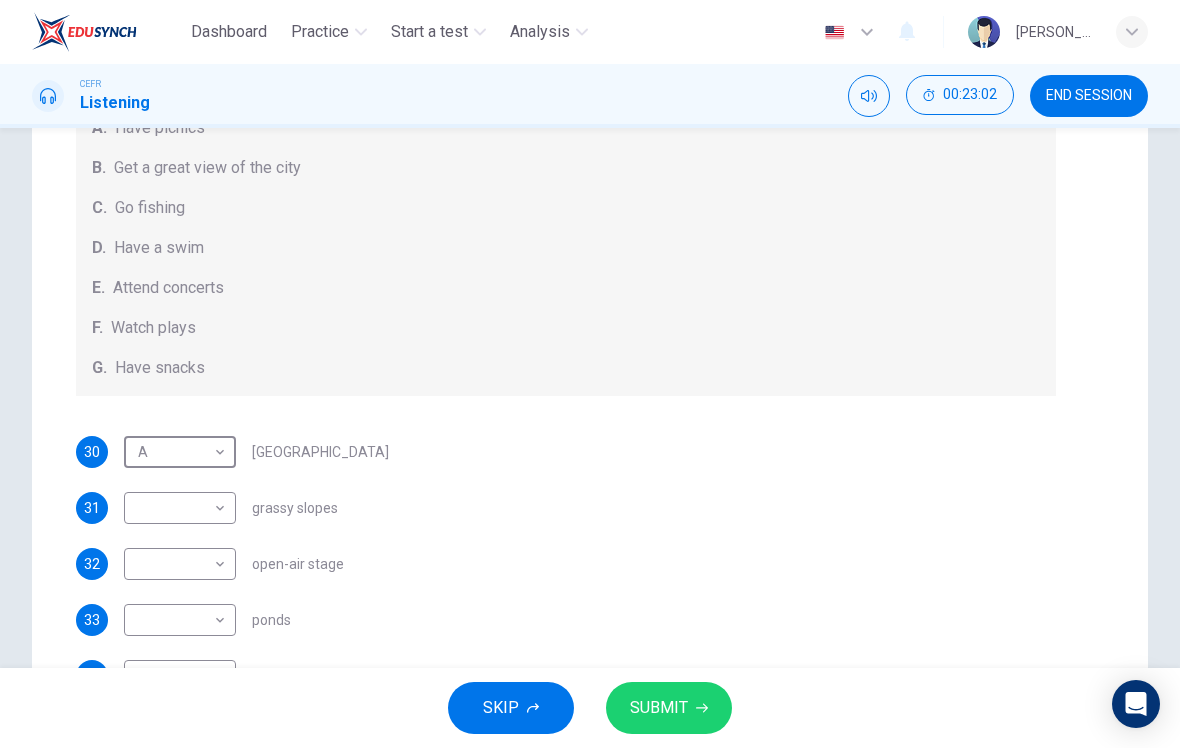 click on "Dashboard Practice Start a test Analysis English en ​ NOOR QURRATU'AINI BINTI MOHD RASHIDI CEFR Listening 00:23:02 END SESSION Question Passage Questions 30 - 34 Which activity can be done at each of the following locations on the heath? Choose  FIVE  answers below and select the correct letter,  A-G , next to the questions. Activities A. Have picnics B. Get a great view of the city C. Go fishing D. Have a swim E. Attend concerts F. Watch plays G. Have snacks 30 A A ​ Kenwood House 31 ​ ​ grassy slopes 32 ​ ​ open-air stage 33 ​ ​ ponds 34 ​ ​ Parliament Hill Hampstead Audio Tour 00m 34s SKIP SUBMIT EduSynch - Online Language Proficiency Testing
Dashboard Practice Start a test Analysis Notifications © Copyright  2025" at bounding box center (590, 374) 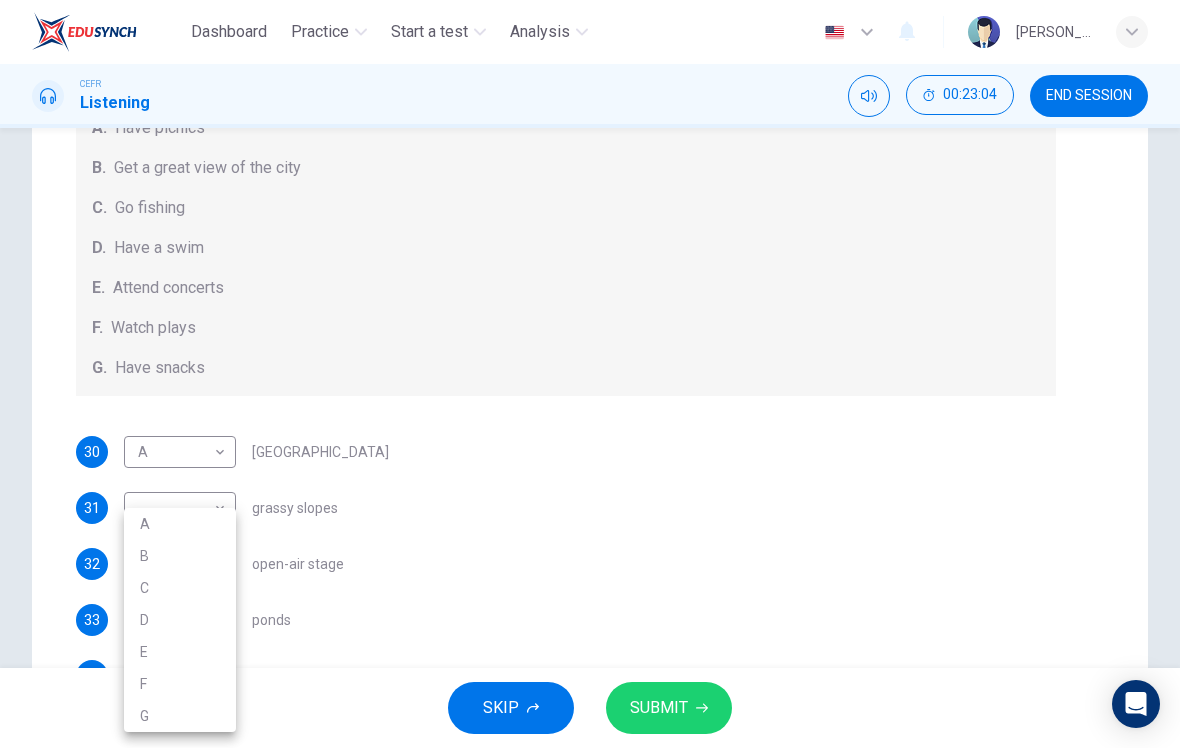 click on "E" at bounding box center [180, 652] 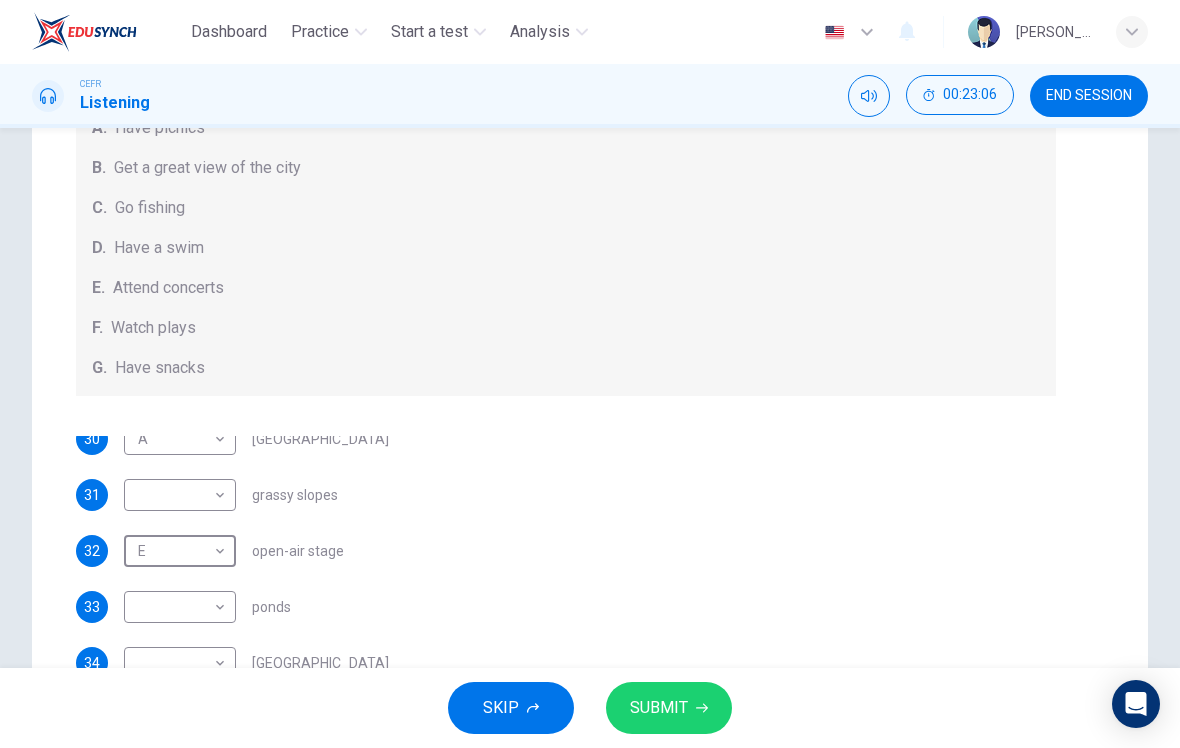 scroll, scrollTop: 14, scrollLeft: 0, axis: vertical 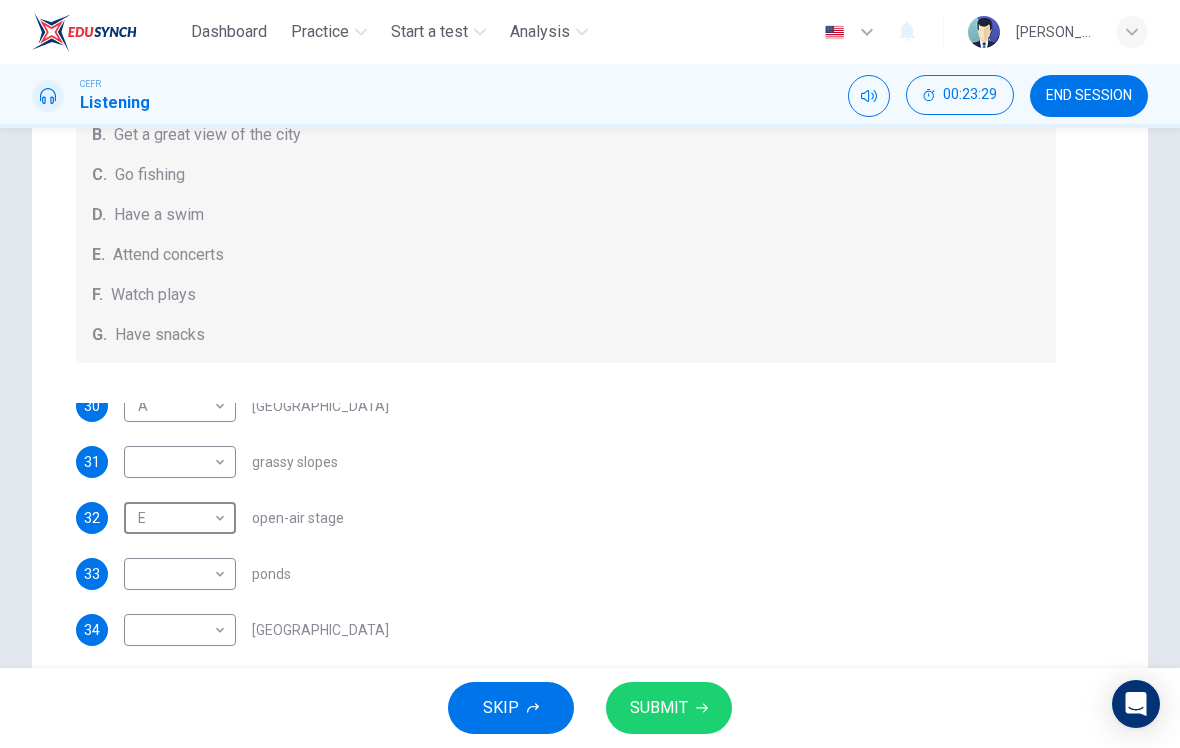 click on "Dashboard Practice Start a test Analysis English en ​ NOOR QURRATU'AINI BINTI MOHD RASHIDI CEFR Listening 00:23:29 END SESSION Question Passage Questions 30 - 34 Which activity can be done at each of the following locations on the heath? Choose  FIVE  answers below and select the correct letter,  A-G , next to the questions. Activities A. Have picnics B. Get a great view of the city C. Go fishing D. Have a swim E. Attend concerts F. Watch plays G. Have snacks 30 A A ​ Kenwood House 31 ​ ​ grassy slopes 32 E E ​ open-air stage 33 ​ ​ ponds 34 ​ ​ Parliament Hill Hampstead Audio Tour 00m 07s SKIP SUBMIT EduSynch - Online Language Proficiency Testing
Dashboard Practice Start a test Analysis Notifications © Copyright  2025" at bounding box center [590, 374] 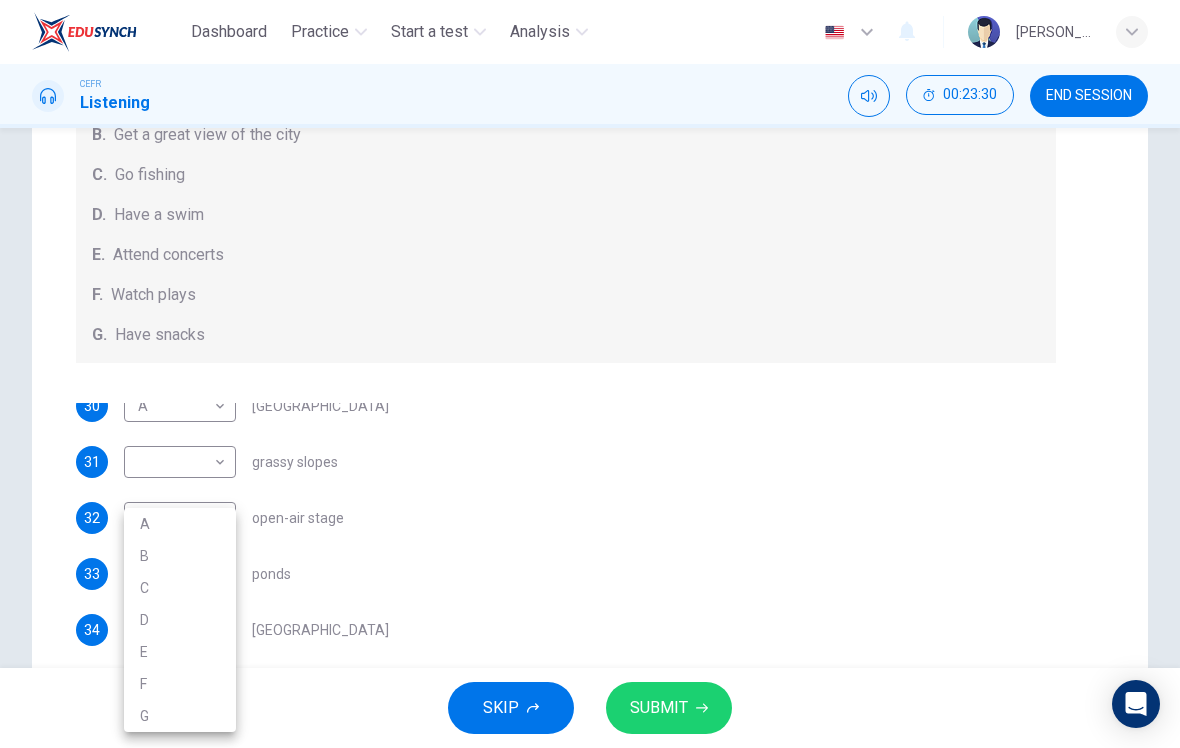 click on "D" at bounding box center (180, 620) 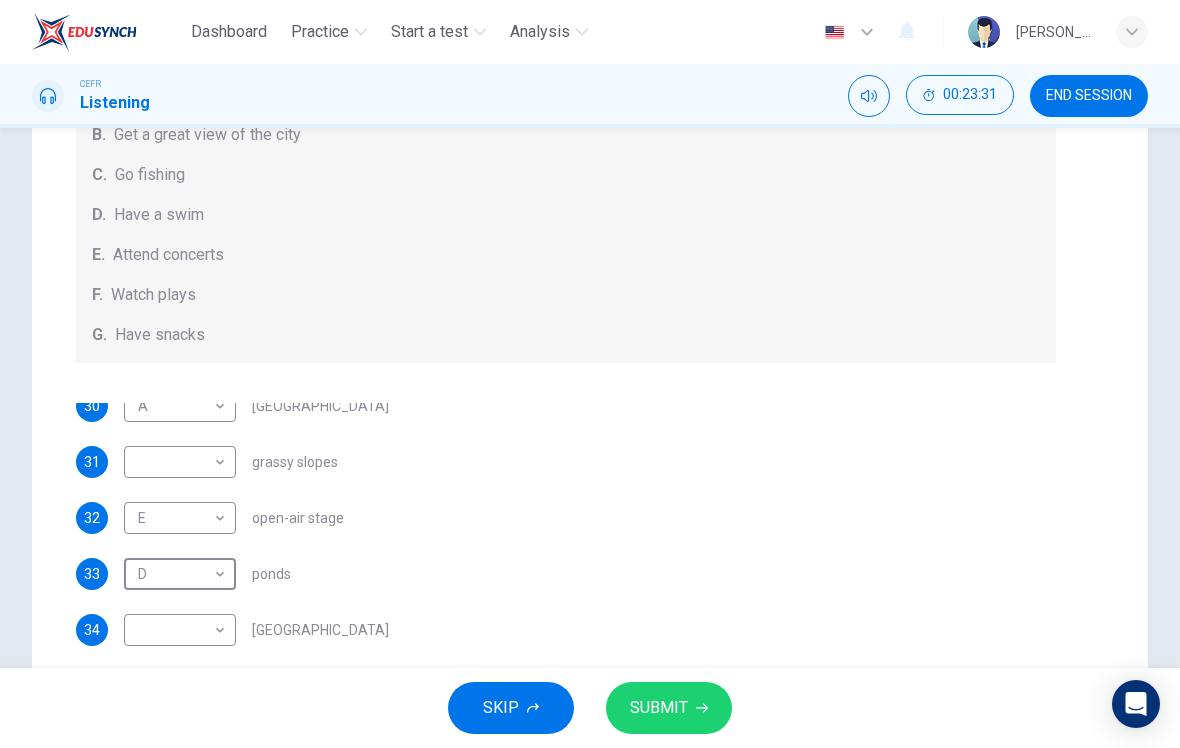 click on "Dashboard Practice Start a test Analysis English en ​ NOOR QURRATU'AINI BINTI MOHD RASHIDI CEFR Listening 00:23:31 END SESSION Question Passage Questions 30 - 34 Which activity can be done at each of the following locations on the heath? Choose  FIVE  answers below and select the correct letter,  A-G , next to the questions. Activities A. Have picnics B. Get a great view of the city C. Go fishing D. Have a swim E. Attend concerts F. Watch plays G. Have snacks 30 A A ​ Kenwood House 31 ​ ​ grassy slopes 32 E E ​ open-air stage 33 D D ​ ponds 34 ​ ​ Parliament Hill Hampstead Audio Tour 00m 05s SKIP SUBMIT EduSynch - Online Language Proficiency Testing
Dashboard Practice Start a test Analysis Notifications © Copyright  2025" at bounding box center [590, 374] 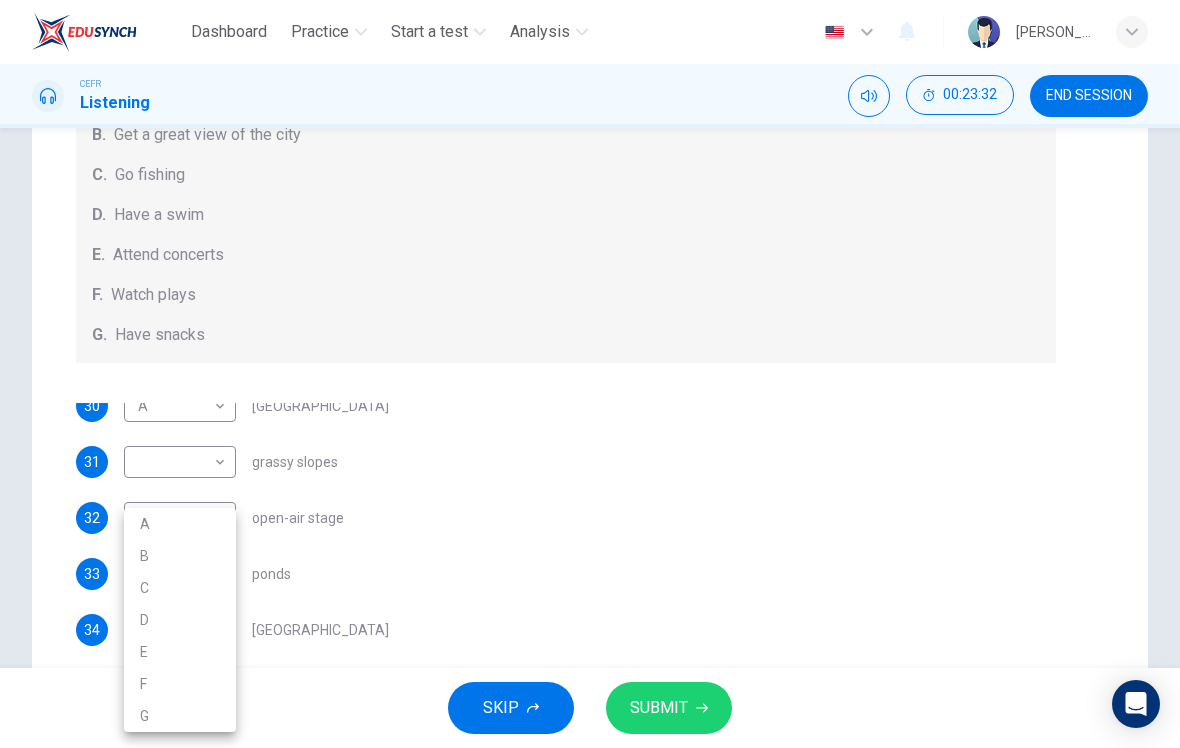 click on "B" at bounding box center (180, 556) 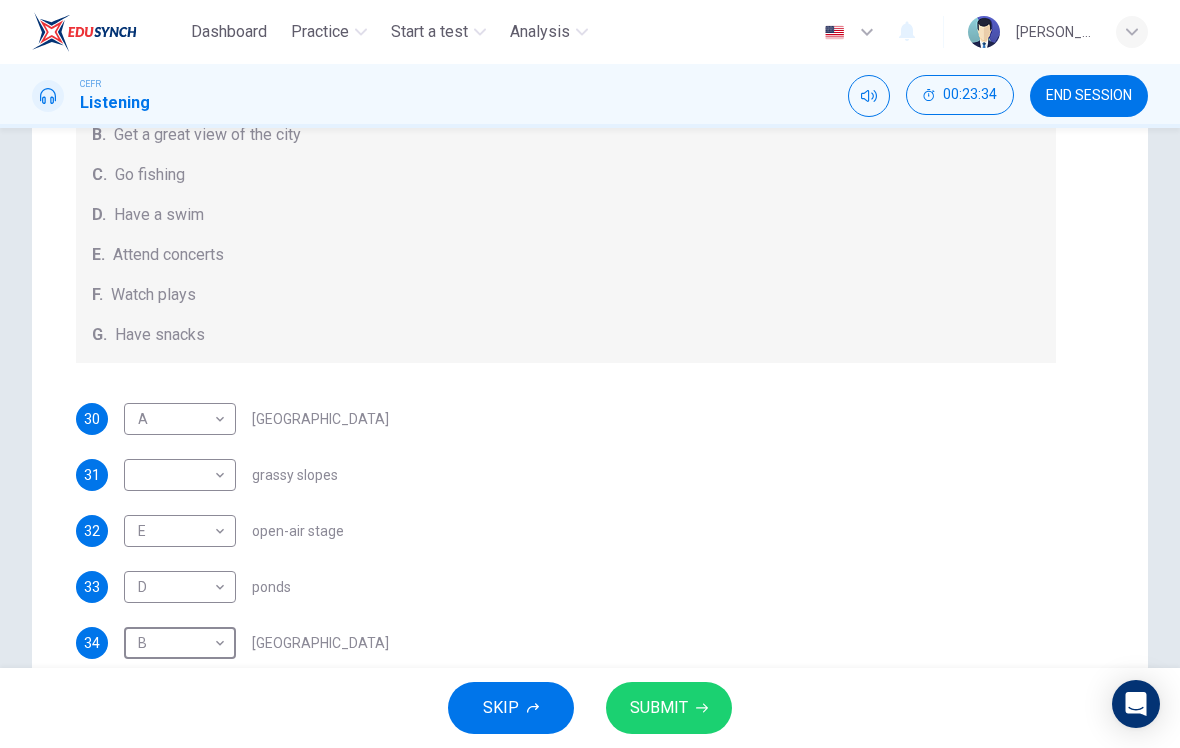 scroll, scrollTop: 0, scrollLeft: 0, axis: both 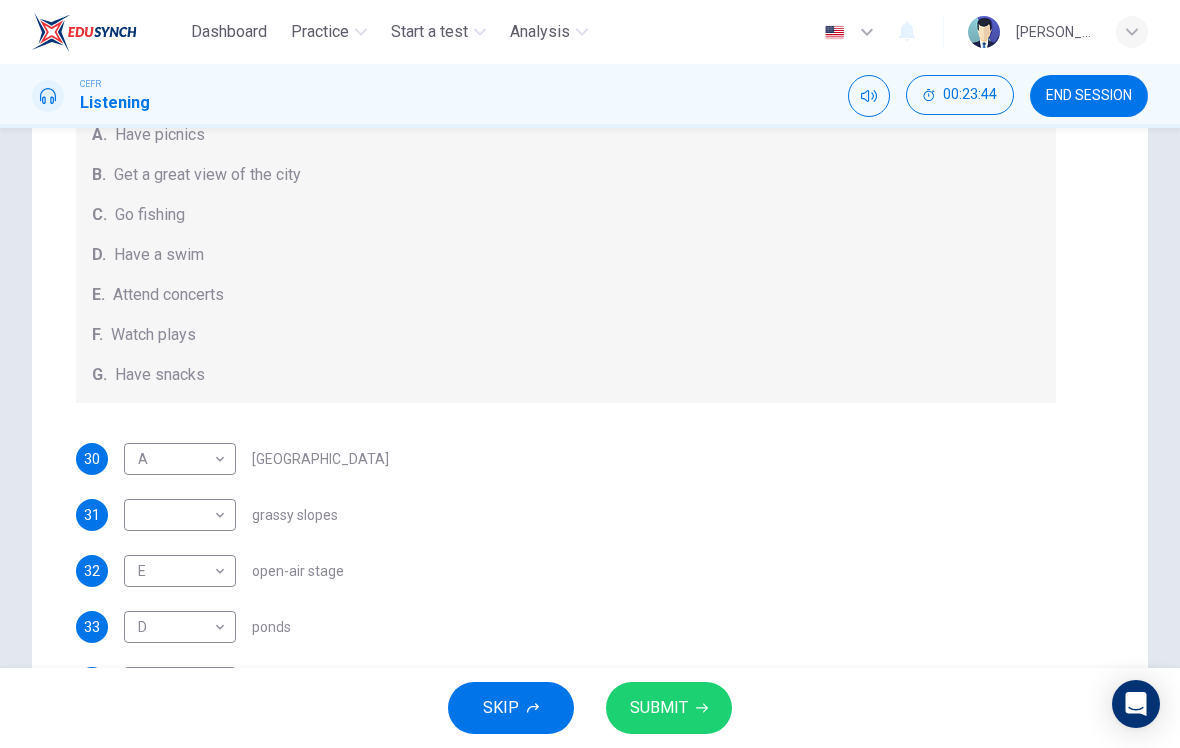 click on "Dashboard Practice Start a test Analysis English en ​ NOOR QURRATU'AINI BINTI MOHD RASHIDI CEFR Listening 00:23:44 END SESSION Question Passage Questions 30 - 34 Which activity can be done at each of the following locations on the heath? Choose  FIVE  answers below and select the correct letter,  A-G , next to the questions. Activities A. Have picnics B. Get a great view of the city C. Go fishing D. Have a swim E. Attend concerts F. Watch plays G. Have snacks 30 A A ​ Kenwood House 31 ​ ​ grassy slopes 32 E E ​ open-air stage 33 D D ​ ponds 34 B B ​ Parliament Hill Hampstead Audio Tour 05m 13s SKIP SUBMIT EduSynch - Online Language Proficiency Testing
Dashboard Practice Start a test Analysis Notifications © Copyright  2025" at bounding box center (590, 374) 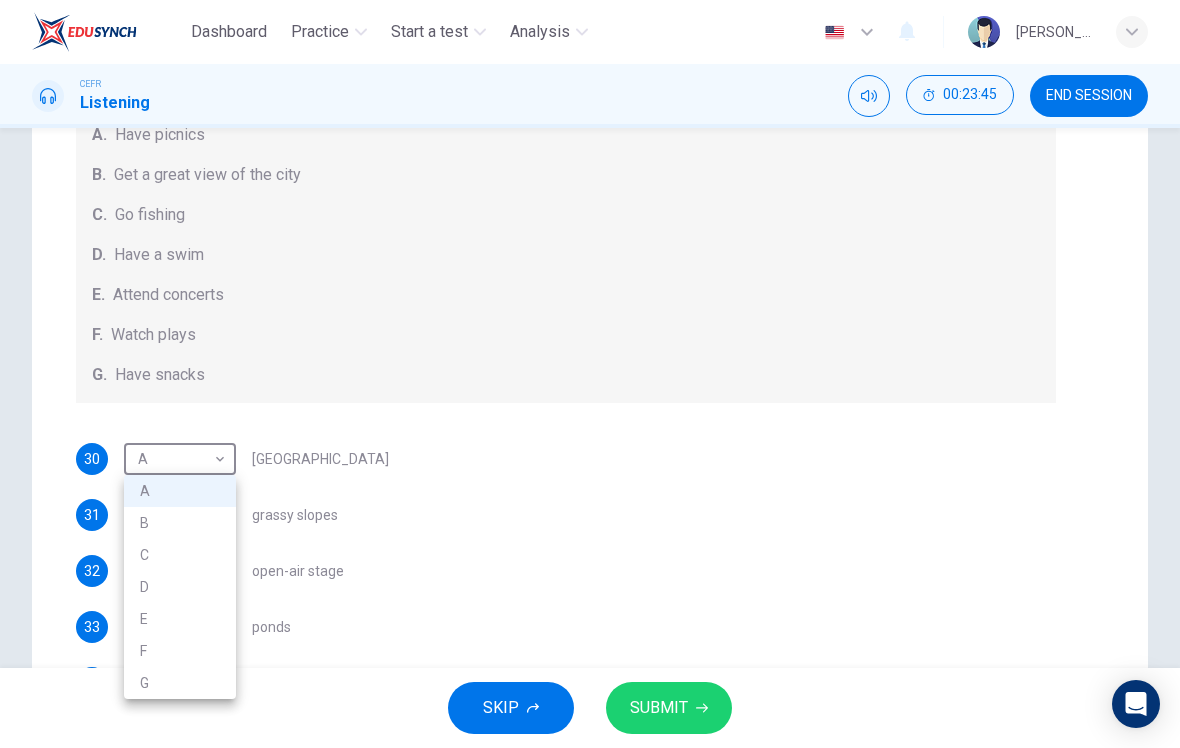 click on "F" at bounding box center [180, 651] 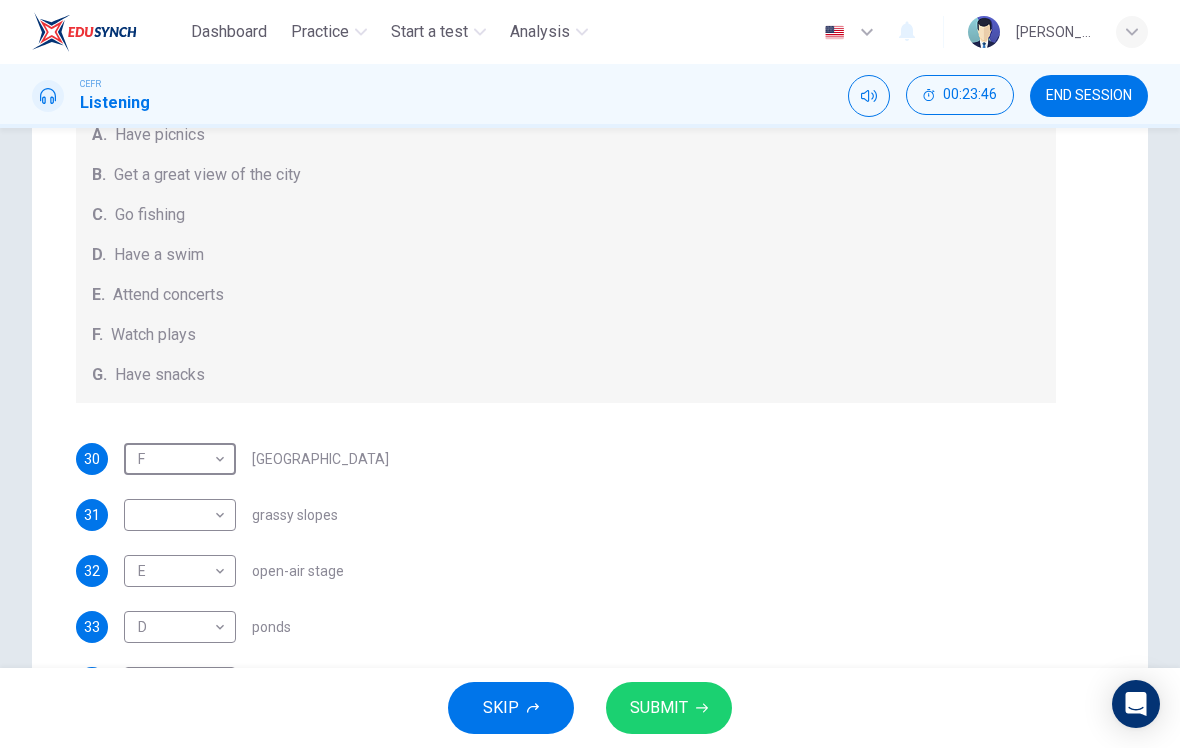click on "Dashboard Practice Start a test Analysis English en ​ NOOR QURRATU'AINI BINTI MOHD RASHIDI CEFR Listening 00:23:46 END SESSION Question Passage Questions 30 - 34 Which activity can be done at each of the following locations on the heath? Choose  FIVE  answers below and select the correct letter,  A-G , next to the questions. Activities A. Have picnics B. Get a great view of the city C. Go fishing D. Have a swim E. Attend concerts F. Watch plays G. Have snacks 30 F F ​ Kenwood House 31 ​ ​ grassy slopes 32 E E ​ open-air stage 33 D D ​ ponds 34 B B ​ Parliament Hill Hampstead Audio Tour 05m 13s SKIP SUBMIT EduSynch - Online Language Proficiency Testing
Dashboard Practice Start a test Analysis Notifications © Copyright  2025" at bounding box center [590, 374] 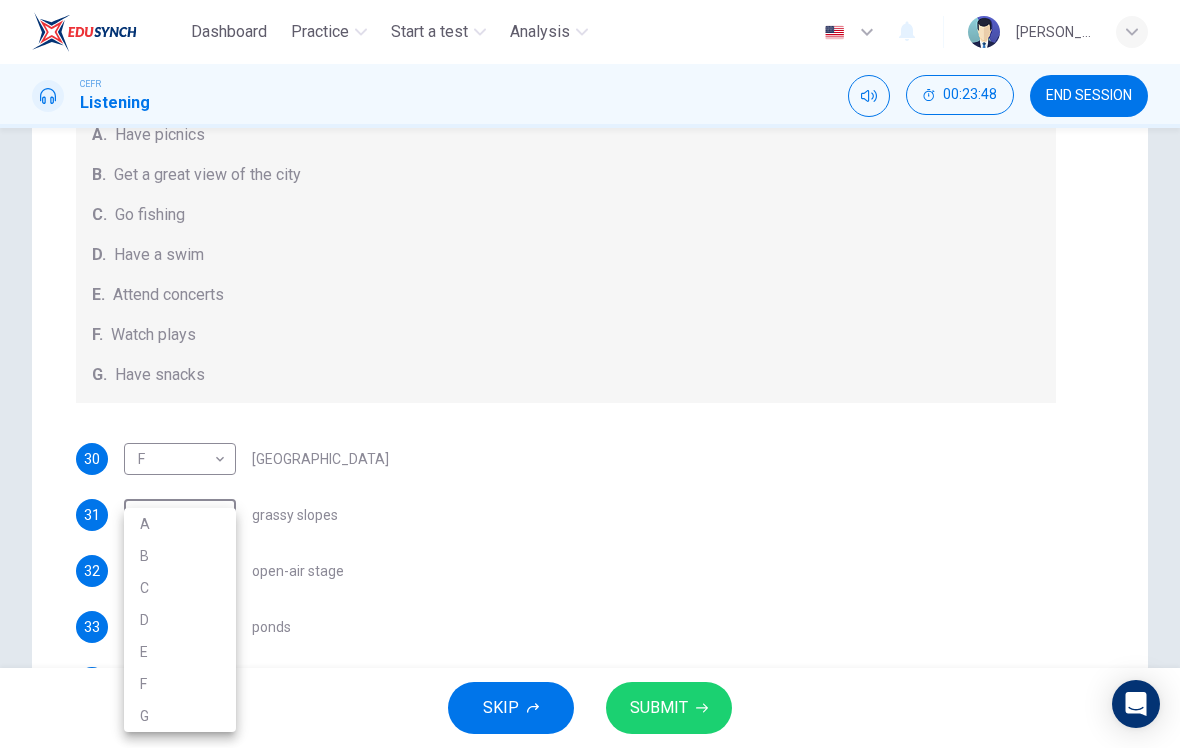 click on "A" at bounding box center (180, 524) 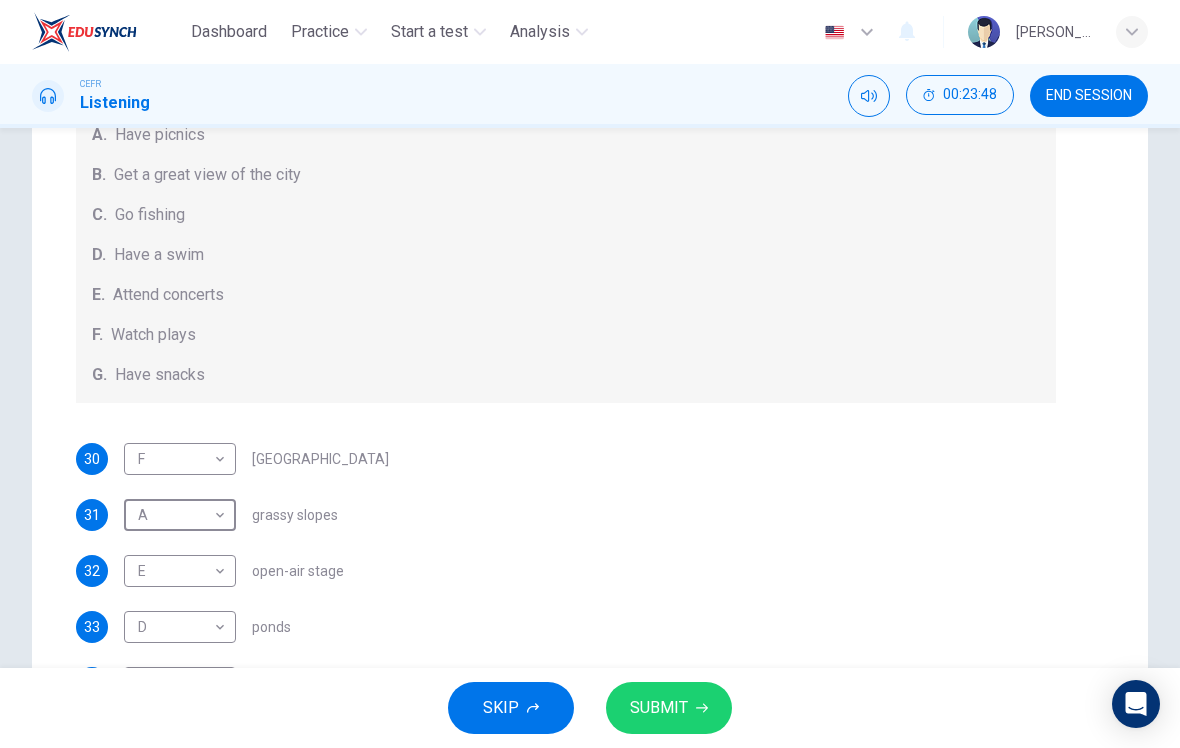 click on "SUBMIT" at bounding box center [669, 708] 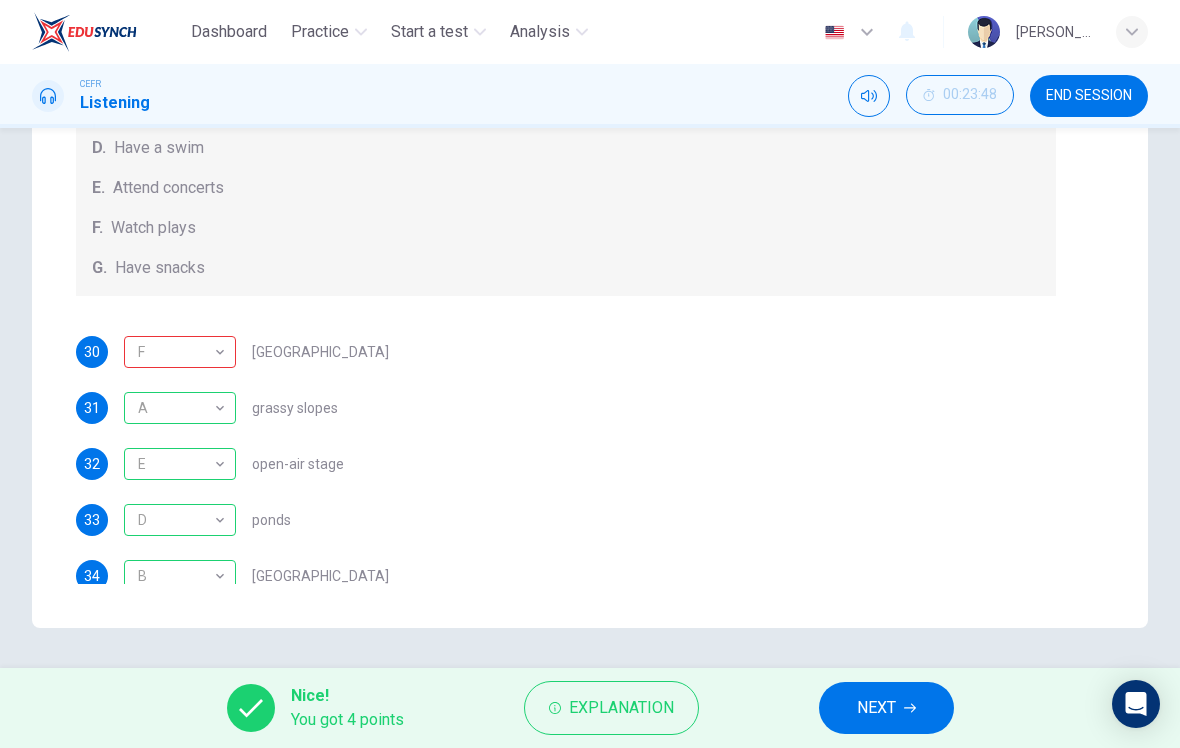 scroll, scrollTop: 344, scrollLeft: 0, axis: vertical 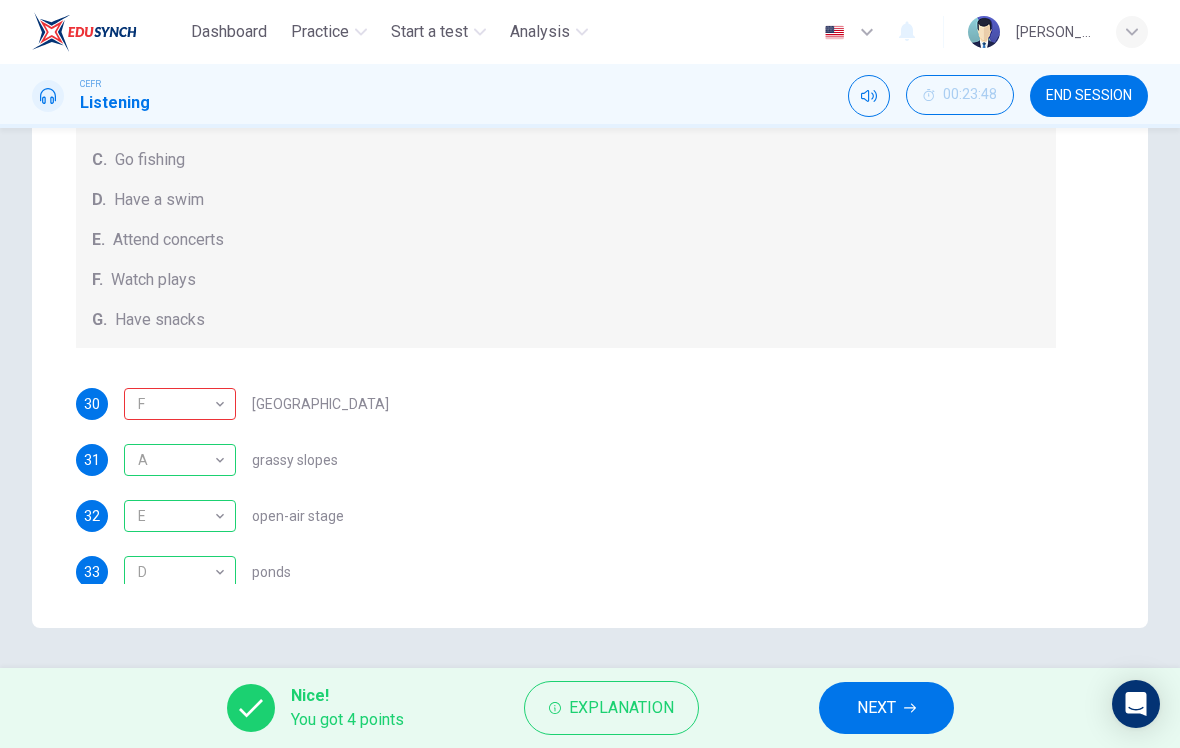 click on "Explanation" at bounding box center [621, 708] 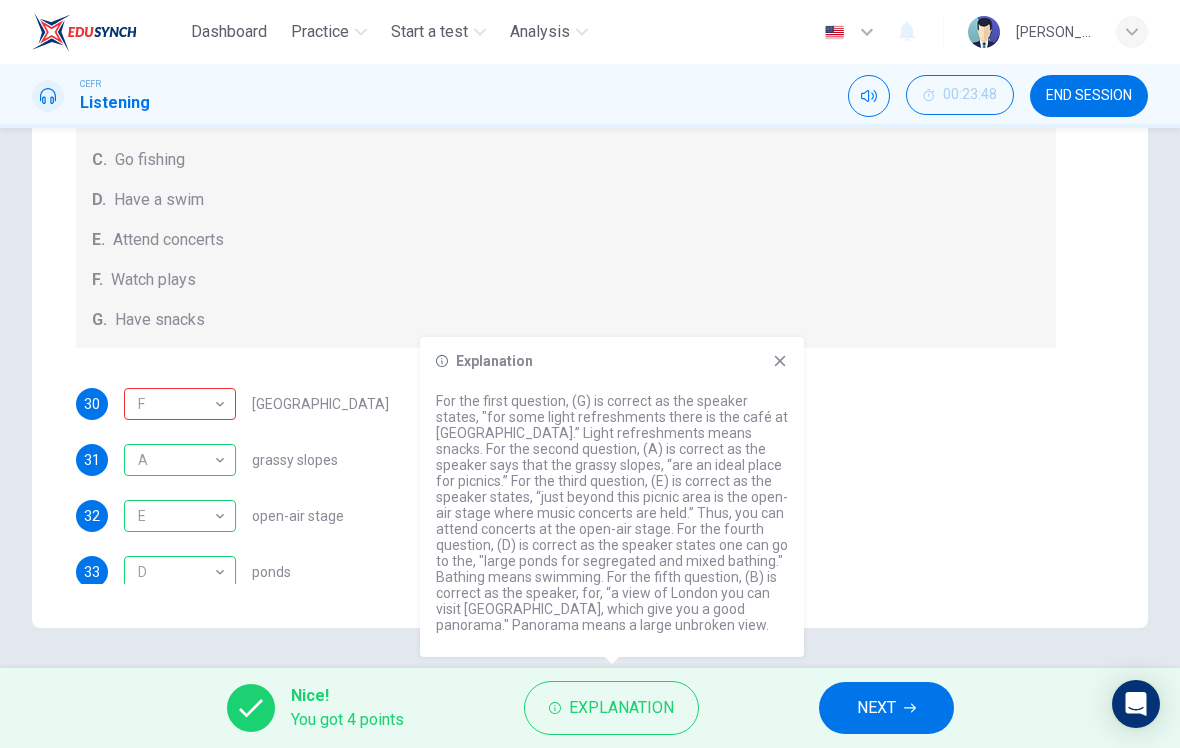 click on "NEXT" at bounding box center [886, 708] 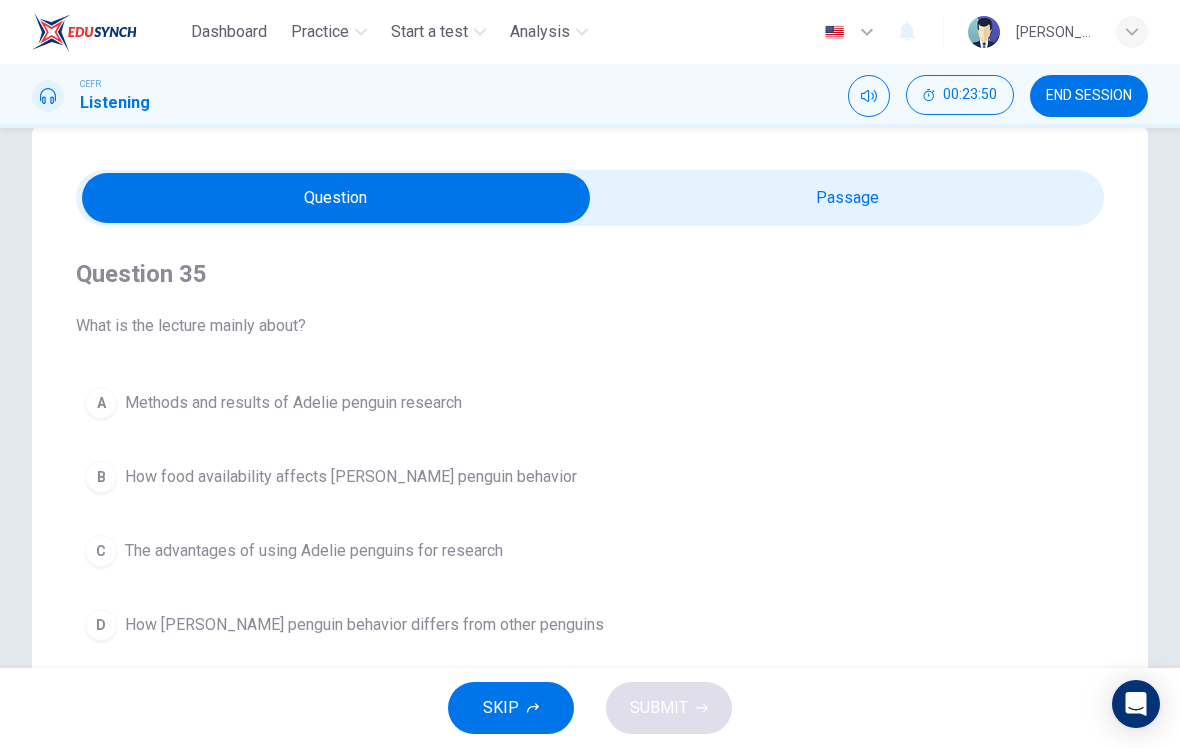 scroll, scrollTop: 43, scrollLeft: 0, axis: vertical 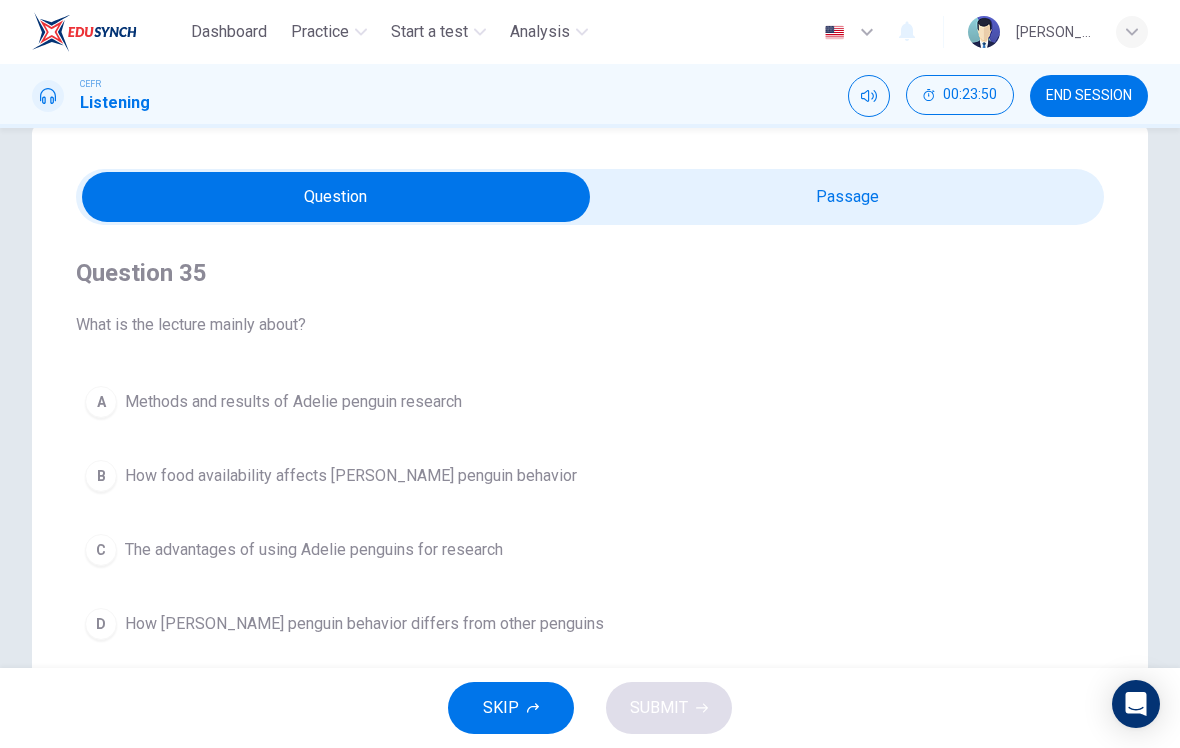 click at bounding box center (336, 197) 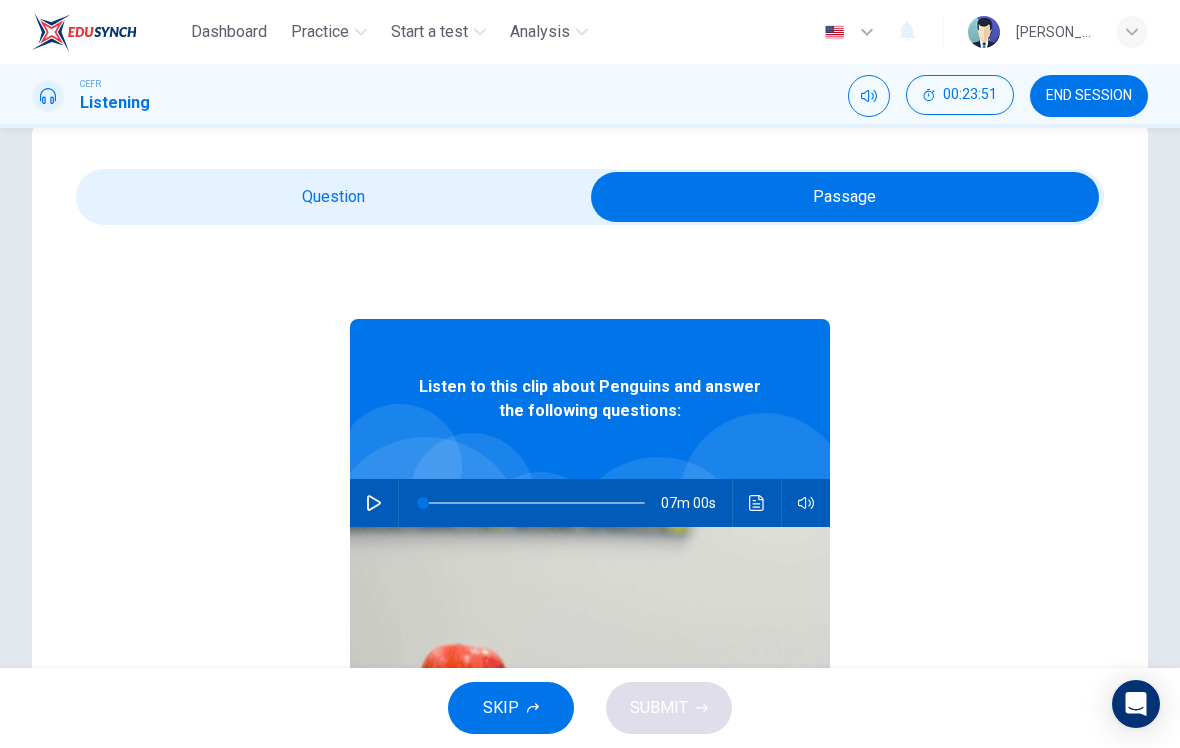 click 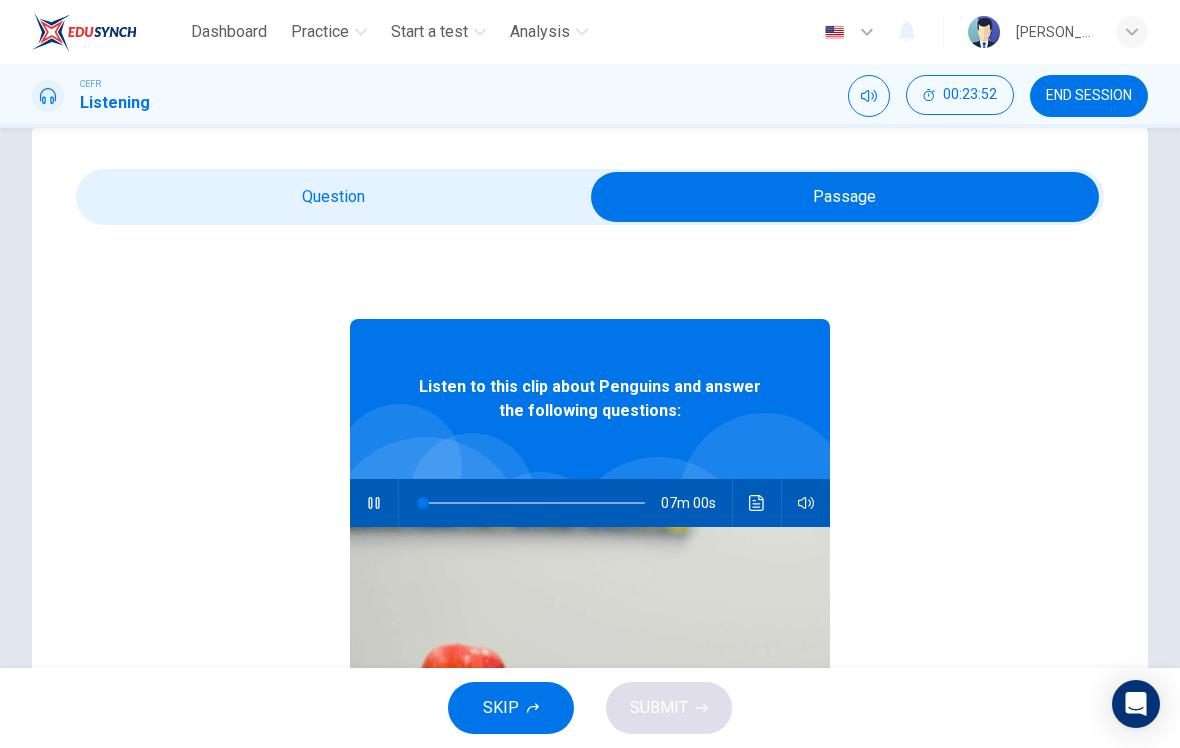click at bounding box center (845, 197) 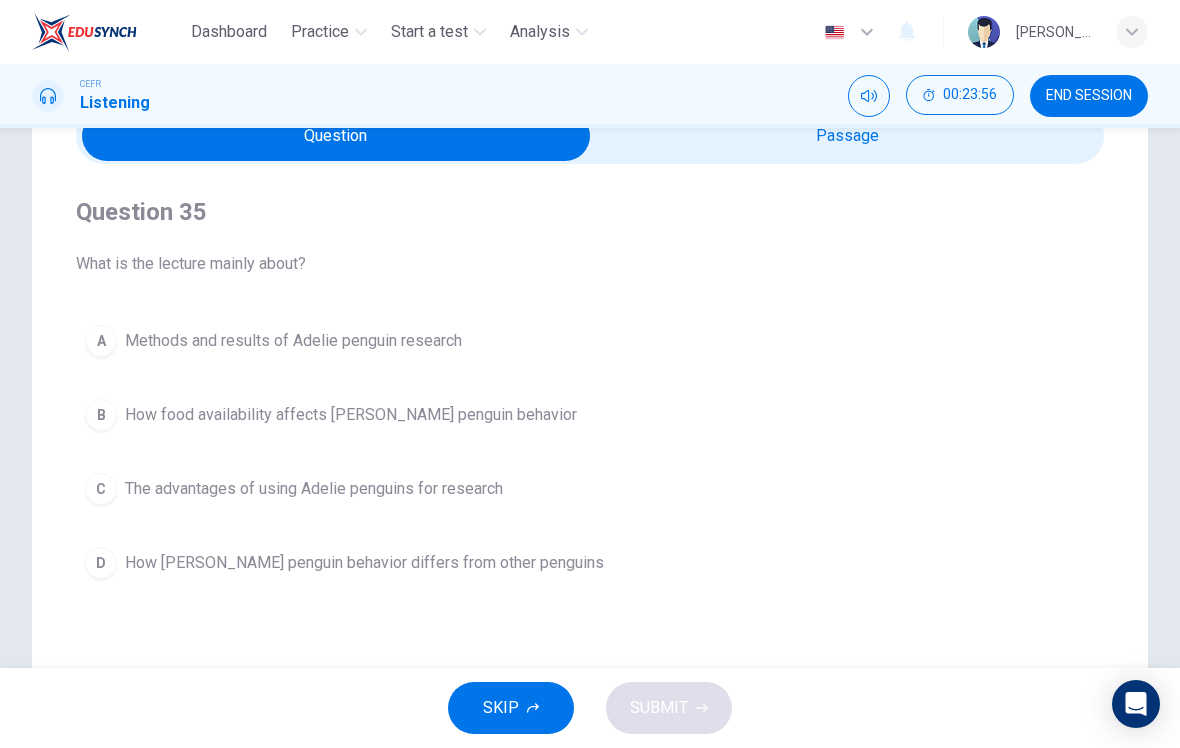 scroll, scrollTop: 79, scrollLeft: 0, axis: vertical 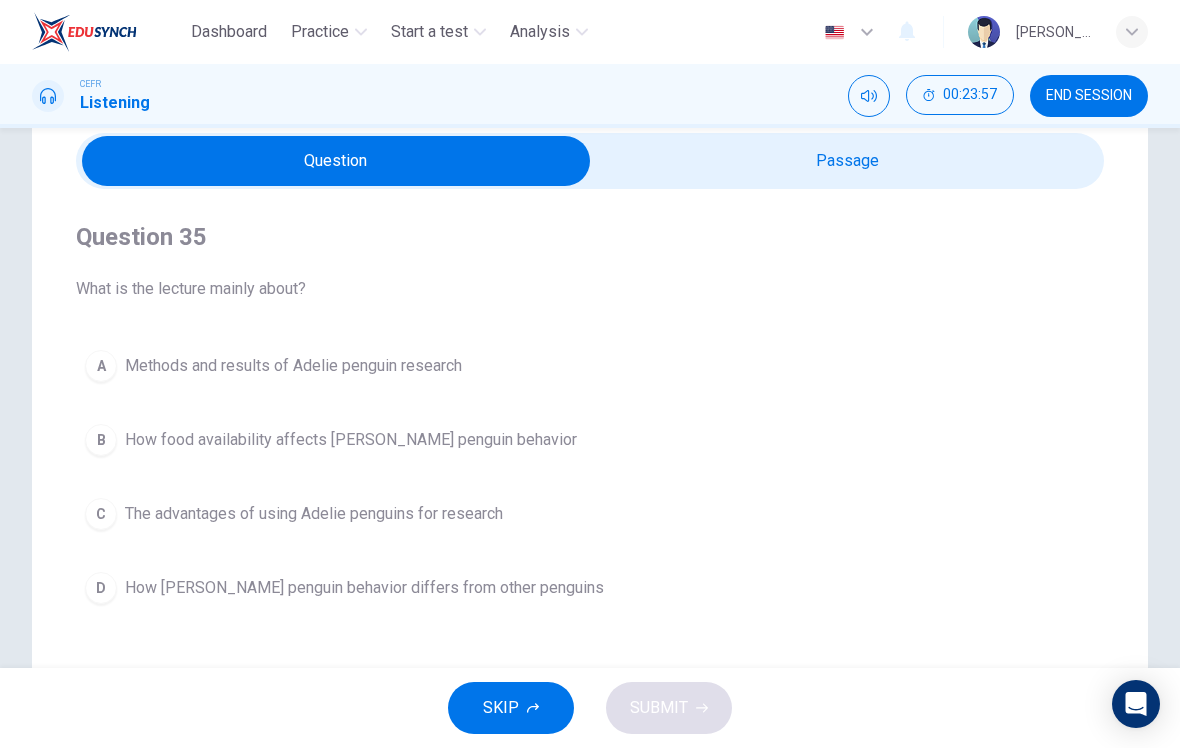 click at bounding box center (336, 161) 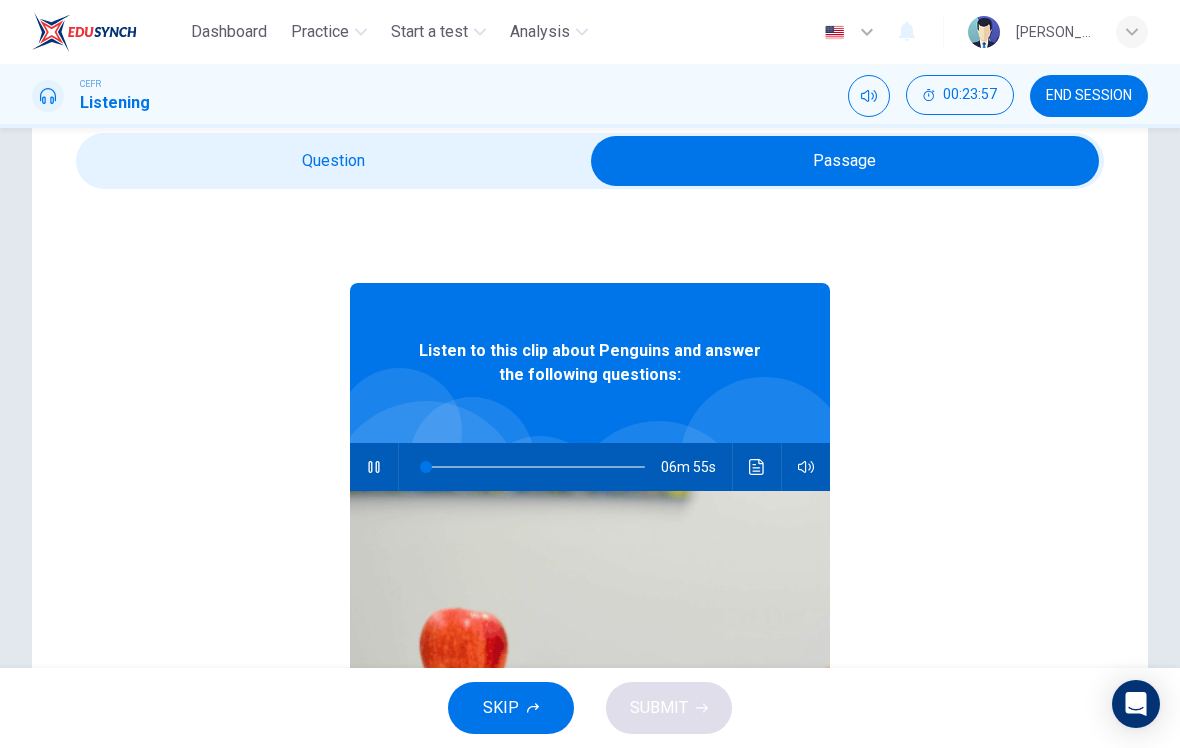type on "1" 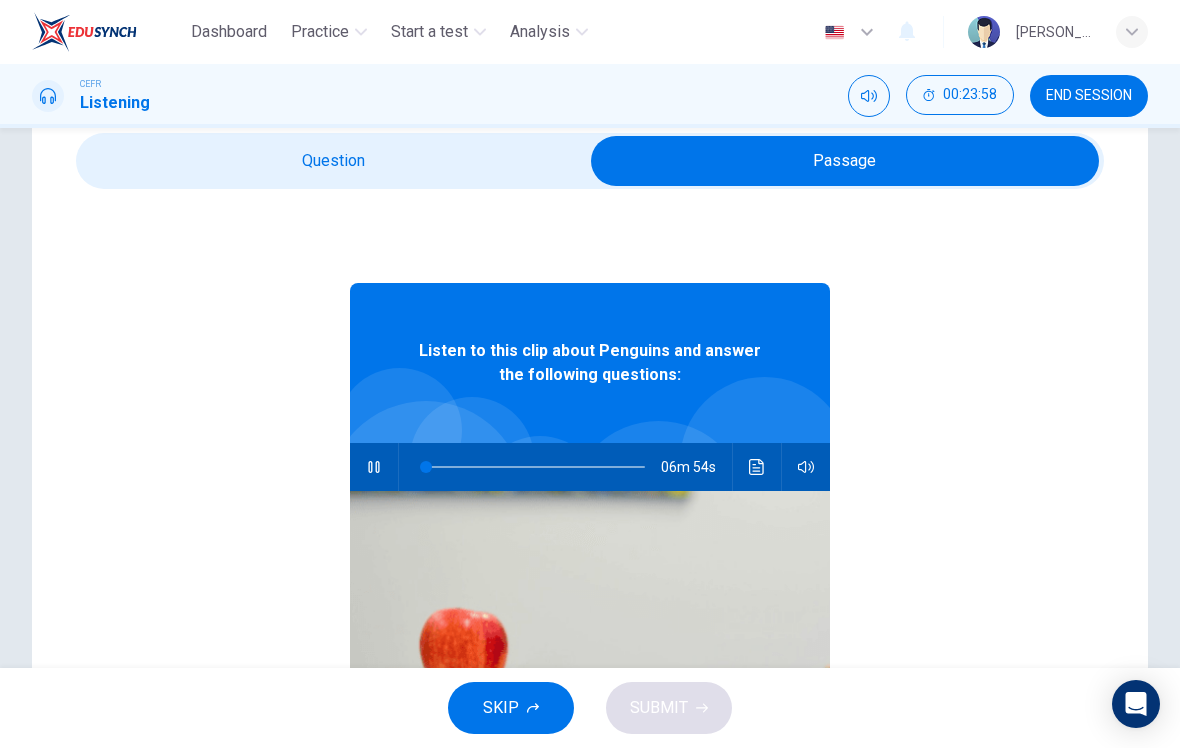 click at bounding box center [845, 161] 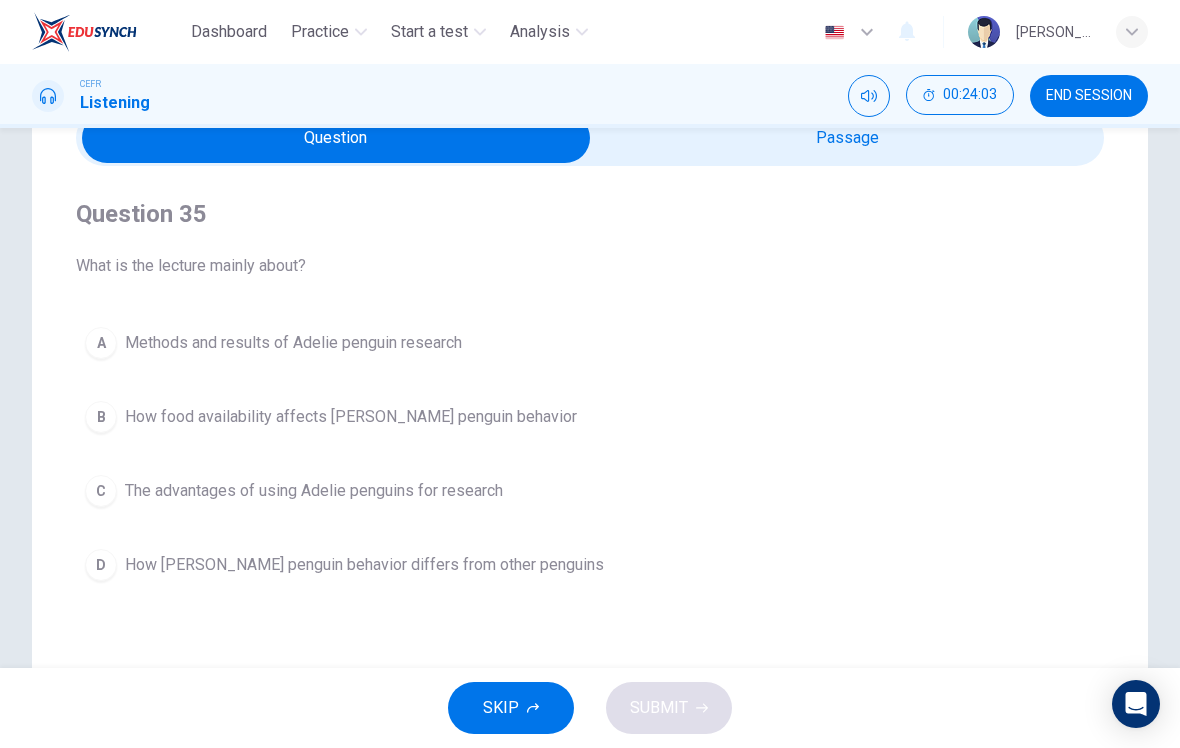 scroll, scrollTop: 98, scrollLeft: 0, axis: vertical 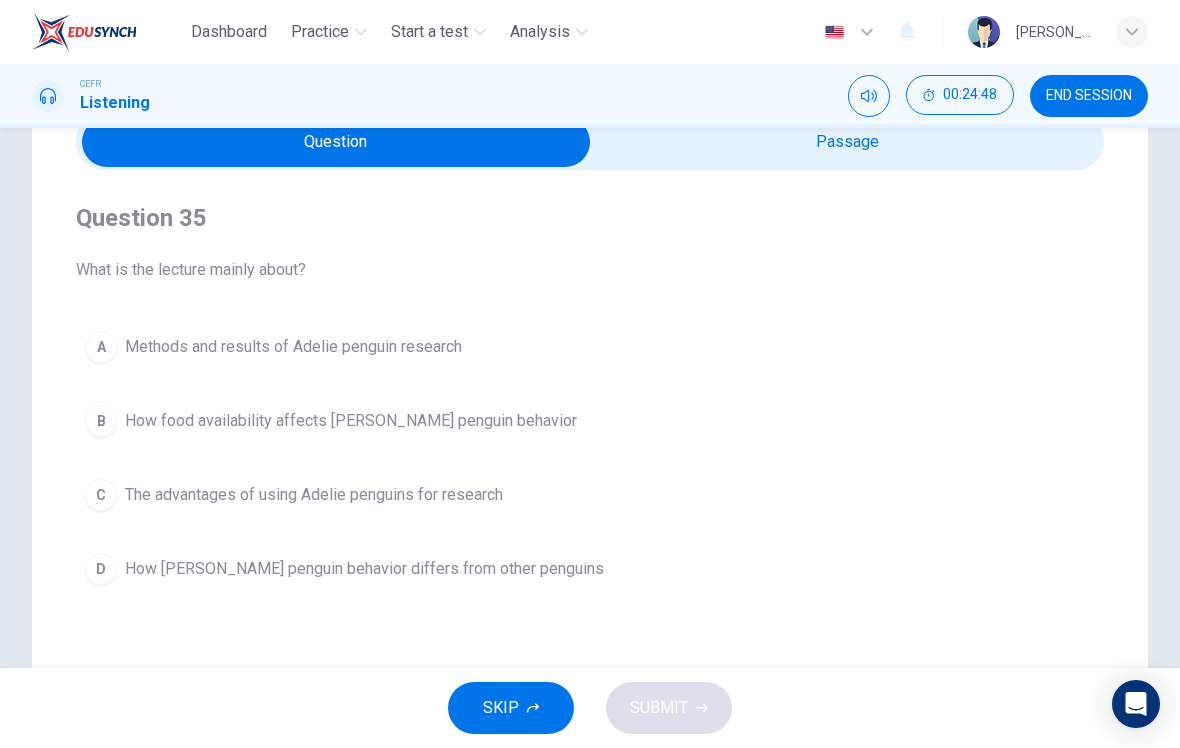 click on "C The advantages of using Adelie penguins for research" at bounding box center (590, 495) 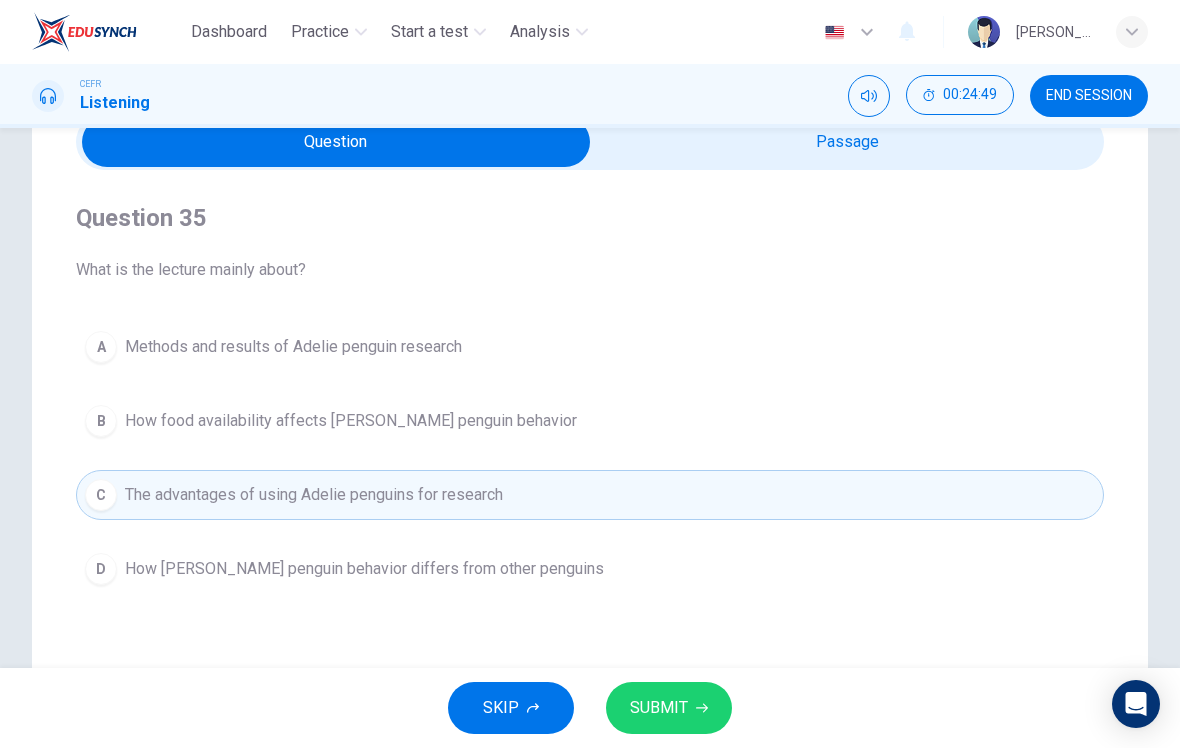 click on "SUBMIT" at bounding box center [659, 708] 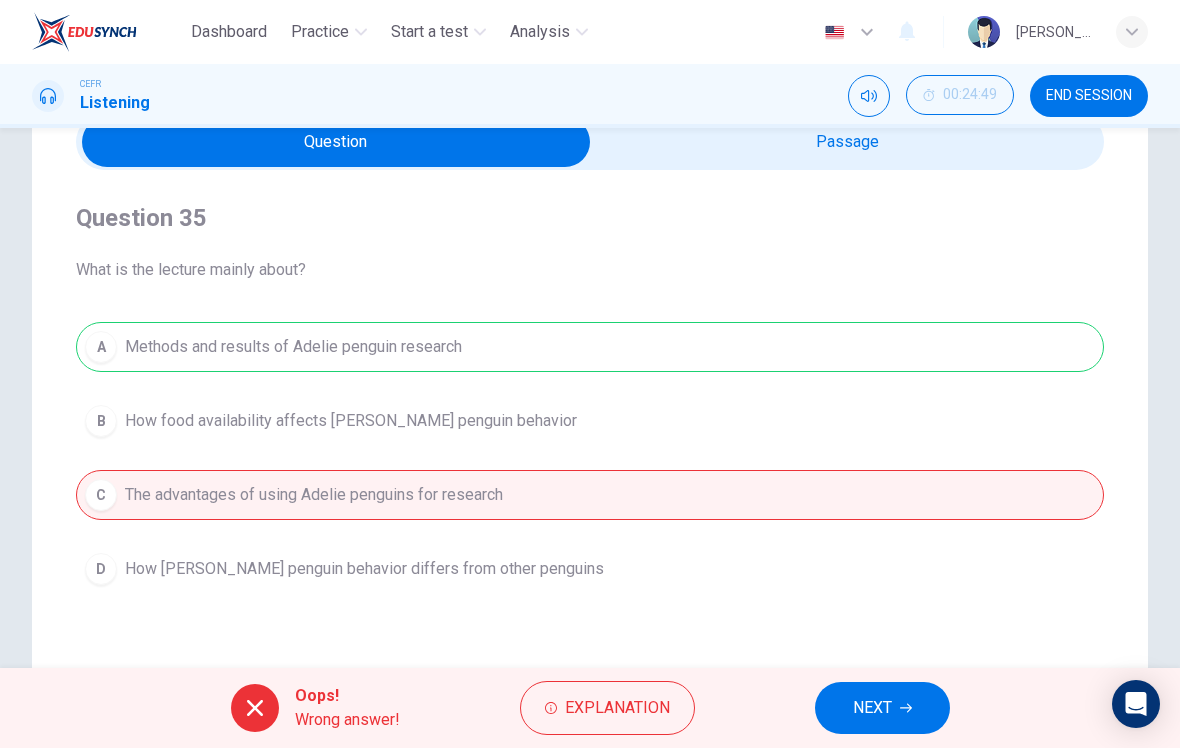 click on "NEXT" at bounding box center [872, 708] 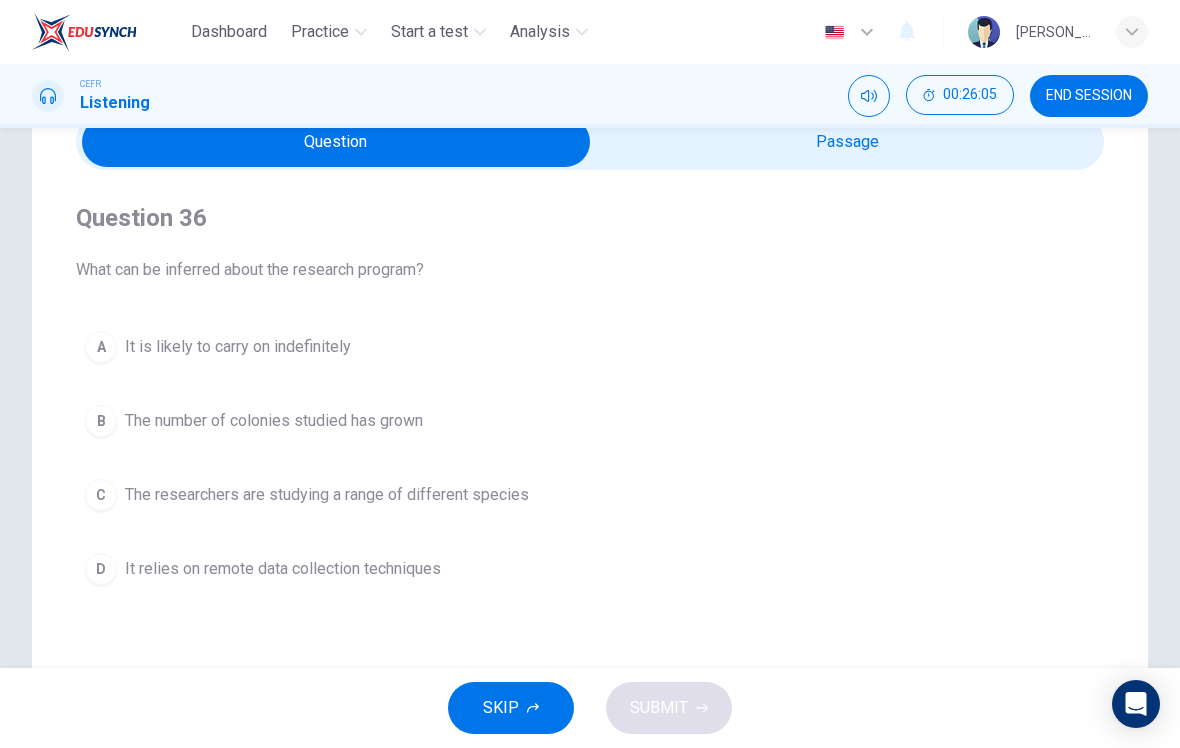 click on "A" at bounding box center [101, 347] 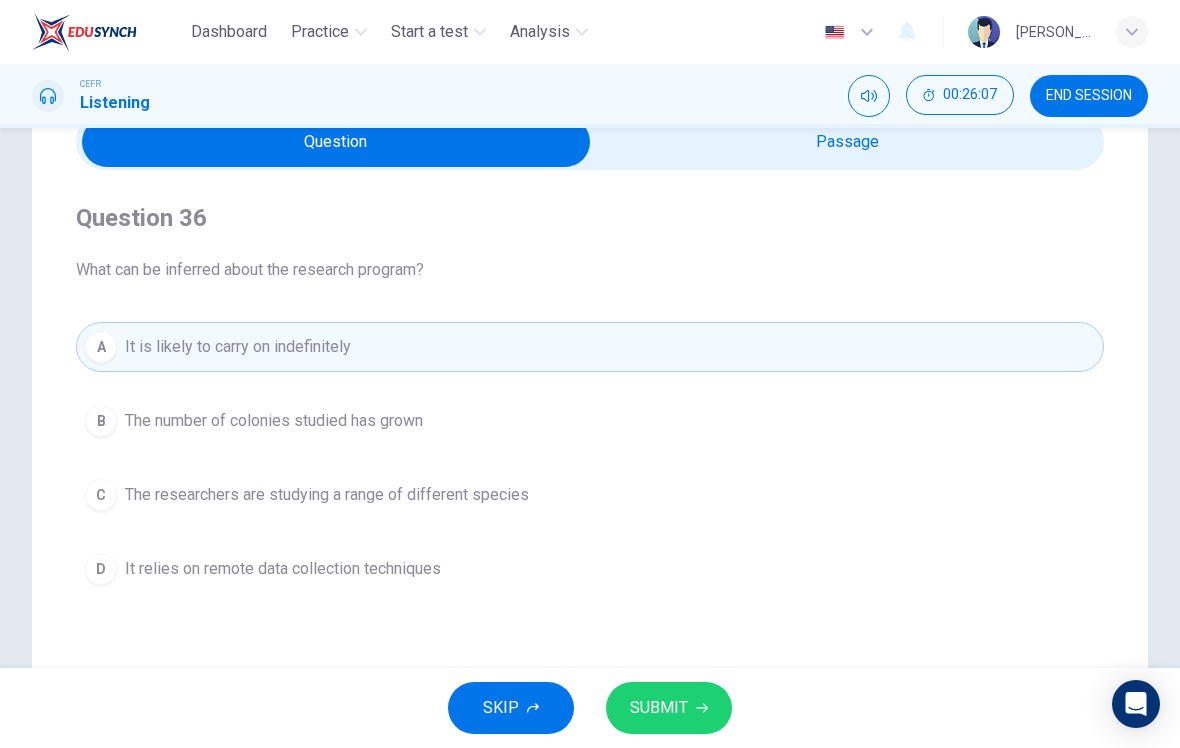 click on "SUBMIT" at bounding box center [659, 708] 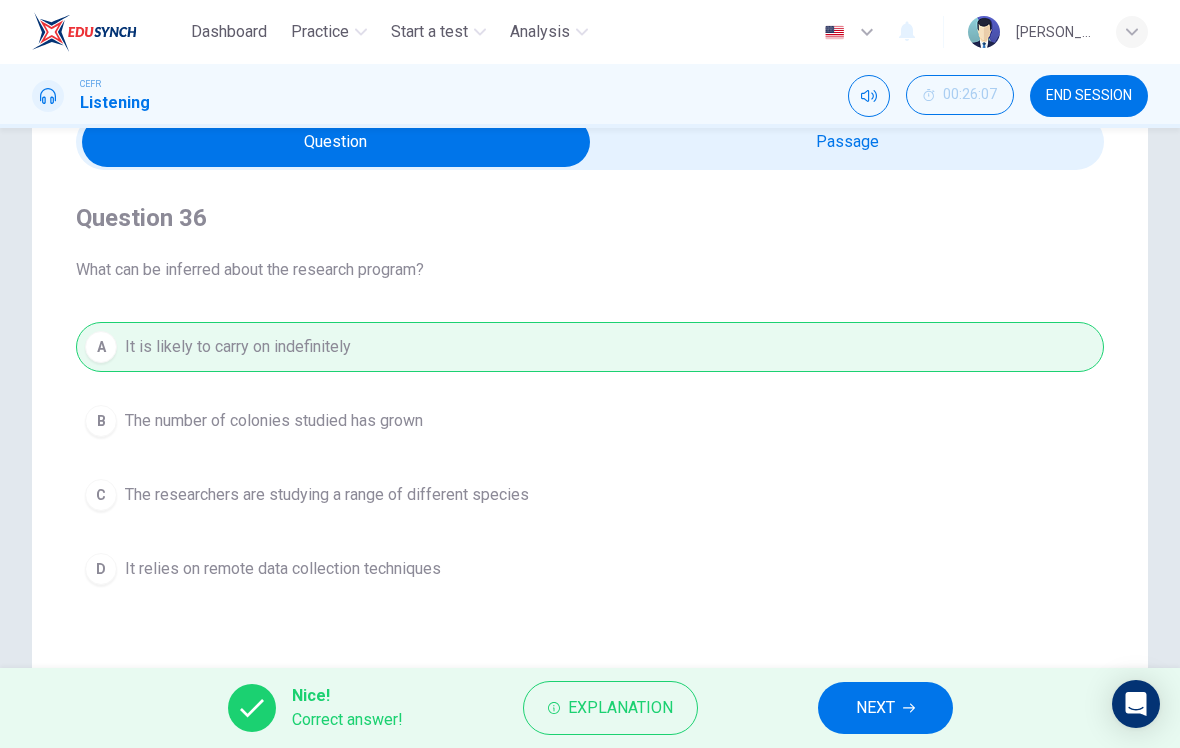 click on "NEXT" at bounding box center [875, 708] 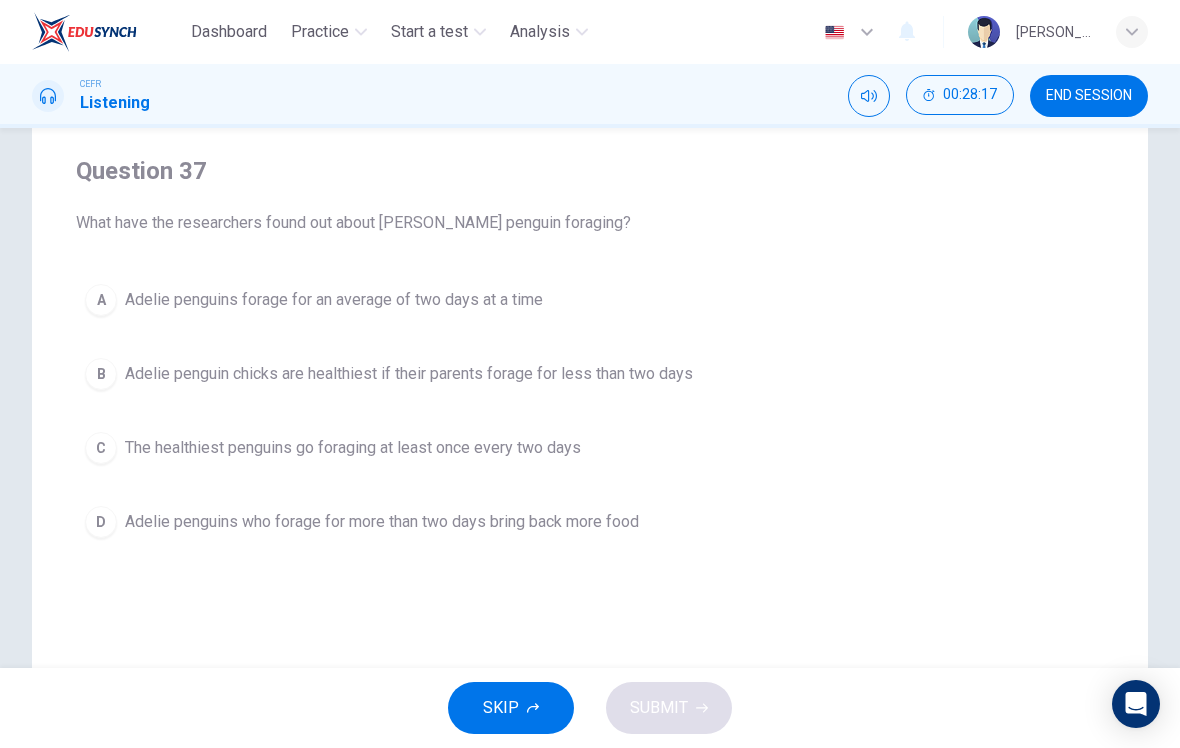scroll, scrollTop: 144, scrollLeft: 0, axis: vertical 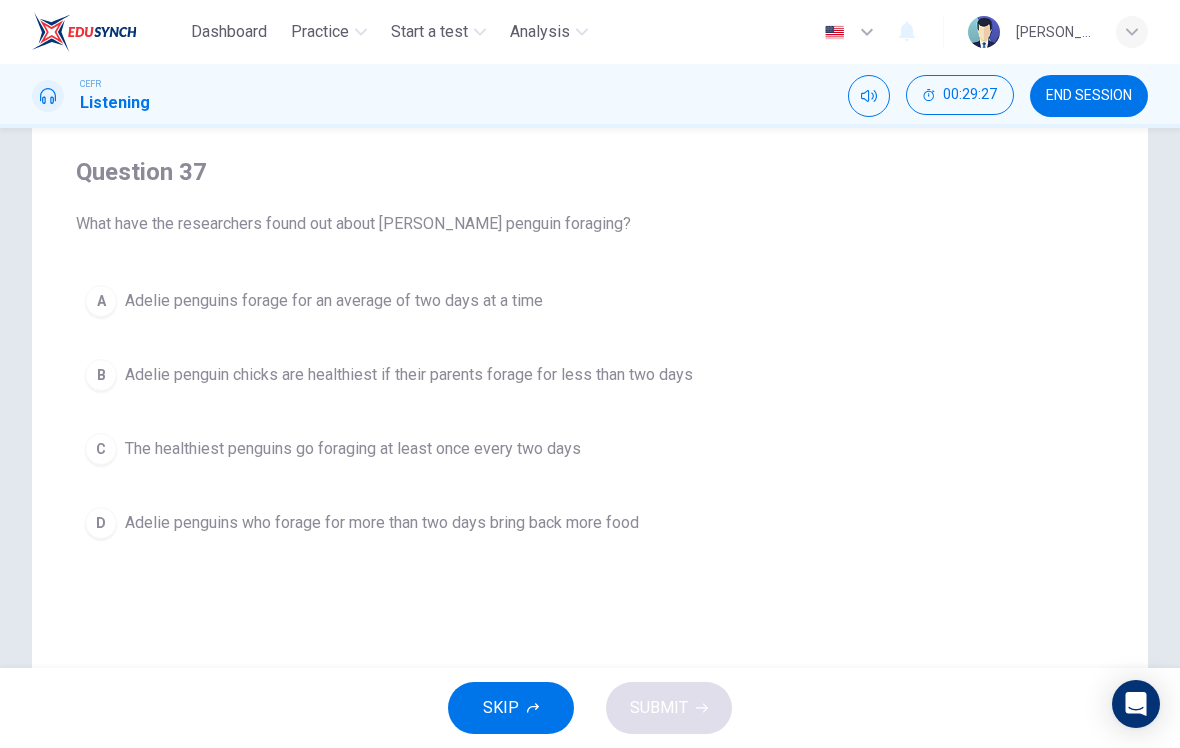 click on "Question Passage Question 37 What have the researchers found out about Adelie penguin foraging? A Adelie penguins forage for an average of two days at a time B Adelie penguin chicks are healthiest if their parents forage for less than two days C The healthiest penguins go foraging at least once every two days D Adelie penguins who forage for more than two days bring back more food Listen to this clip about Penguins and answer the following questions: 01m 16s" at bounding box center [590, 426] 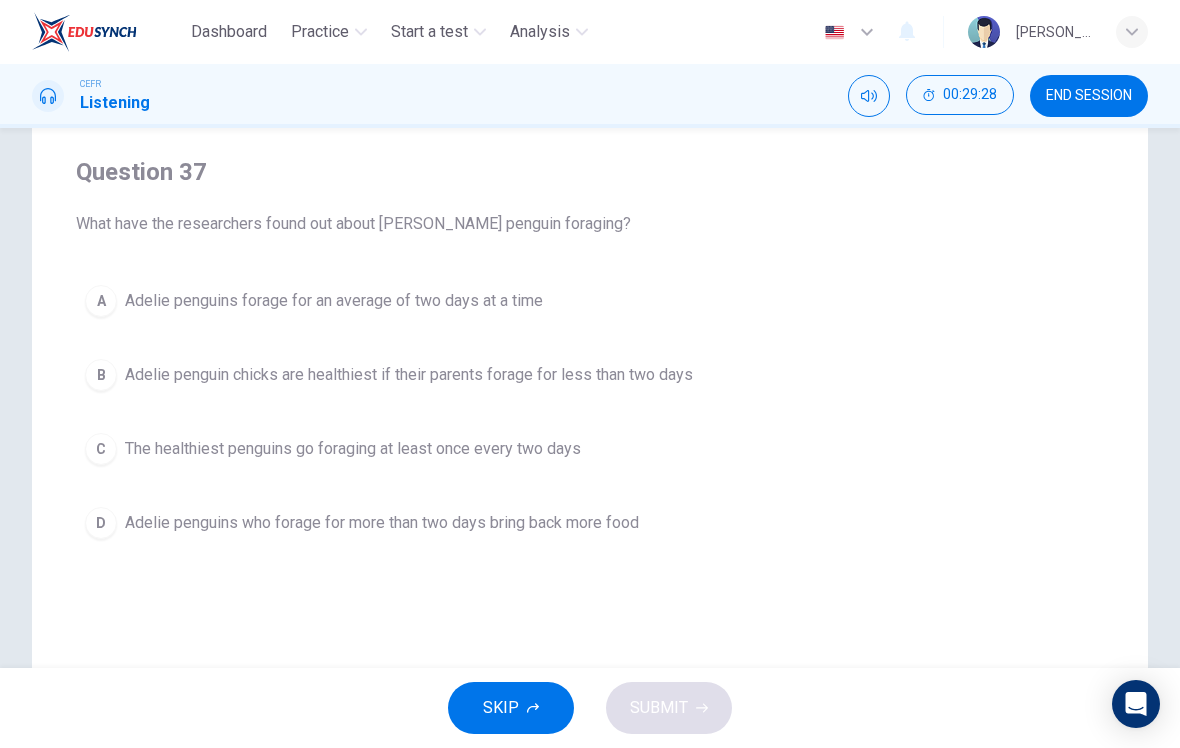 click on "D" at bounding box center (101, 523) 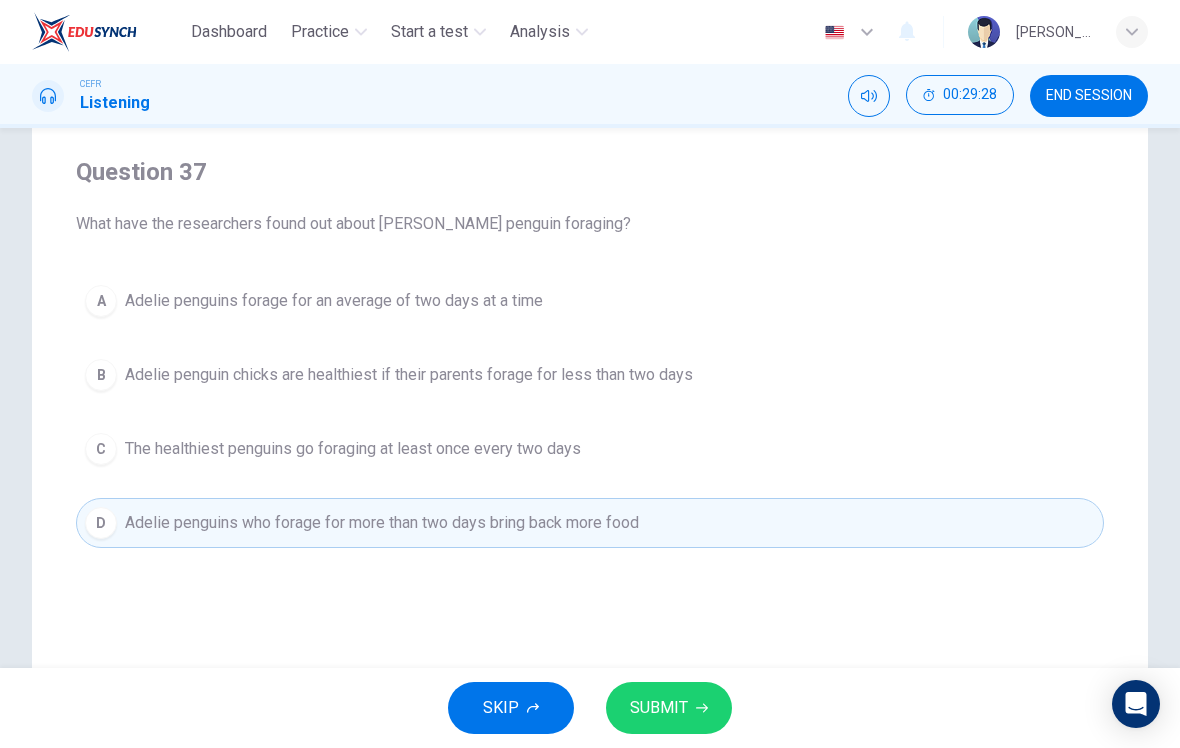 click on "SUBMIT" at bounding box center (669, 708) 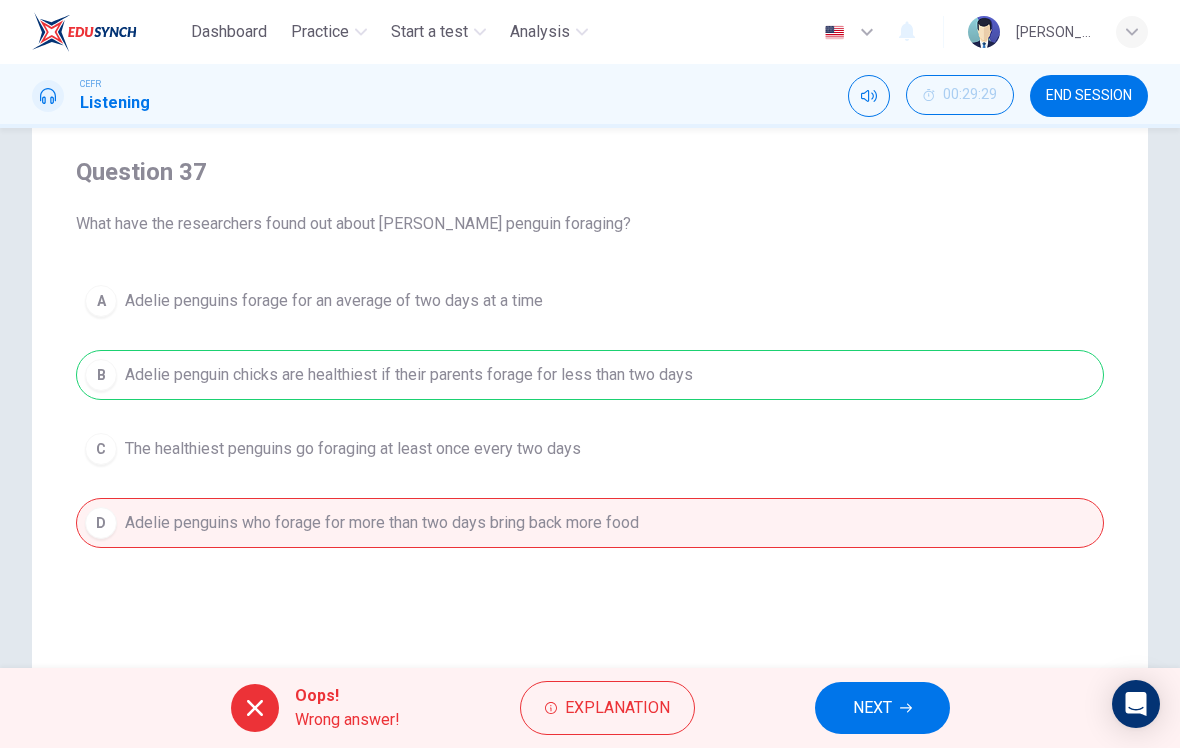 click on "NEXT" at bounding box center [882, 708] 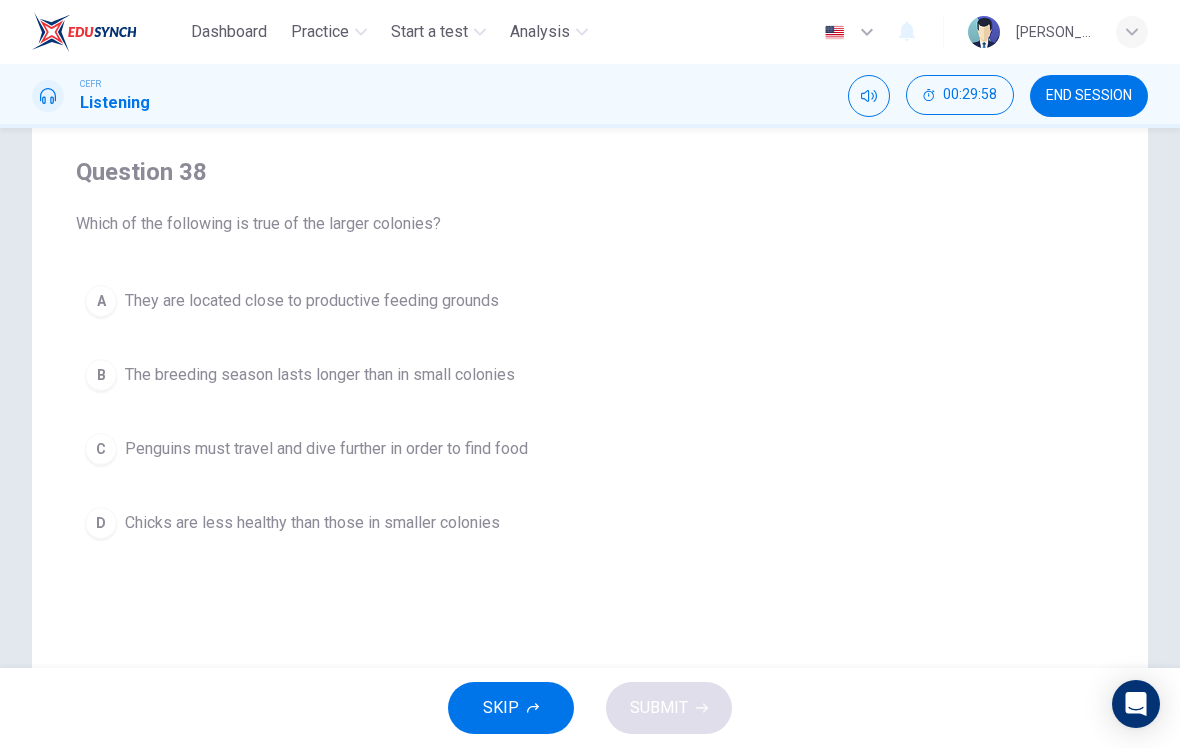 click on "D" at bounding box center [101, 523] 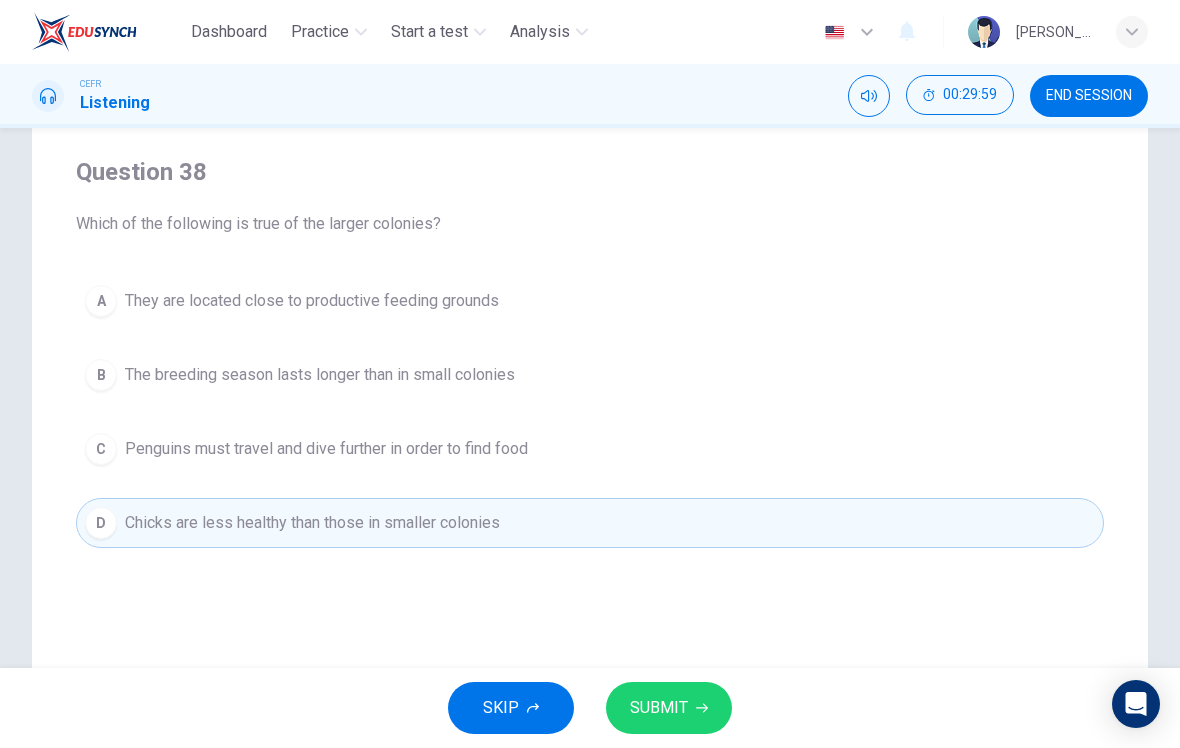 click 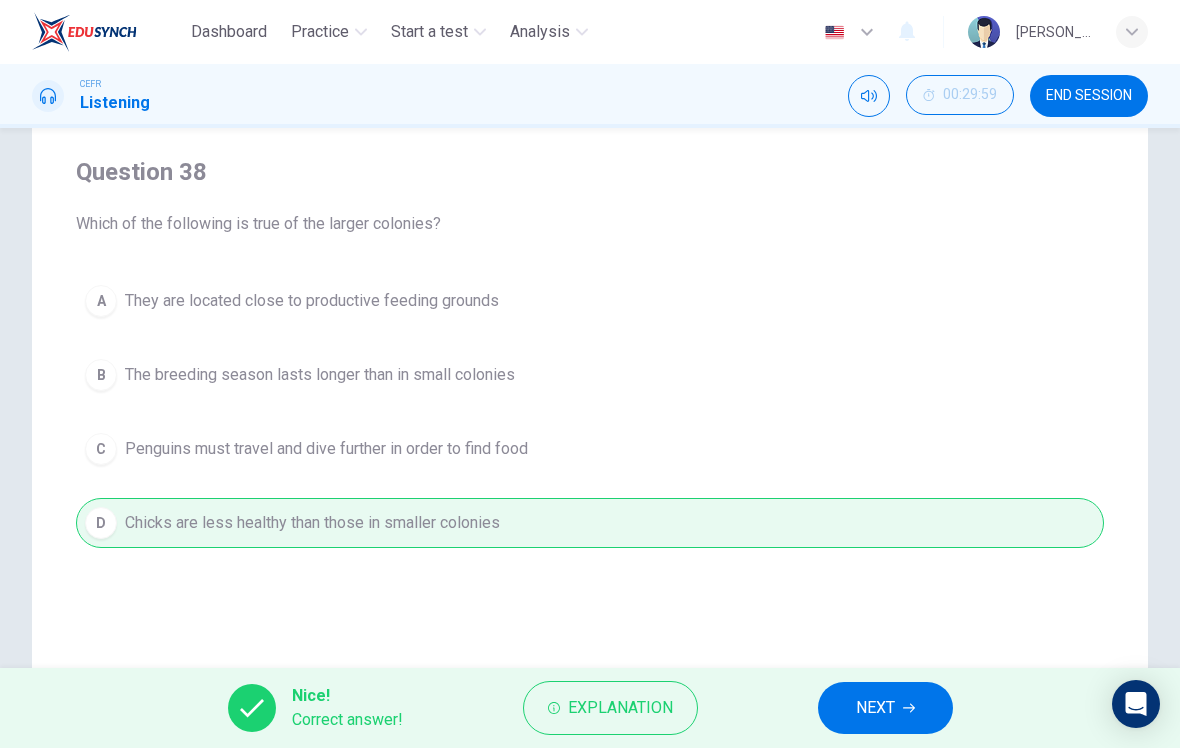 click on "NEXT" at bounding box center (885, 708) 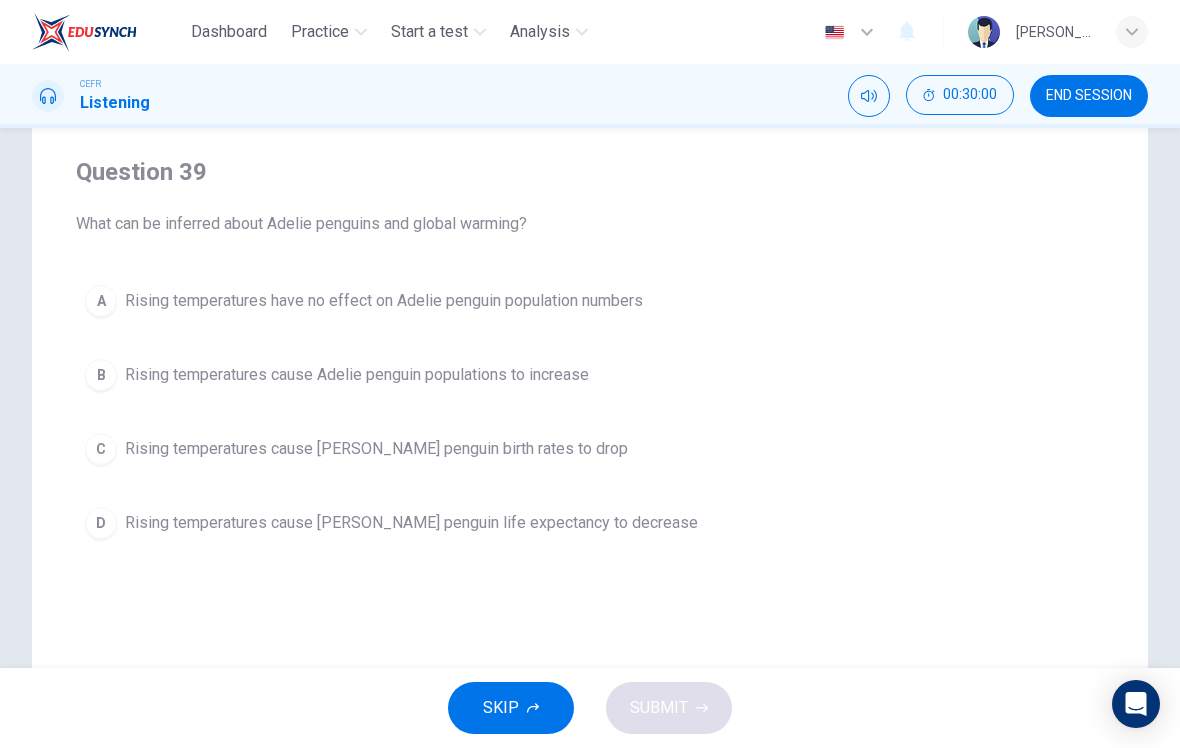 scroll, scrollTop: 138, scrollLeft: 0, axis: vertical 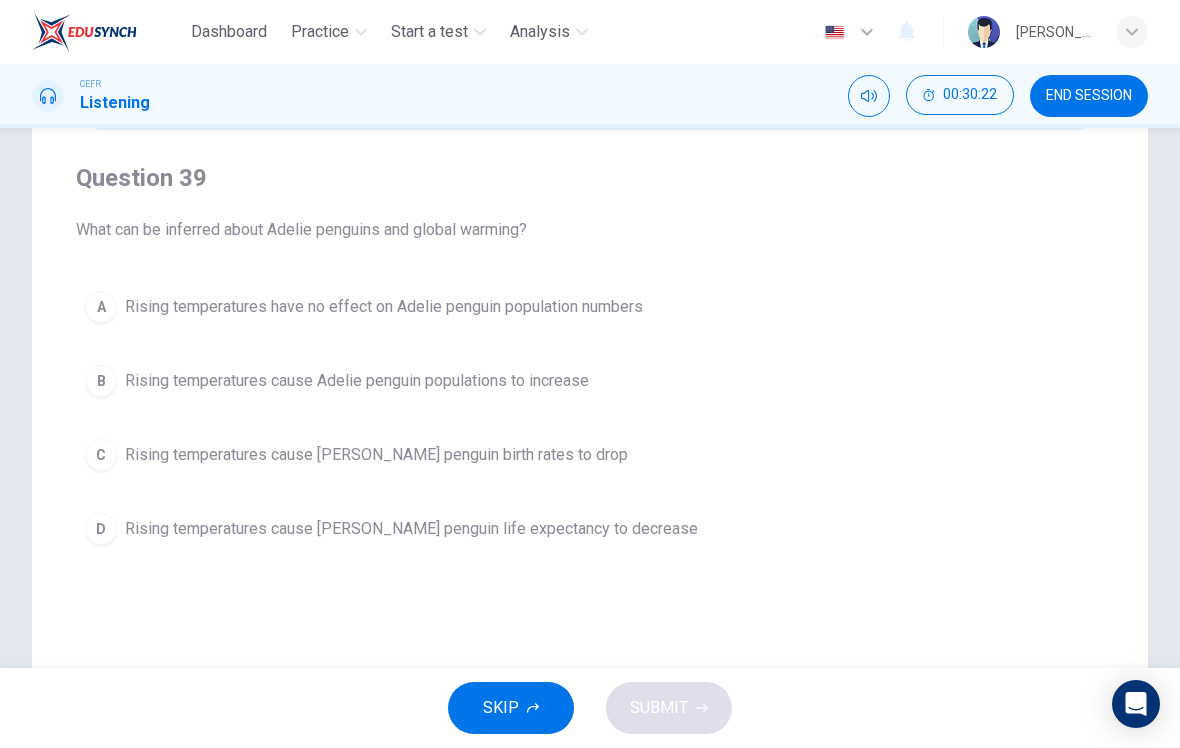 click on "D Rising temperatures cause Adelie penguin life expectancy to decrease" at bounding box center (590, 529) 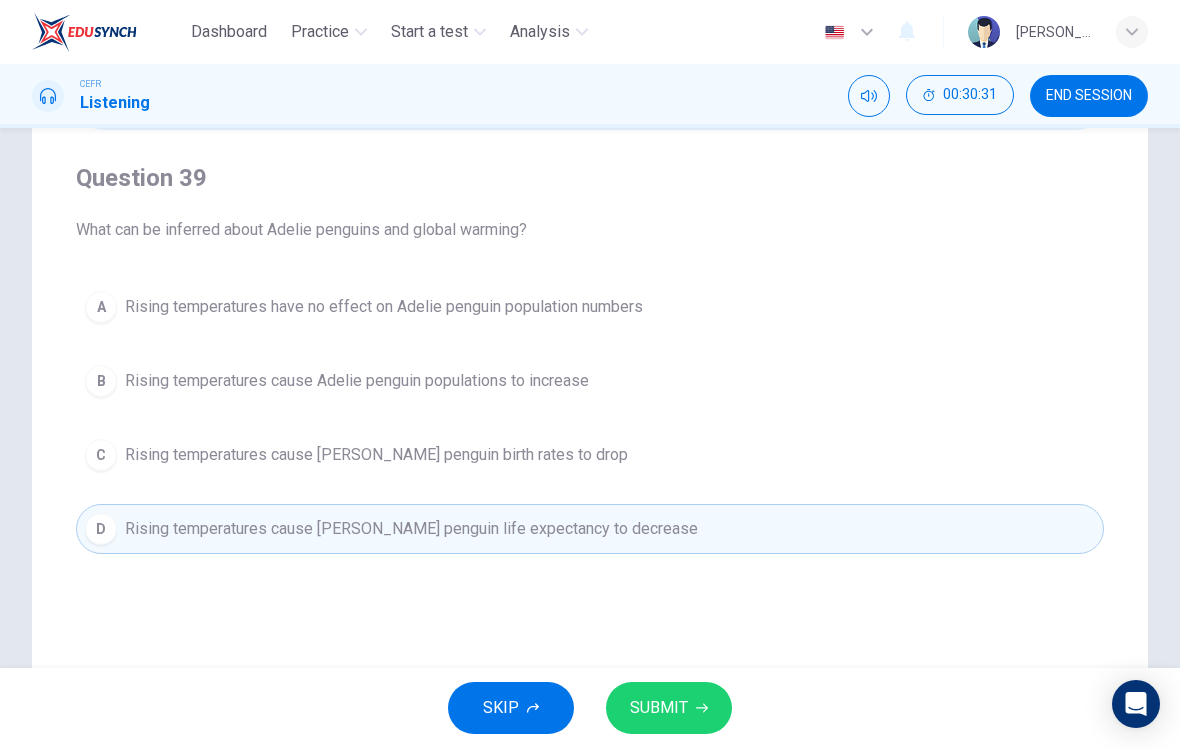 click on "C Rising temperatures cause Adelie penguin birth rates to drop" at bounding box center [590, 455] 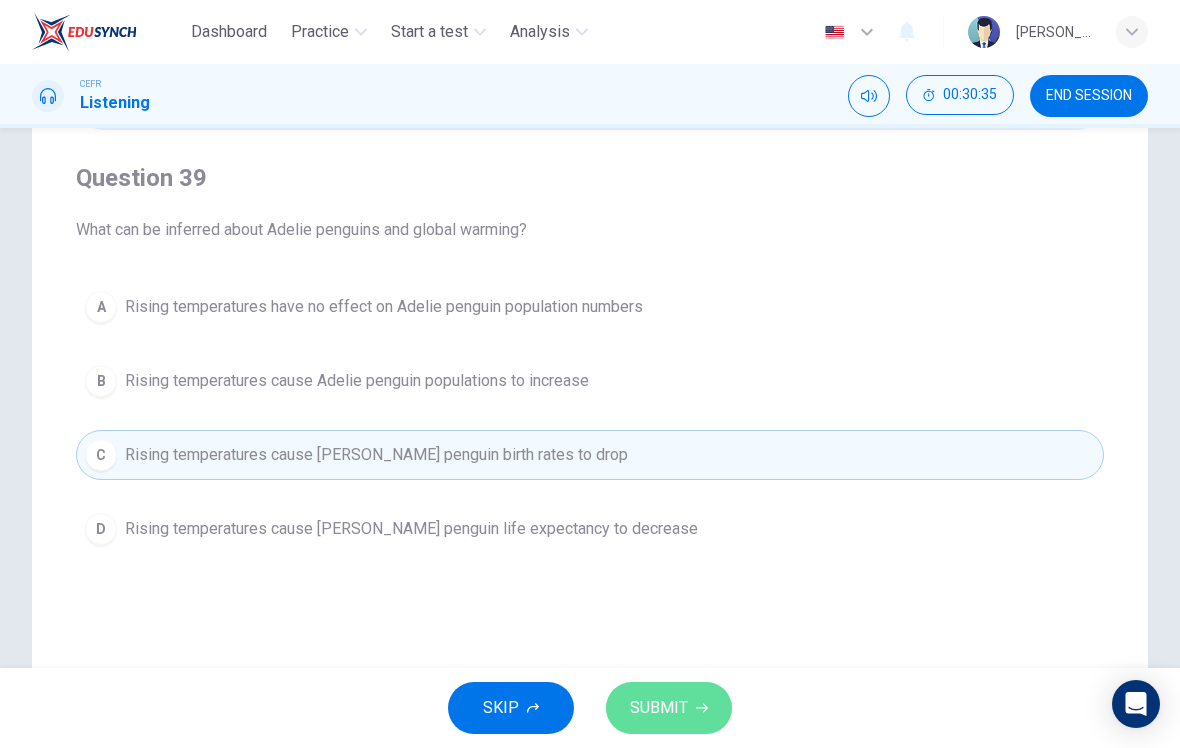 click on "SUBMIT" at bounding box center (659, 708) 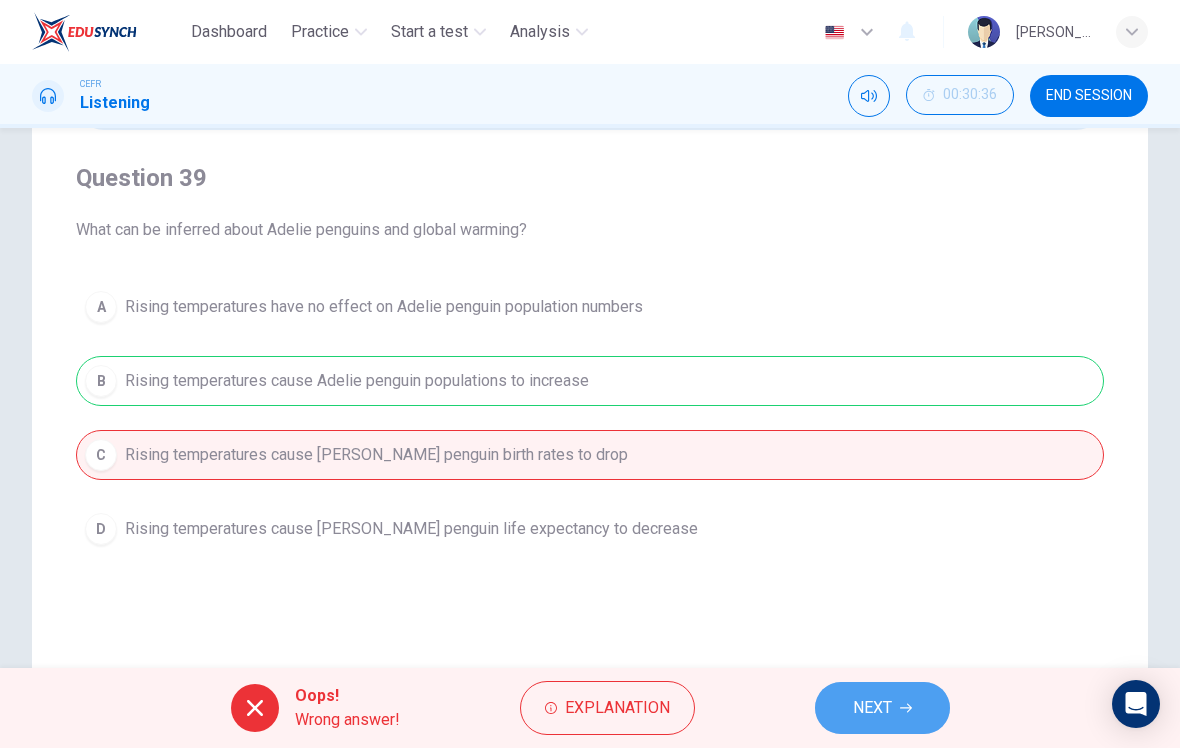 click on "NEXT" at bounding box center (882, 708) 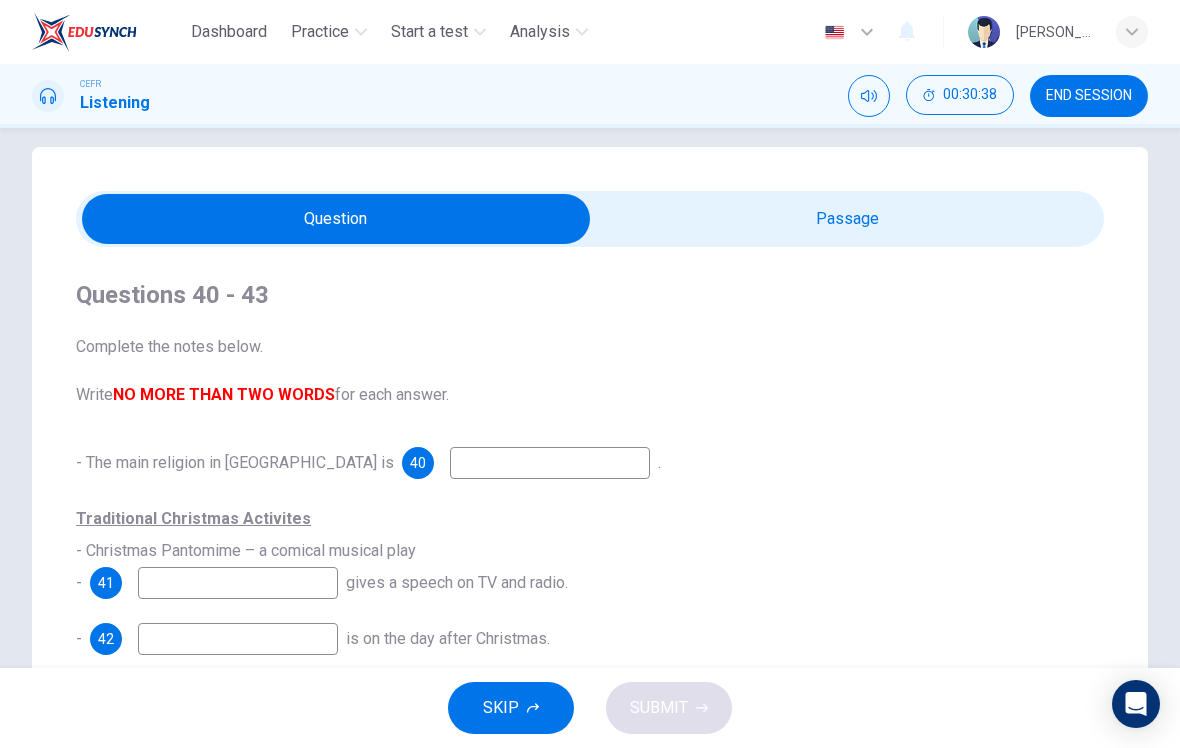 scroll, scrollTop: 14, scrollLeft: 0, axis: vertical 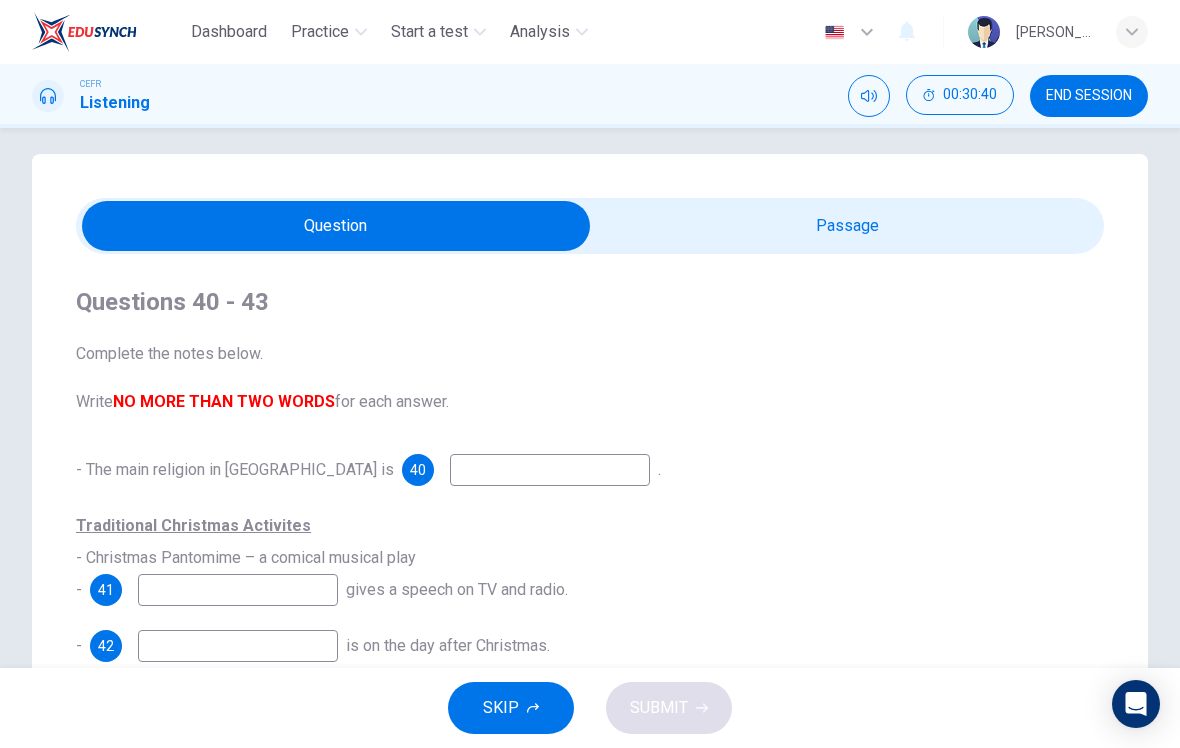click on "END SESSION" at bounding box center [1089, 96] 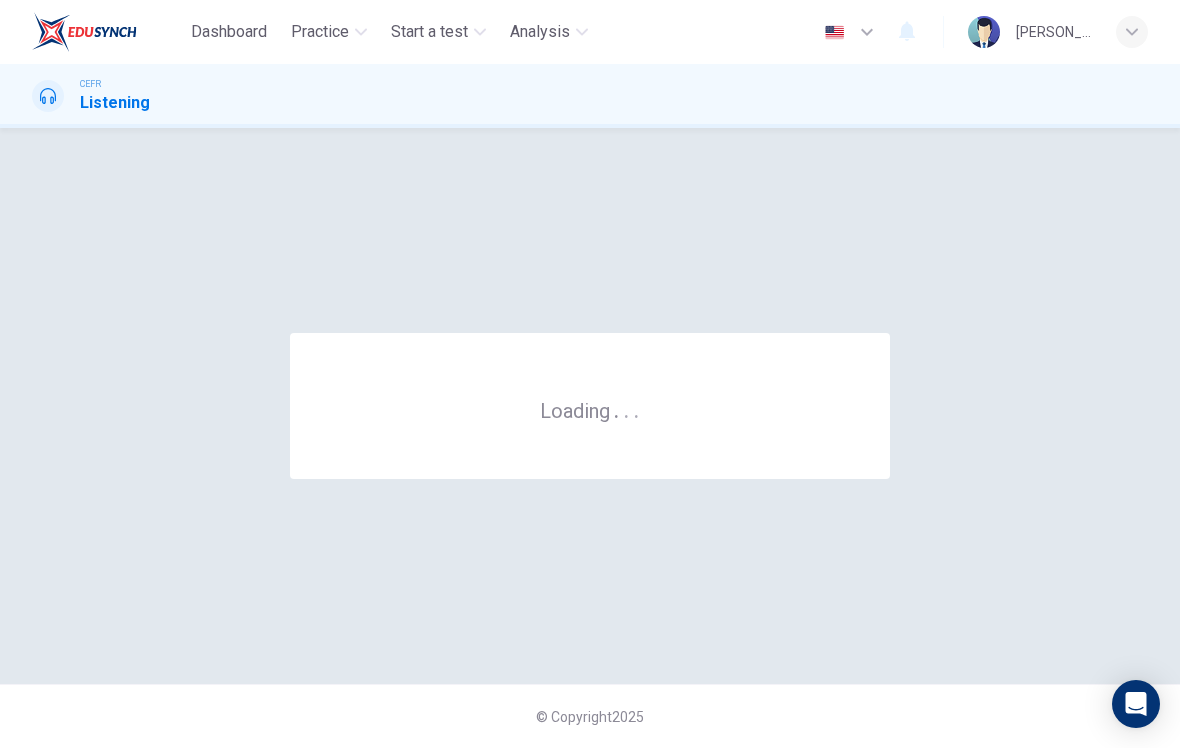 scroll, scrollTop: 0, scrollLeft: 0, axis: both 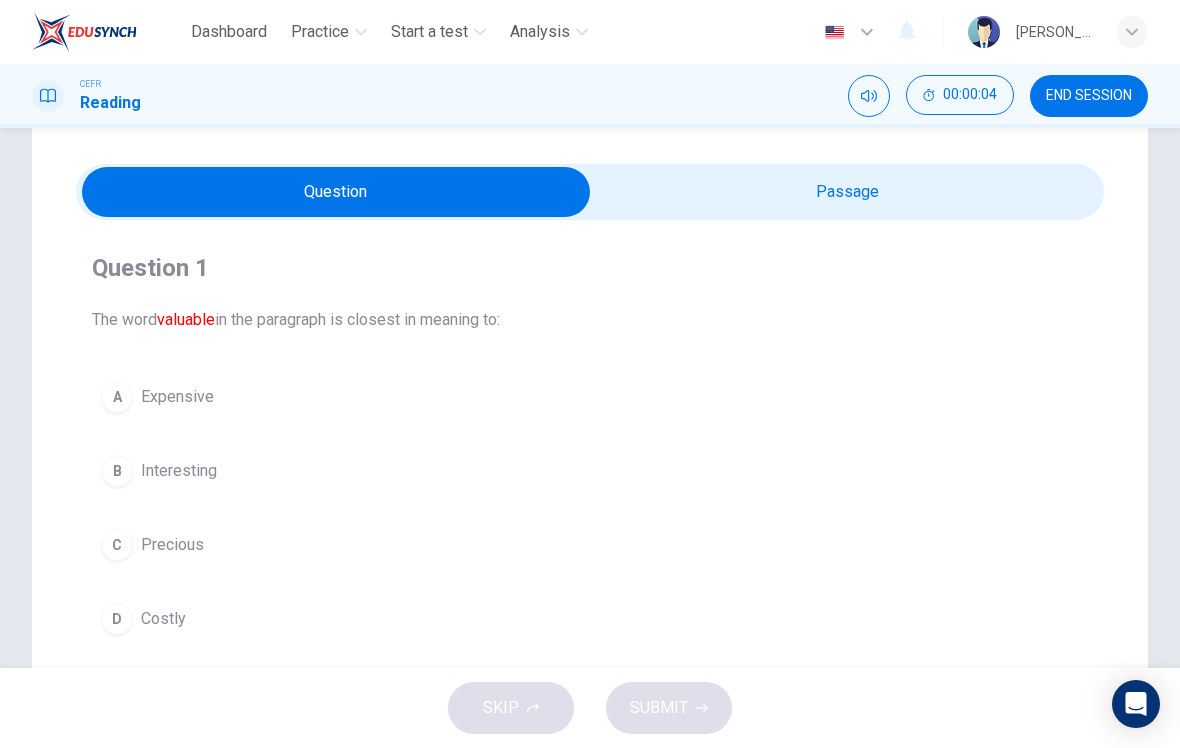 click at bounding box center (336, 192) 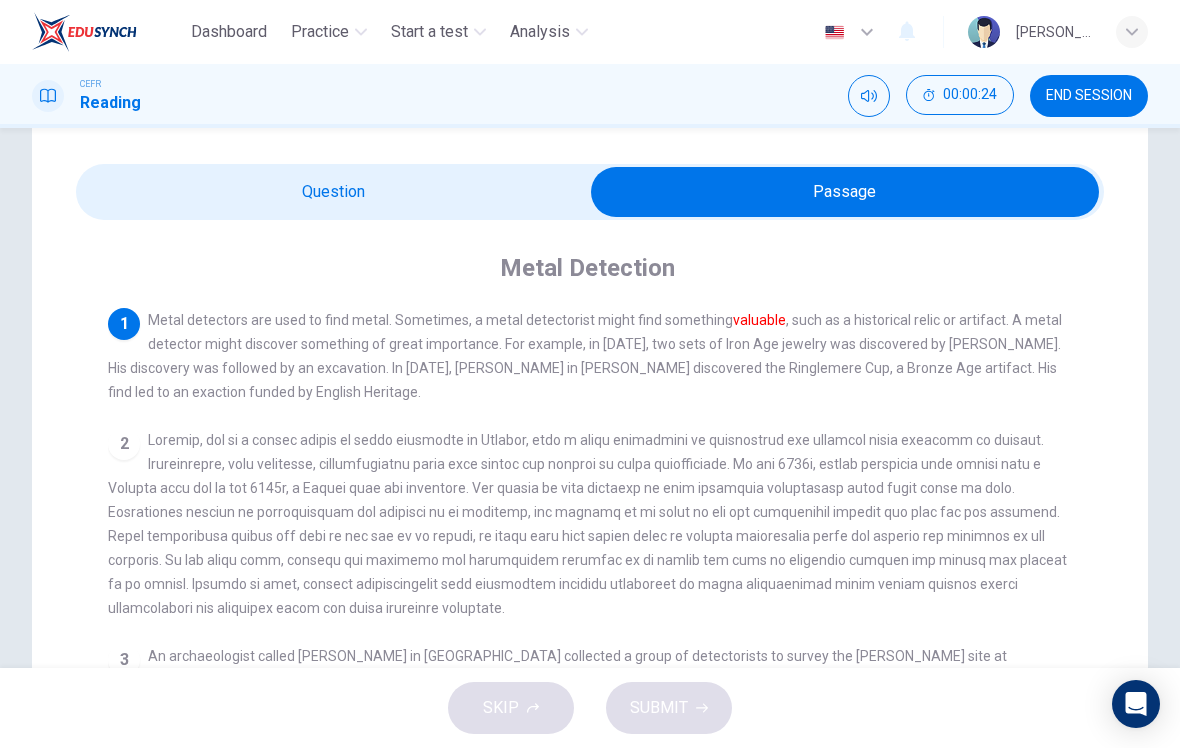 click at bounding box center [845, 192] 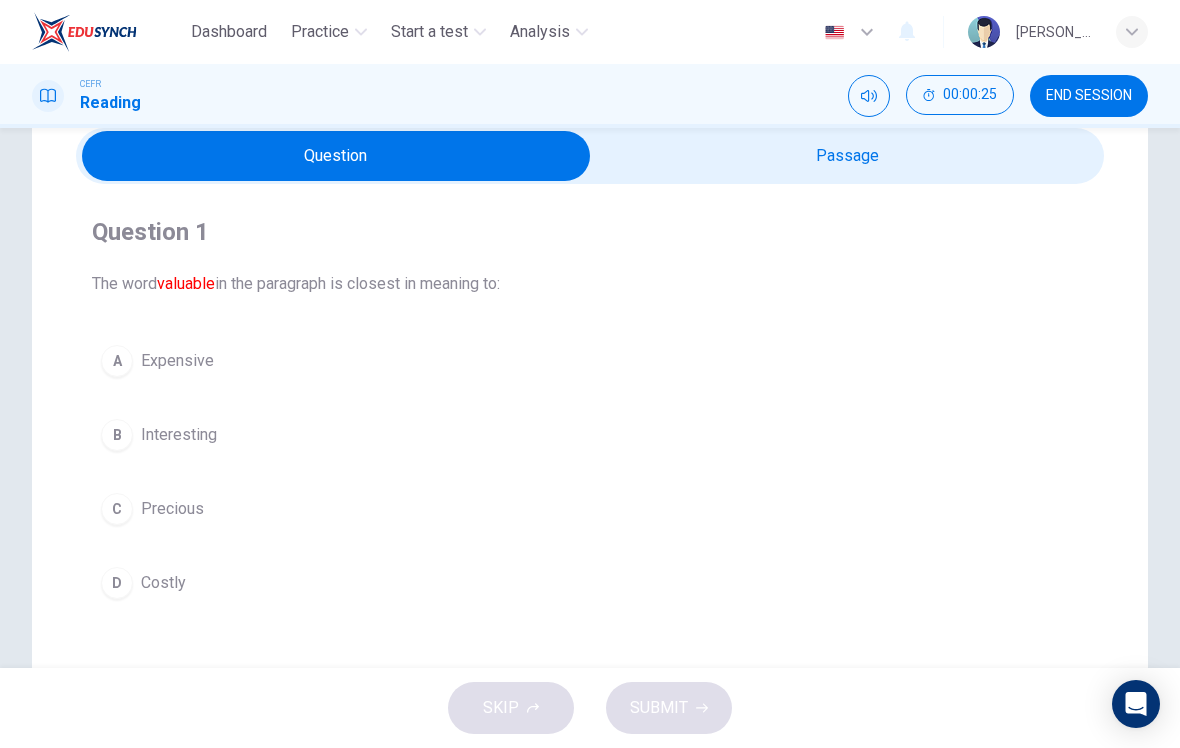 scroll, scrollTop: 90, scrollLeft: 0, axis: vertical 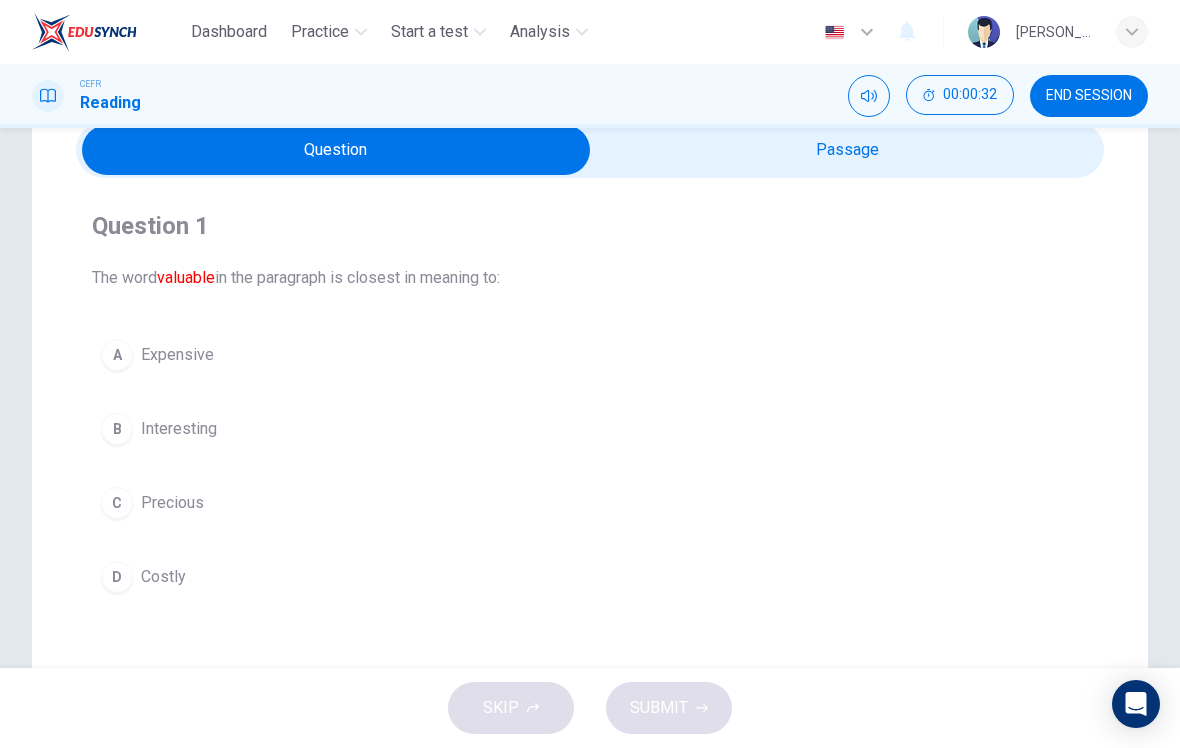 click on "A" at bounding box center [117, 355] 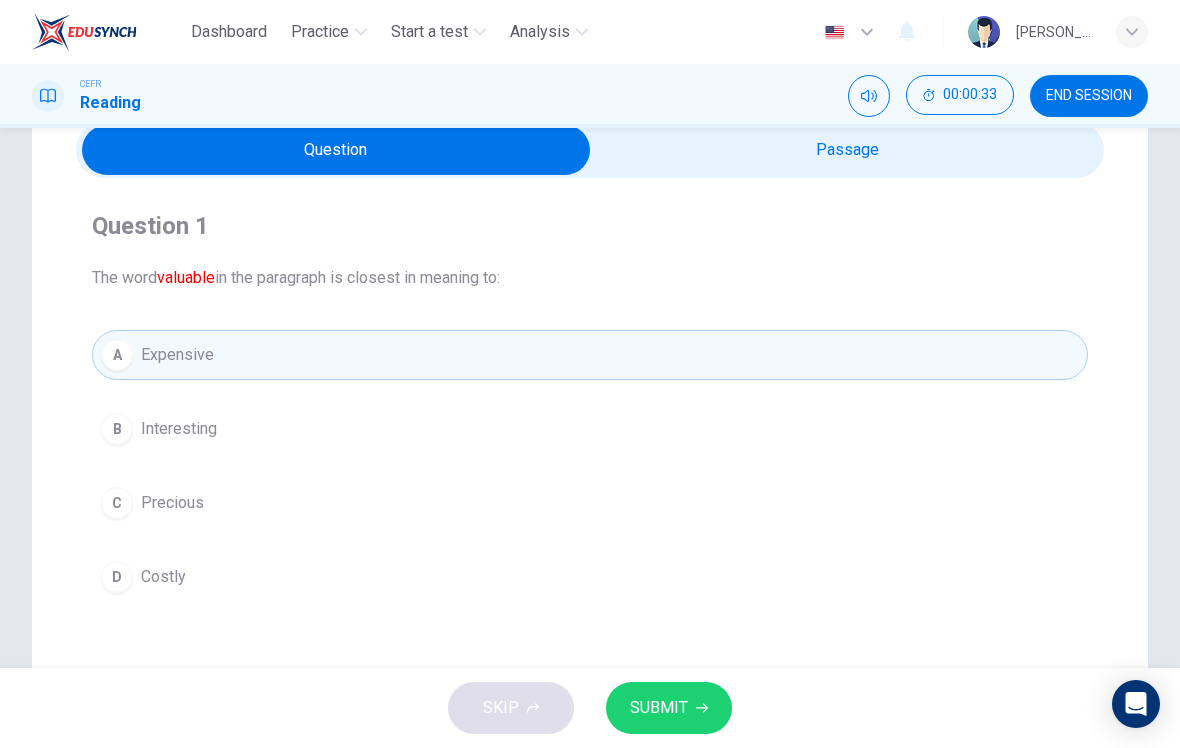 click on "SUBMIT" at bounding box center (669, 708) 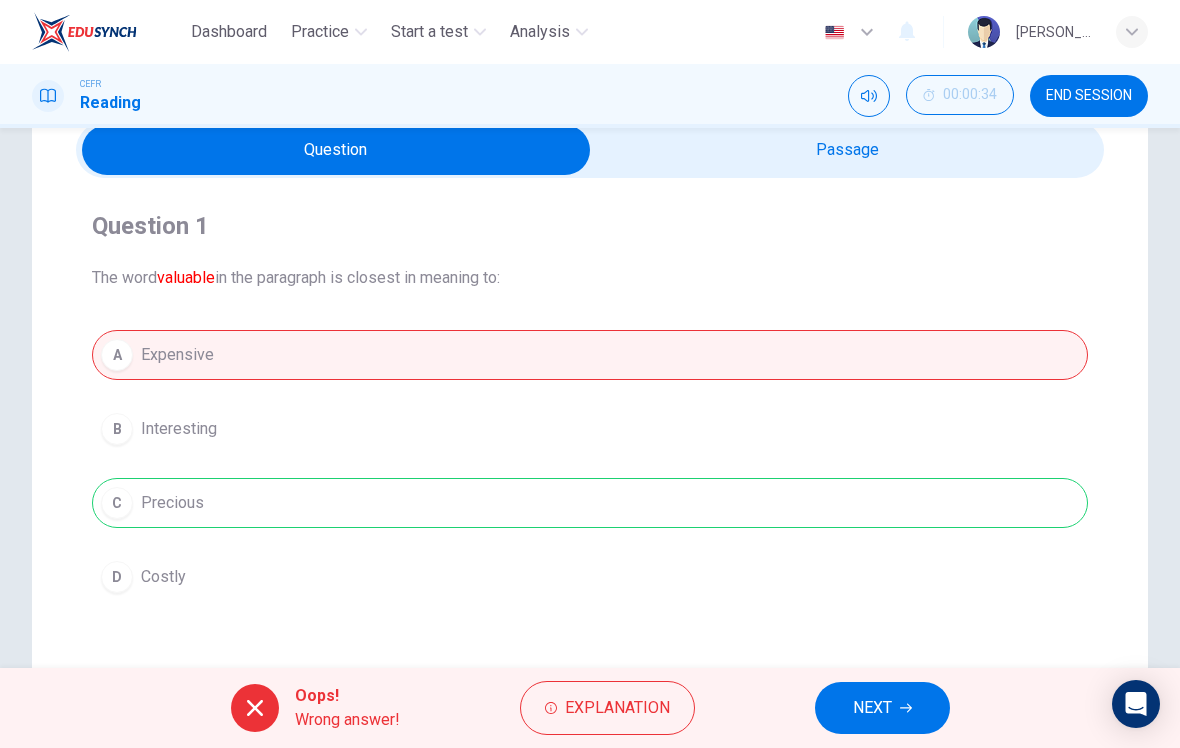 click on "NEXT" at bounding box center [882, 708] 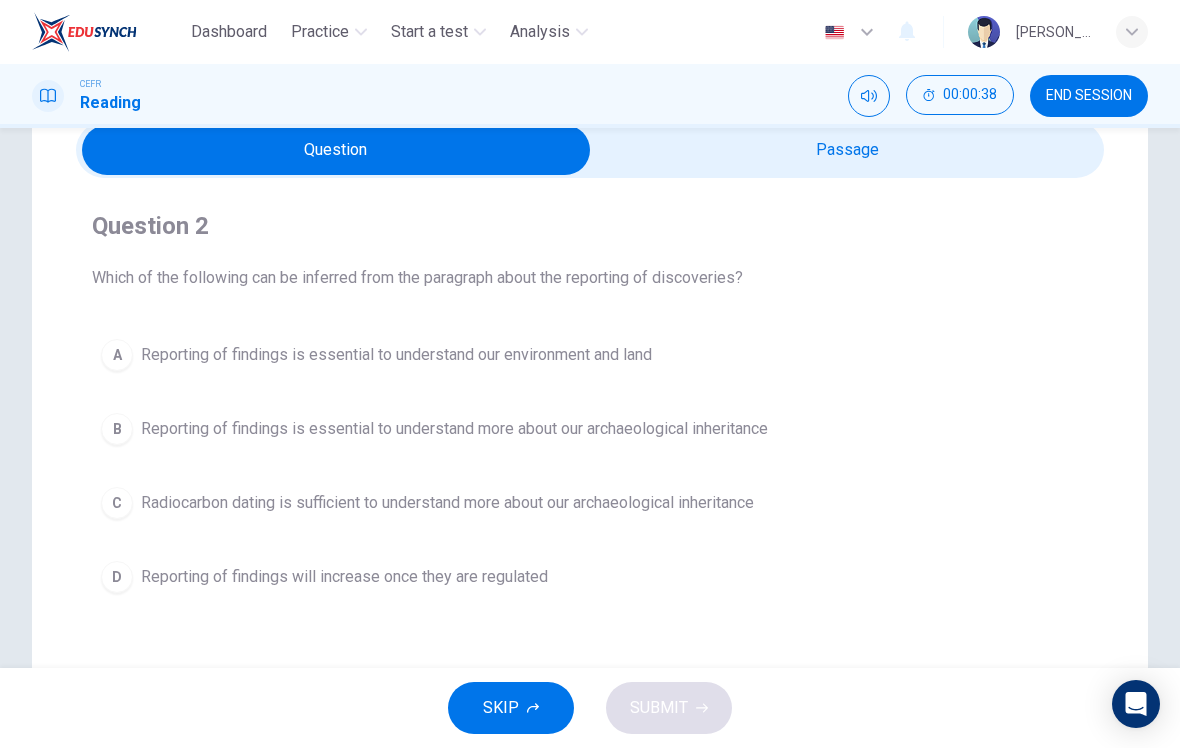 click at bounding box center [336, 150] 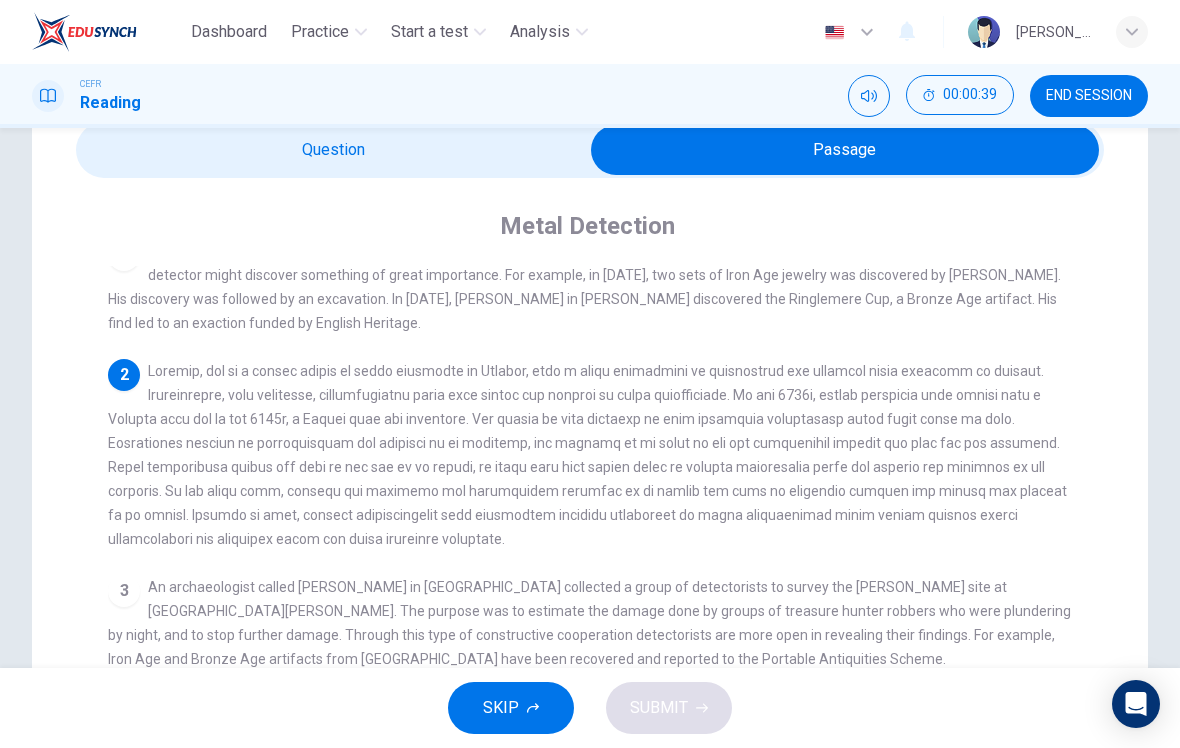 scroll, scrollTop: 32, scrollLeft: 0, axis: vertical 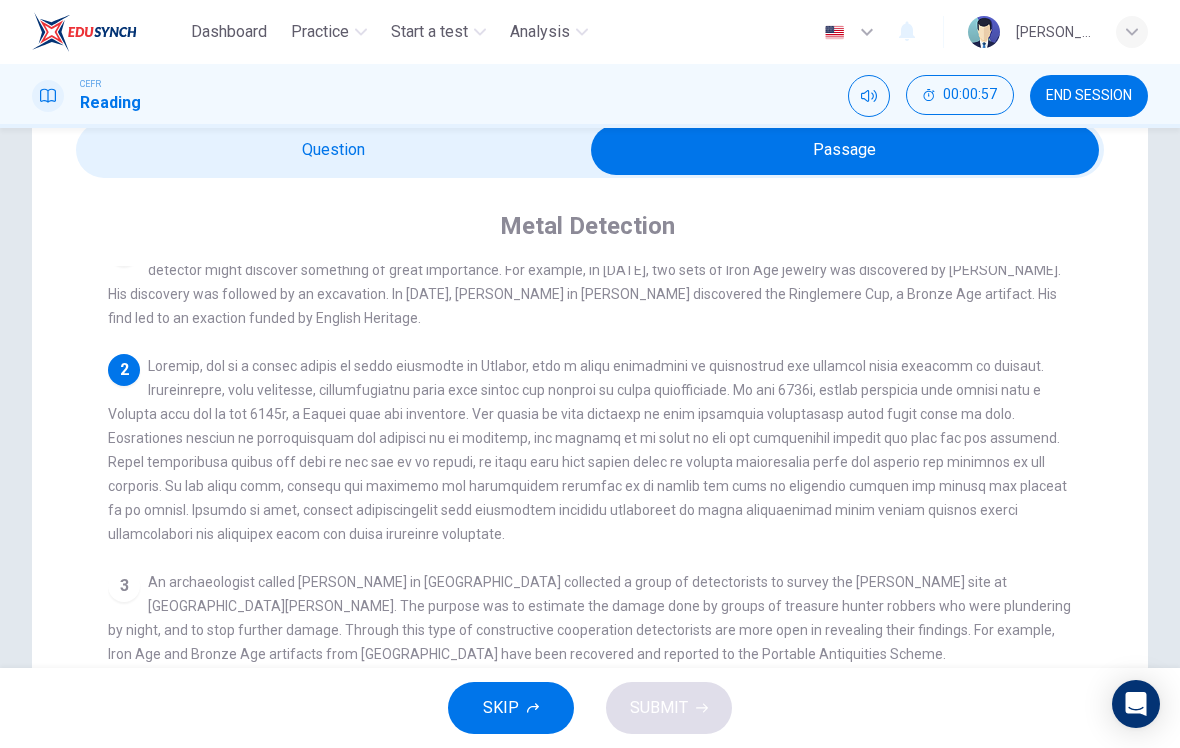click at bounding box center [845, 150] 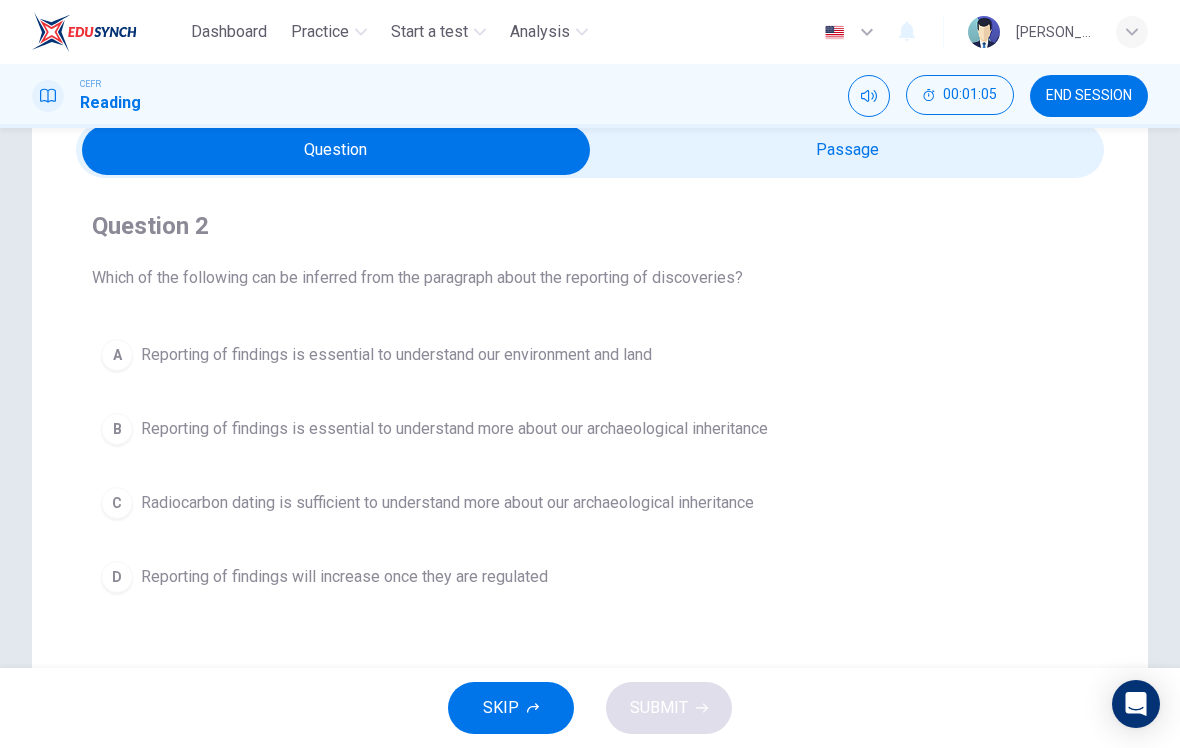 click at bounding box center (336, 150) 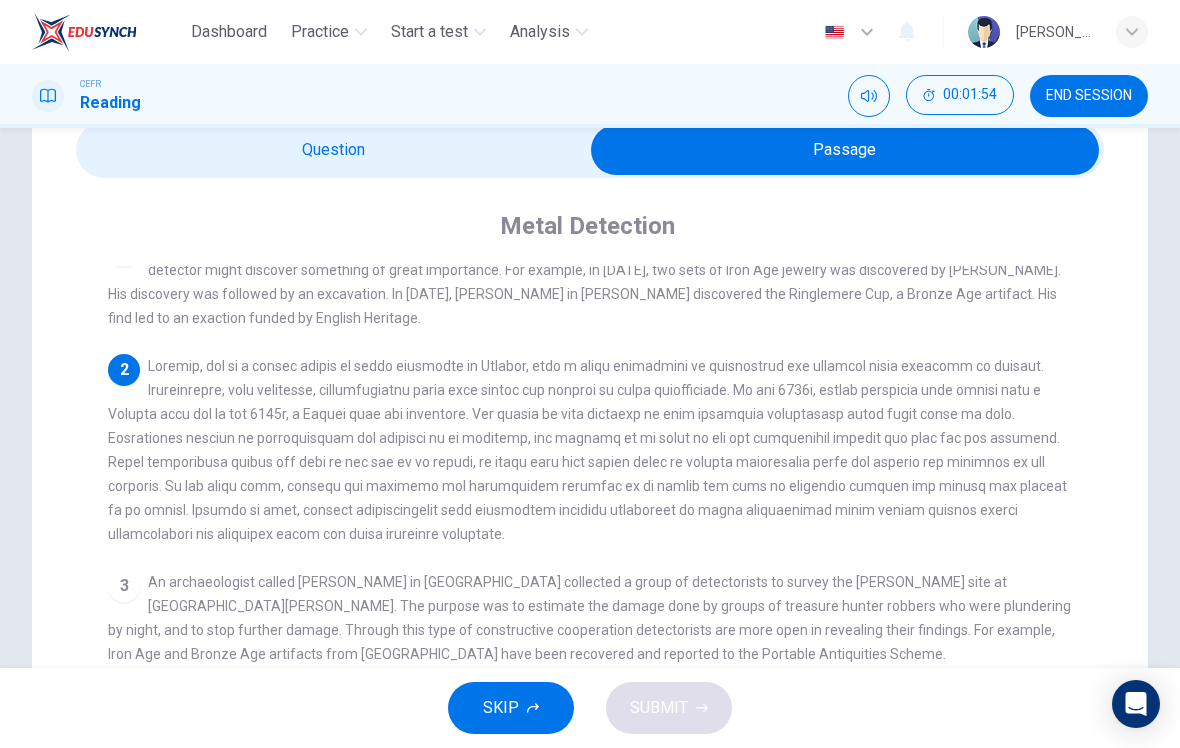 click at bounding box center [845, 150] 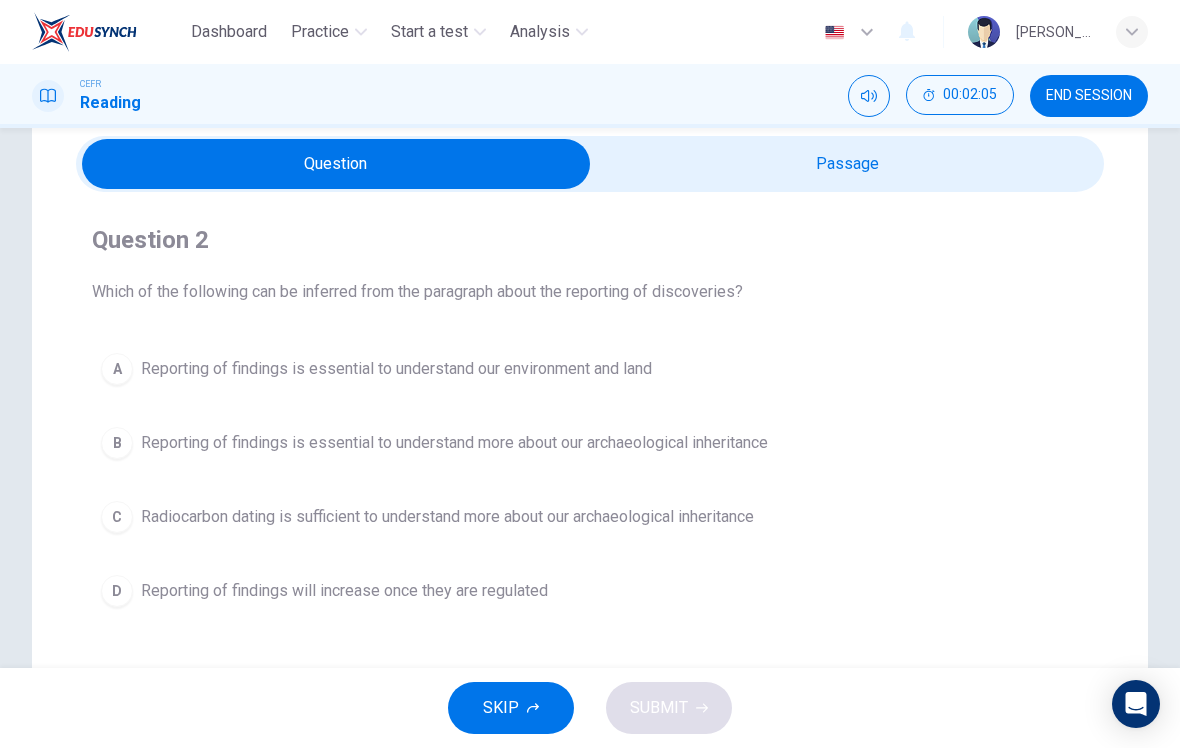 scroll, scrollTop: 74, scrollLeft: 0, axis: vertical 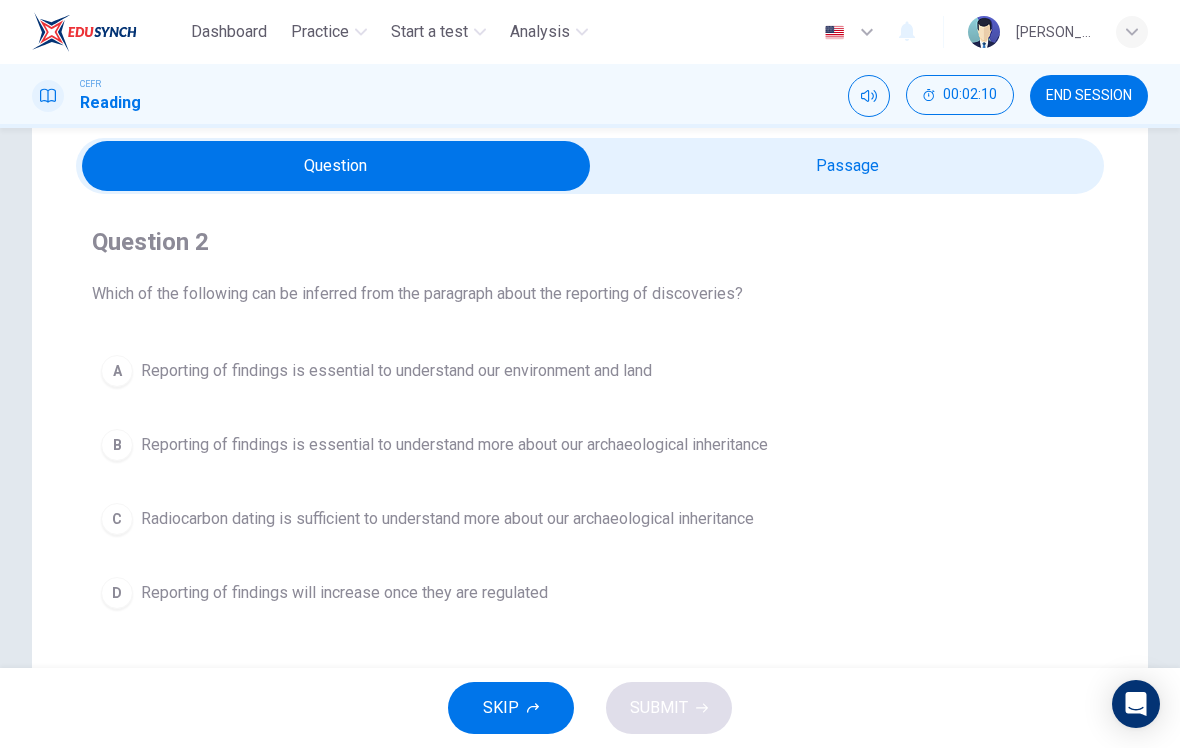 click at bounding box center (336, 166) 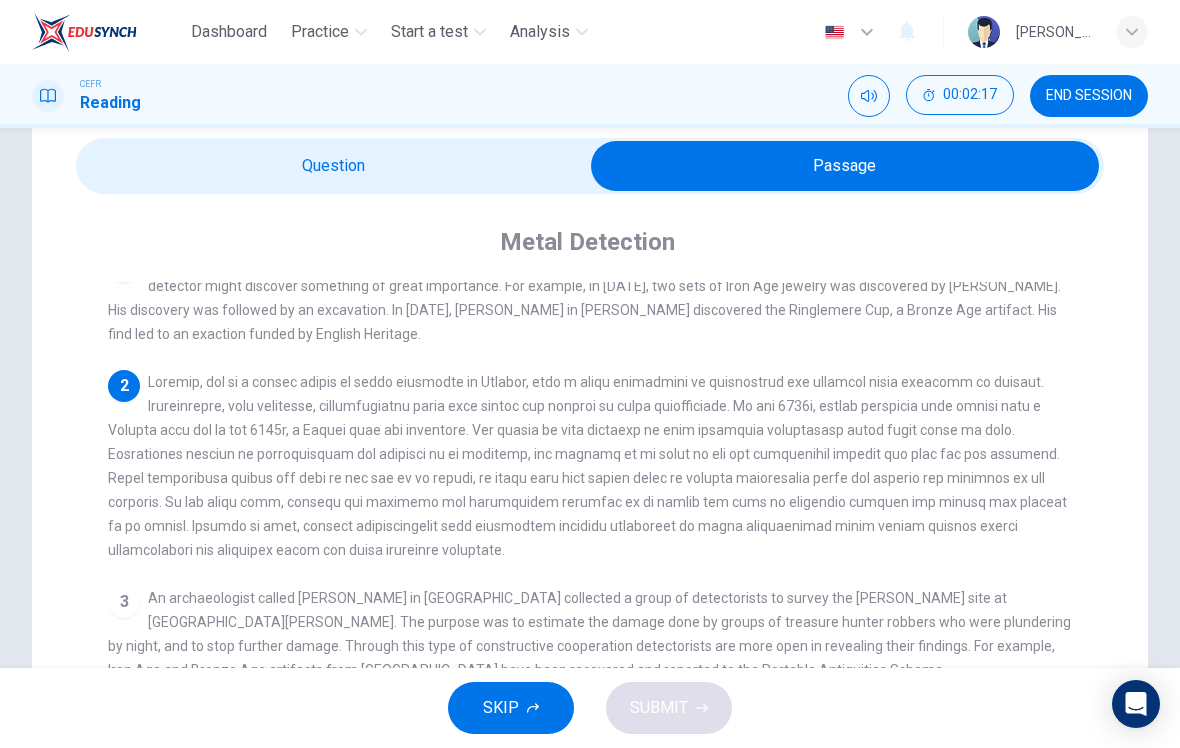 click at bounding box center (845, 166) 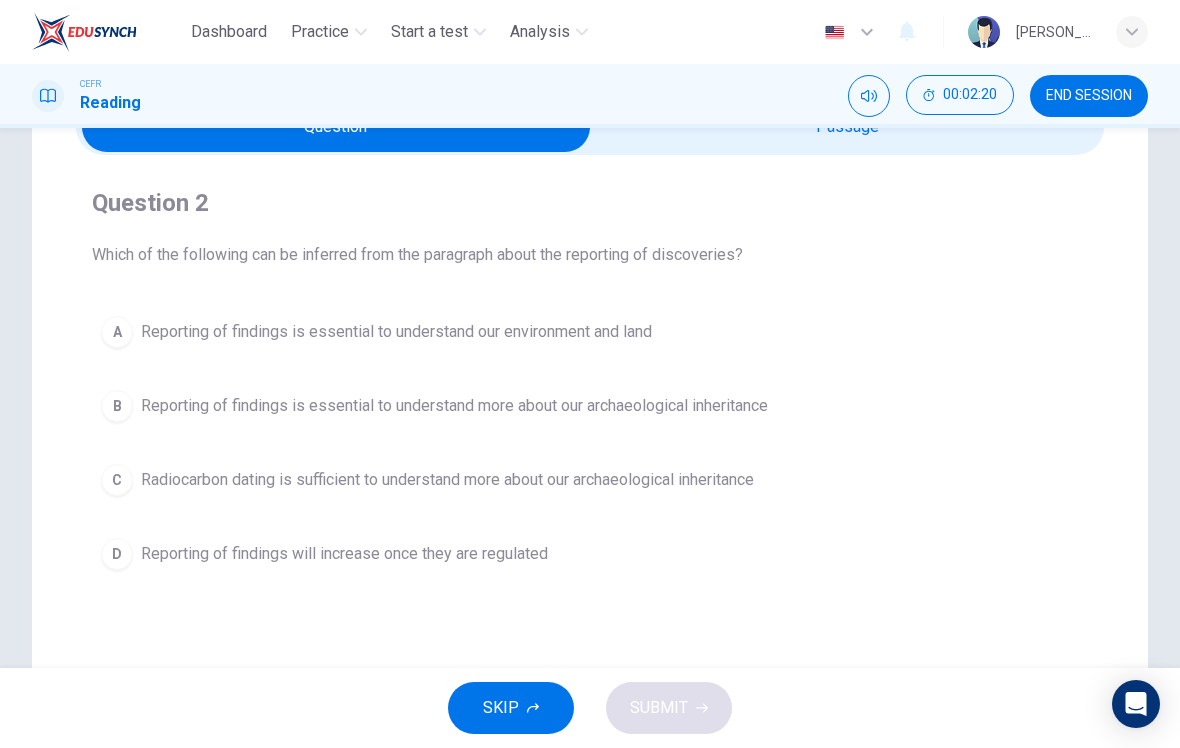 scroll, scrollTop: 115, scrollLeft: 0, axis: vertical 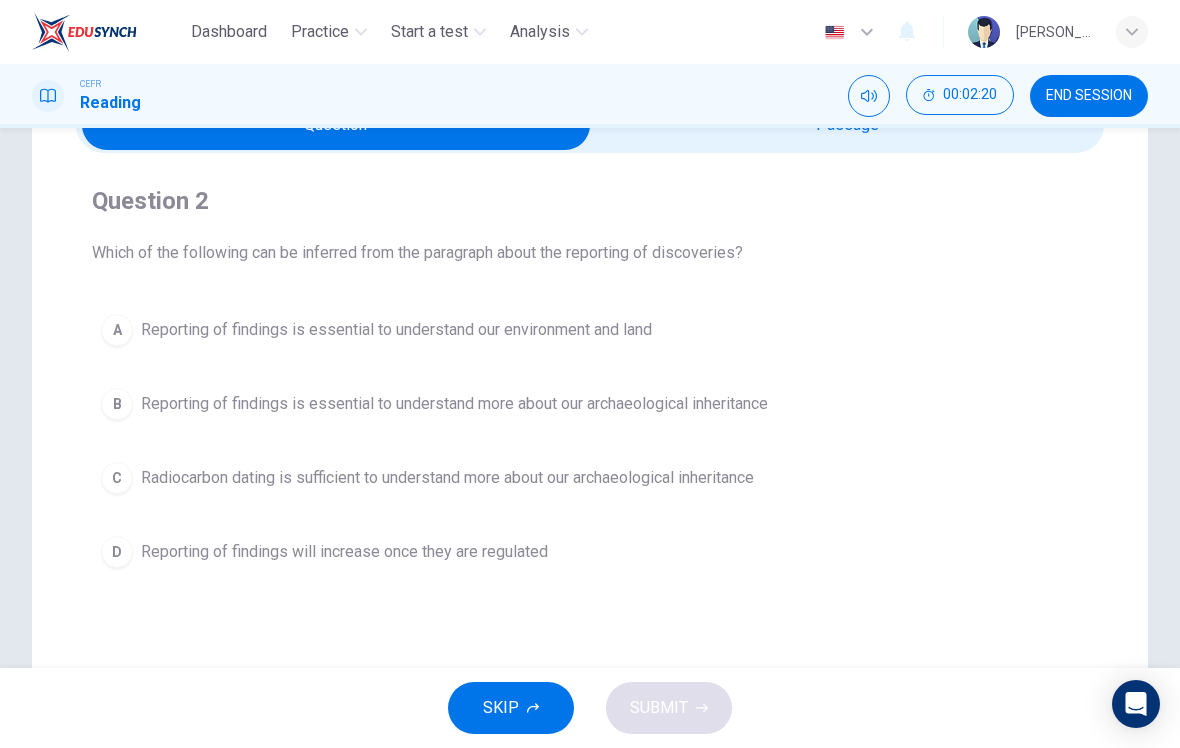 click on "B" at bounding box center [117, 404] 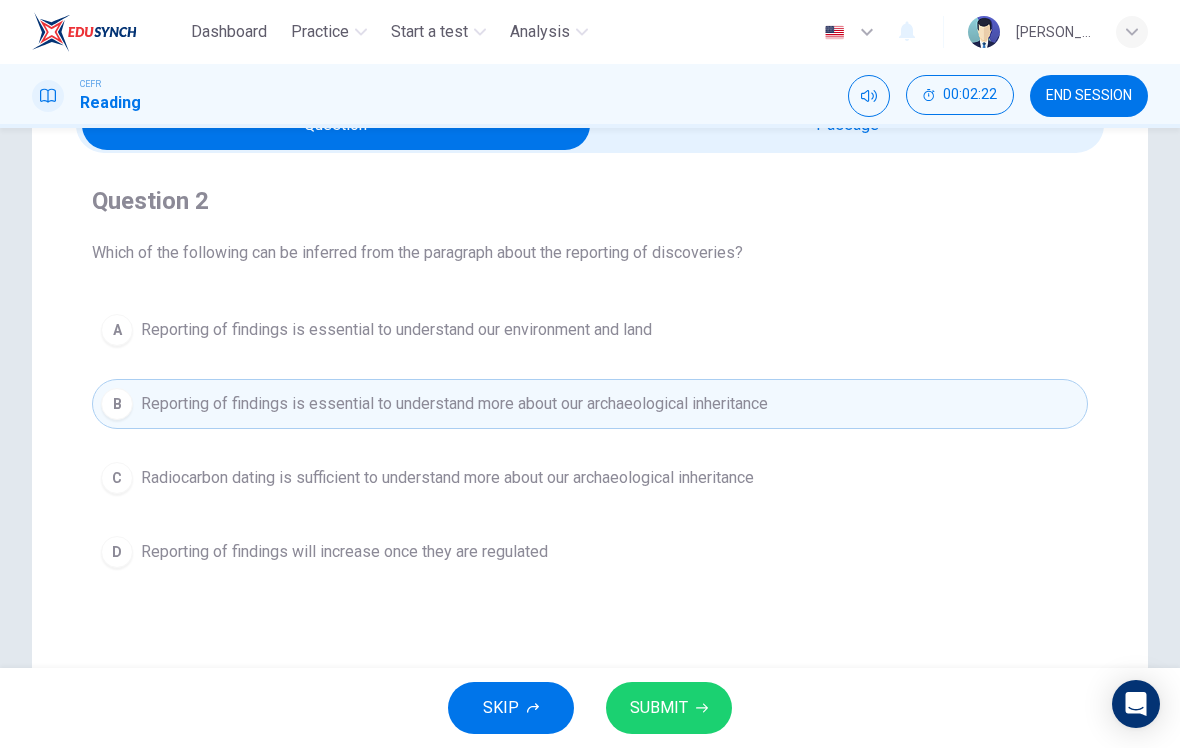 click on "SUBMIT" at bounding box center [669, 708] 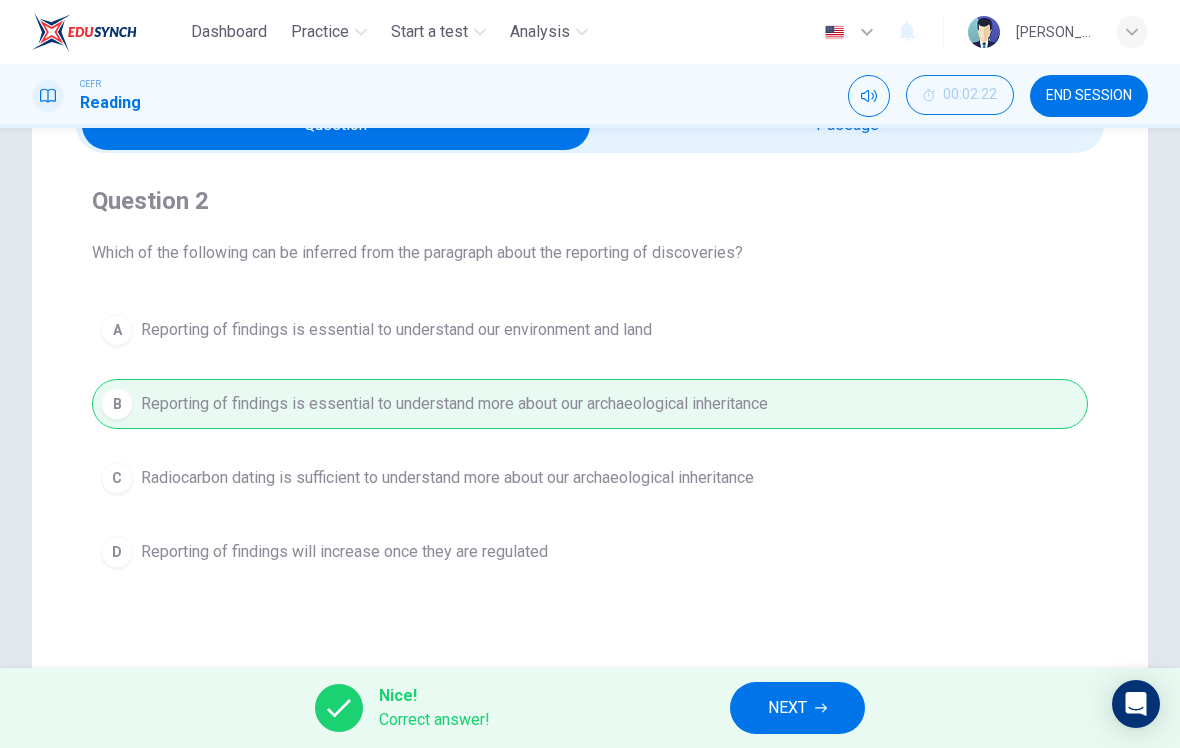 click on "NEXT" at bounding box center (797, 708) 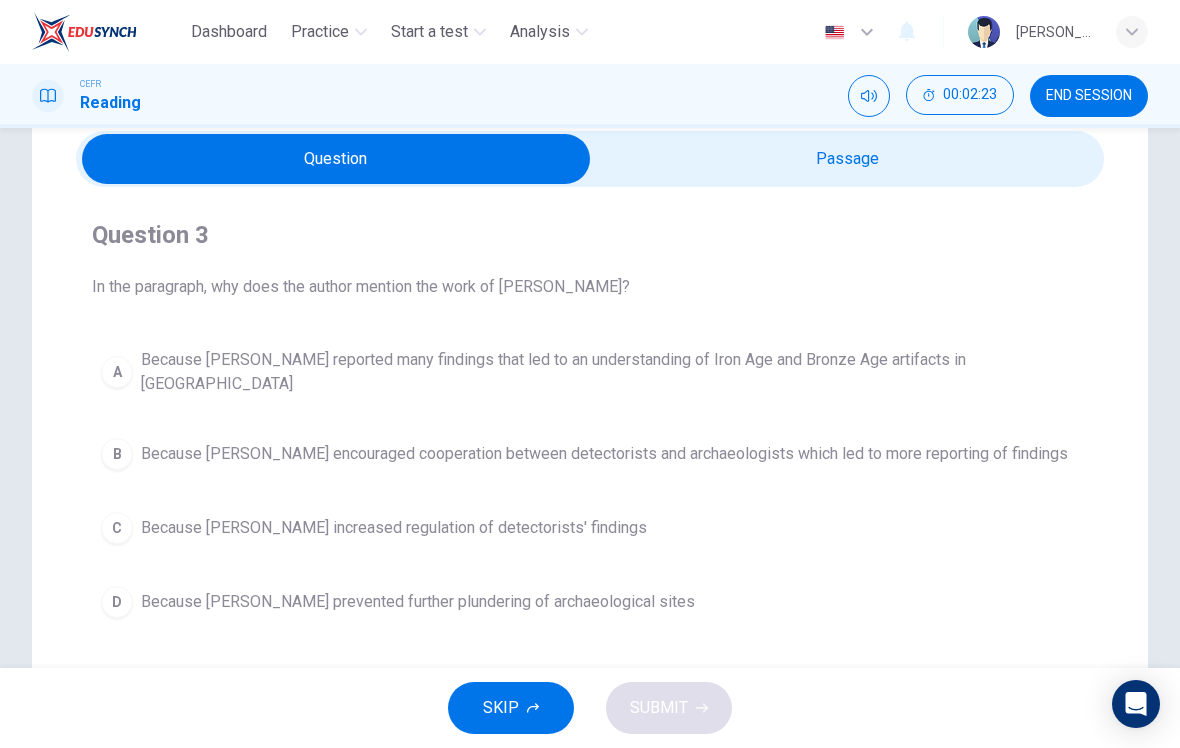 scroll, scrollTop: 78, scrollLeft: 0, axis: vertical 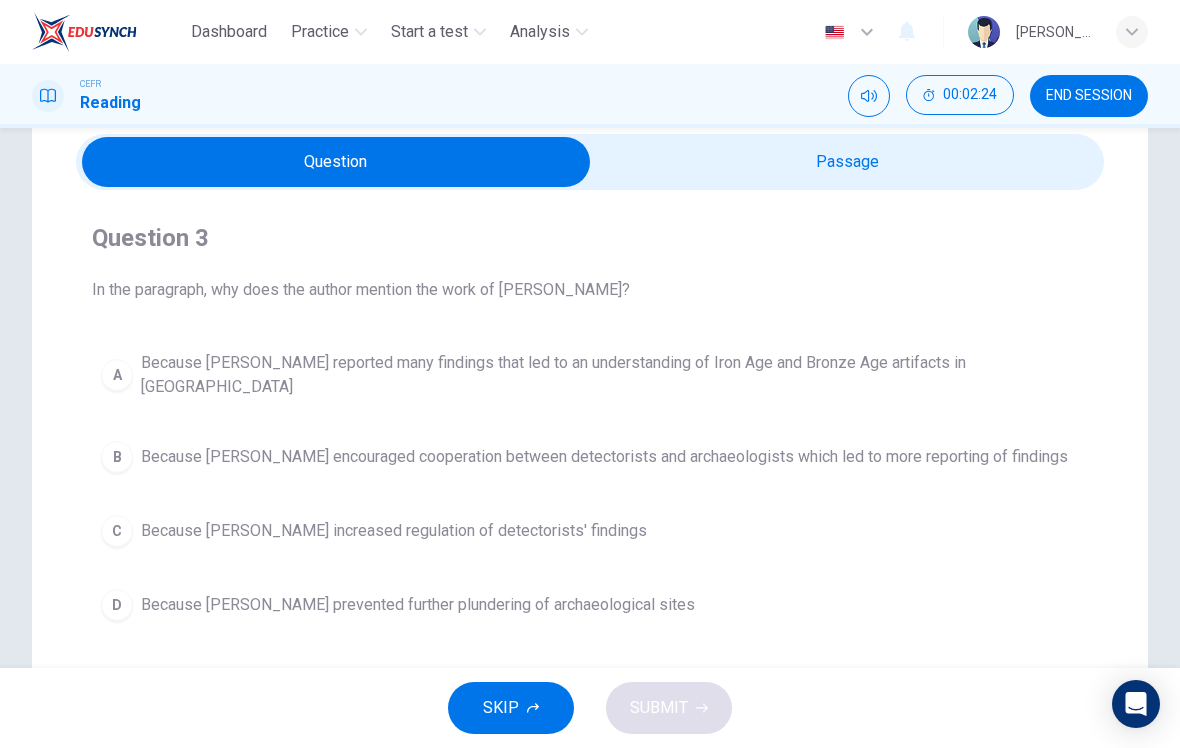 click at bounding box center (336, 162) 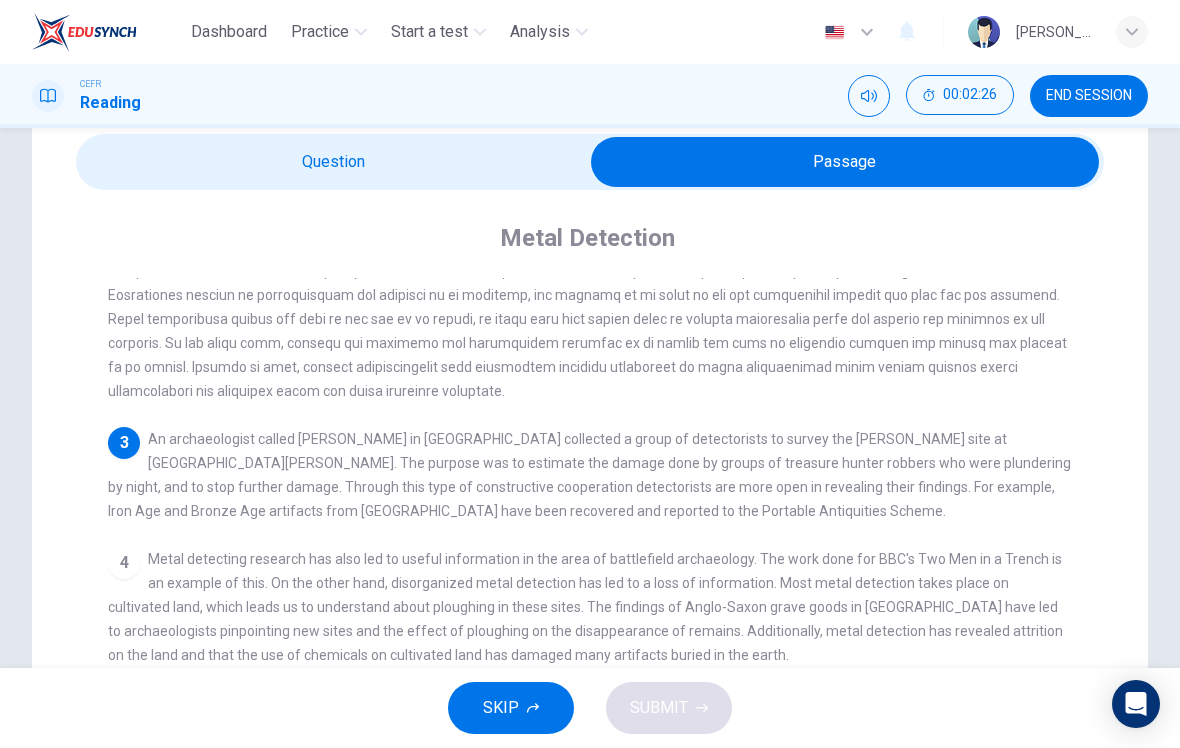 scroll, scrollTop: 201, scrollLeft: 0, axis: vertical 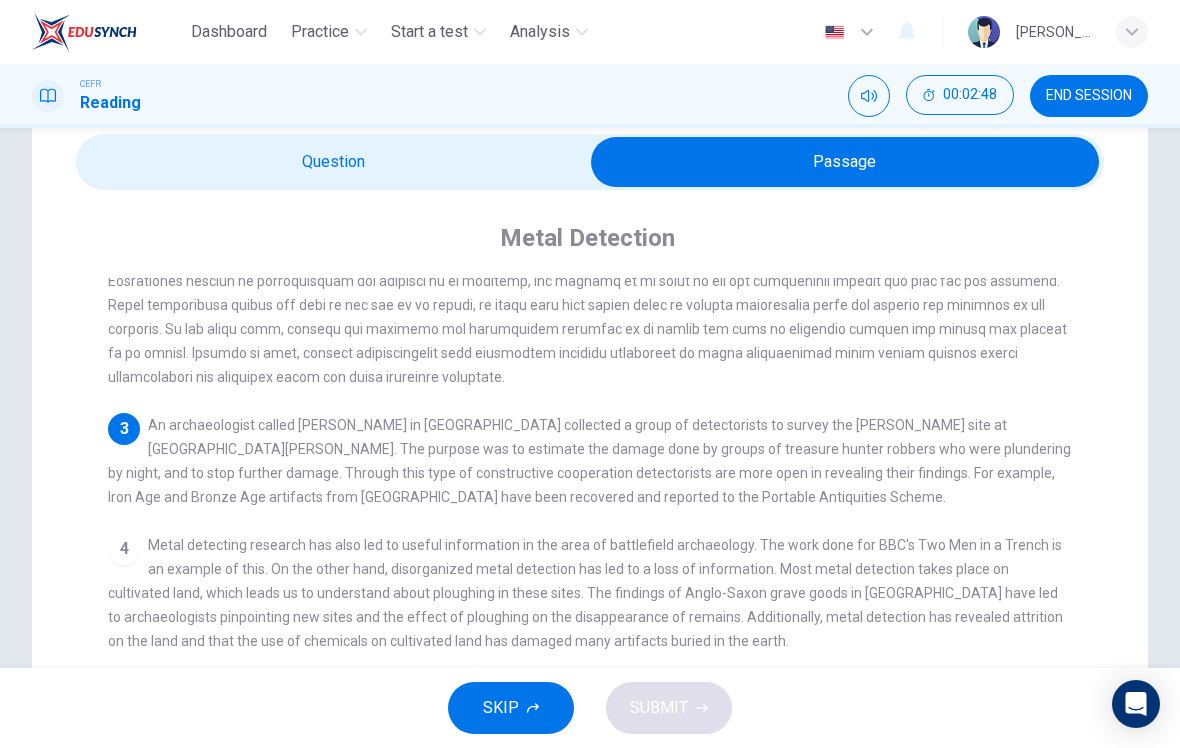 click at bounding box center (845, 162) 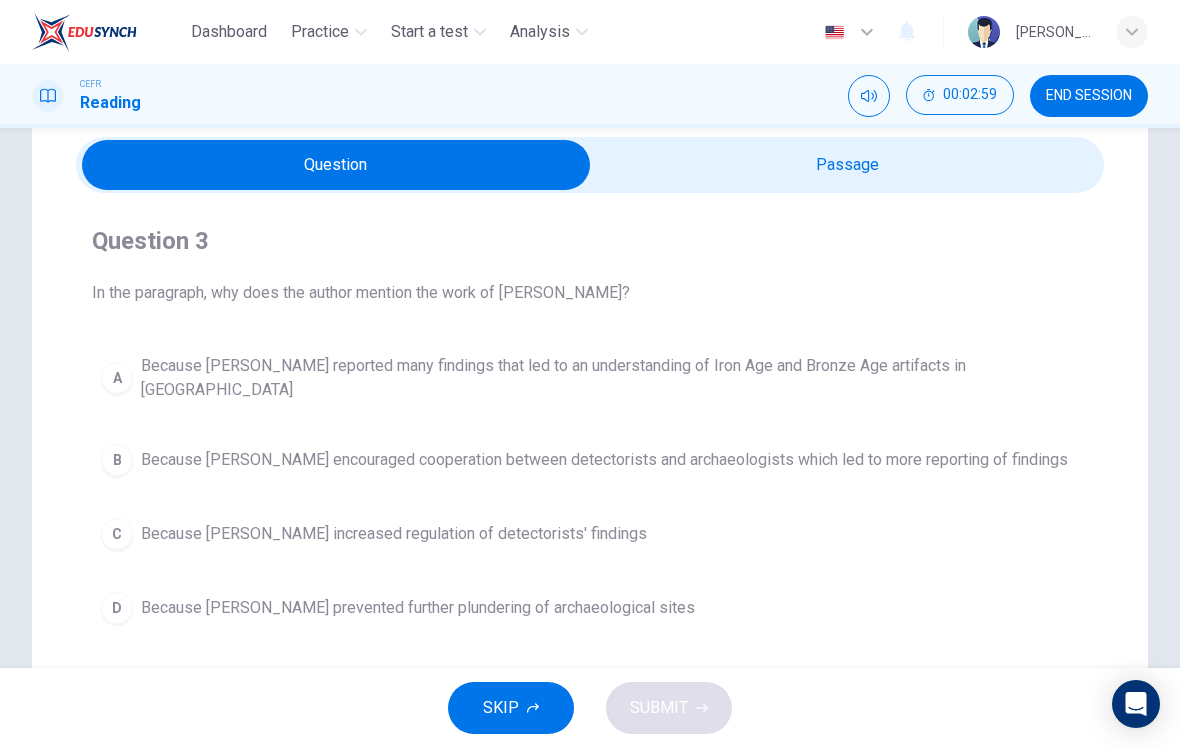 scroll, scrollTop: 72, scrollLeft: 0, axis: vertical 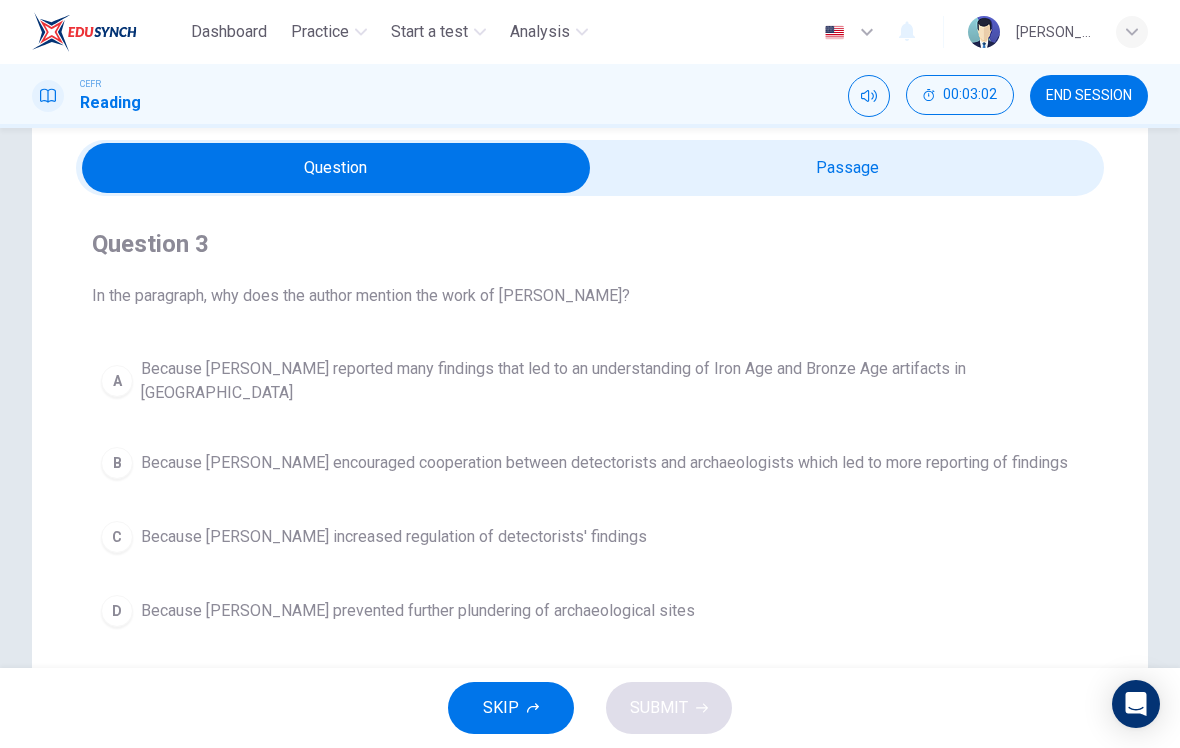 click on "D" at bounding box center (117, 611) 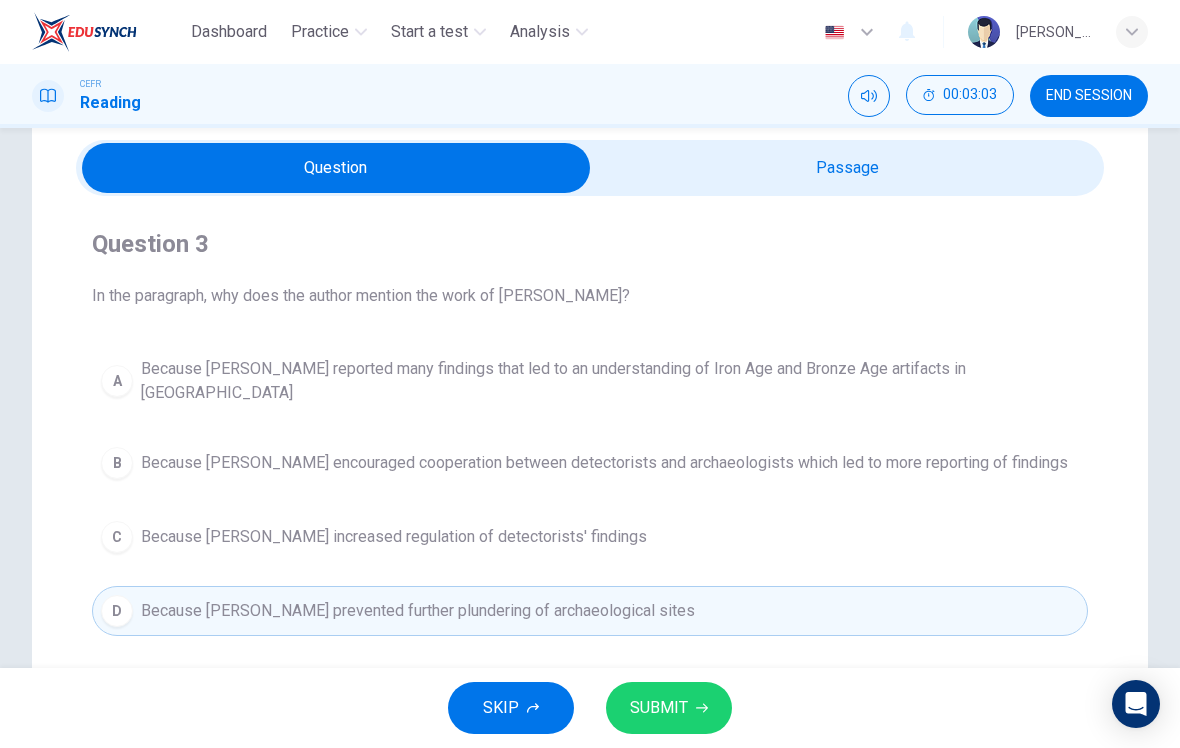 click on "SUBMIT" at bounding box center [659, 708] 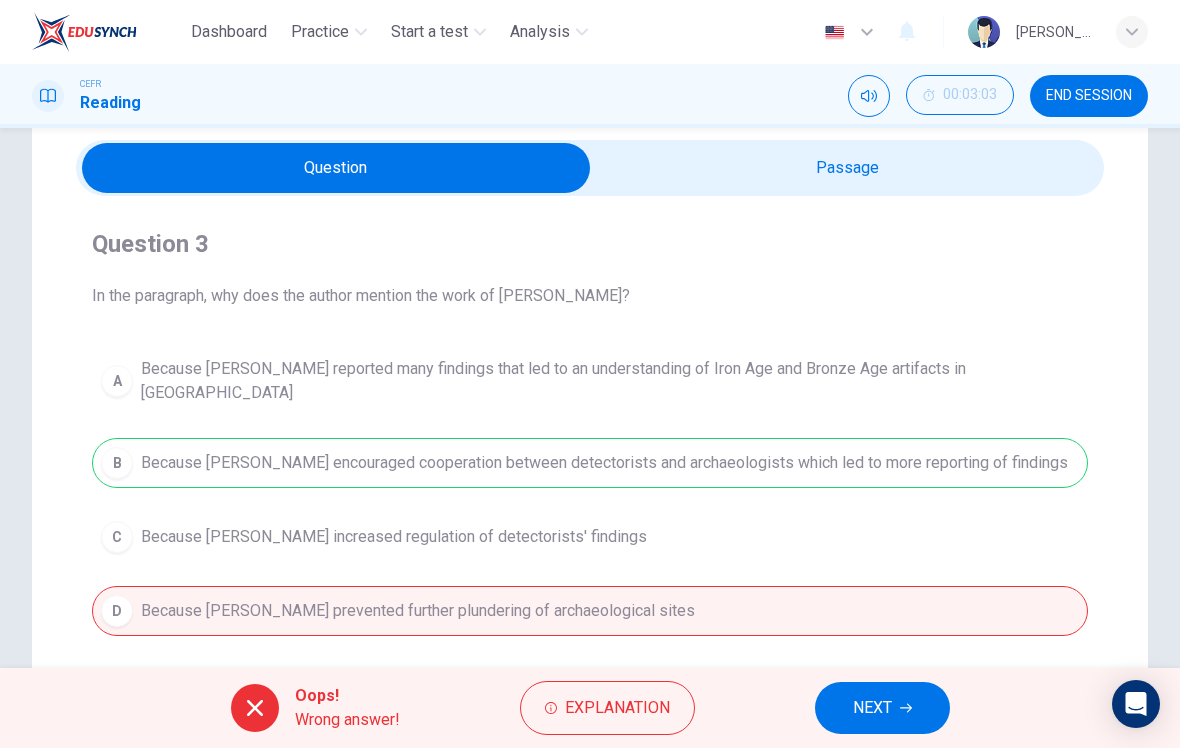click on "NEXT" at bounding box center (872, 708) 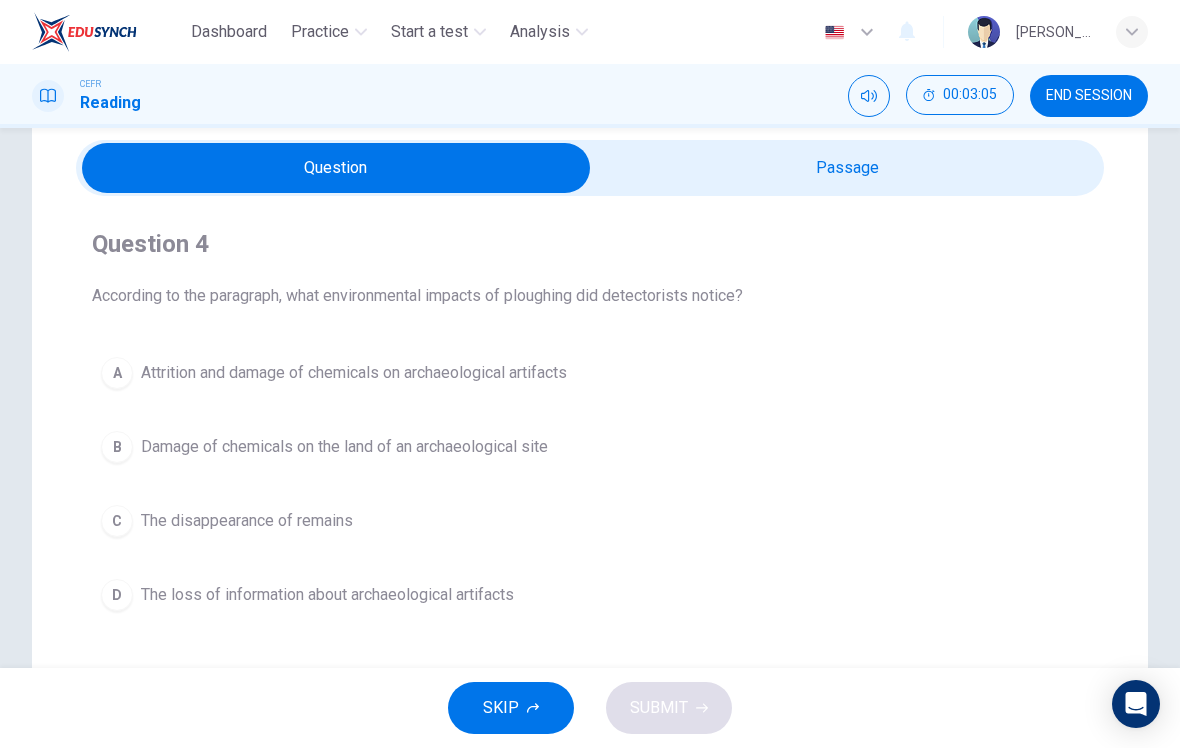 click at bounding box center [336, 168] 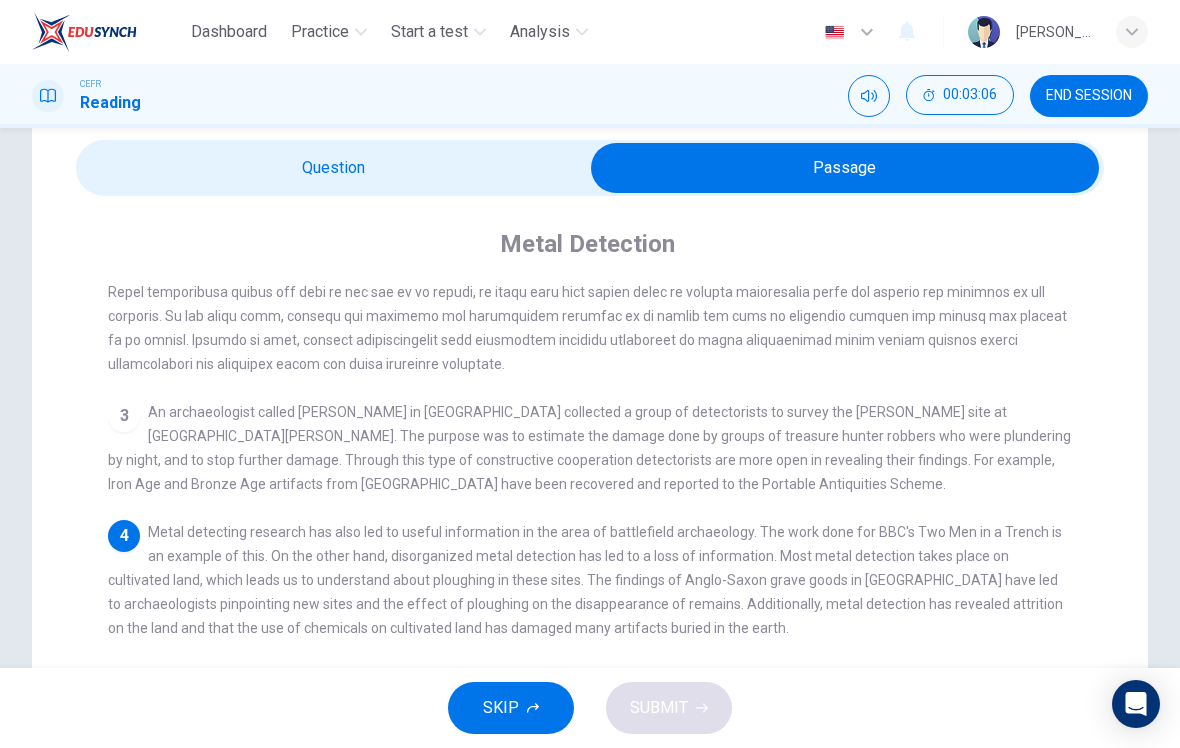 scroll, scrollTop: 0, scrollLeft: 0, axis: both 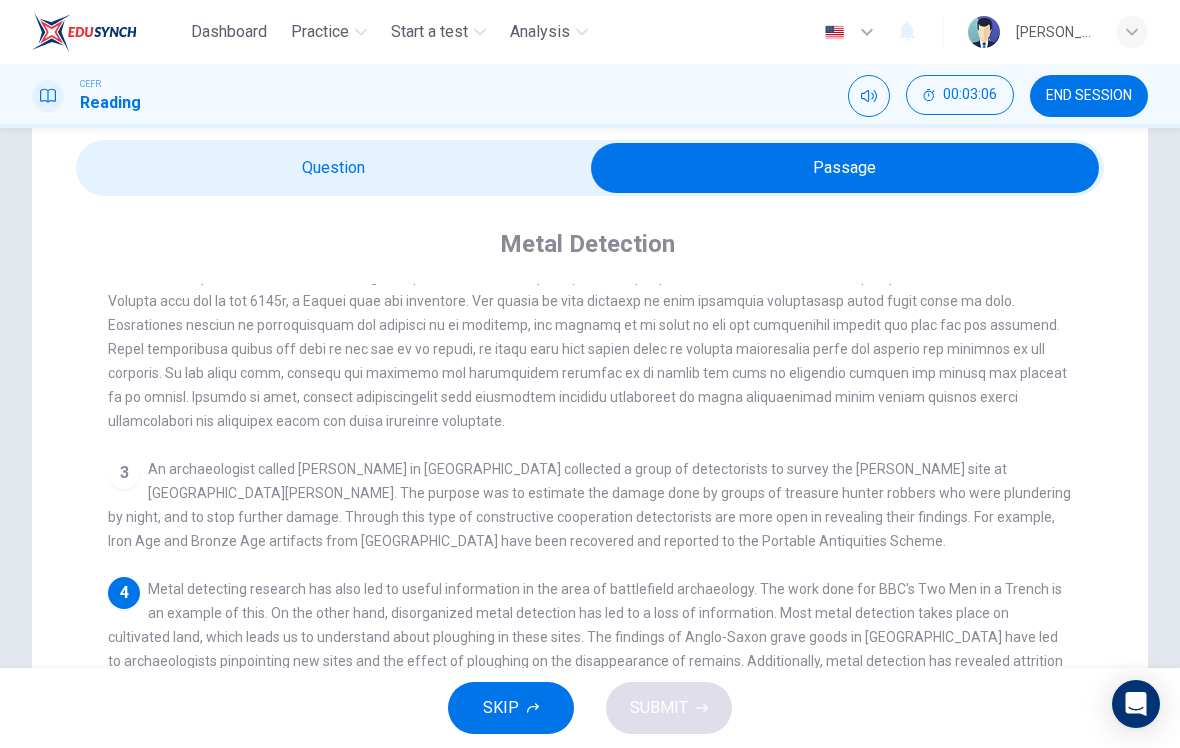 click at bounding box center (845, 168) 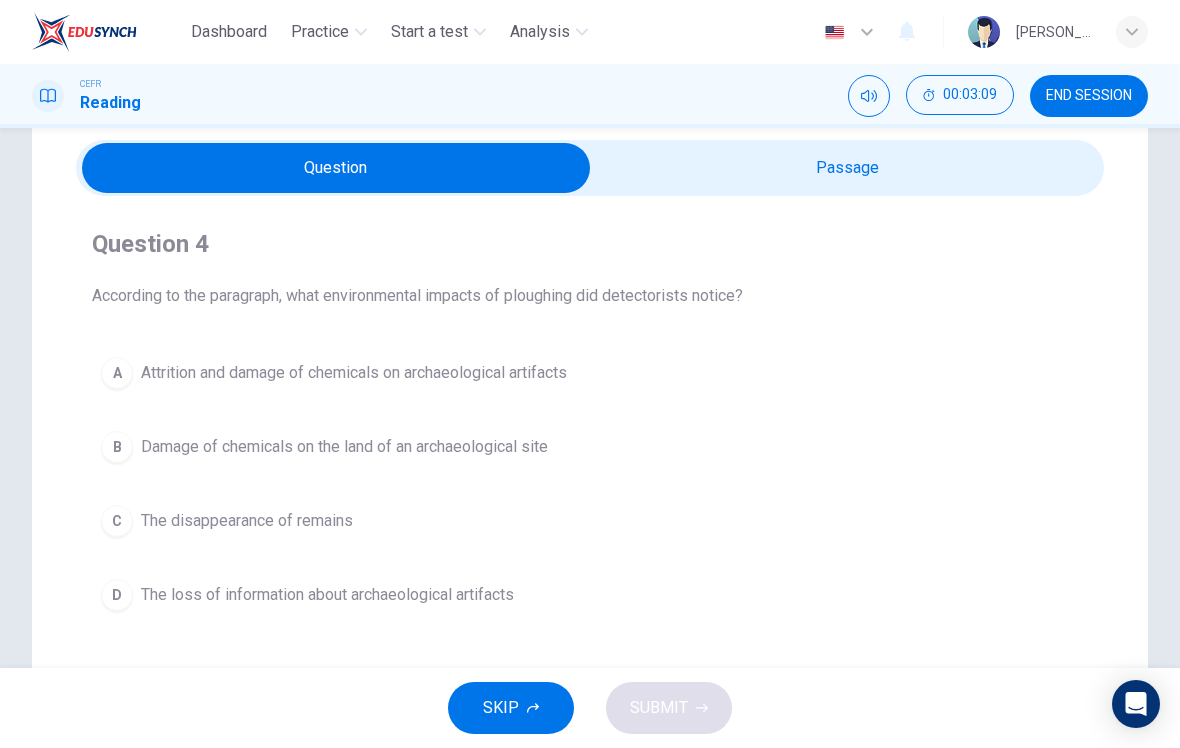 click at bounding box center [336, 168] 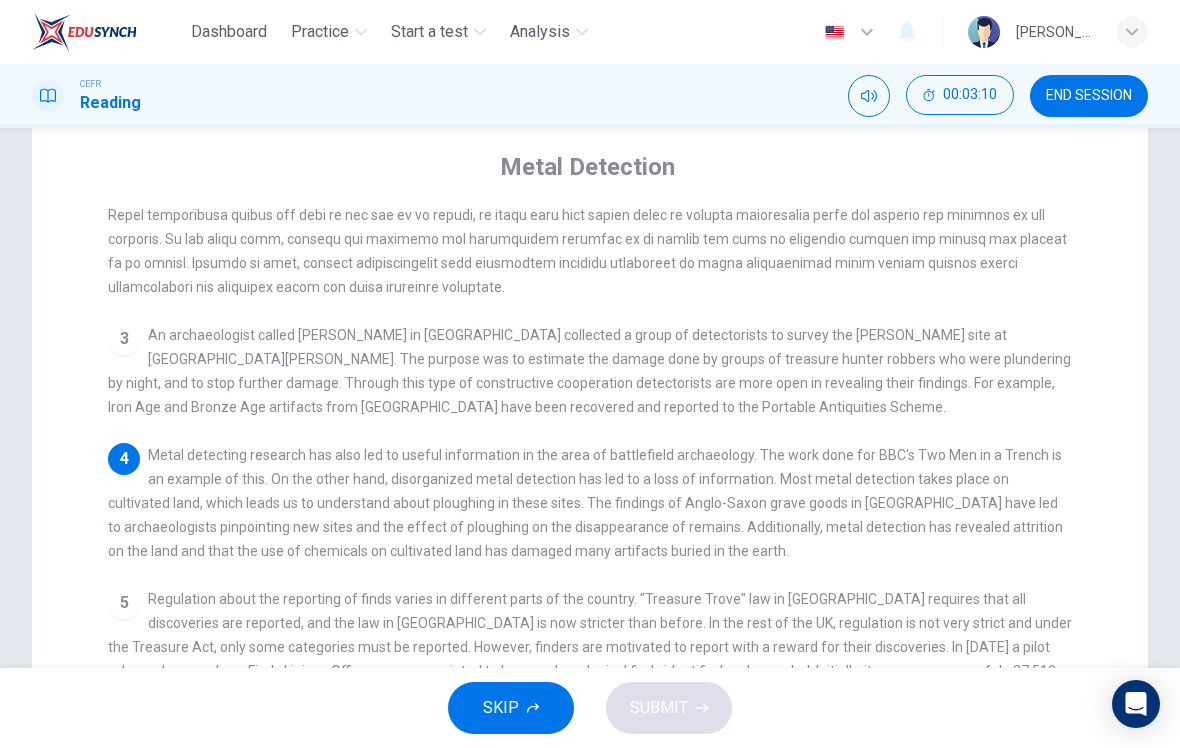 scroll, scrollTop: 153, scrollLeft: 0, axis: vertical 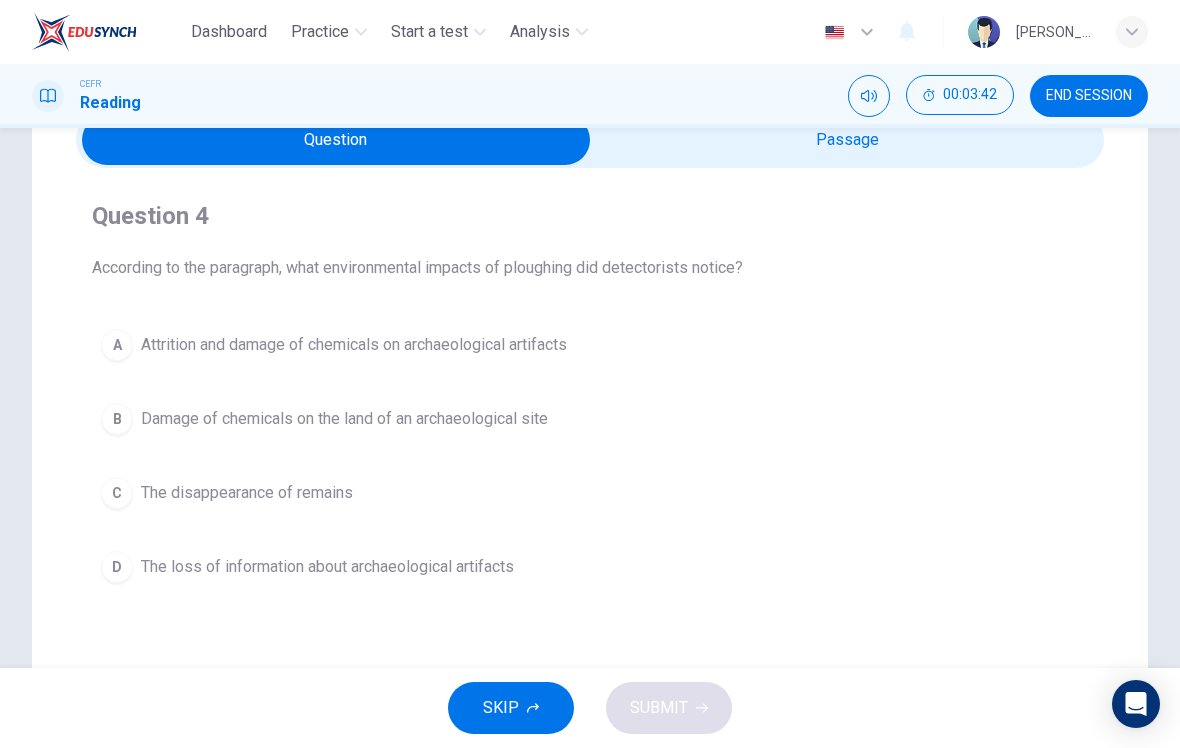 click on "Attrition and damage of chemicals on archaeological artifacts" at bounding box center (354, 345) 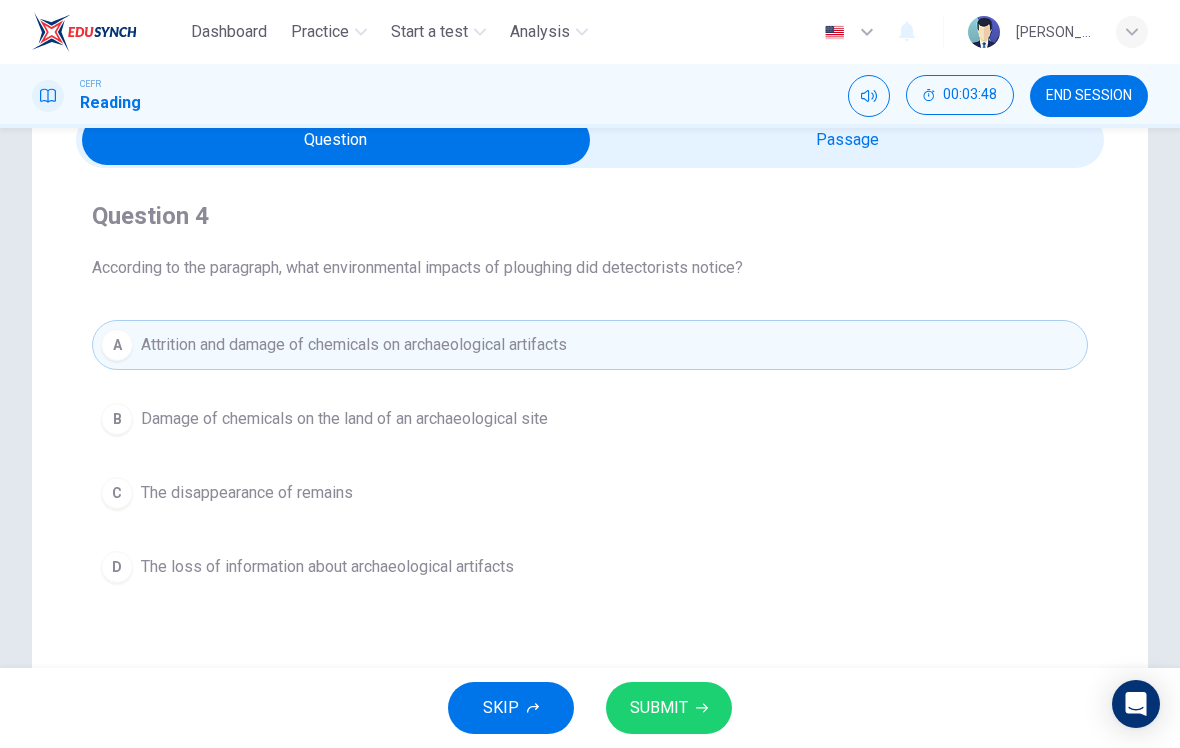scroll, scrollTop: 82, scrollLeft: 0, axis: vertical 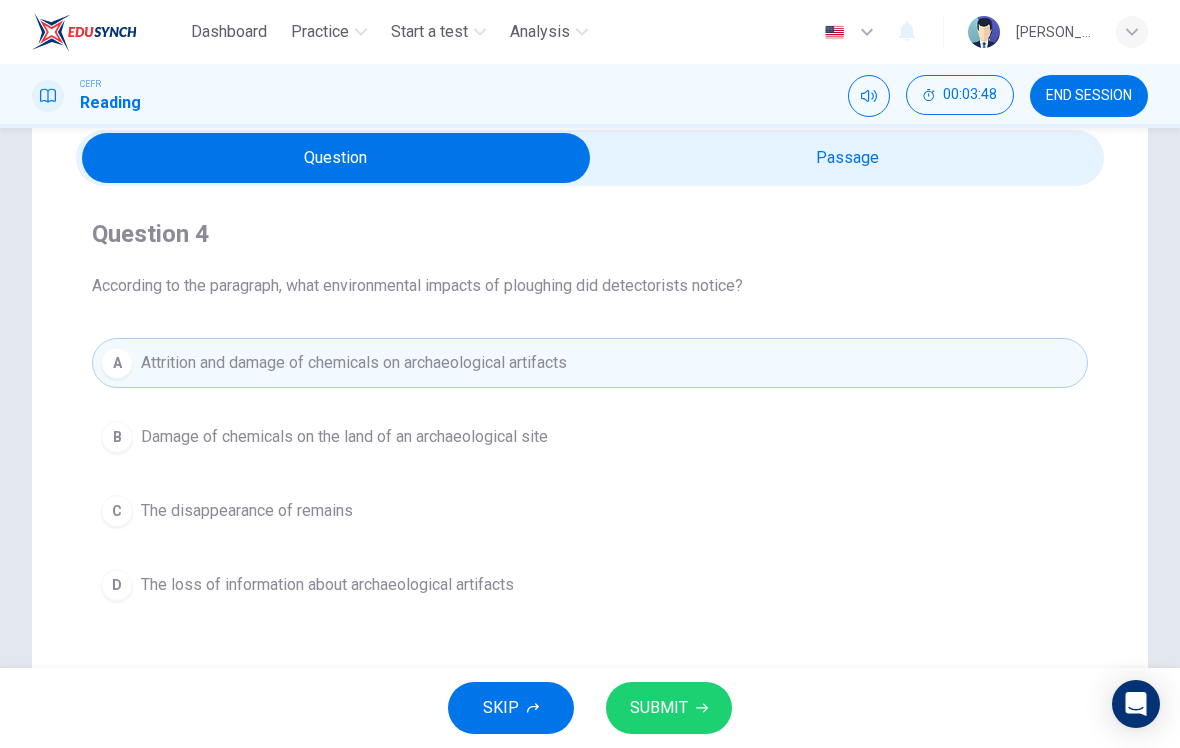 click on "SUBMIT" at bounding box center (669, 708) 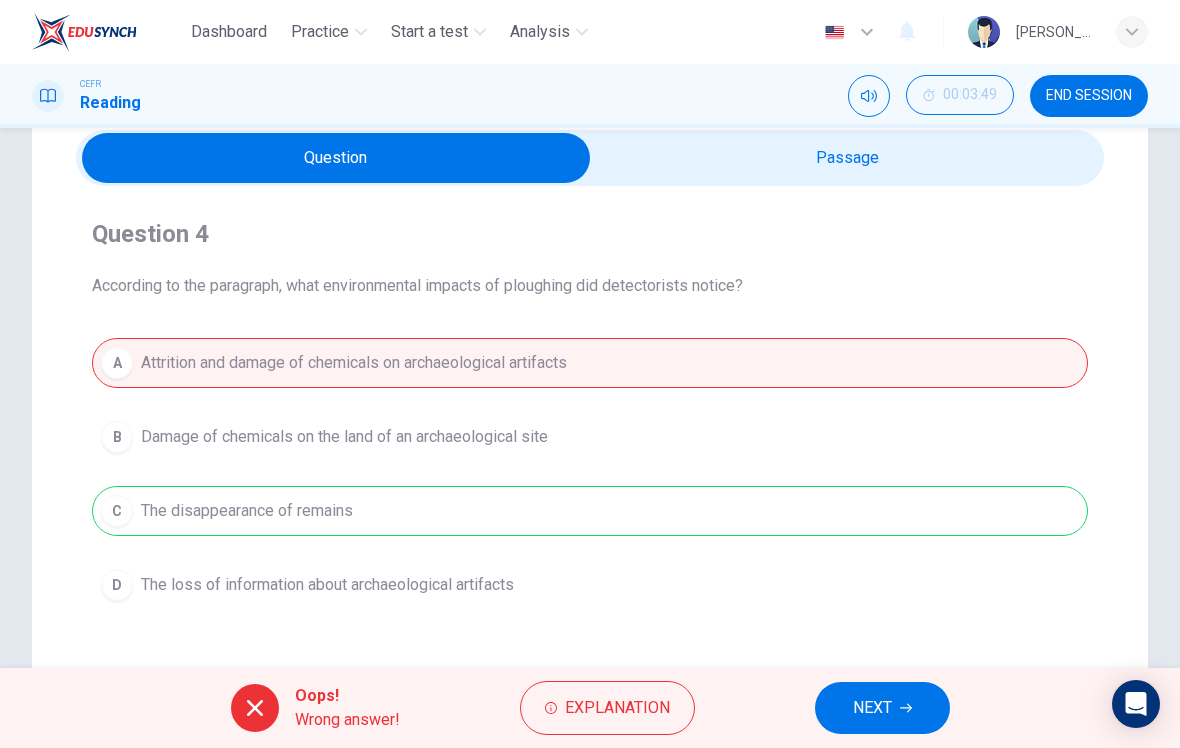 click on "NEXT" at bounding box center [882, 708] 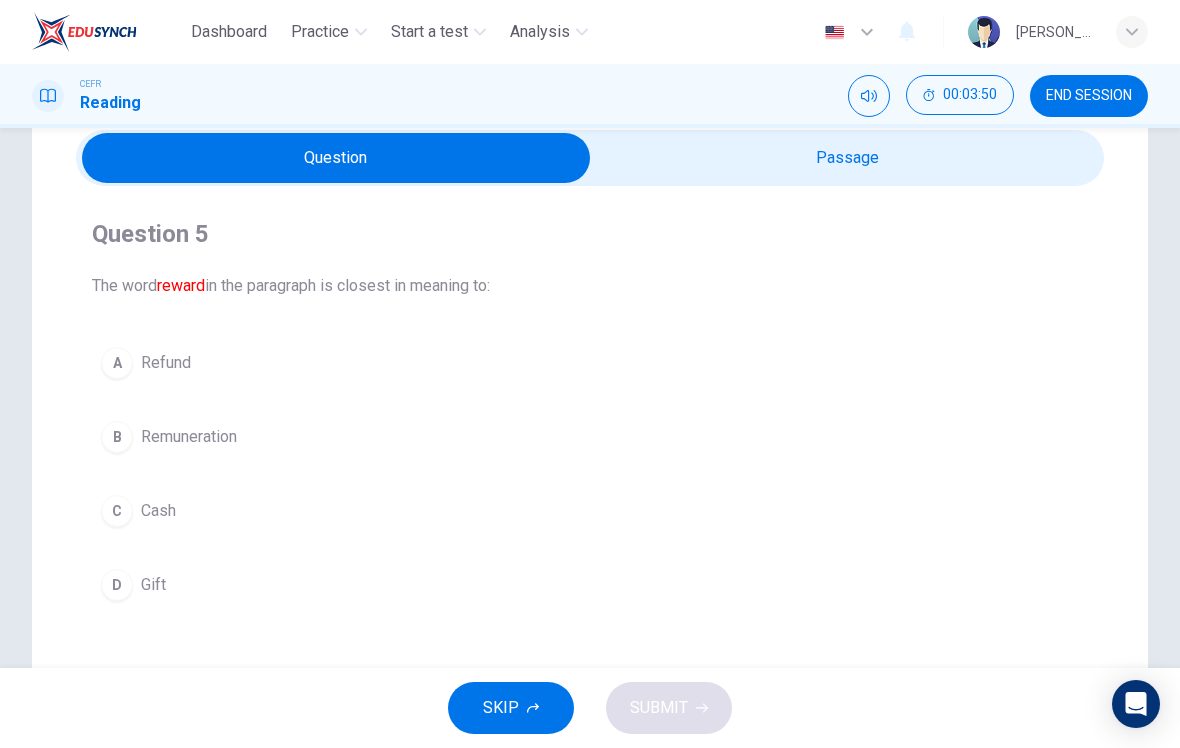 click at bounding box center [336, 158] 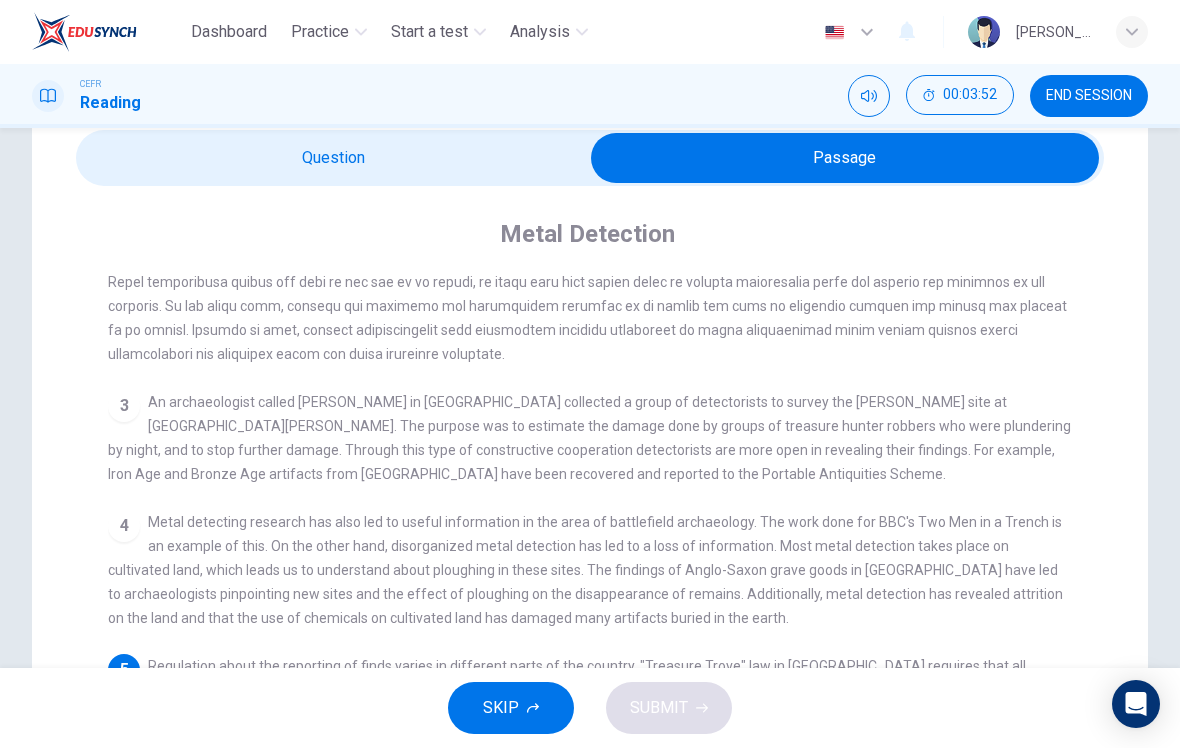 scroll, scrollTop: 234, scrollLeft: 0, axis: vertical 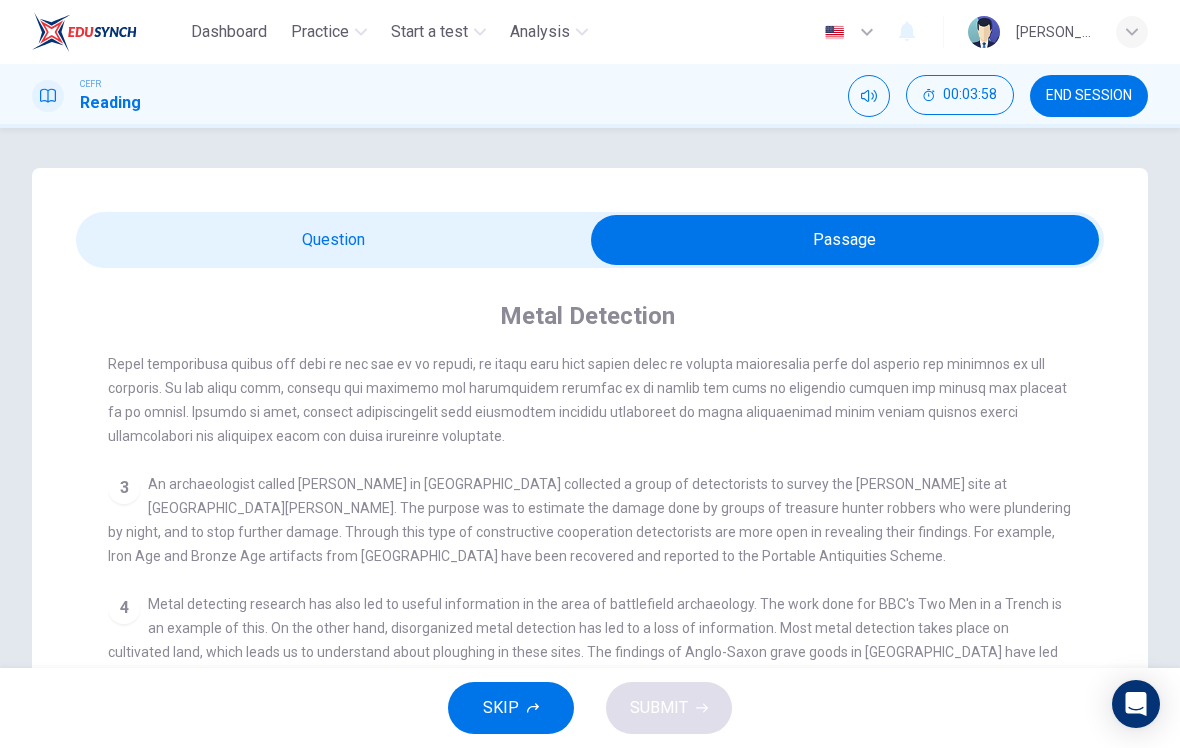 click at bounding box center (845, 240) 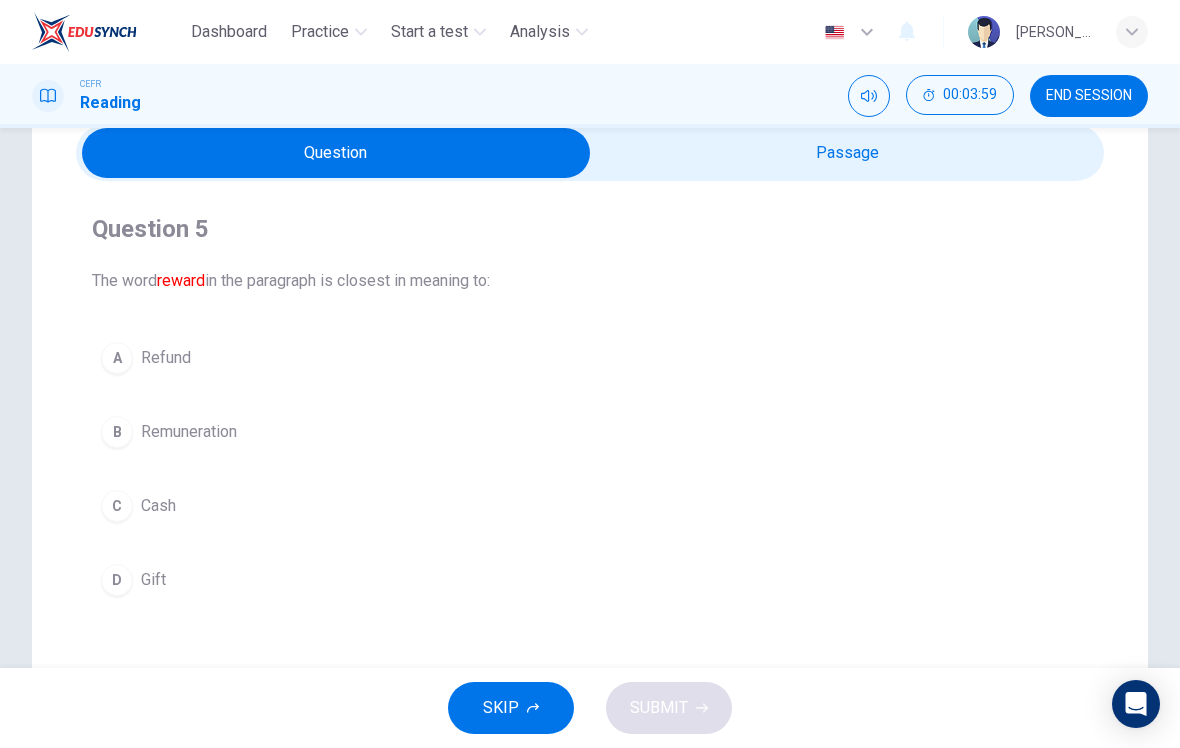 scroll, scrollTop: 88, scrollLeft: 0, axis: vertical 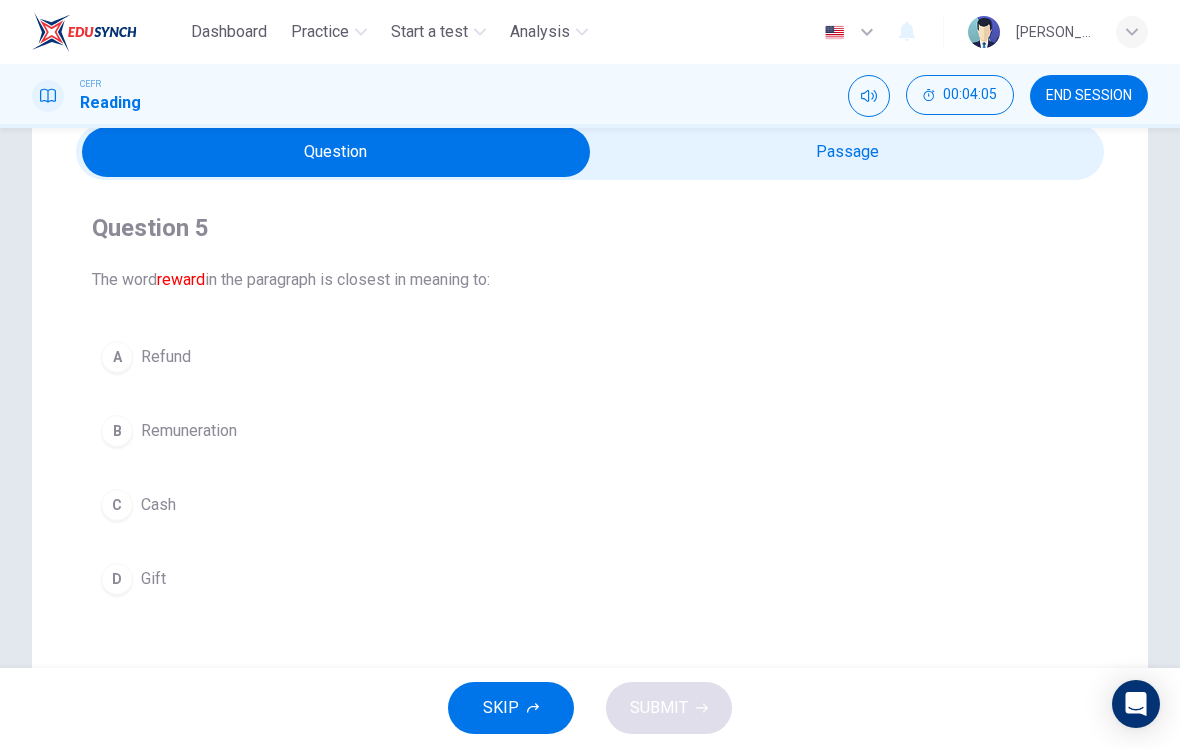 click on "A Refund B Remuneration C Cash D Gift" at bounding box center (590, 468) 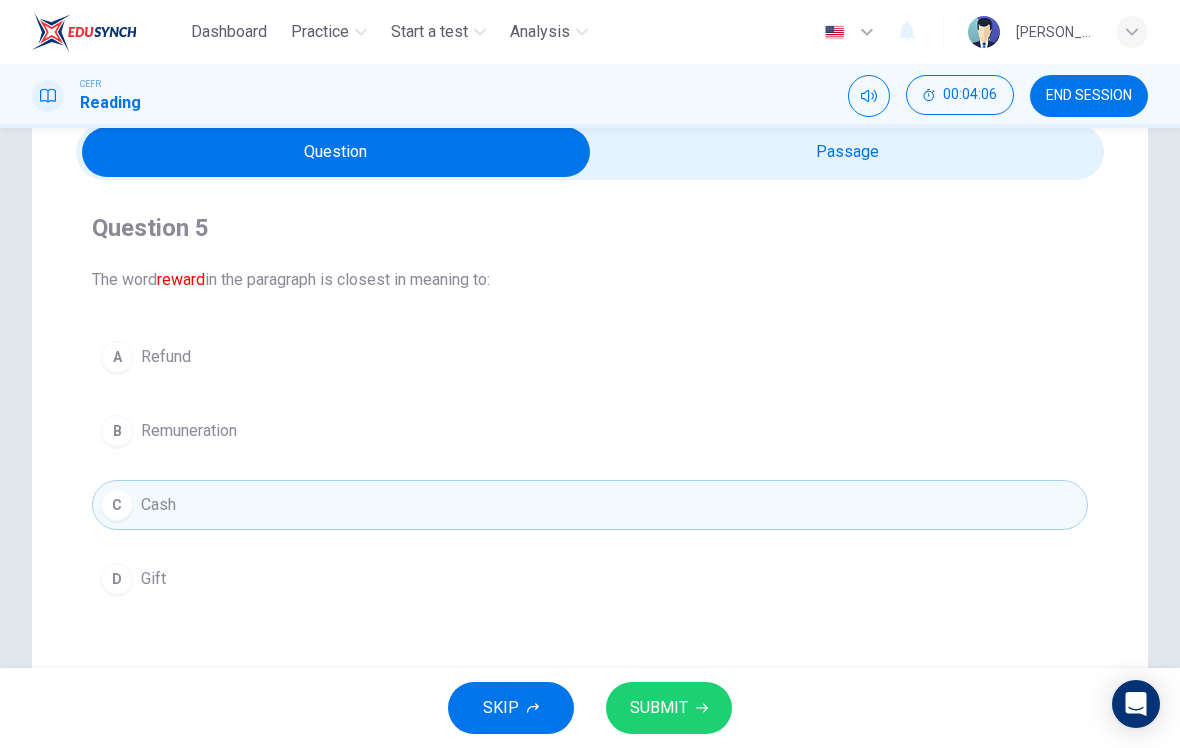 click on "C Cash" at bounding box center (590, 505) 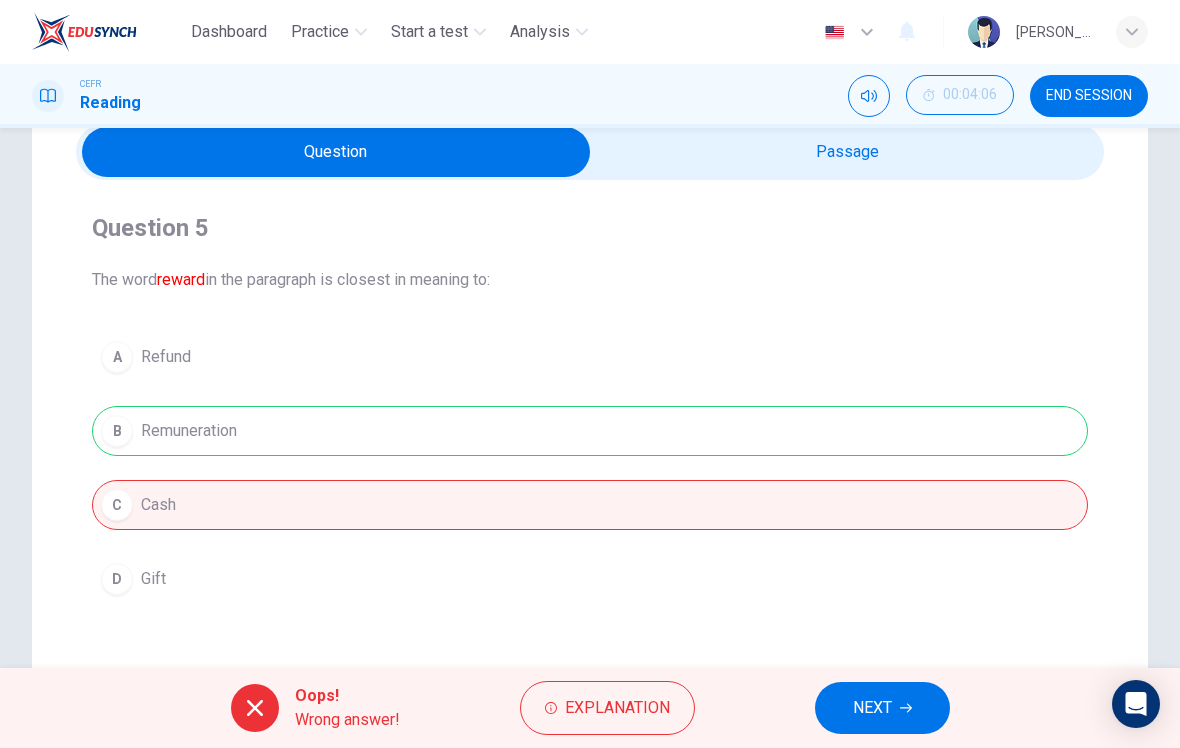 click on "Explanation" at bounding box center (607, 708) 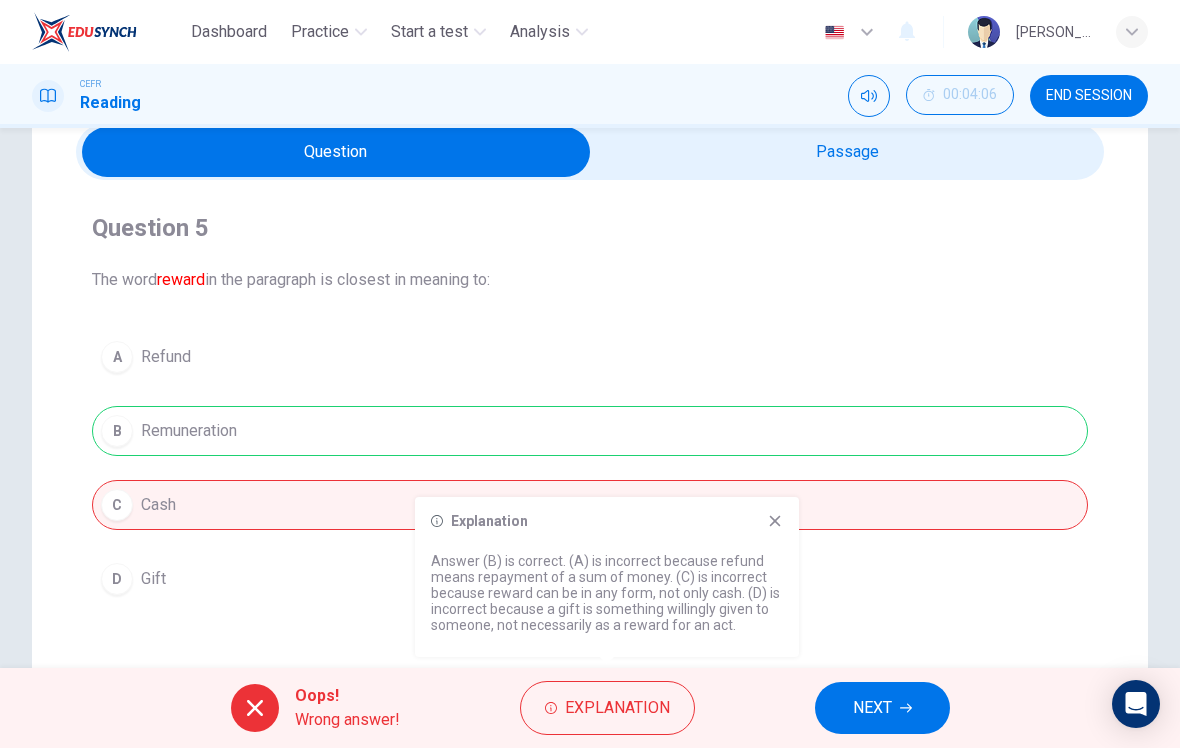 click on "NEXT" at bounding box center [882, 708] 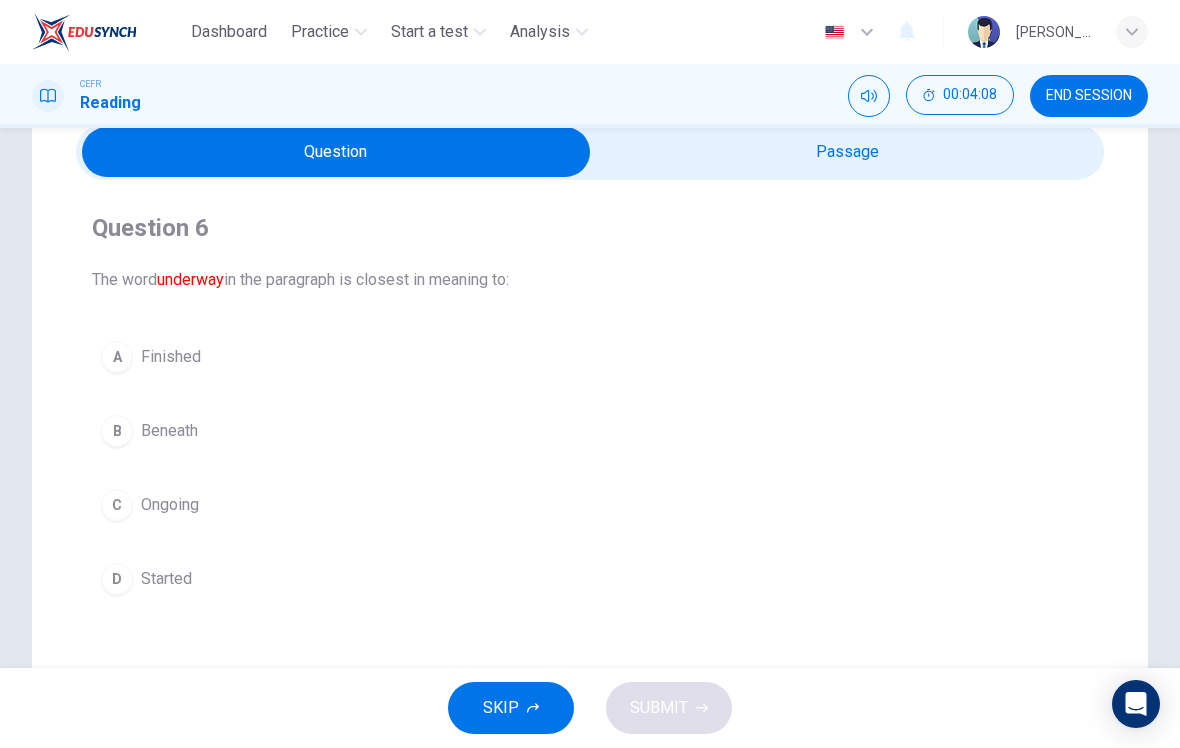 click at bounding box center (336, 152) 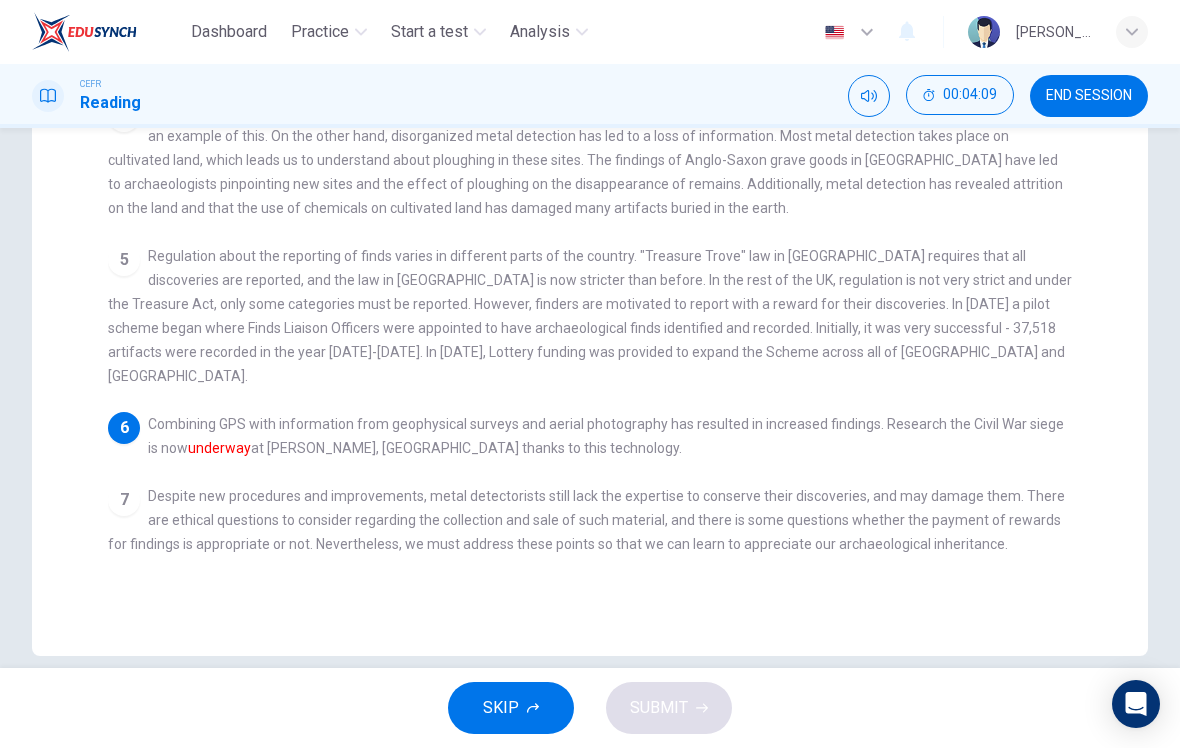 click on "Despite new procedures and improvements, metal detectorists still lack the expertise to conserve their discoveries, and may damage them. There are ethical questions to consider regarding the collection and sale of such material, and there is some questions whether the payment of rewards for findings is appropriate or not. Nevertheless, we must address these points so that we can learn to appreciate our archaeological inheritance." at bounding box center [586, 520] 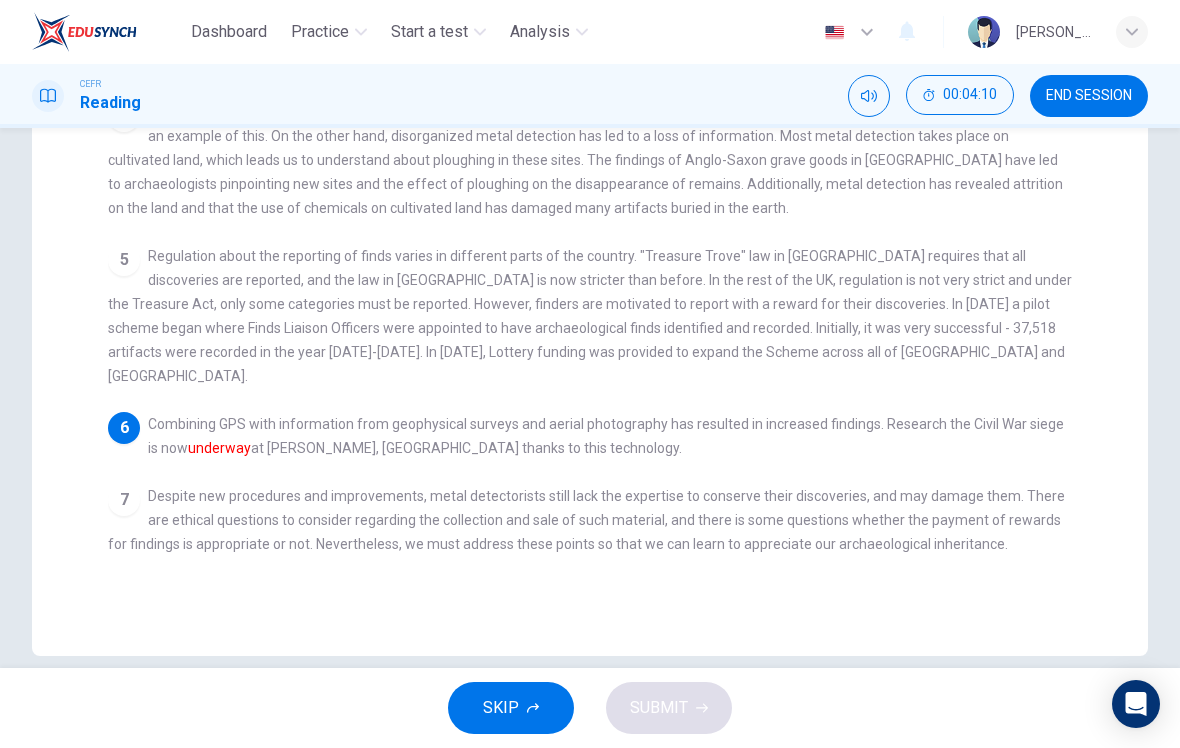 scroll, scrollTop: 488, scrollLeft: 0, axis: vertical 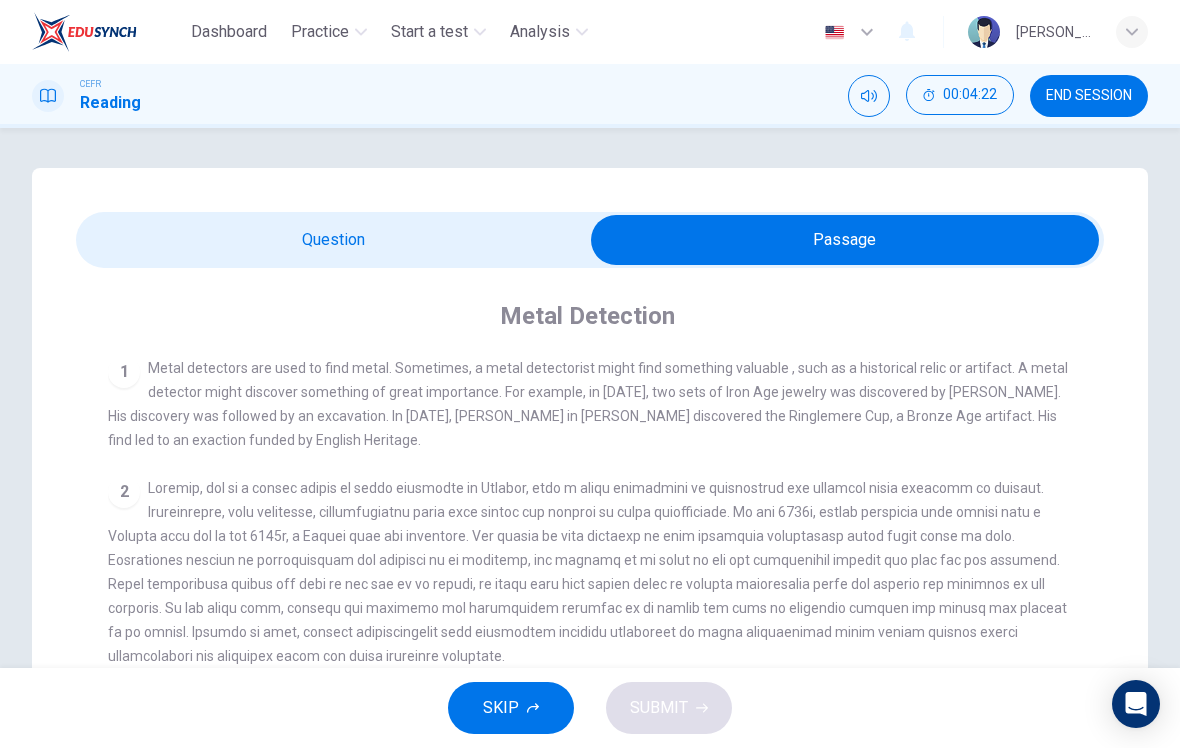 click at bounding box center (845, 240) 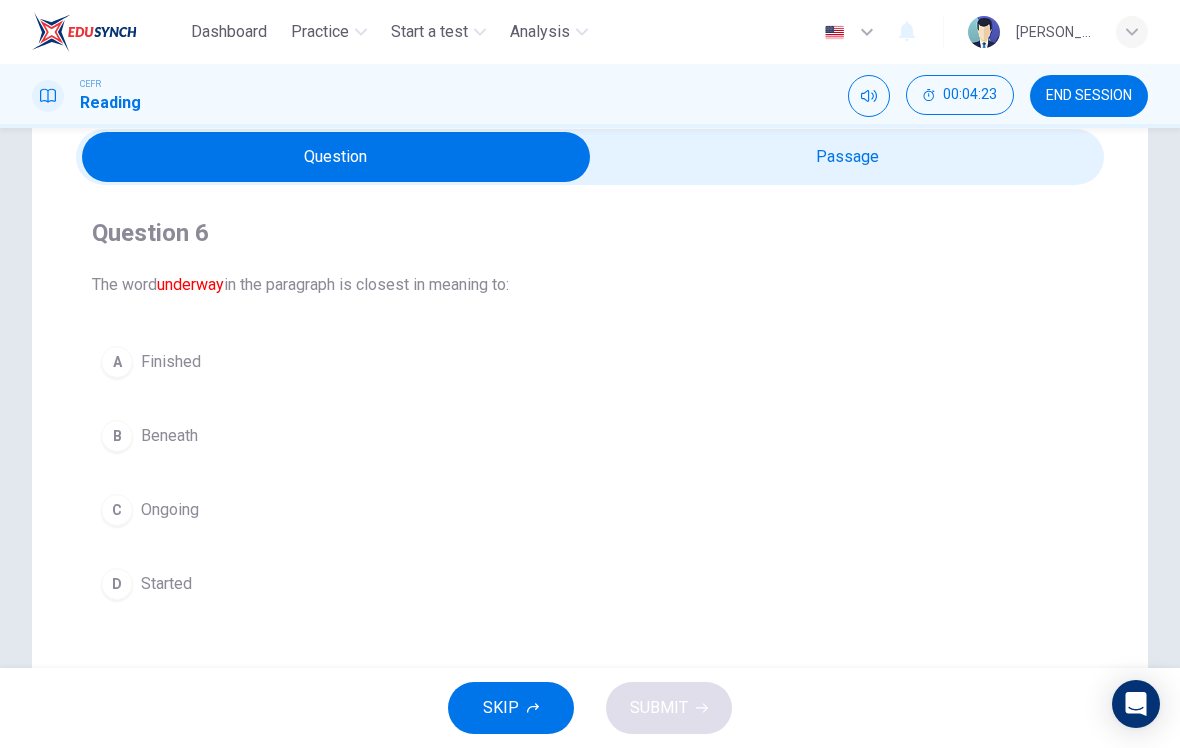 scroll, scrollTop: 82, scrollLeft: 0, axis: vertical 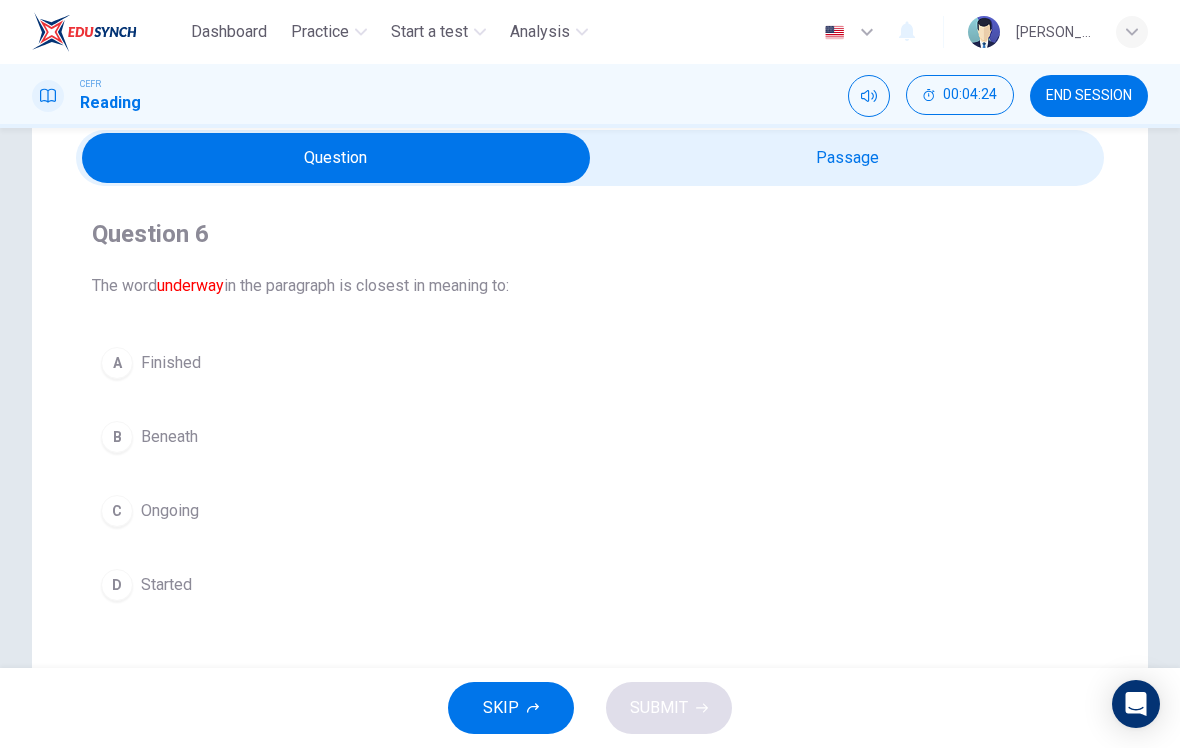 click on "C Ongoing" at bounding box center (590, 511) 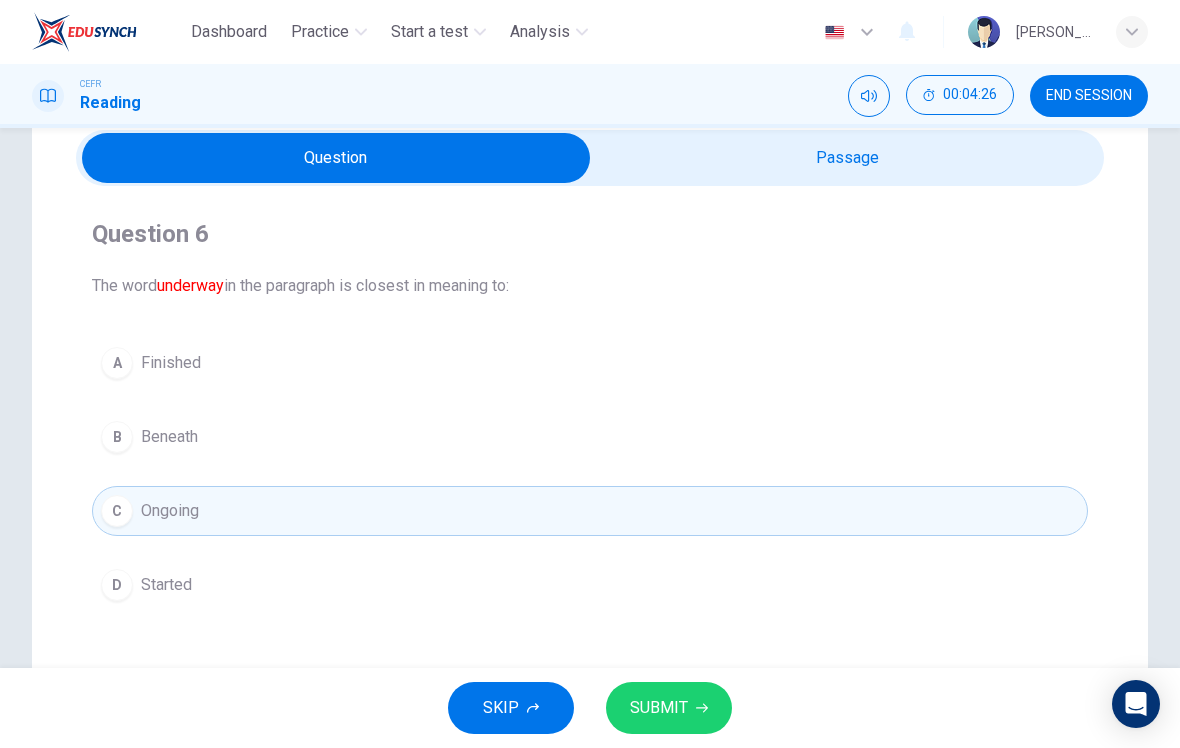 click on "SUBMIT" at bounding box center (659, 708) 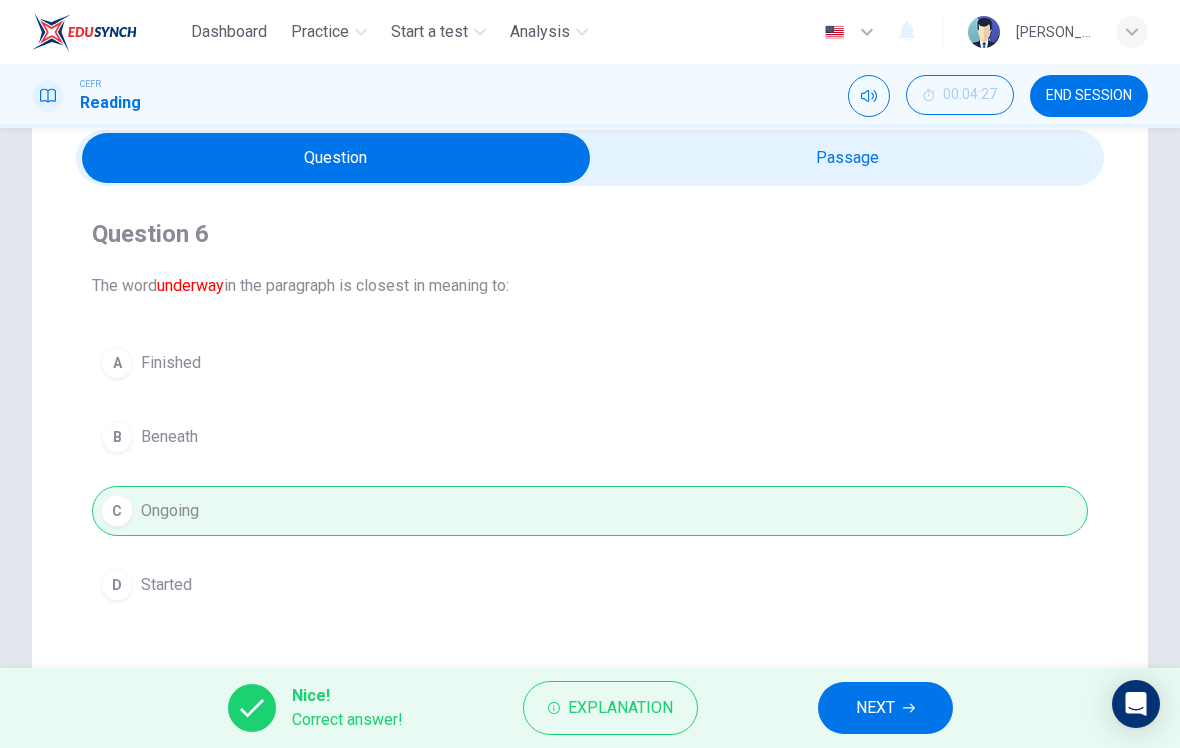 click on "NEXT" at bounding box center [885, 708] 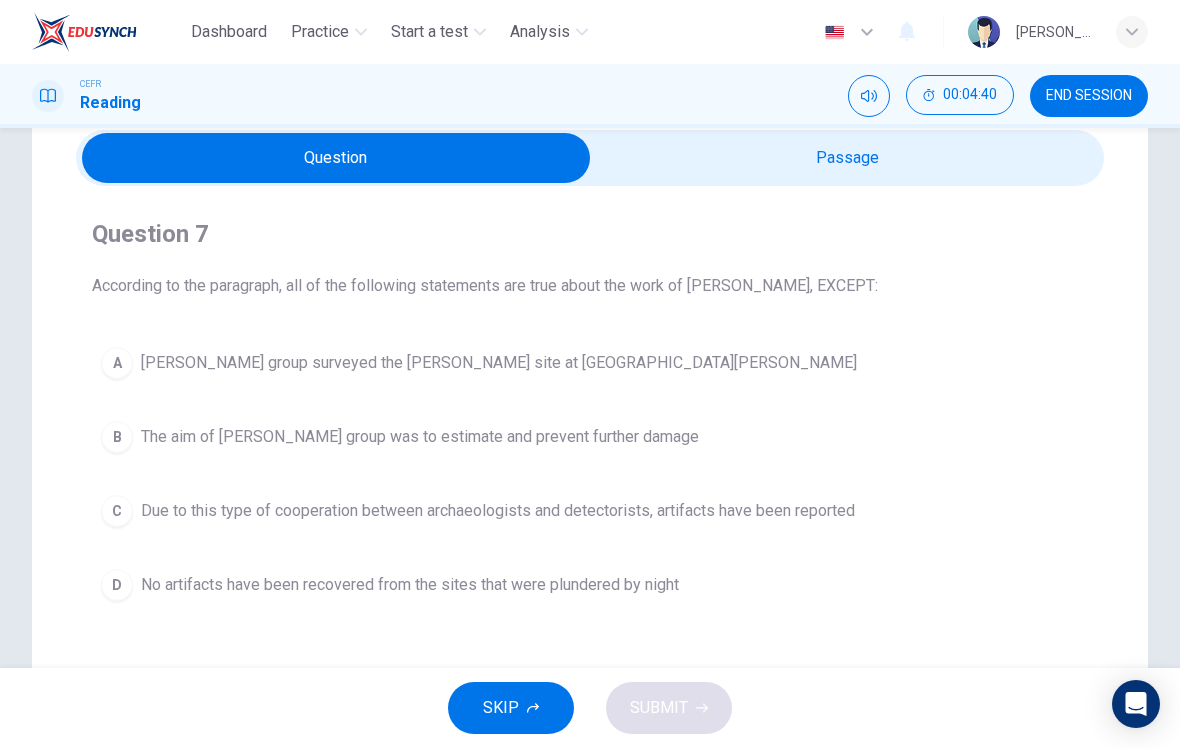 click on "D" at bounding box center (117, 585) 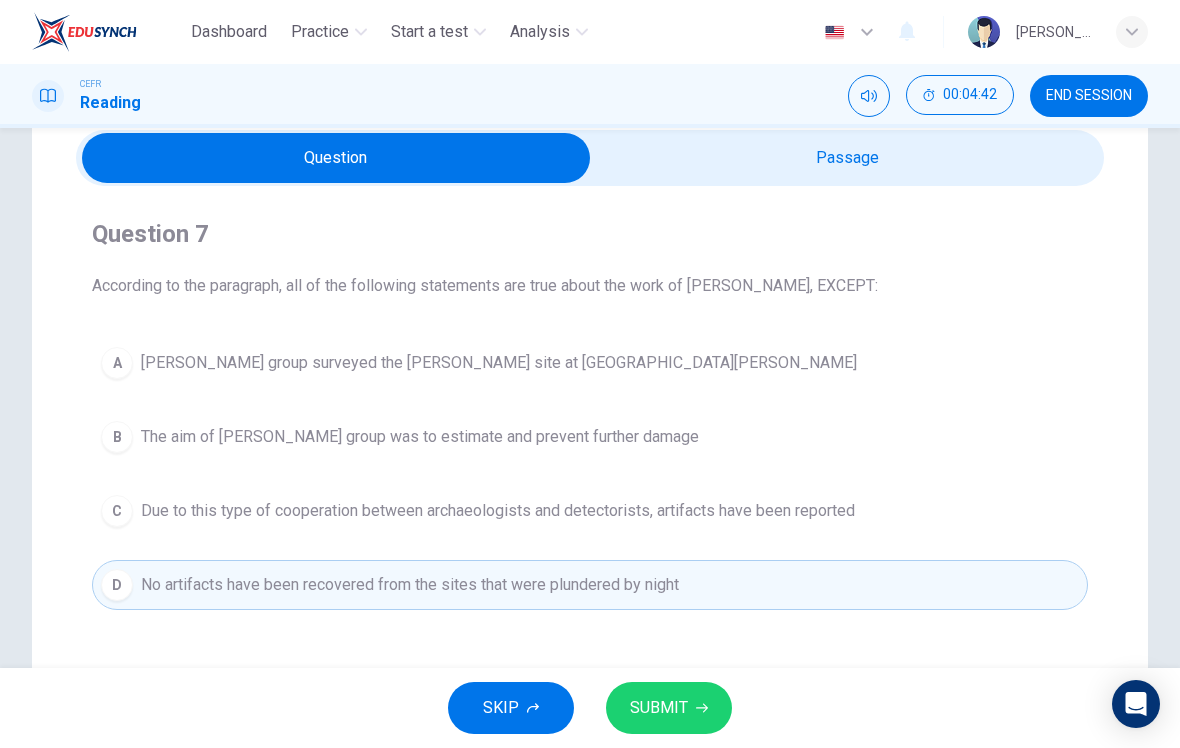 click on "SUBMIT" at bounding box center (659, 708) 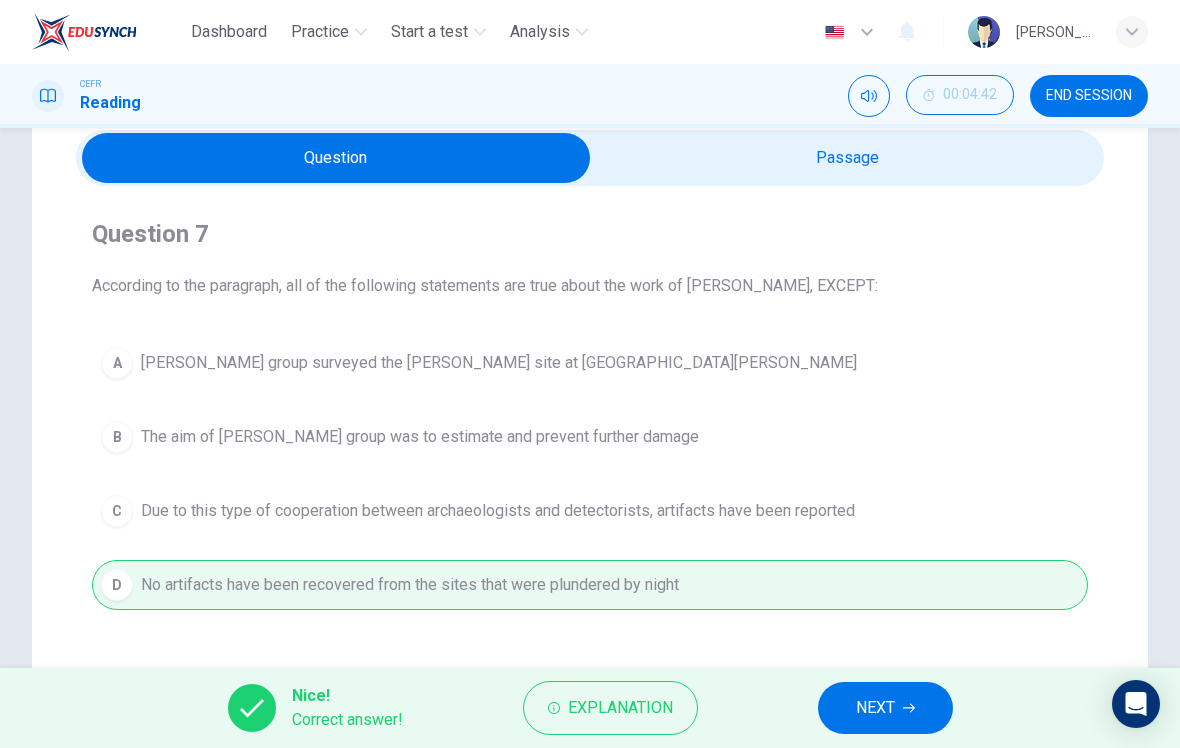 click on "NEXT" at bounding box center (875, 708) 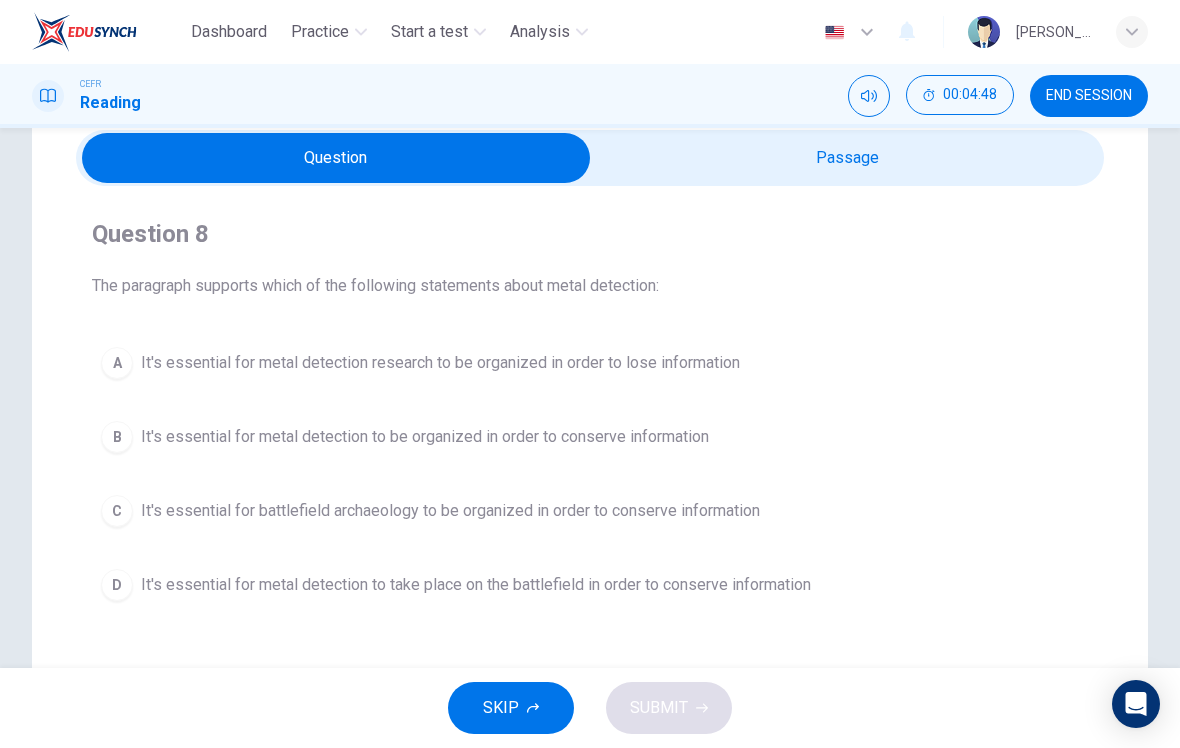 click at bounding box center (336, 158) 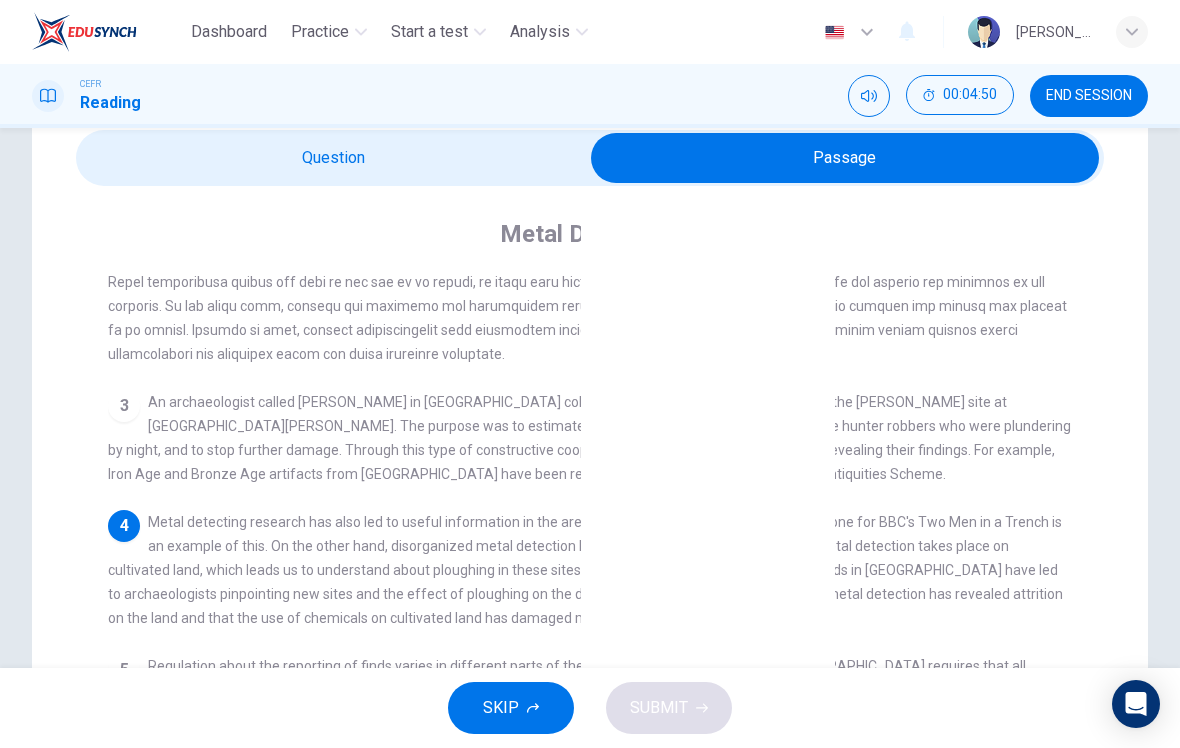 scroll, scrollTop: 227, scrollLeft: 0, axis: vertical 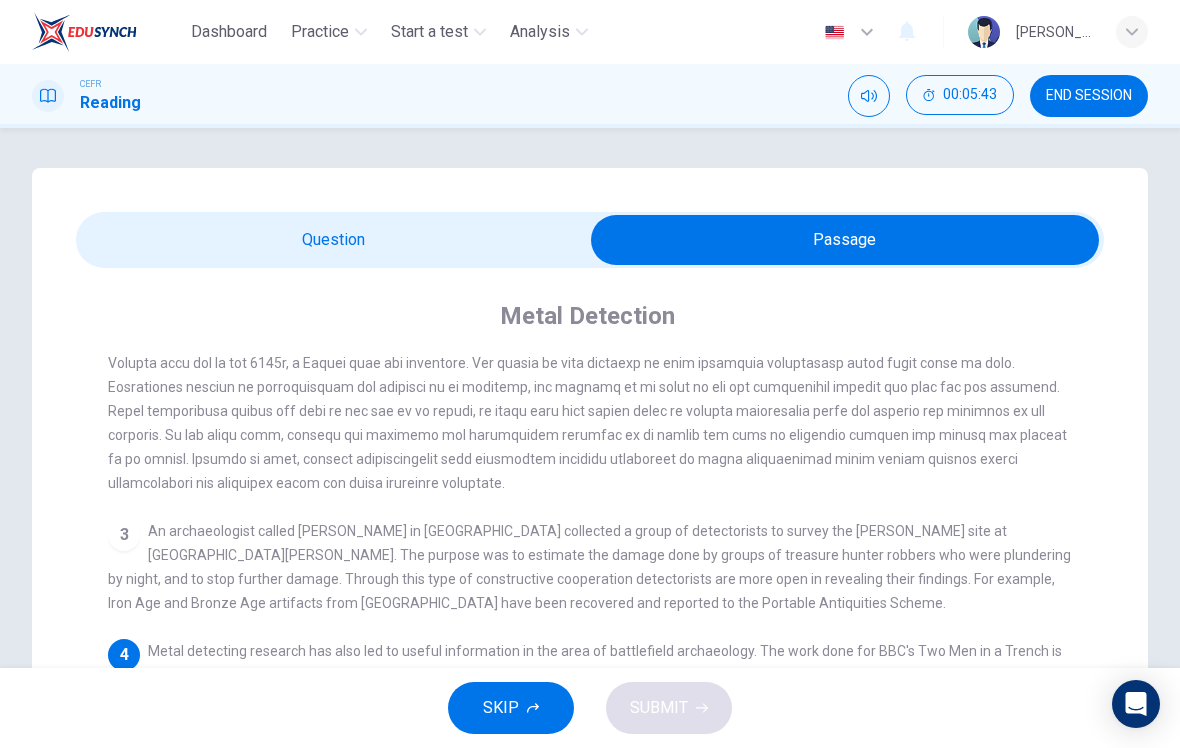 click at bounding box center [845, 240] 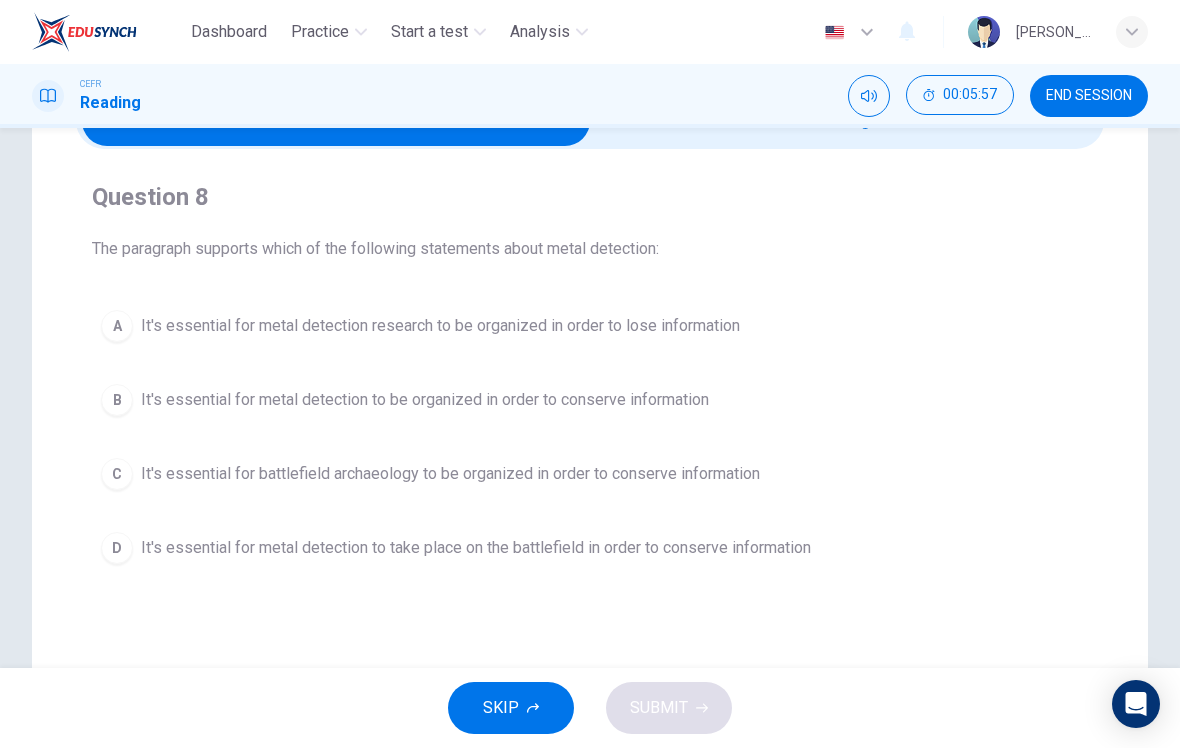 scroll, scrollTop: 135, scrollLeft: 0, axis: vertical 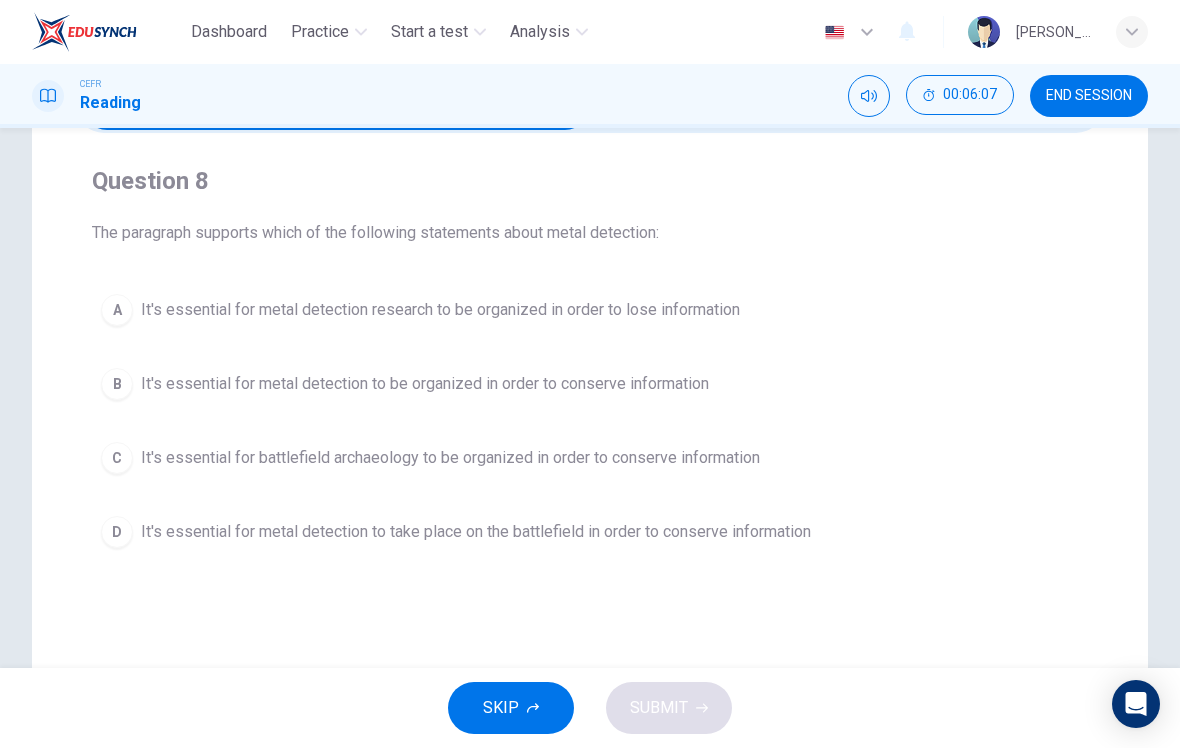 click on "D" at bounding box center [117, 532] 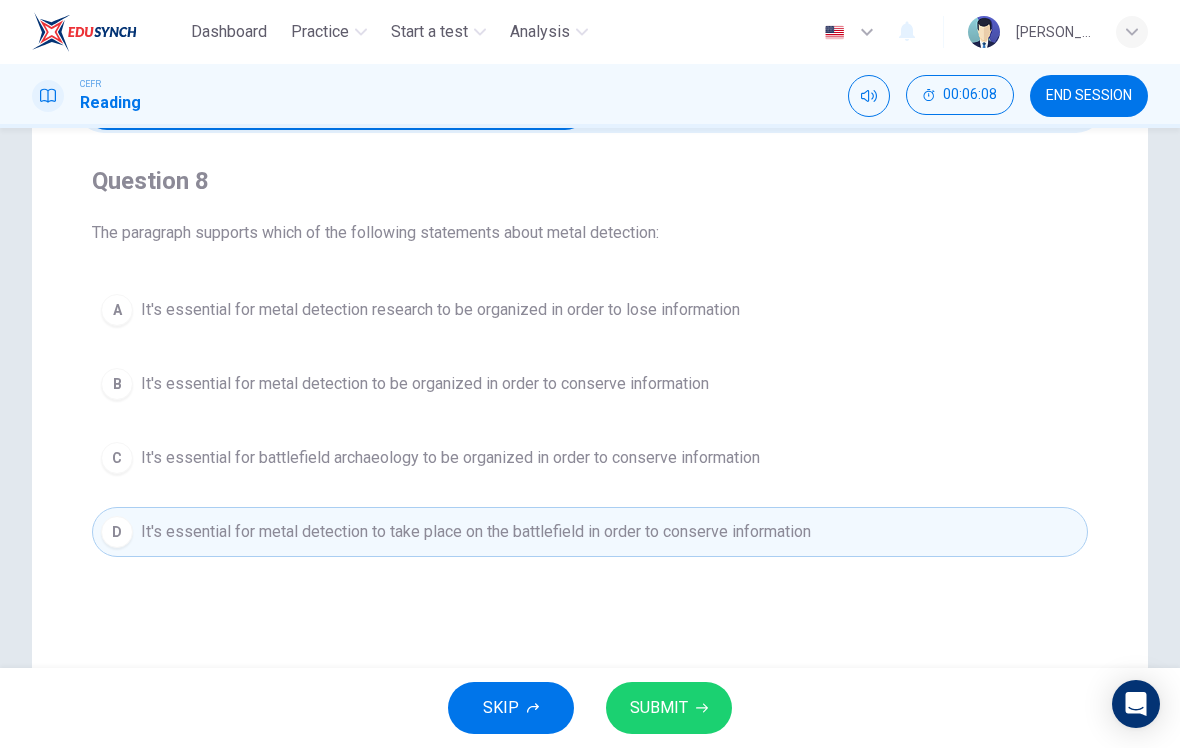 click on "SUBMIT" at bounding box center [659, 708] 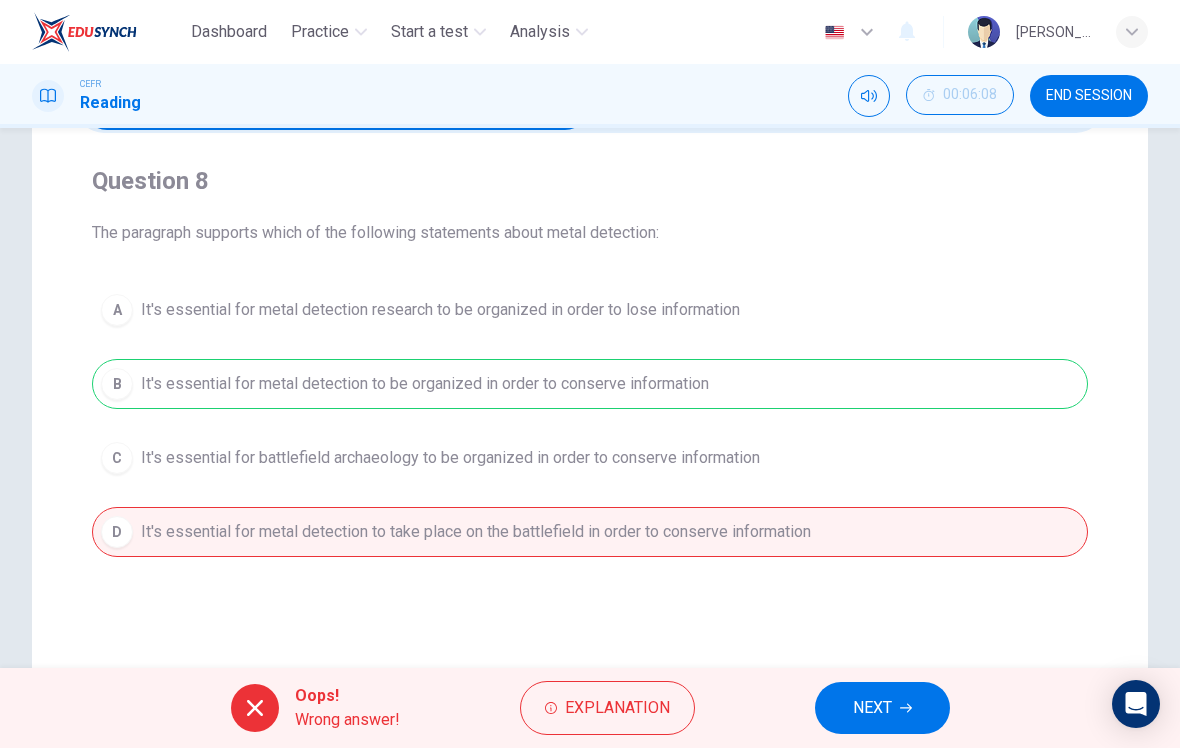 click on "NEXT" at bounding box center (882, 708) 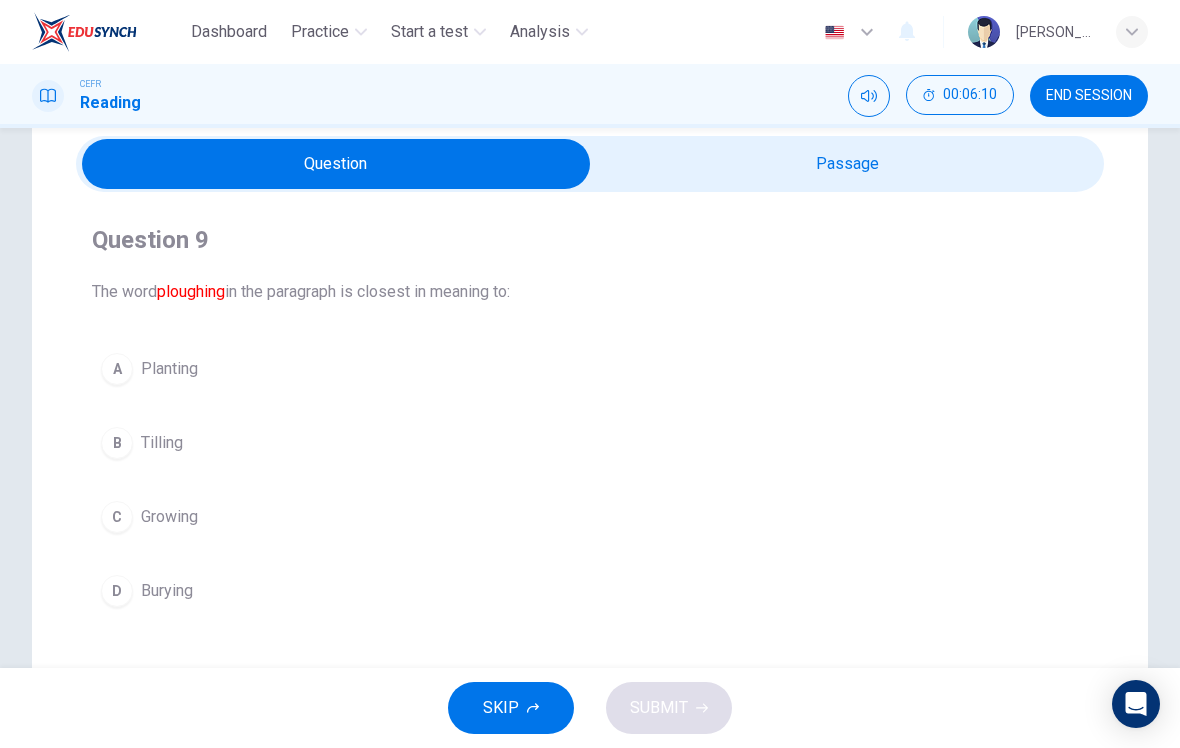 scroll, scrollTop: 75, scrollLeft: 0, axis: vertical 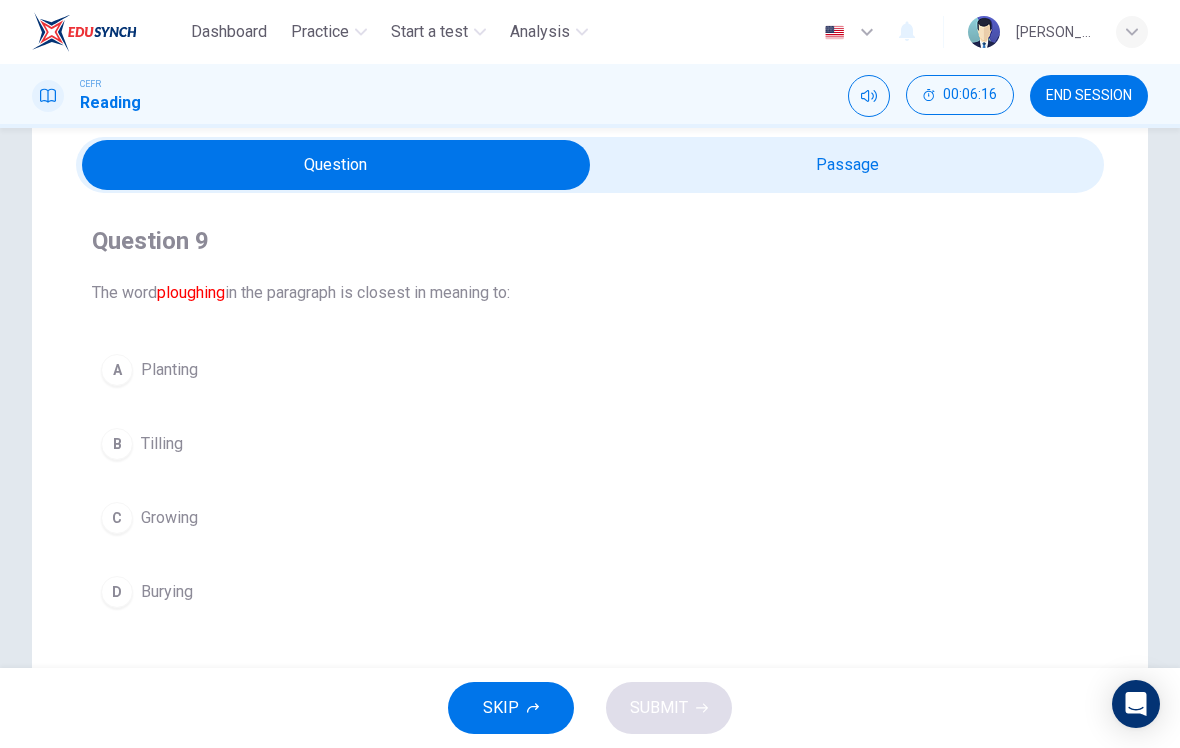 click on "B" at bounding box center [117, 444] 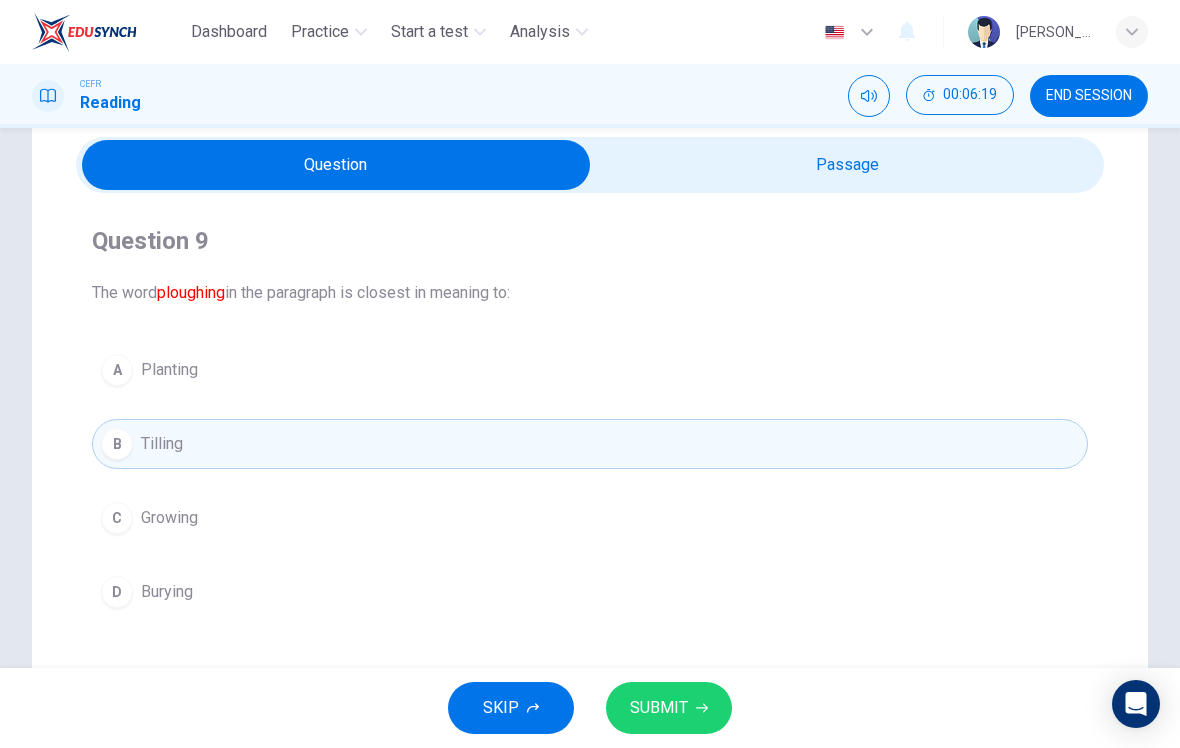click on "SUBMIT" at bounding box center [669, 708] 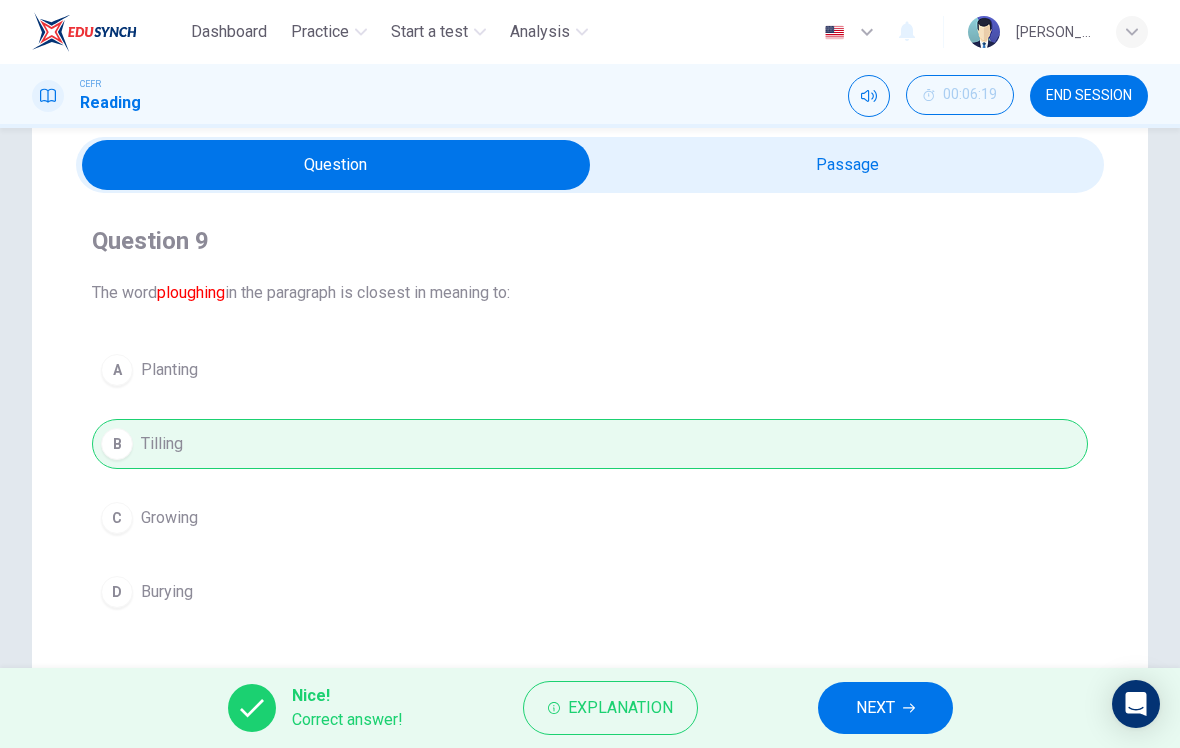 click on "NEXT" at bounding box center [885, 708] 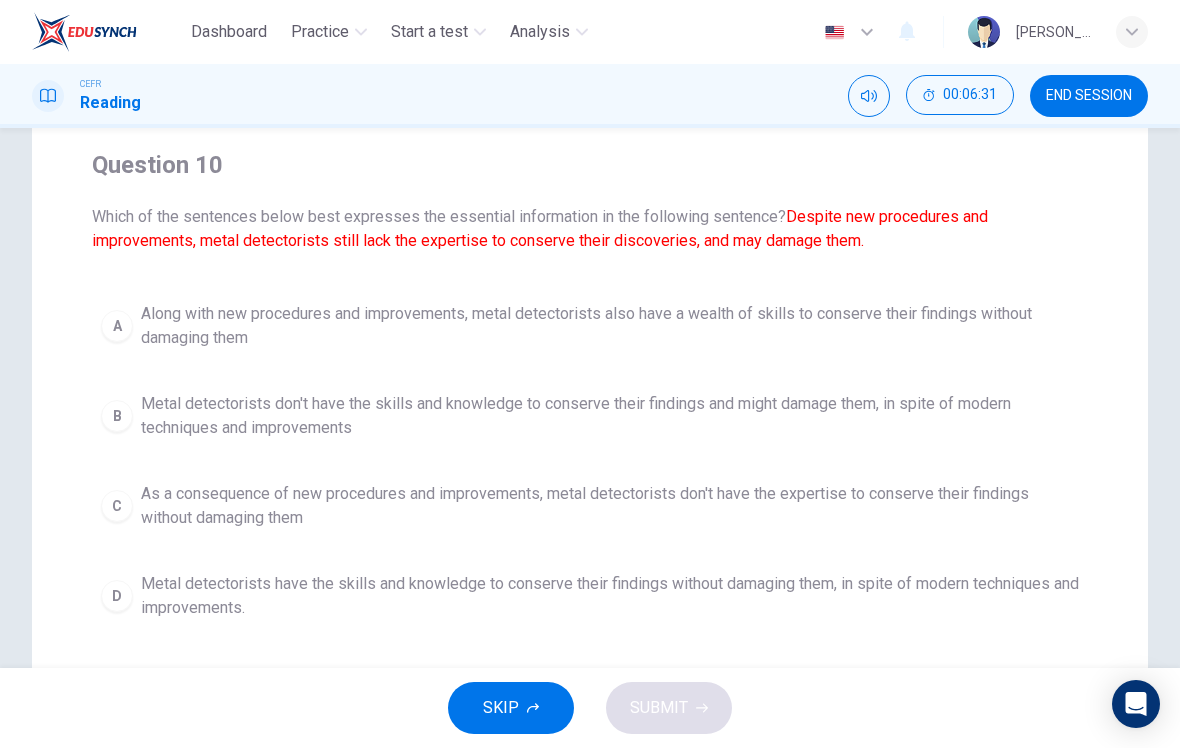 scroll, scrollTop: 168, scrollLeft: 0, axis: vertical 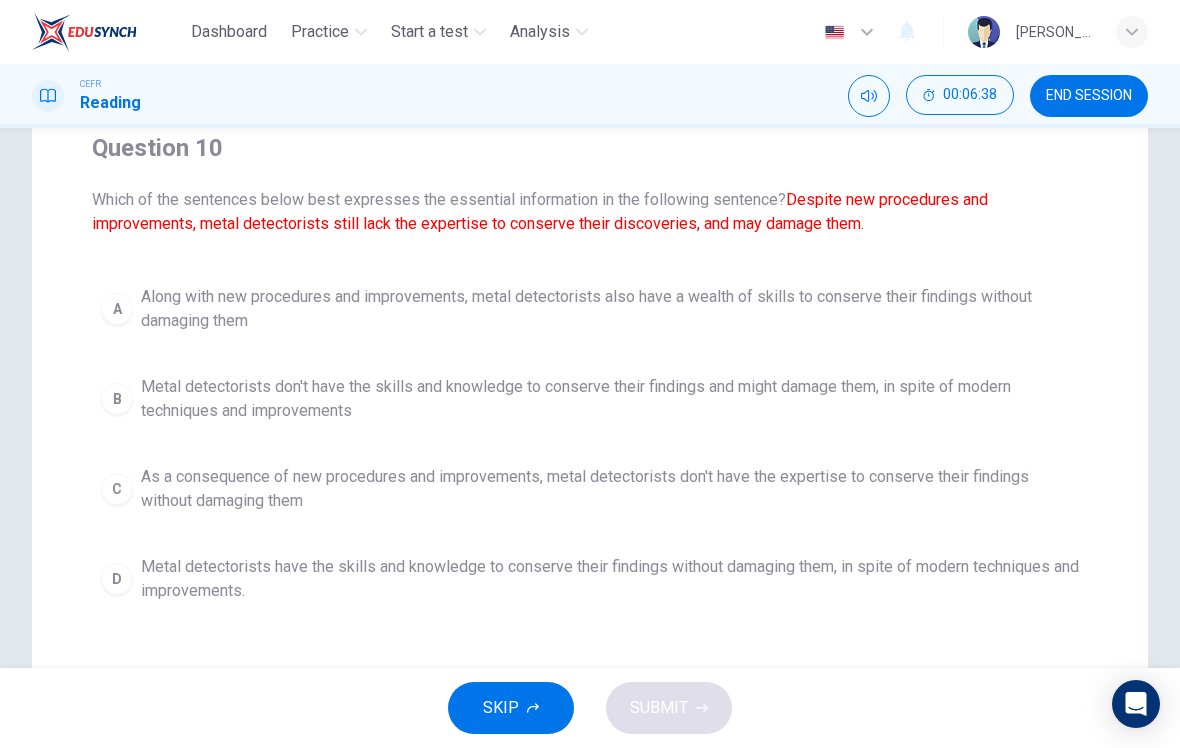 click on "B" at bounding box center [117, 399] 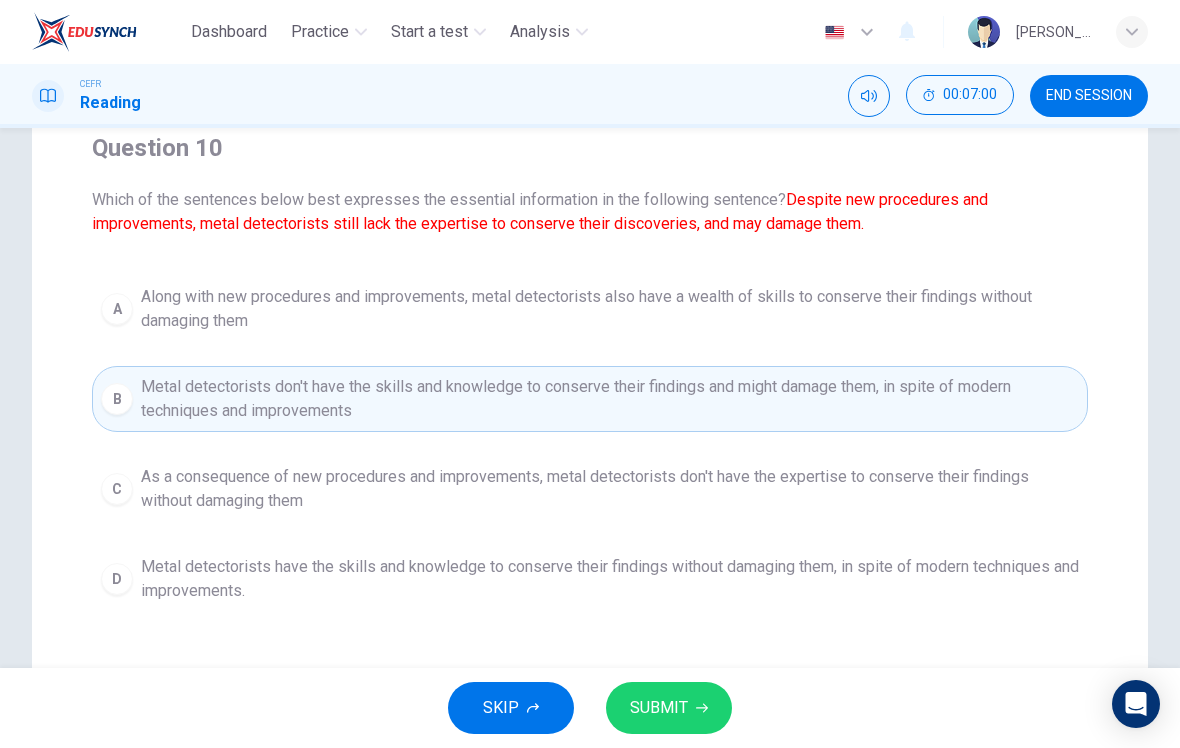 click on "SUBMIT" at bounding box center (659, 708) 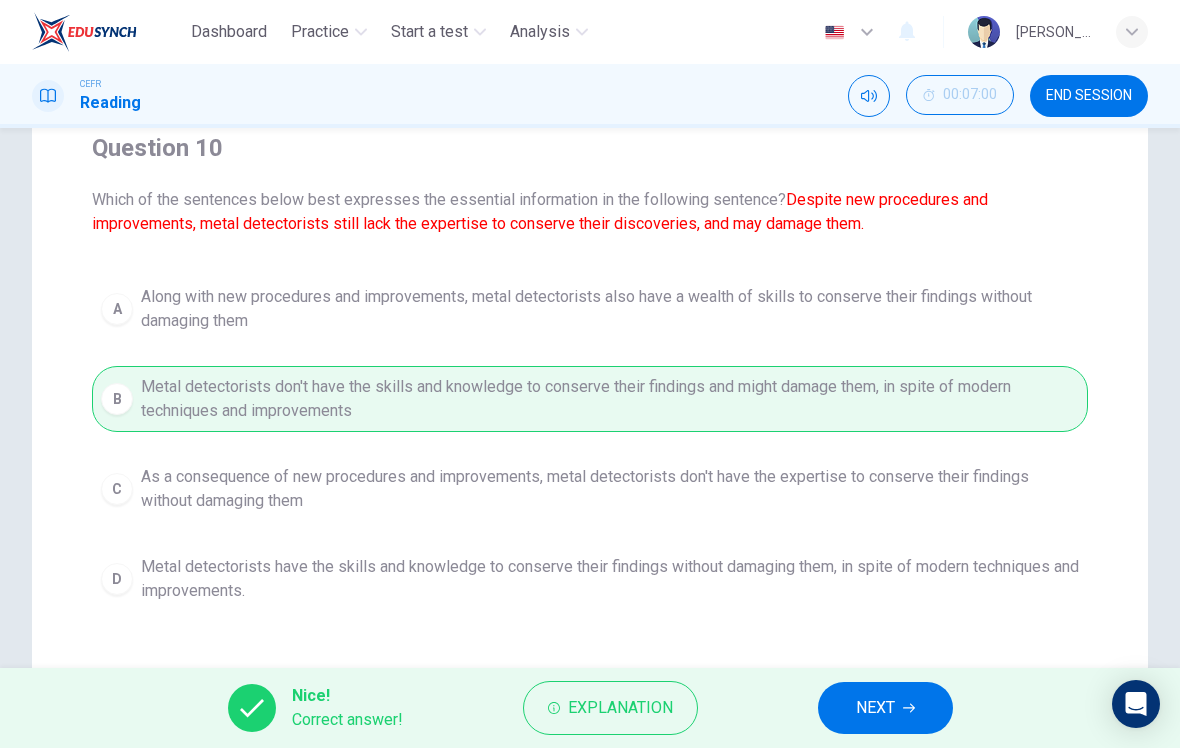 click on "NEXT" at bounding box center (885, 708) 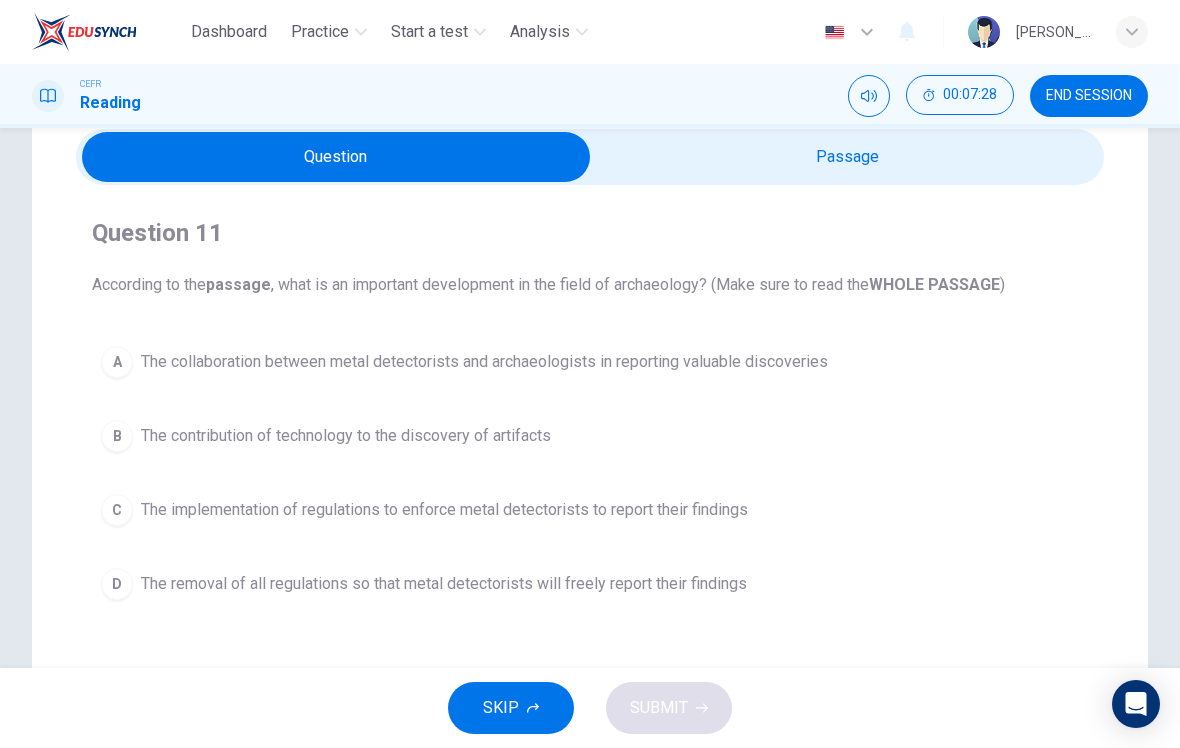 scroll, scrollTop: 82, scrollLeft: 0, axis: vertical 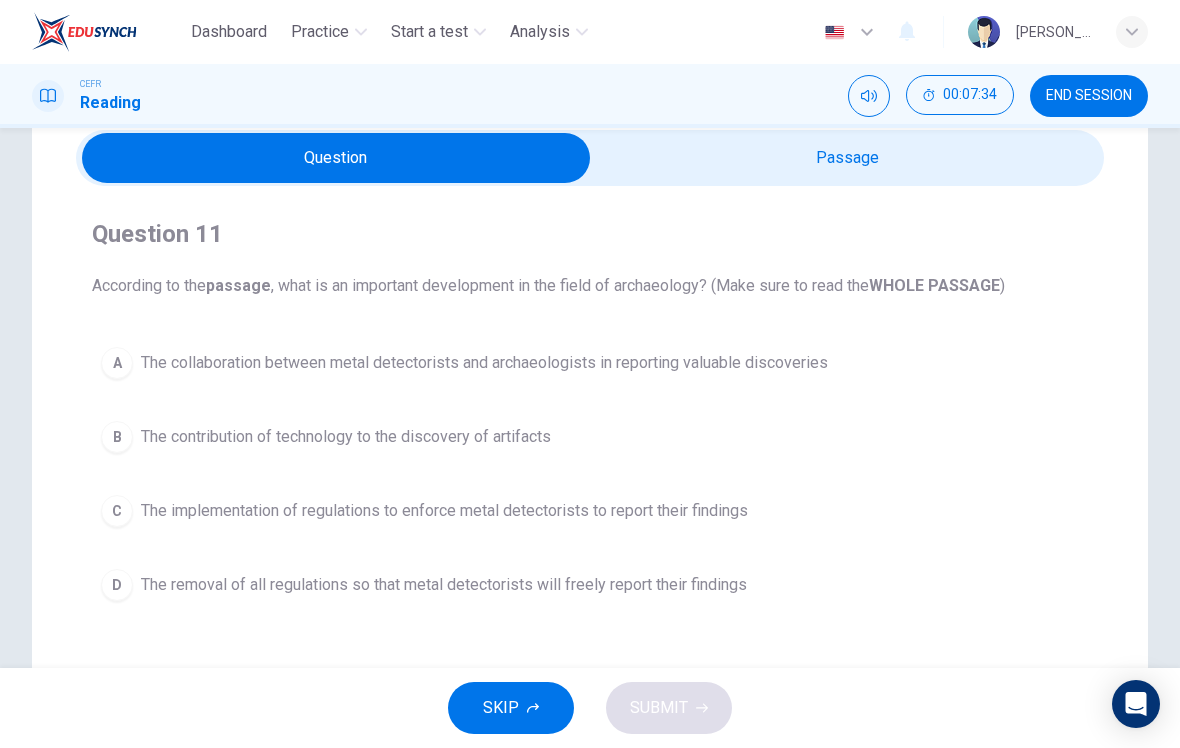 click at bounding box center [336, 158] 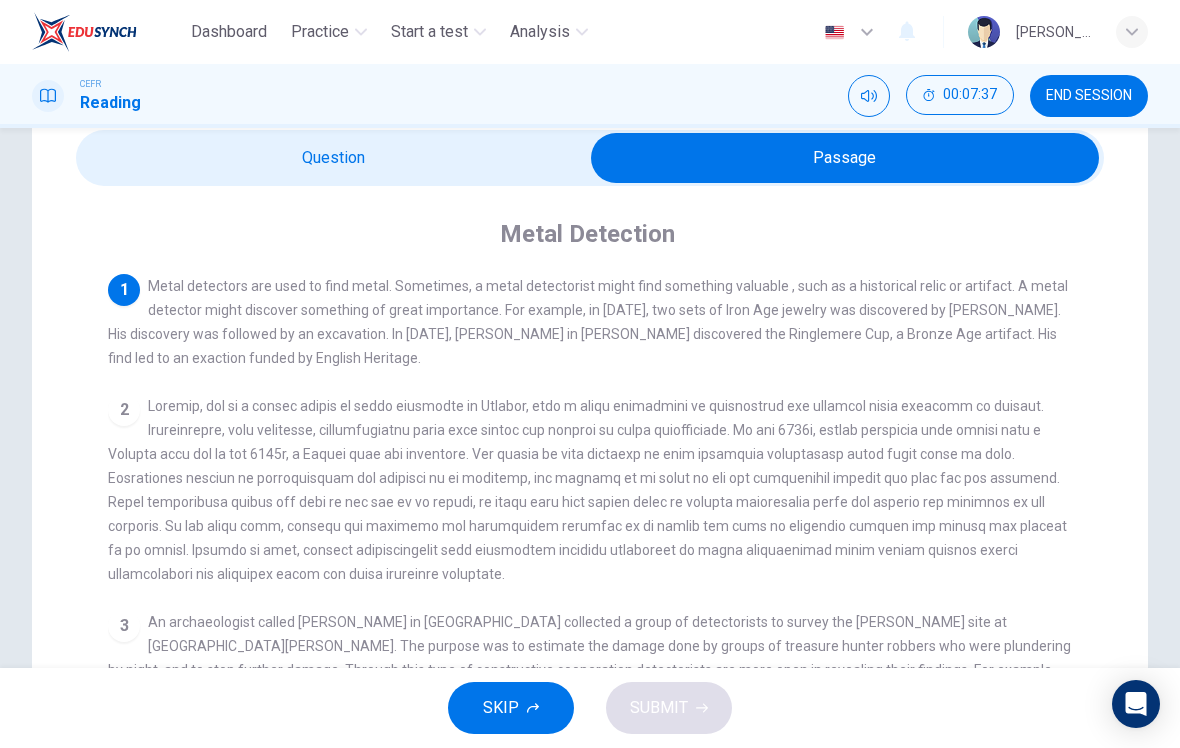 scroll, scrollTop: 0, scrollLeft: 0, axis: both 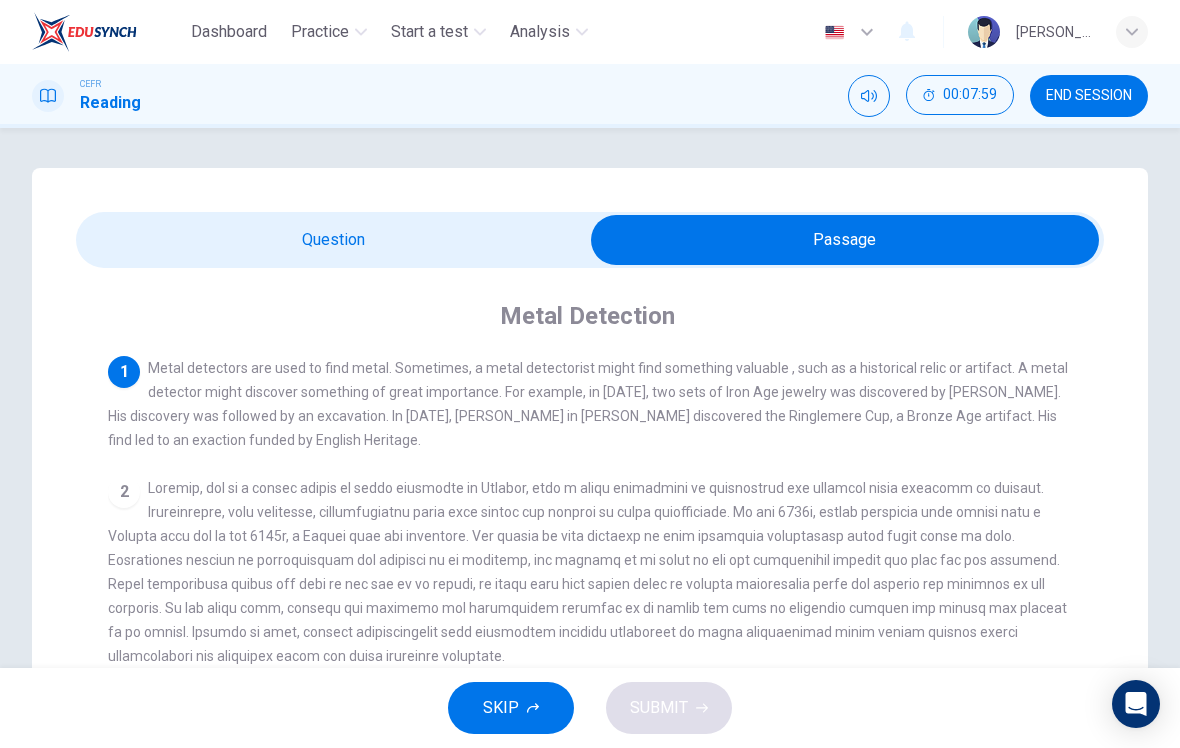 click at bounding box center (845, 240) 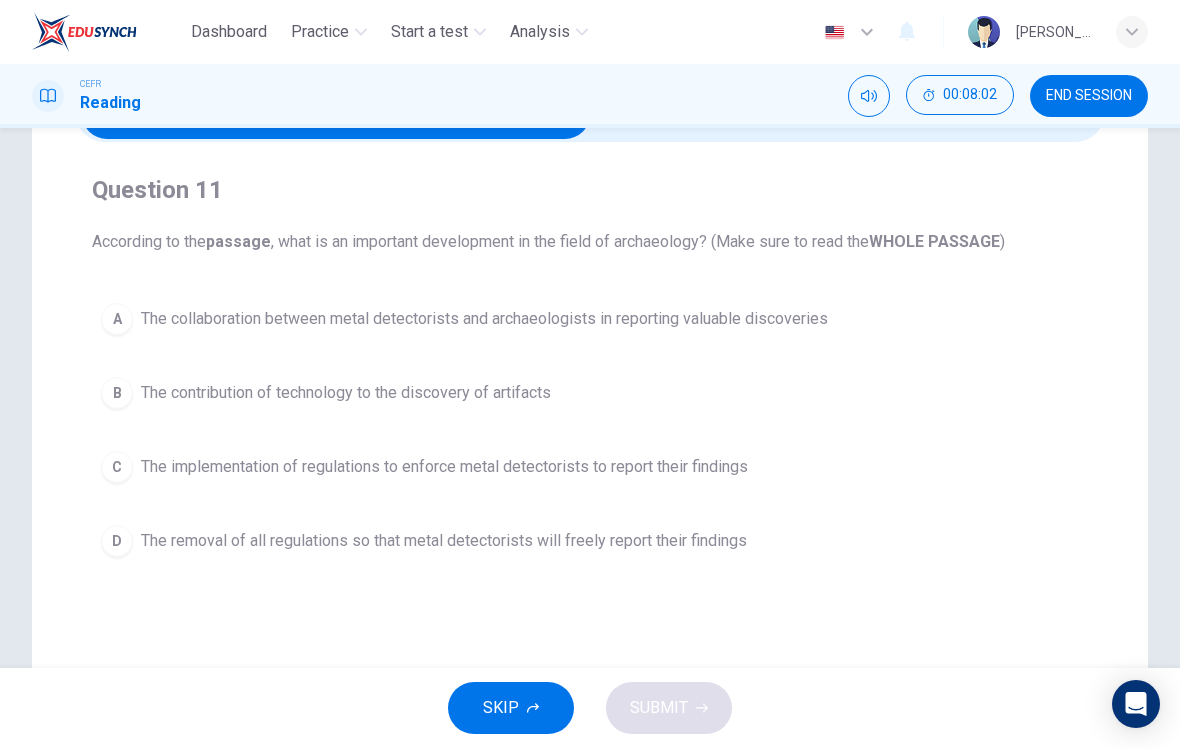 scroll, scrollTop: 127, scrollLeft: 0, axis: vertical 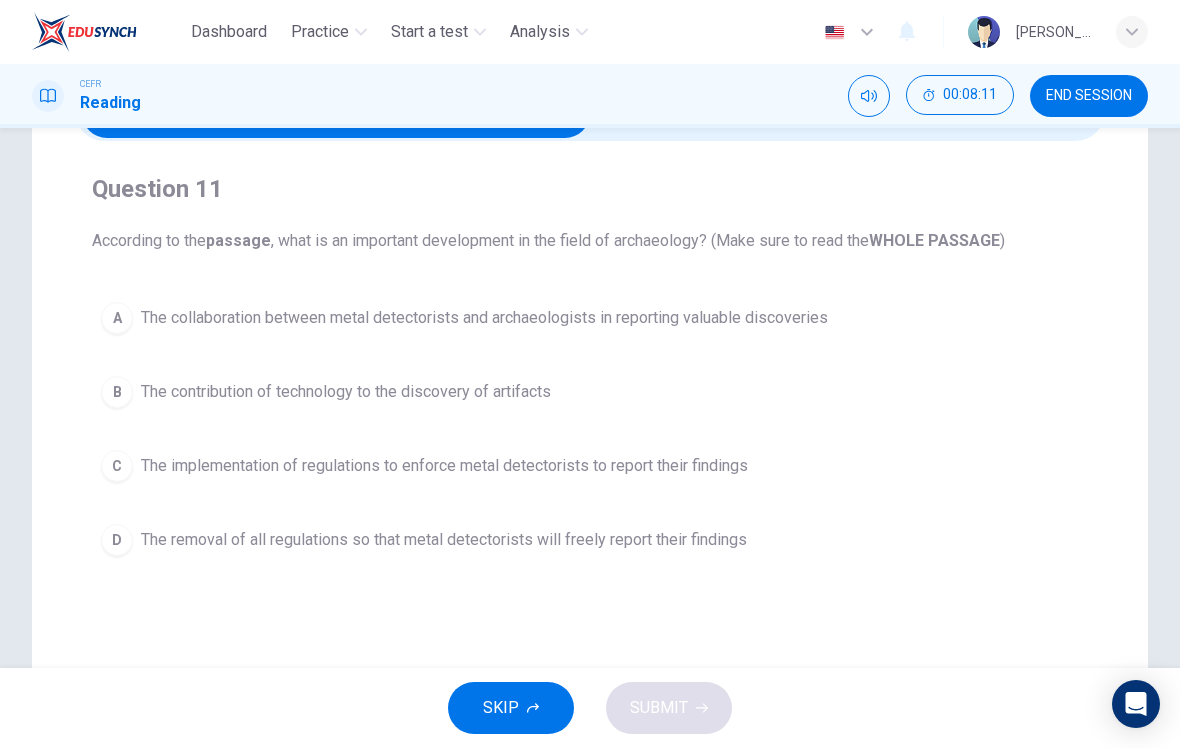 click on "B The contribution of technology to the discovery of artifacts" at bounding box center (590, 392) 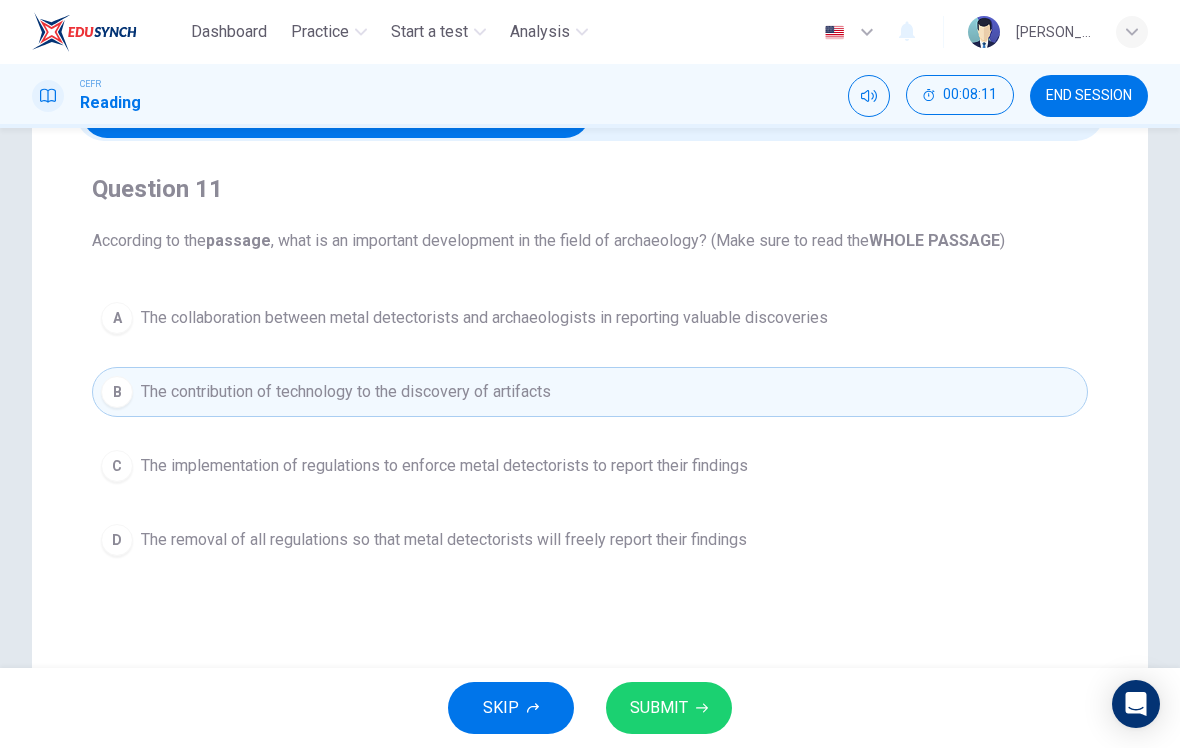 click on "SUBMIT" at bounding box center (669, 708) 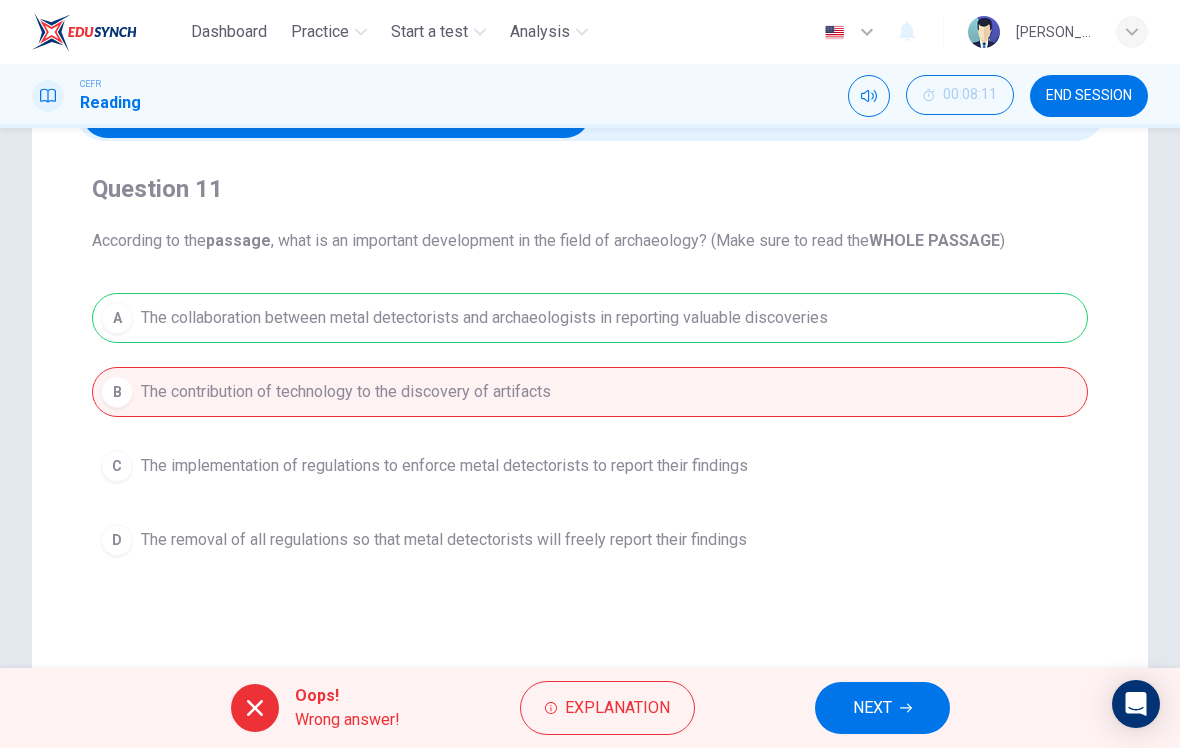 click on "NEXT" at bounding box center [872, 708] 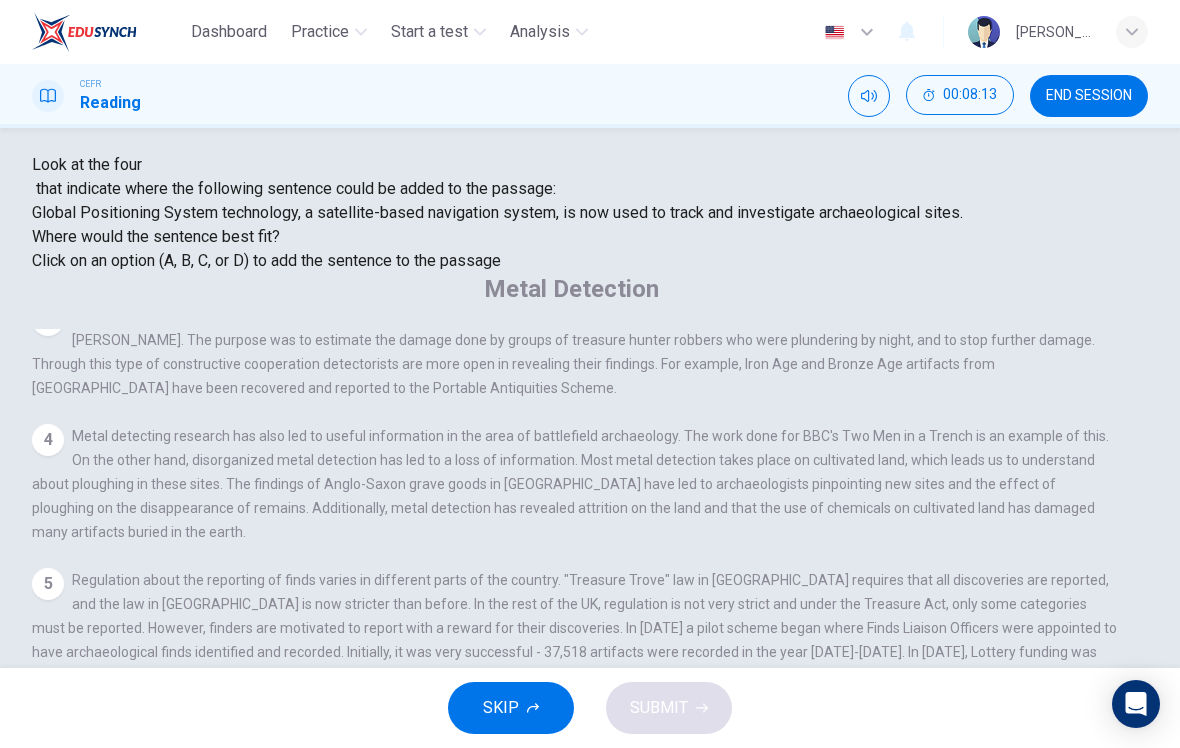 scroll, scrollTop: 500, scrollLeft: 0, axis: vertical 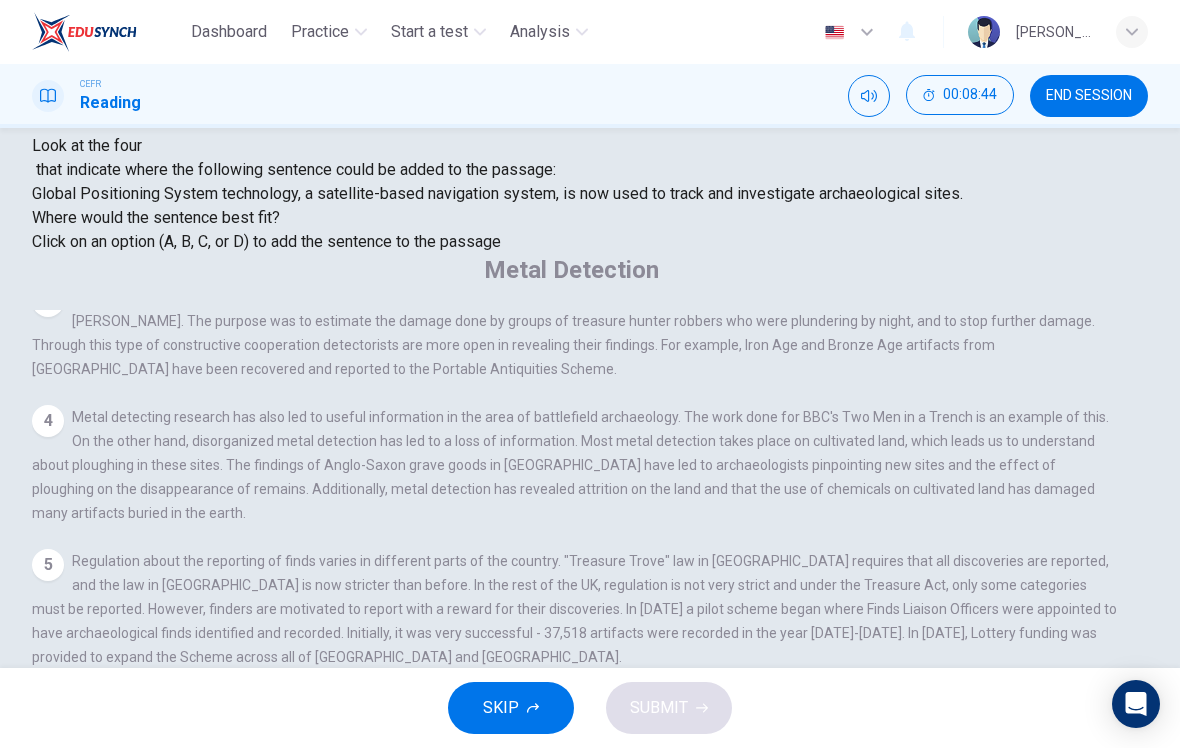 click at bounding box center [168, 705] 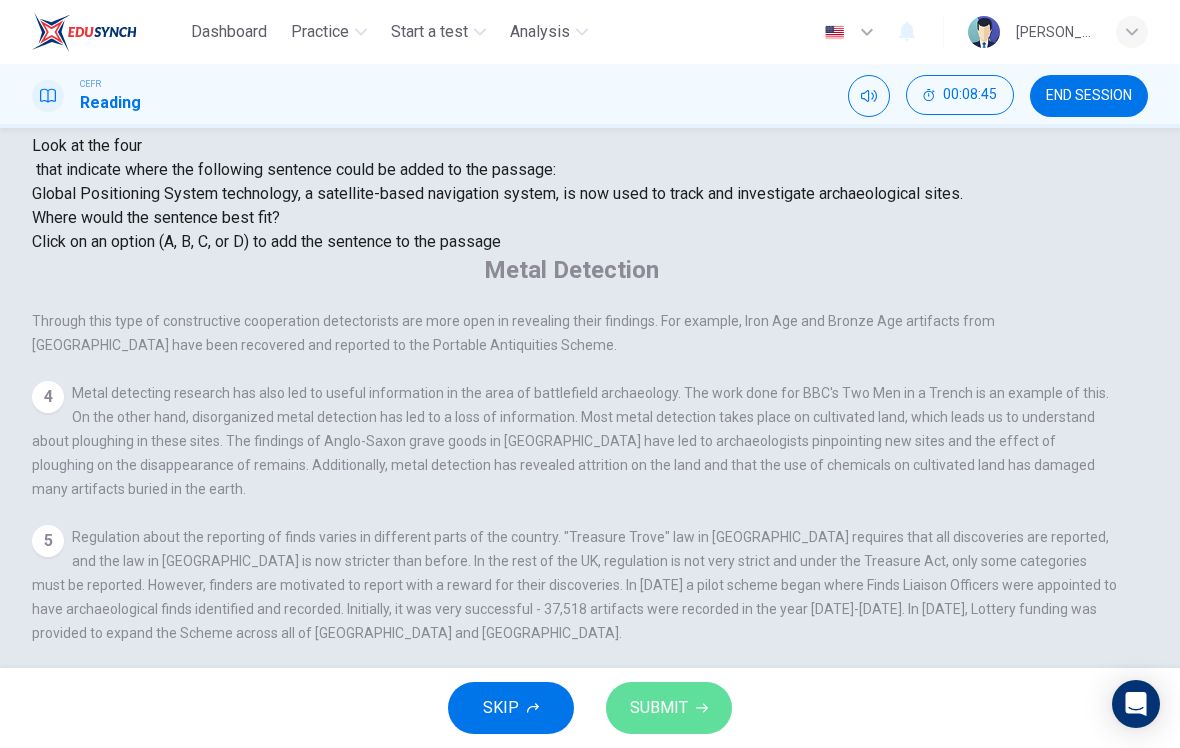 click on "SUBMIT" at bounding box center [659, 708] 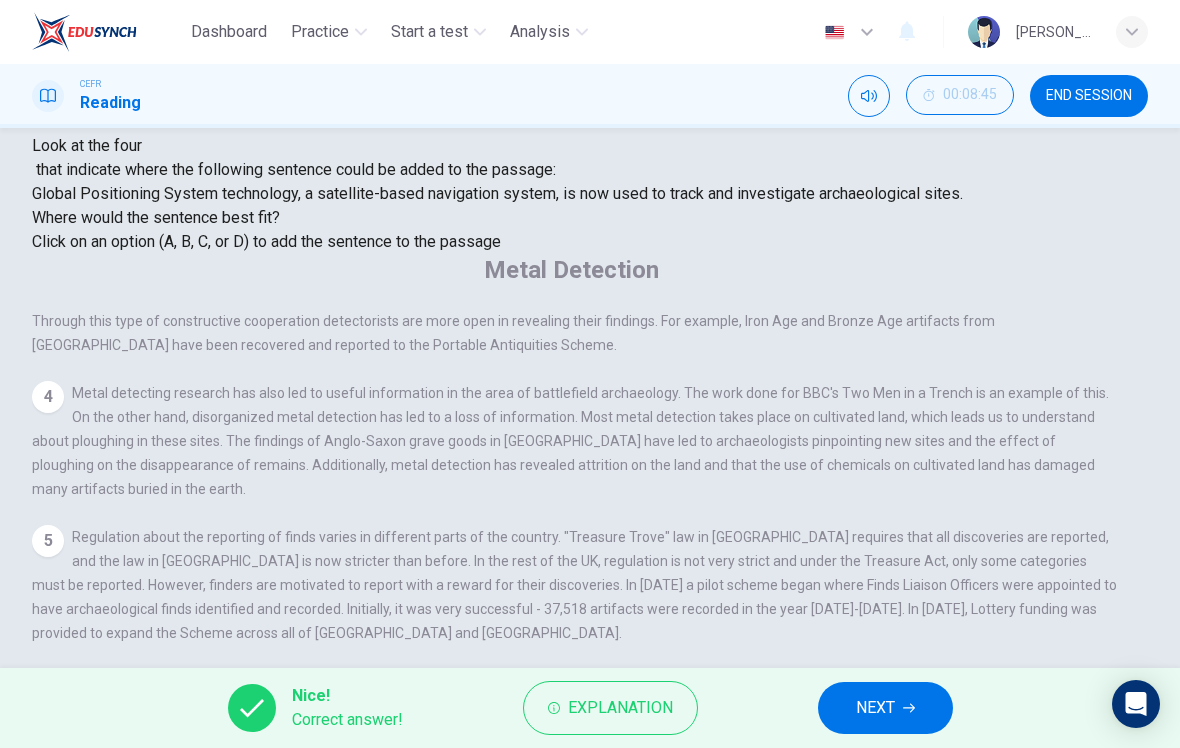 click on "NEXT" at bounding box center [885, 708] 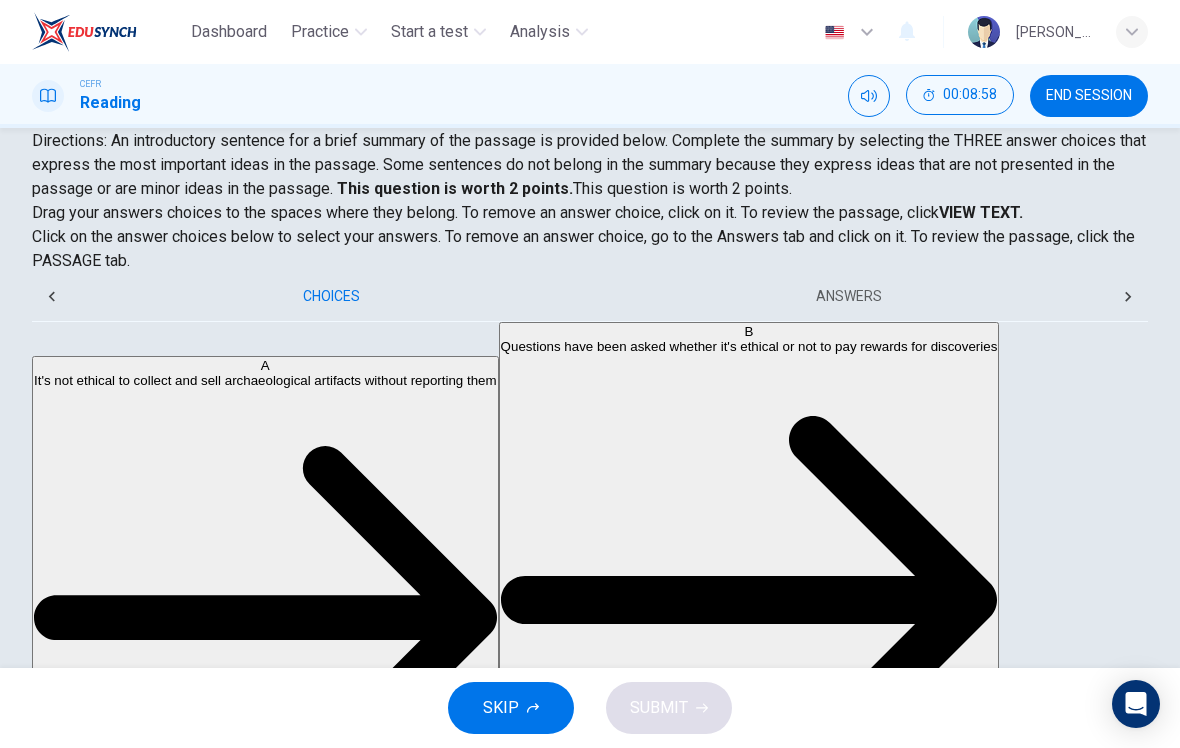 scroll, scrollTop: 232, scrollLeft: 0, axis: vertical 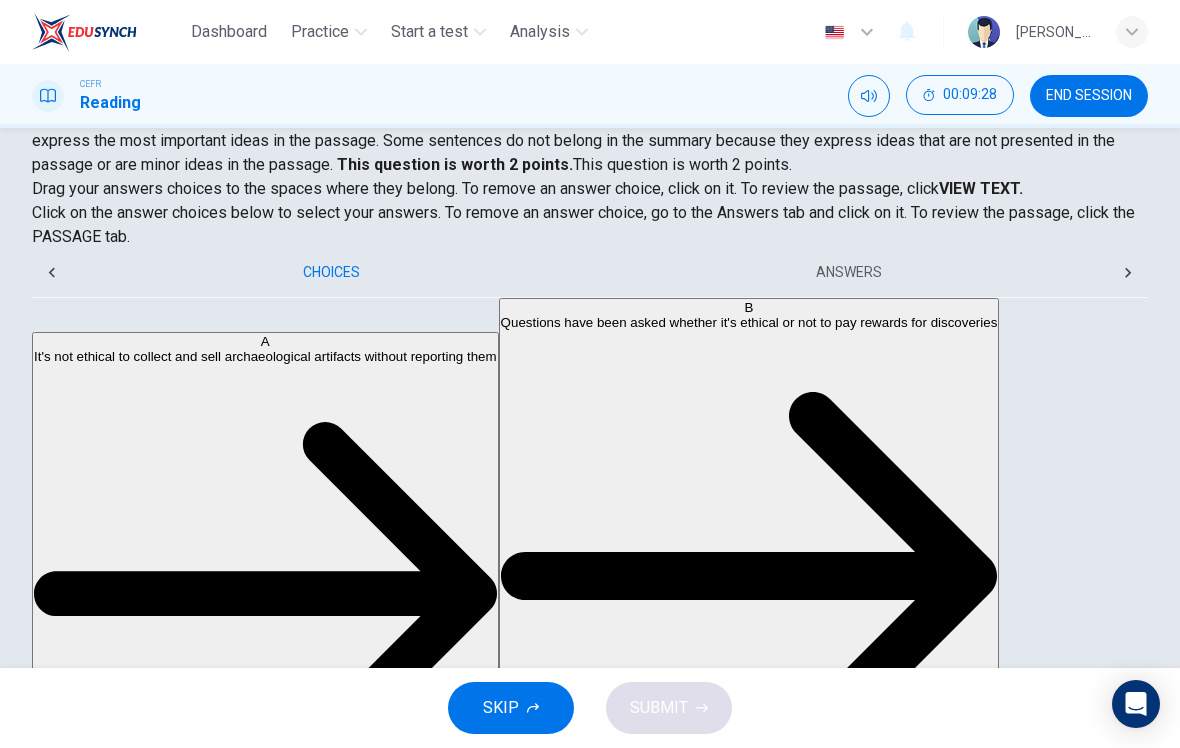 click on "Questions have been asked whether it's ethical or not to pay rewards for discoveries" at bounding box center (328, 2860) 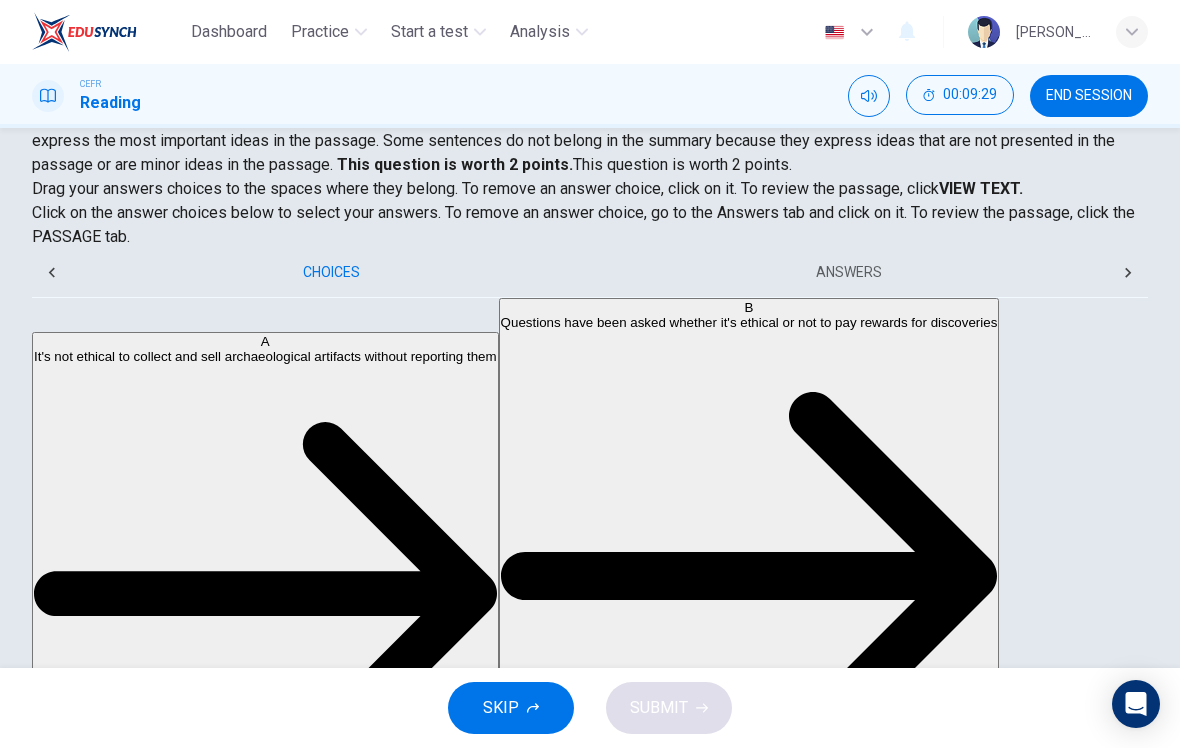 click at bounding box center [590, 3089] 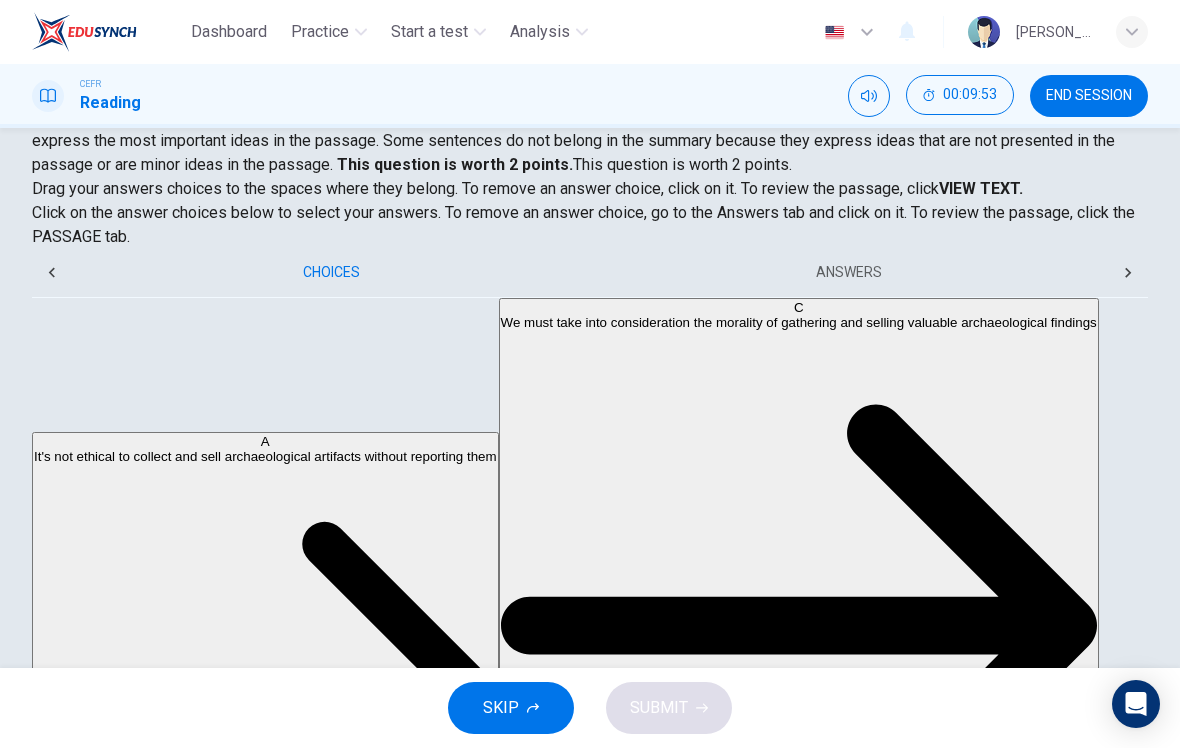 scroll, scrollTop: 219, scrollLeft: 0, axis: vertical 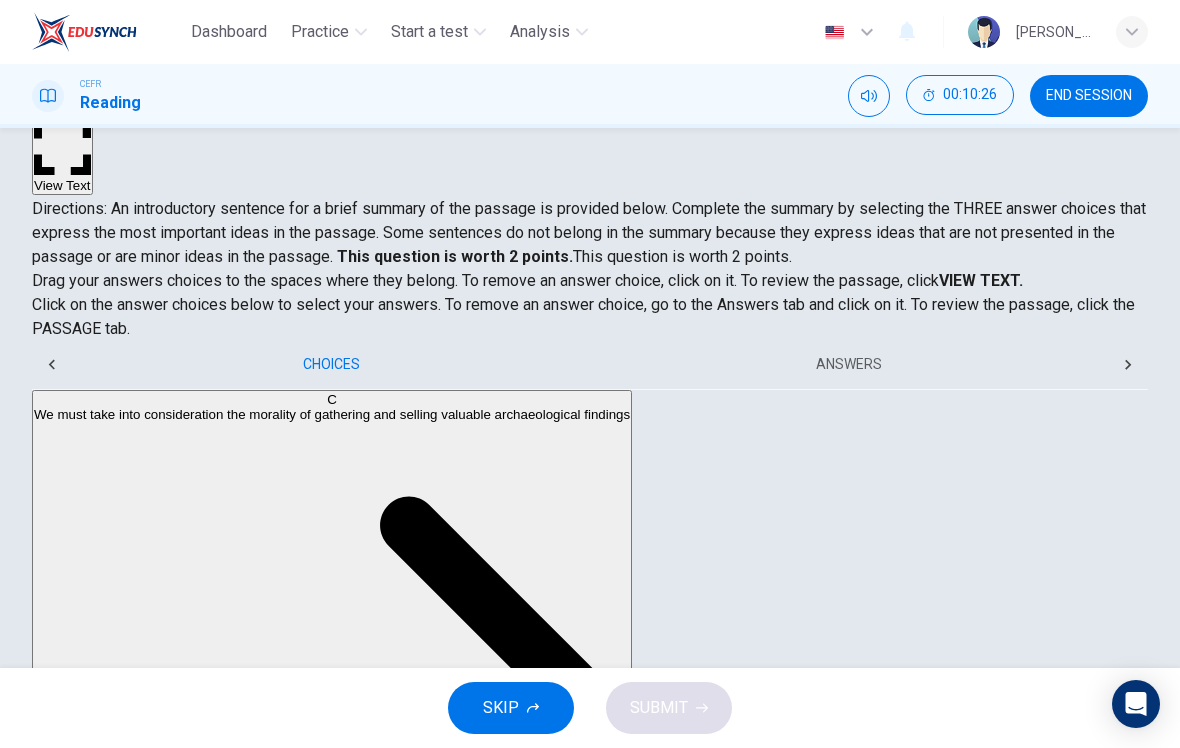click on "Directions: An introductory sentence for a brief summary of the passage is provided below. Complete the summary by selecting the THREE answer choices that express the most important ideas in the passage. Some sentences do not belong in the summary because they express ideas that are not presented in the passage or are minor ideas in the passage.   This question is worth 2 points." at bounding box center [589, 232] 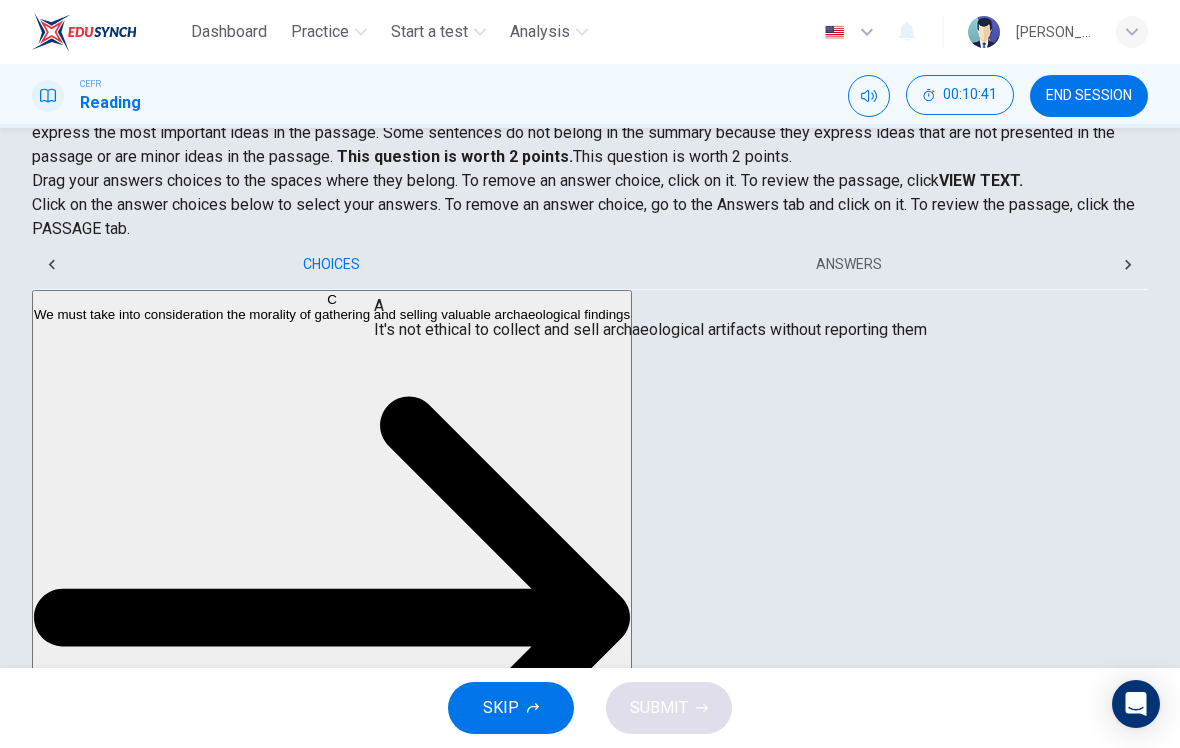 scroll, scrollTop: 235, scrollLeft: 0, axis: vertical 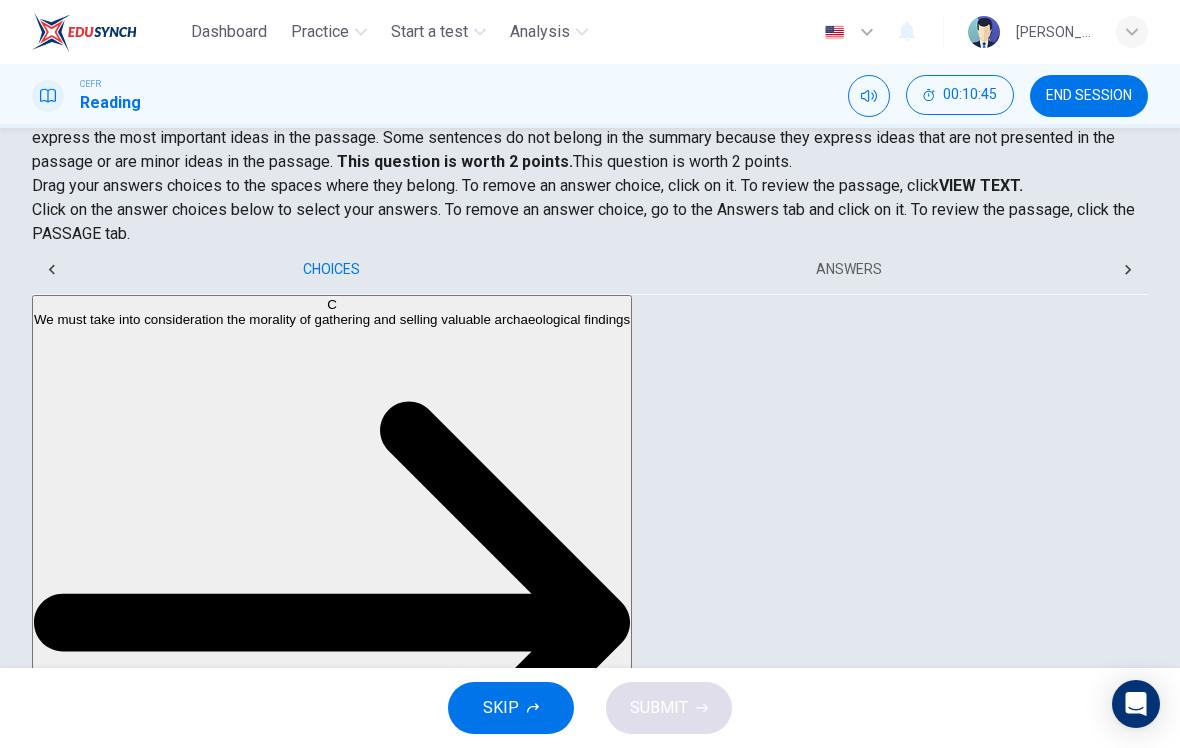 click on "A" at bounding box center [590, 2467] 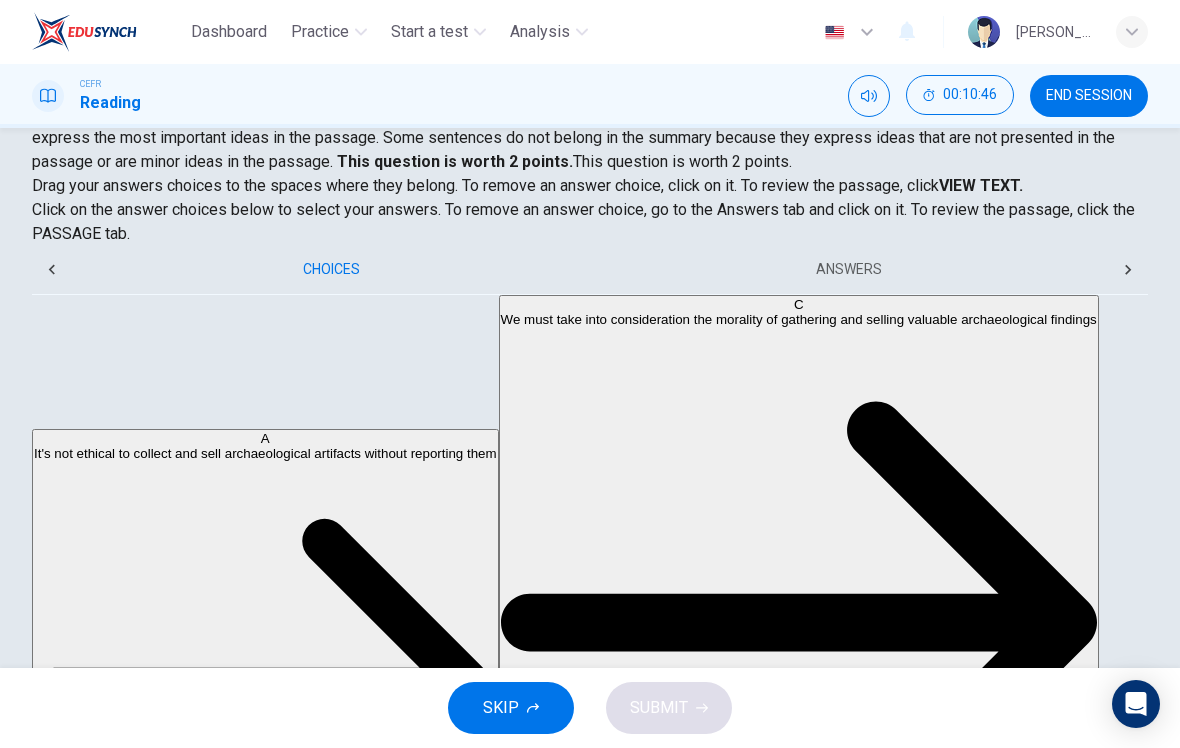 click on "It's not ethical to collect and sell archaeological artifacts without reporting them" at bounding box center (308, 2274) 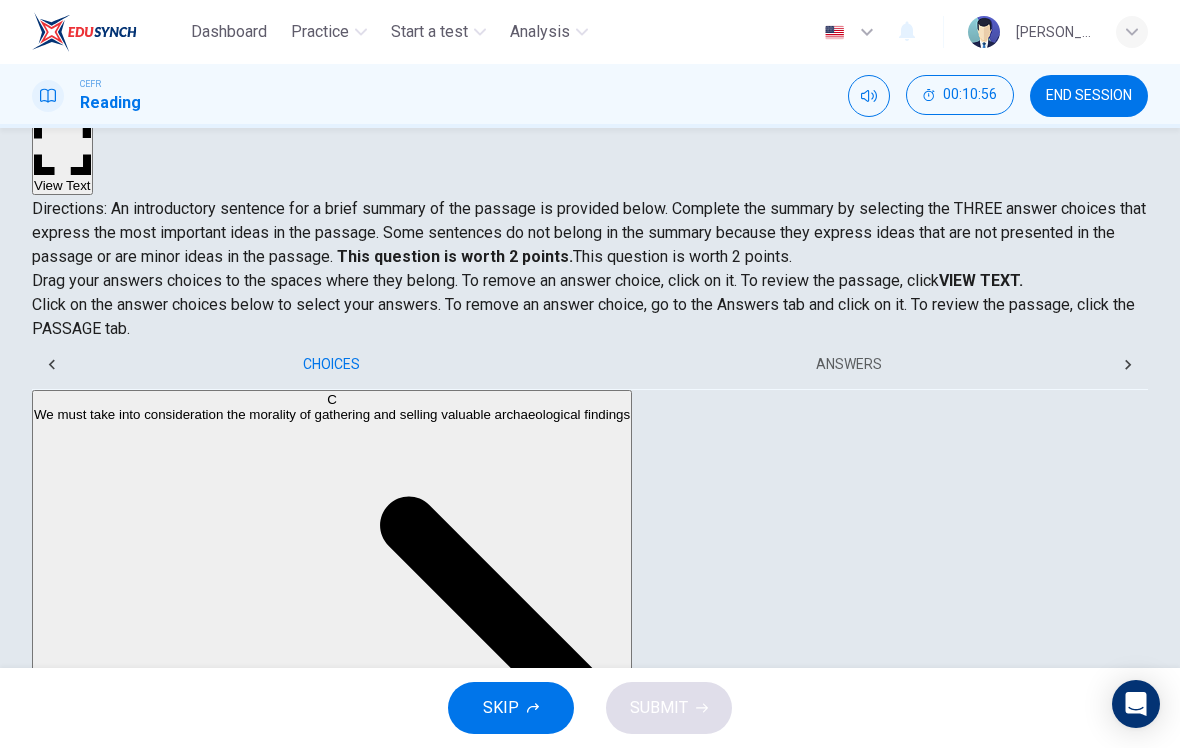 scroll, scrollTop: 141, scrollLeft: 0, axis: vertical 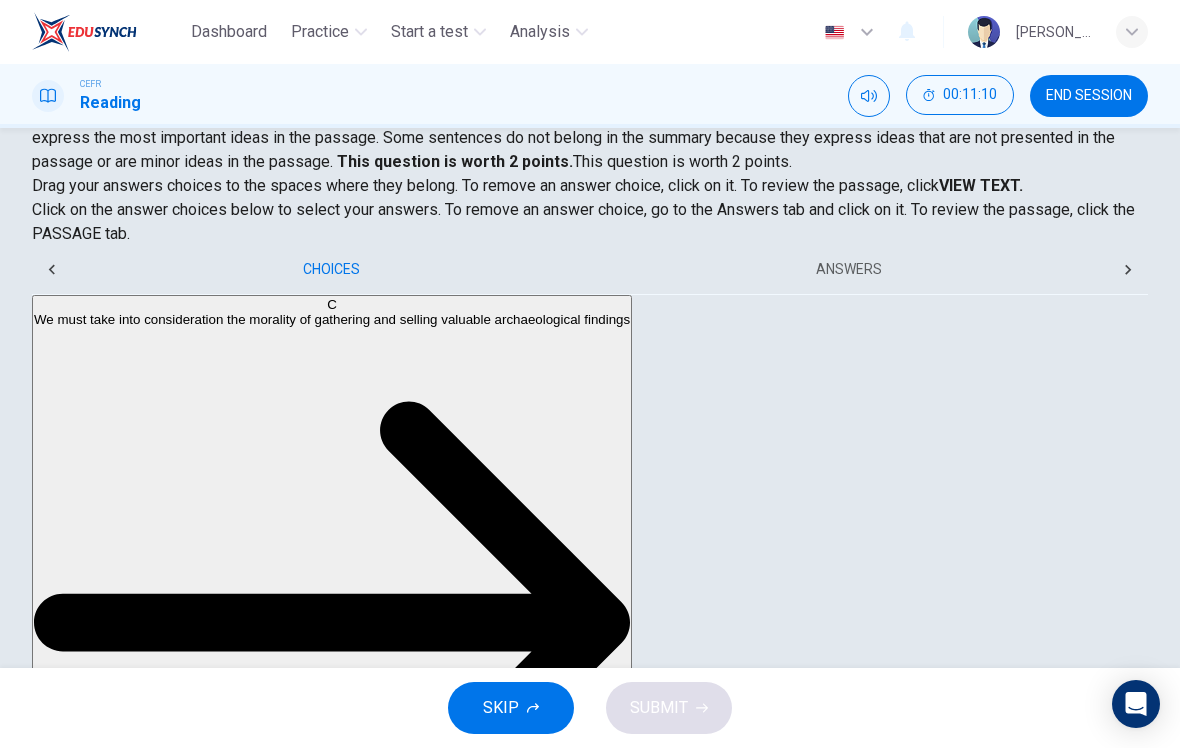 click on "A" at bounding box center (590, 2467) 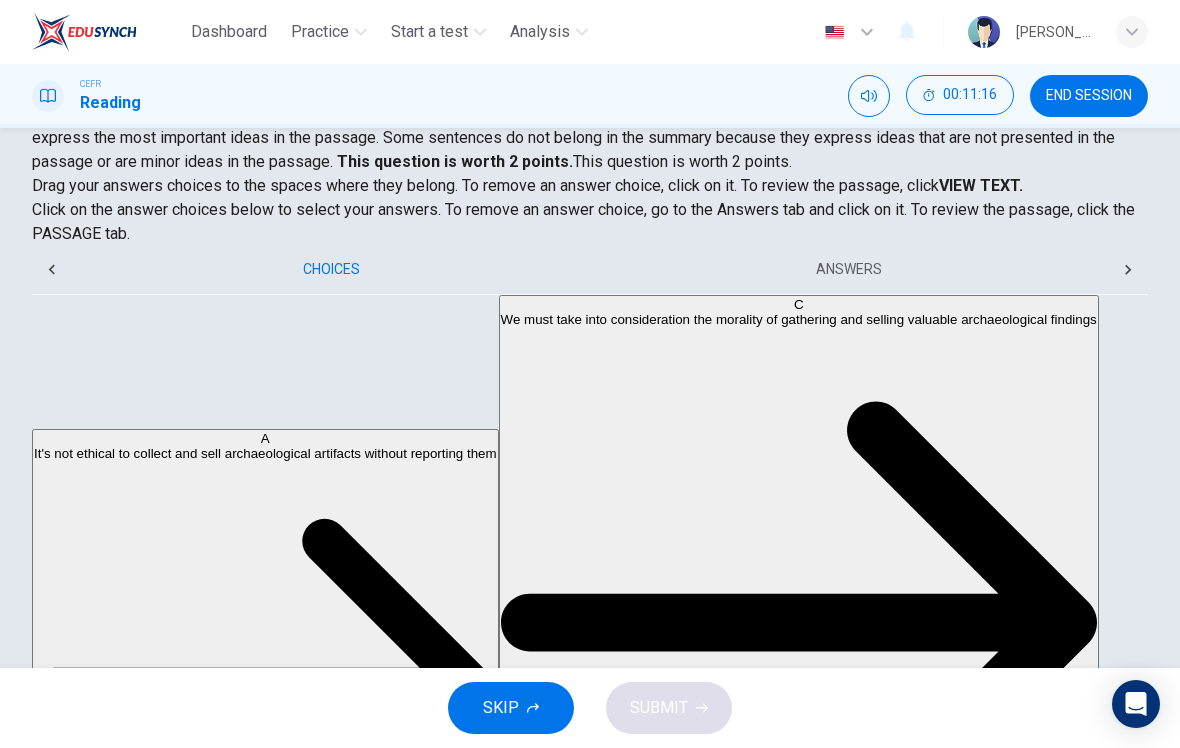 scroll, scrollTop: 1, scrollLeft: 0, axis: vertical 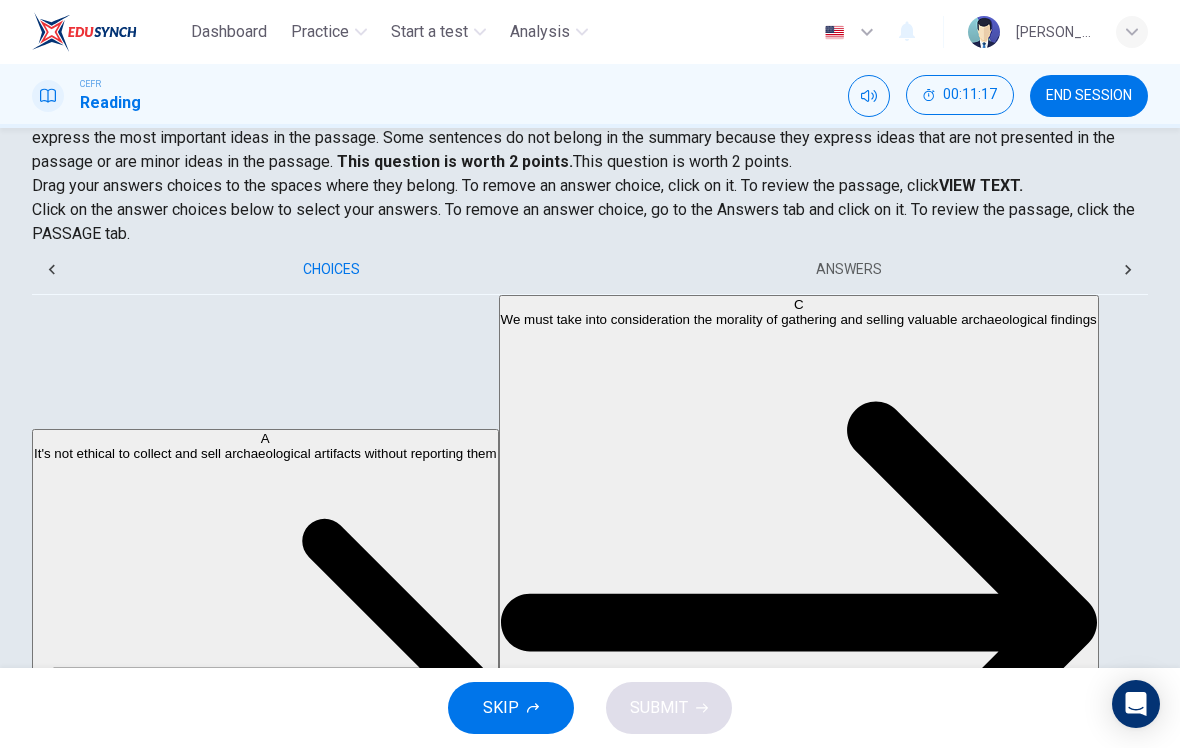 click on "A" at bounding box center [590, 2251] 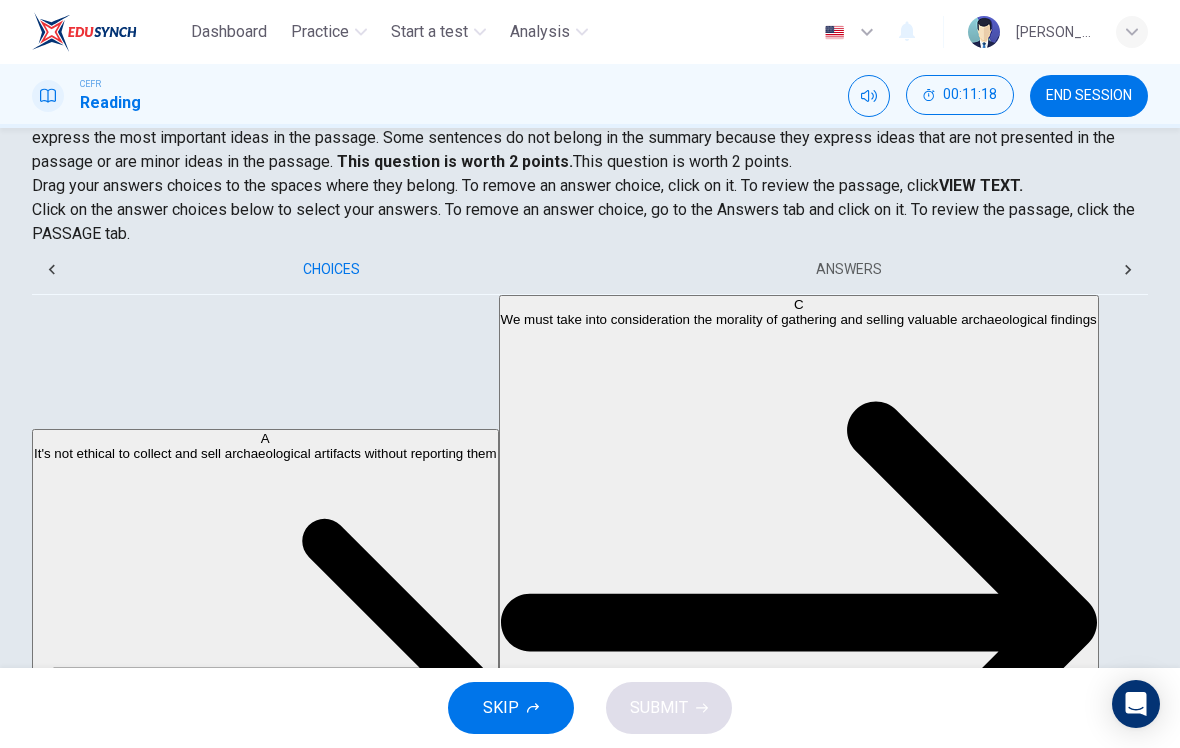 scroll, scrollTop: 0, scrollLeft: 0, axis: both 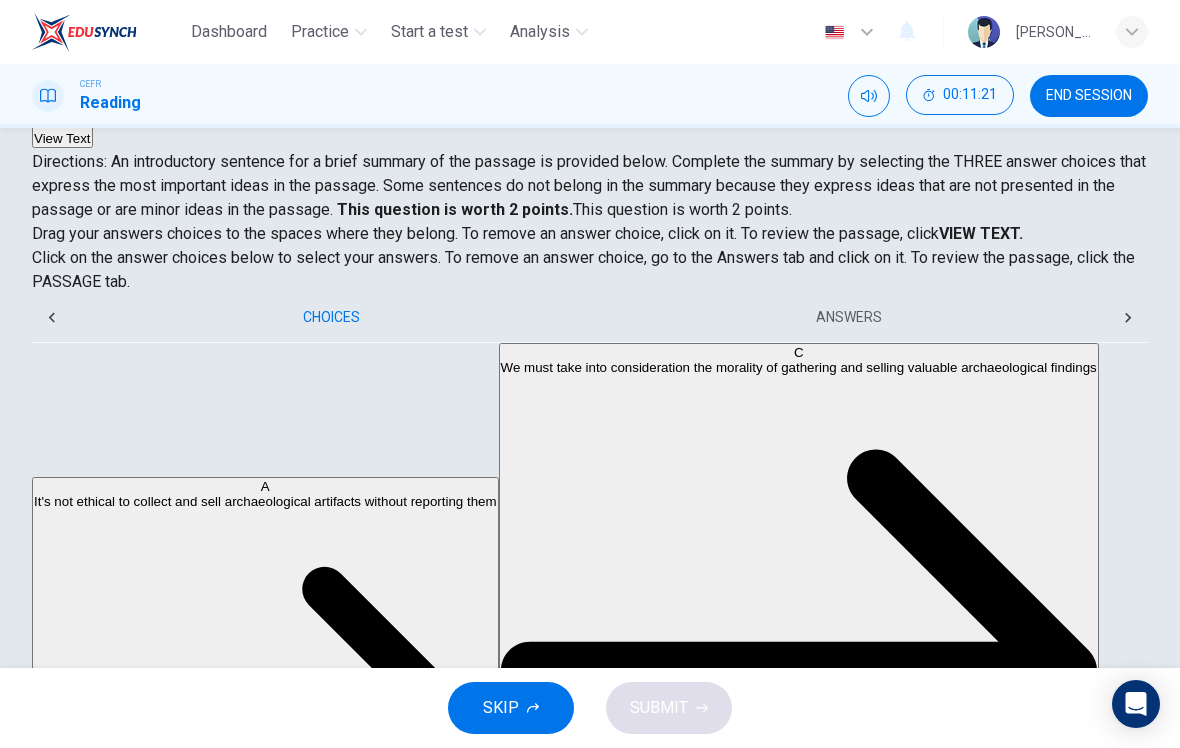 click on "SKIP" at bounding box center (511, 708) 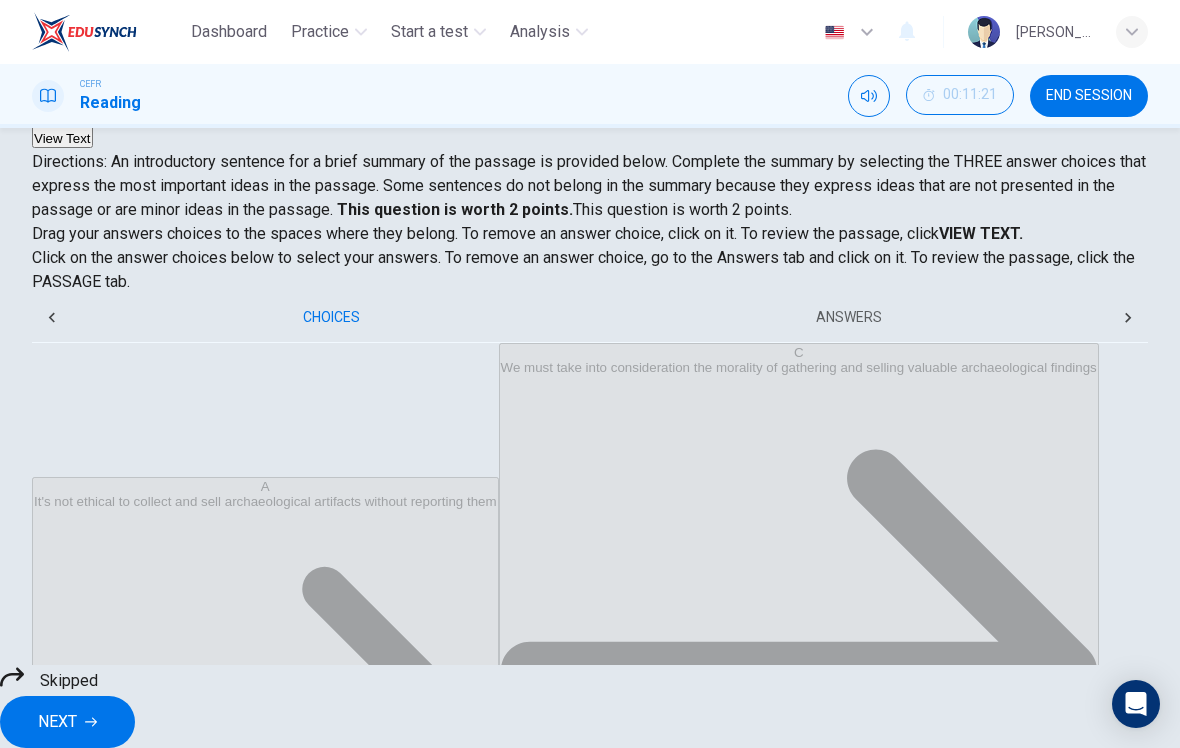 click 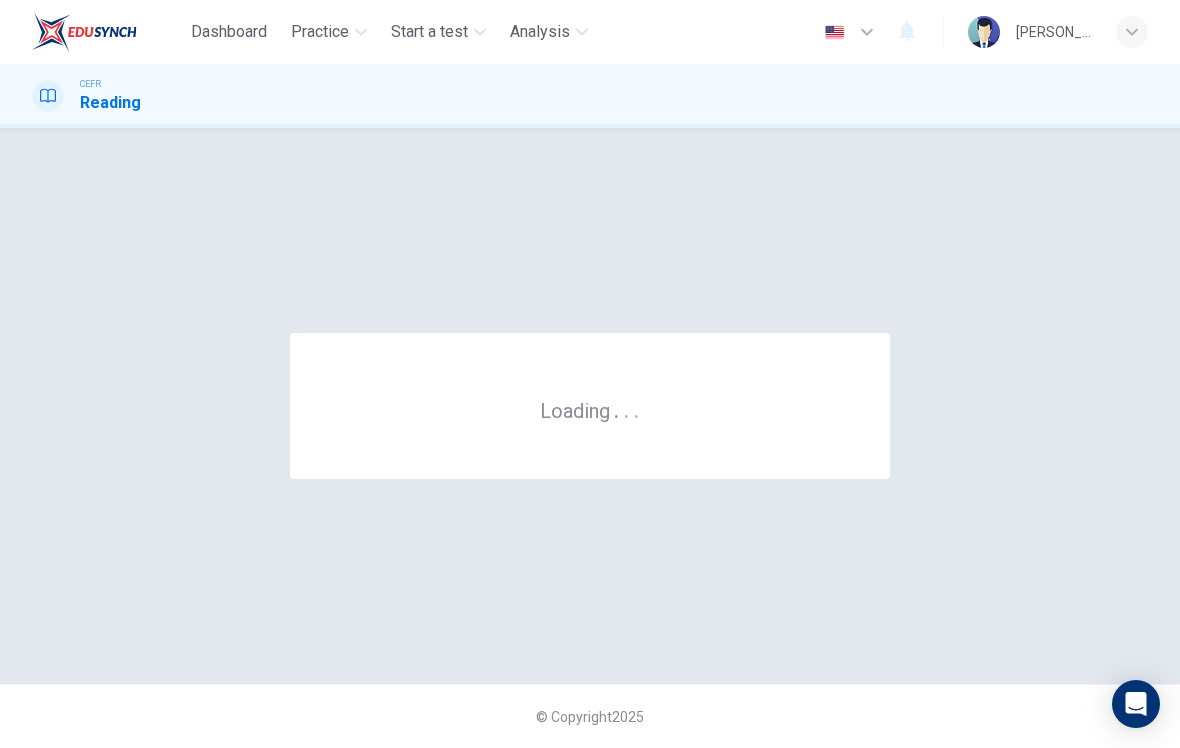 scroll, scrollTop: 0, scrollLeft: 0, axis: both 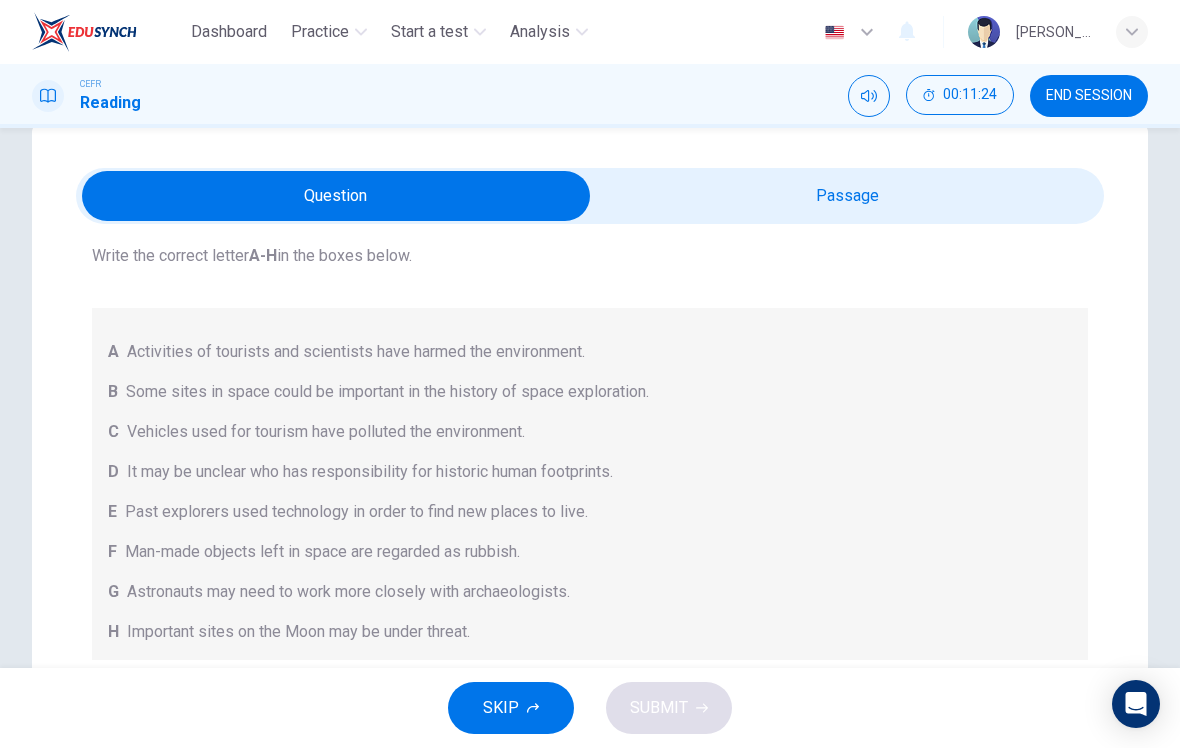 click at bounding box center (336, 196) 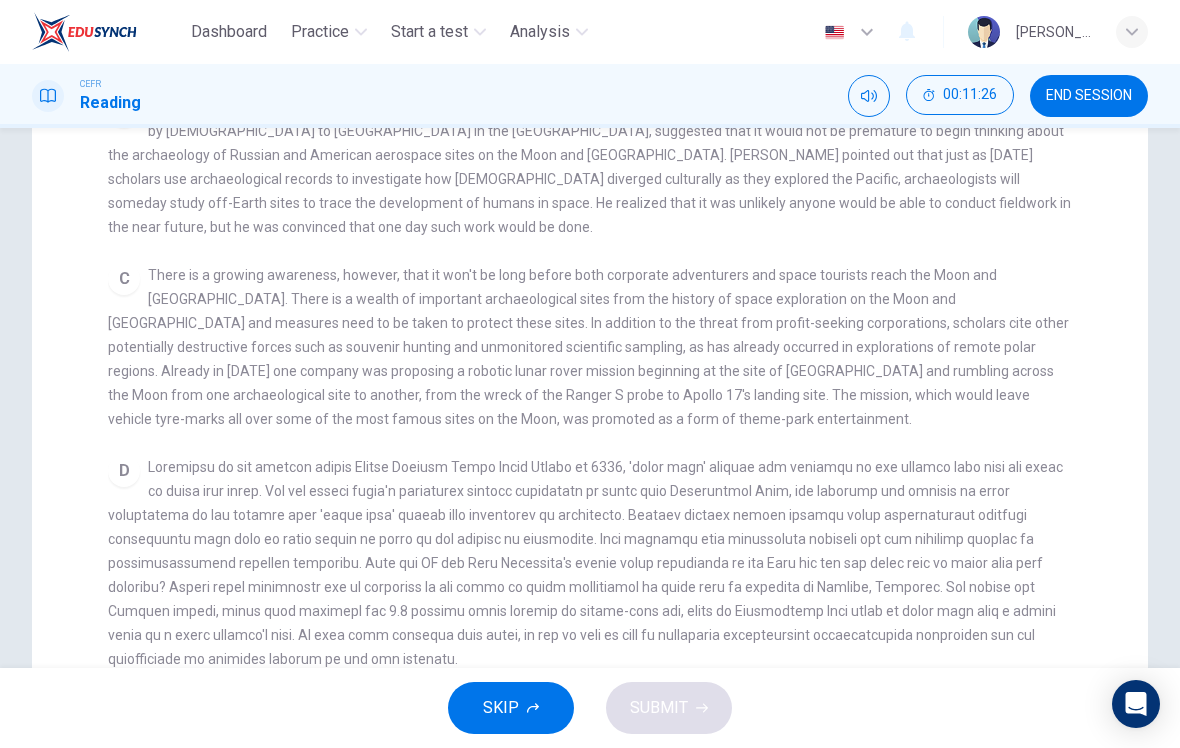 scroll, scrollTop: 431, scrollLeft: 0, axis: vertical 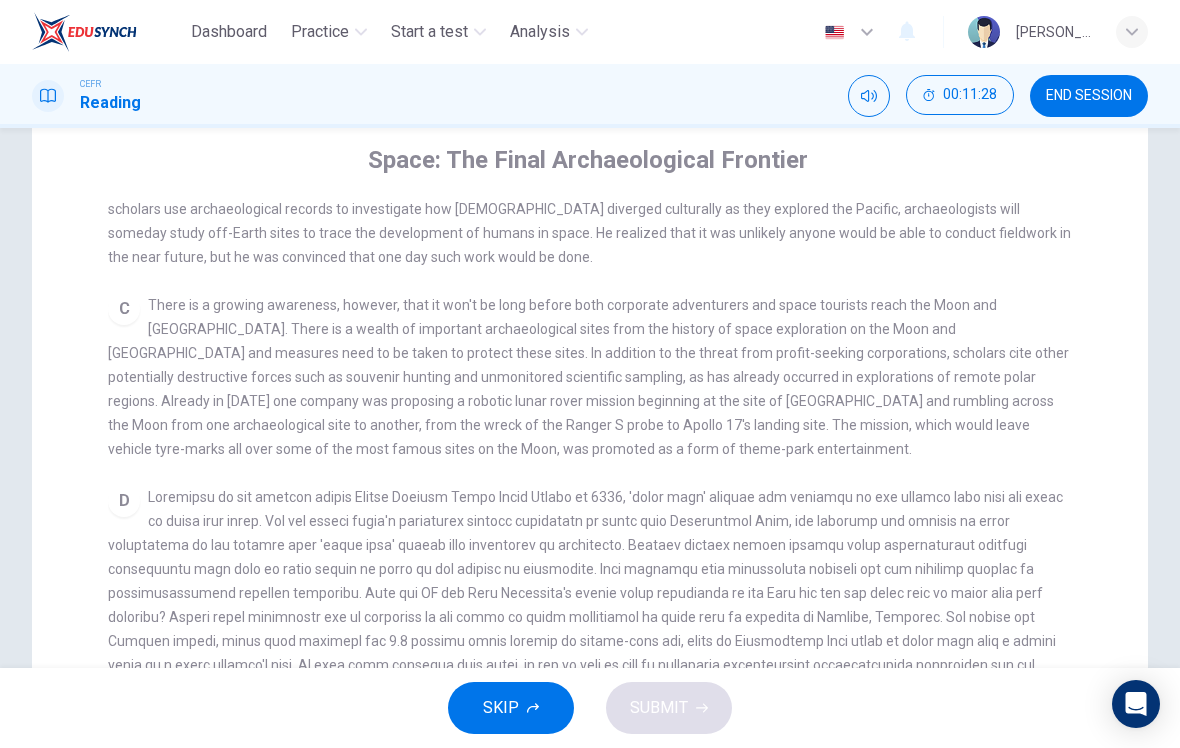 click on "A Space travel may still have a long way to go, but the notion of
archaeological research and heritage management in space is already concerning scientists and environmentalists." at bounding box center [590, 77] 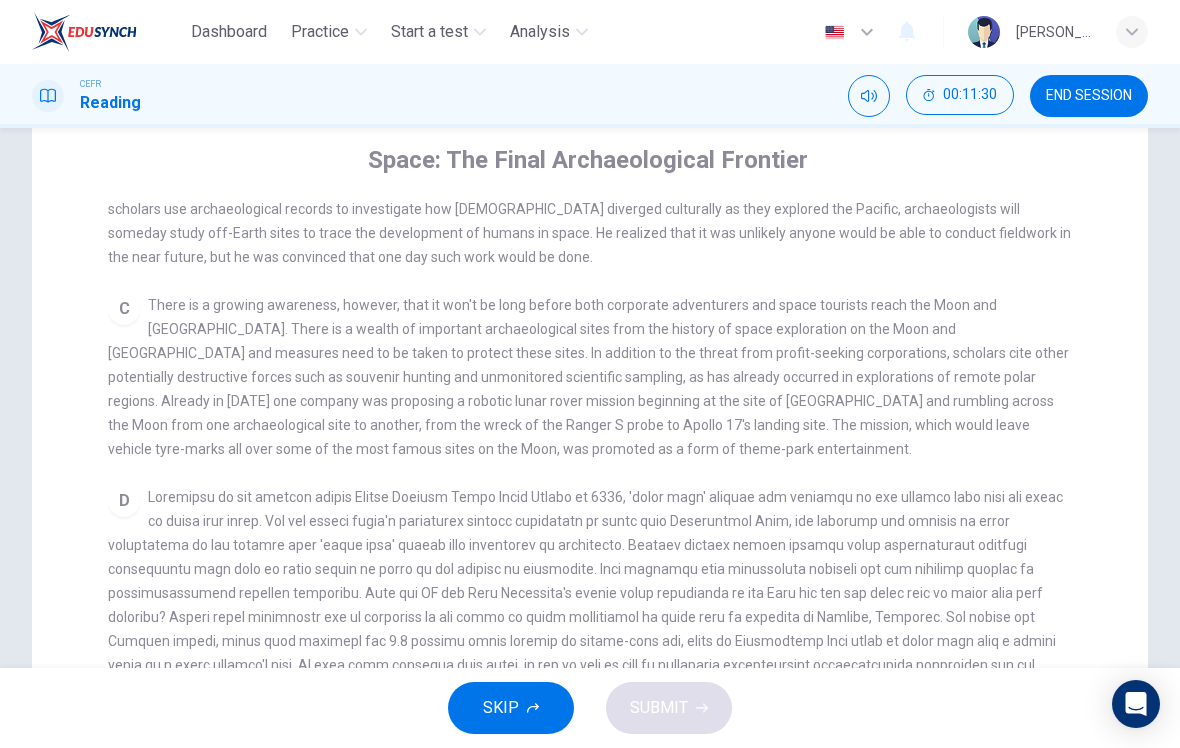 click on "Space travel may still have a long way to go, but the notion of
archaeological research and heritage management in space is already concerning scientists and environmentalists." at bounding box center (599, 77) 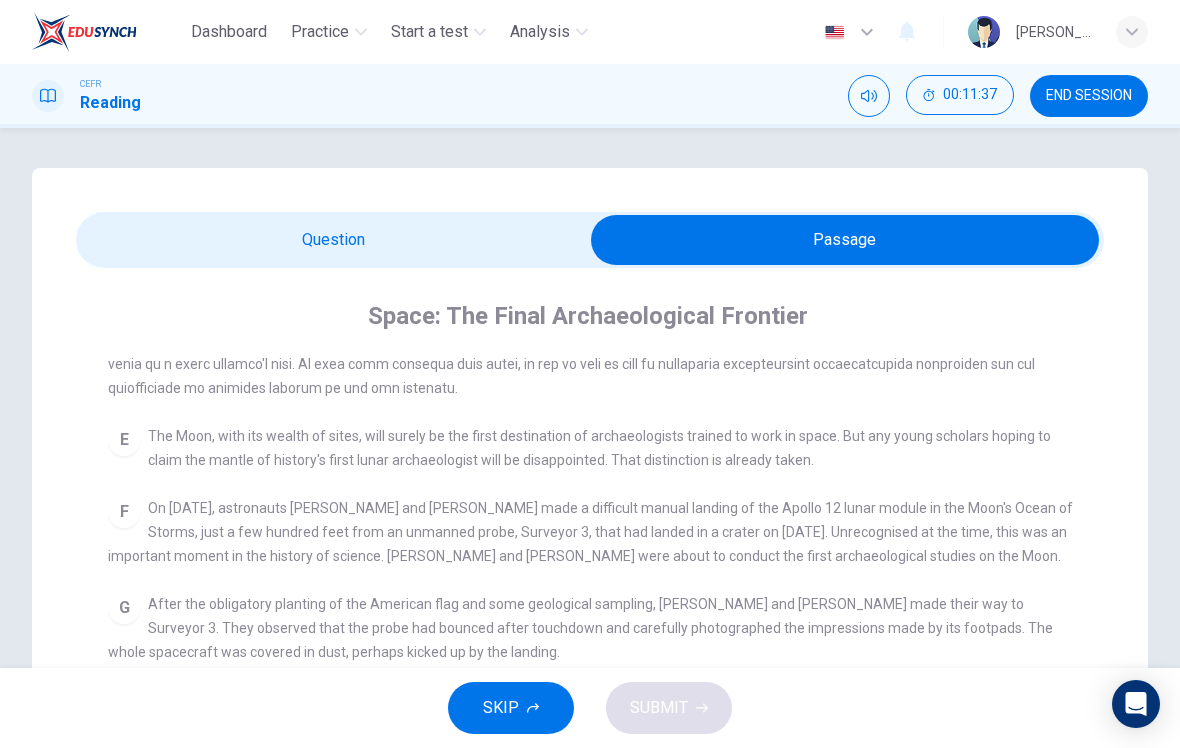 click at bounding box center (845, 240) 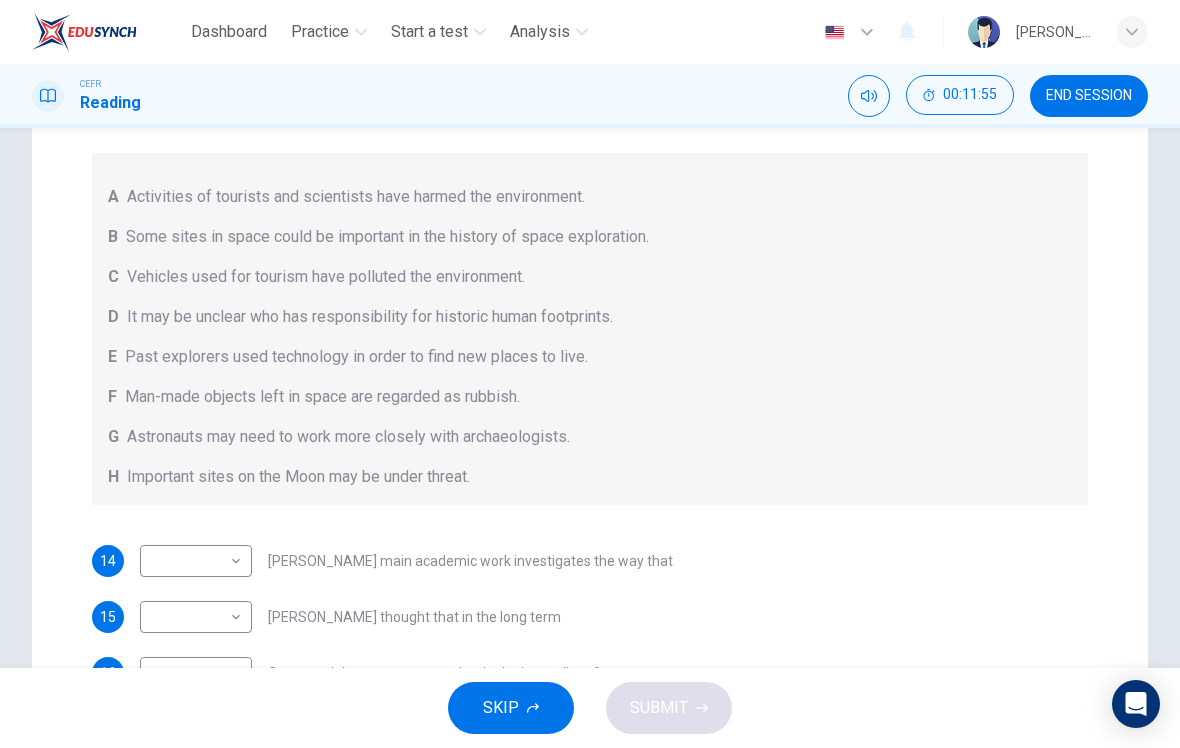 click on "Questions 14 - 19 Complete each sentence with the correct ending  A-H  from the box below.
Write the correct letter  A-H  in the boxes below. A Activities of tourists and scientists have harmed the environment. B Some sites in space could be important in the history of space exploration. C Vehicles used for tourism have polluted the environment. D It may be unclear who has responsibility for historic human footprints. E Past explorers used technology in order to find new places to live. F Man-made objects left in space are regarded as rubbish. G Astronauts may need to work more closely with archaeologists. H Important sites on the Moon may be under threat. 14 ​ ​ Ben Finney's main academic work investigates the way that 15 ​ ​ Ben Finney thought that in the long term 16 ​ ​ Commercial pressures mean that in the immediate future 17 ​ ​ Academics are concerned by the fact that in isolated regions on Earth 18 ​ ​ One problem with the 1967 UN treaty is that 19 ​ ​" at bounding box center (590, 421) 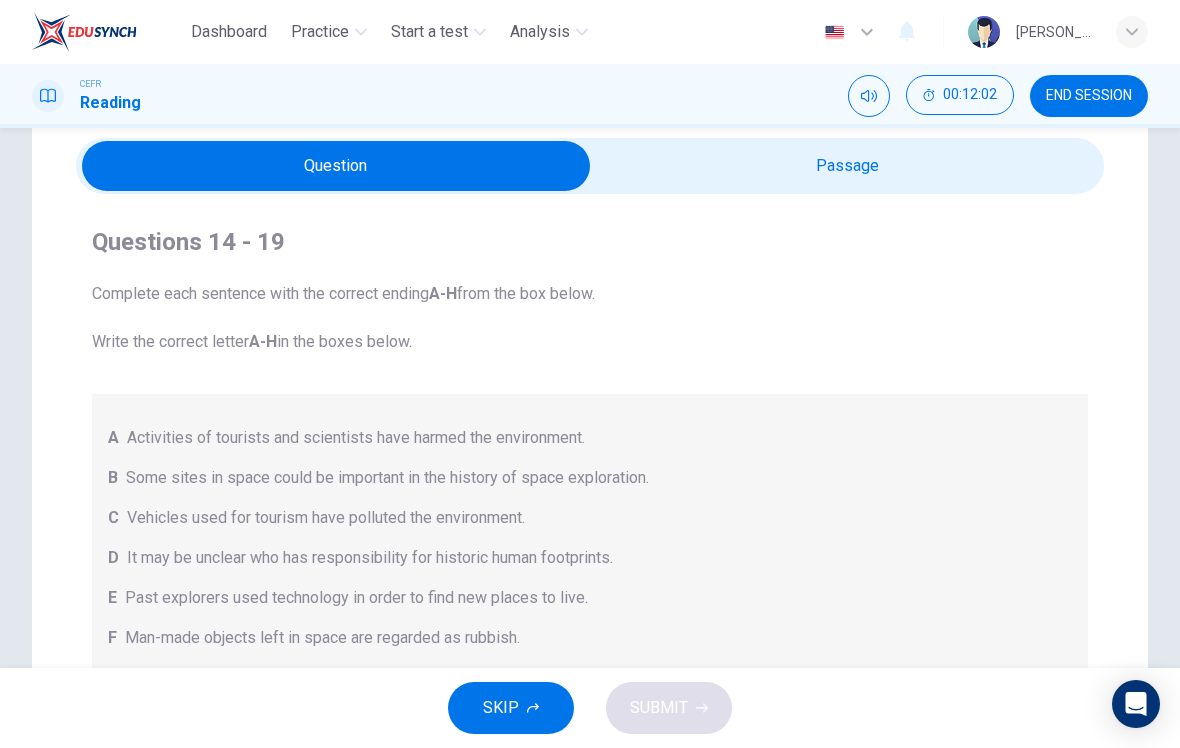 click at bounding box center (336, 166) 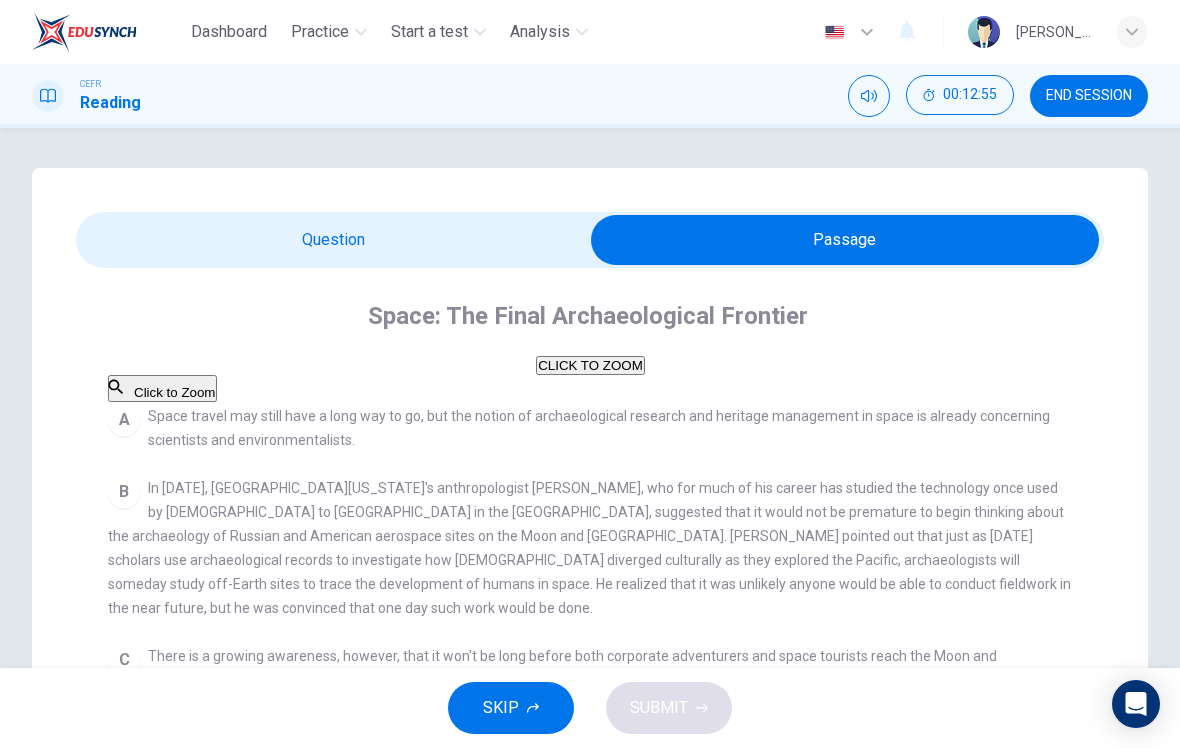 scroll, scrollTop: 0, scrollLeft: 0, axis: both 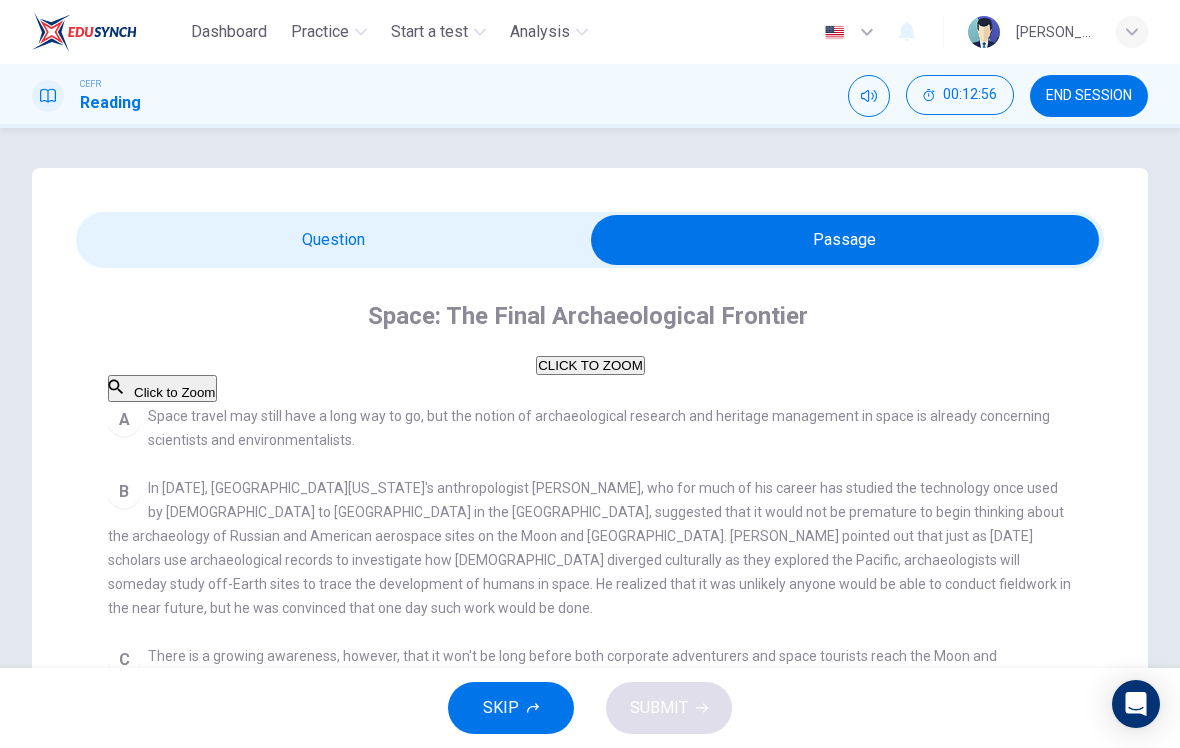 click at bounding box center [845, 240] 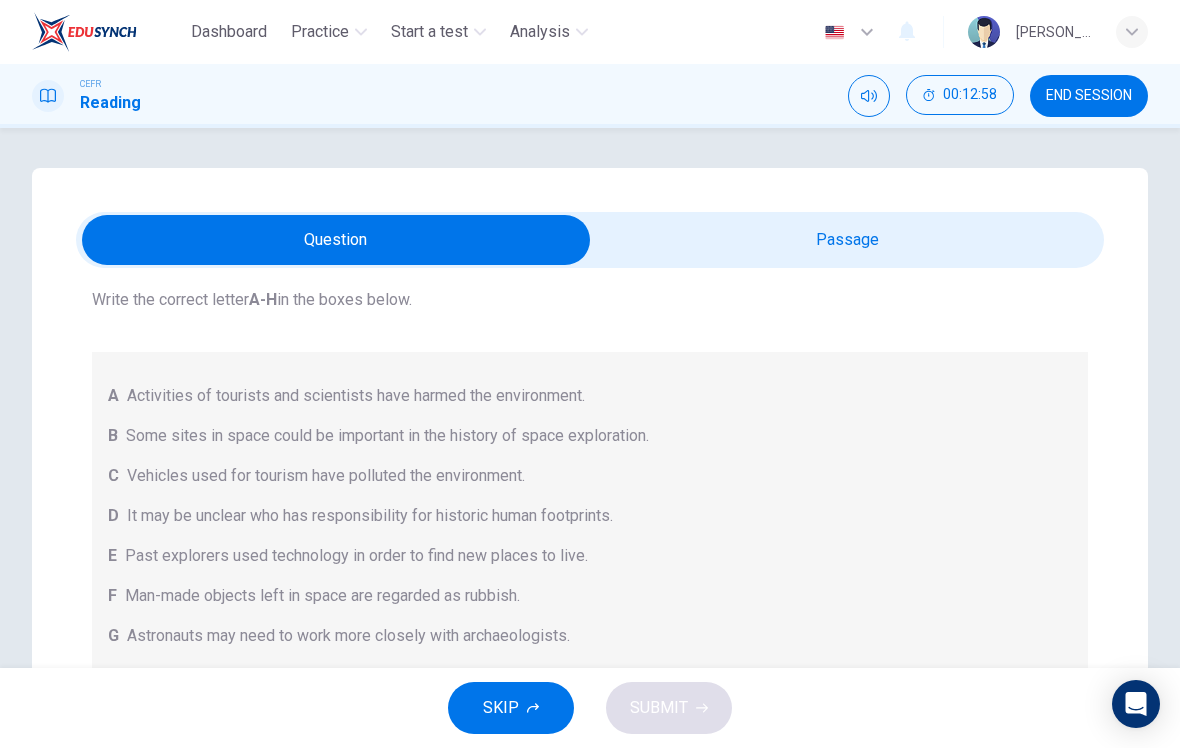 scroll, scrollTop: 127, scrollLeft: 0, axis: vertical 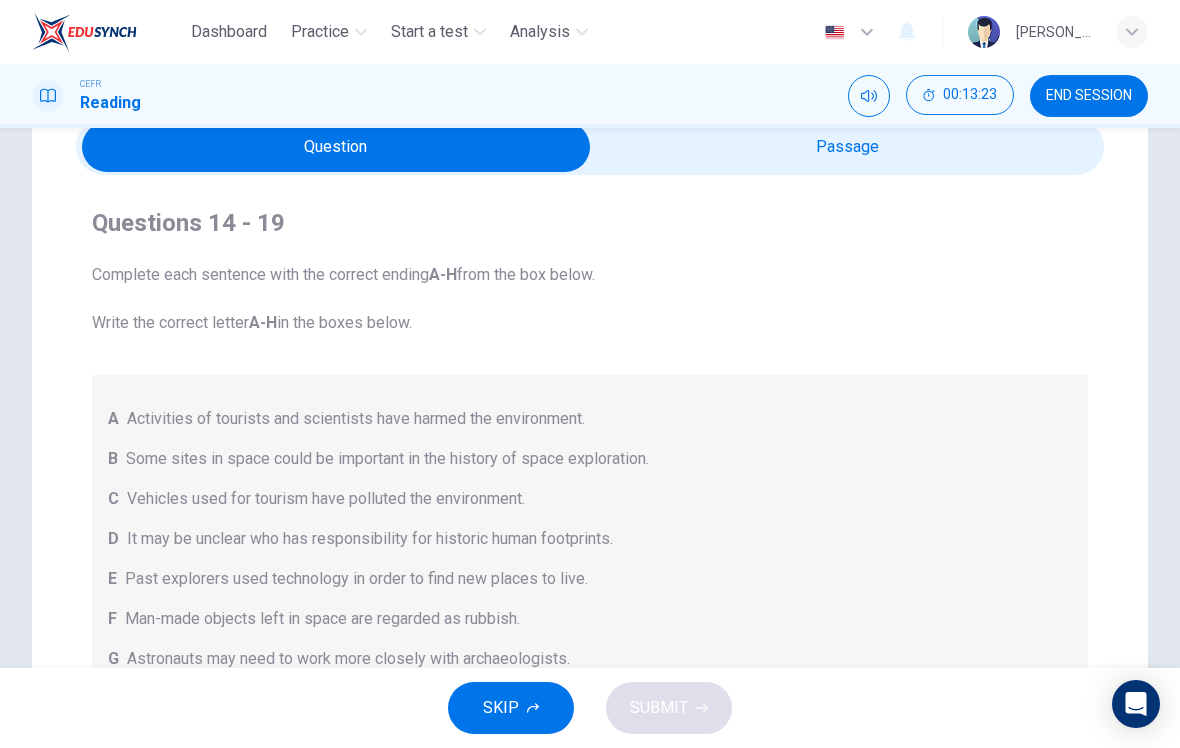 click at bounding box center [336, 147] 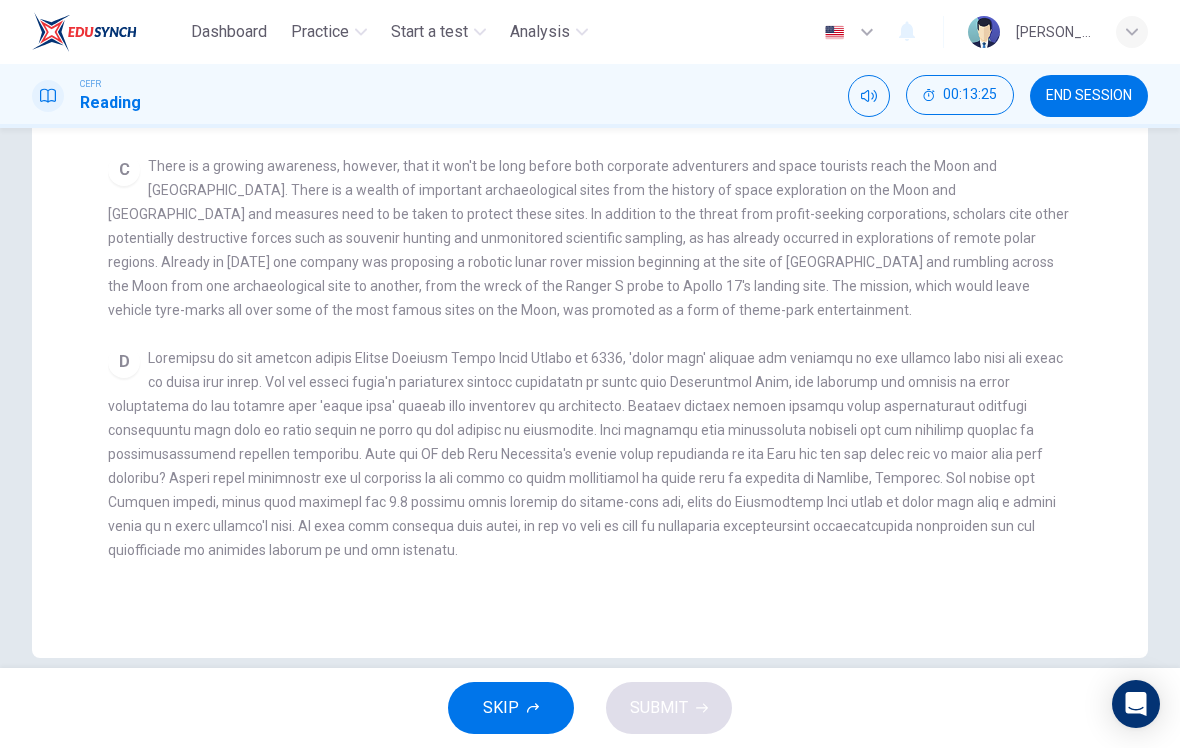scroll, scrollTop: 488, scrollLeft: 0, axis: vertical 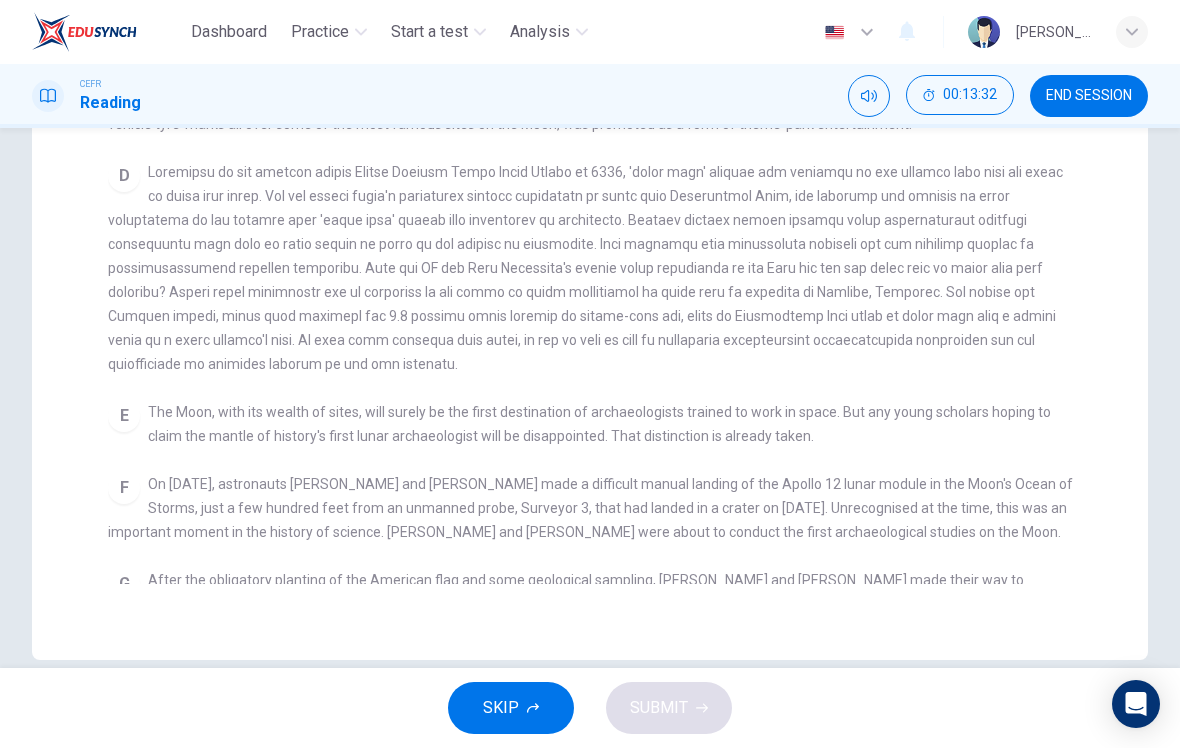 click on "END SESSION" at bounding box center [1089, 96] 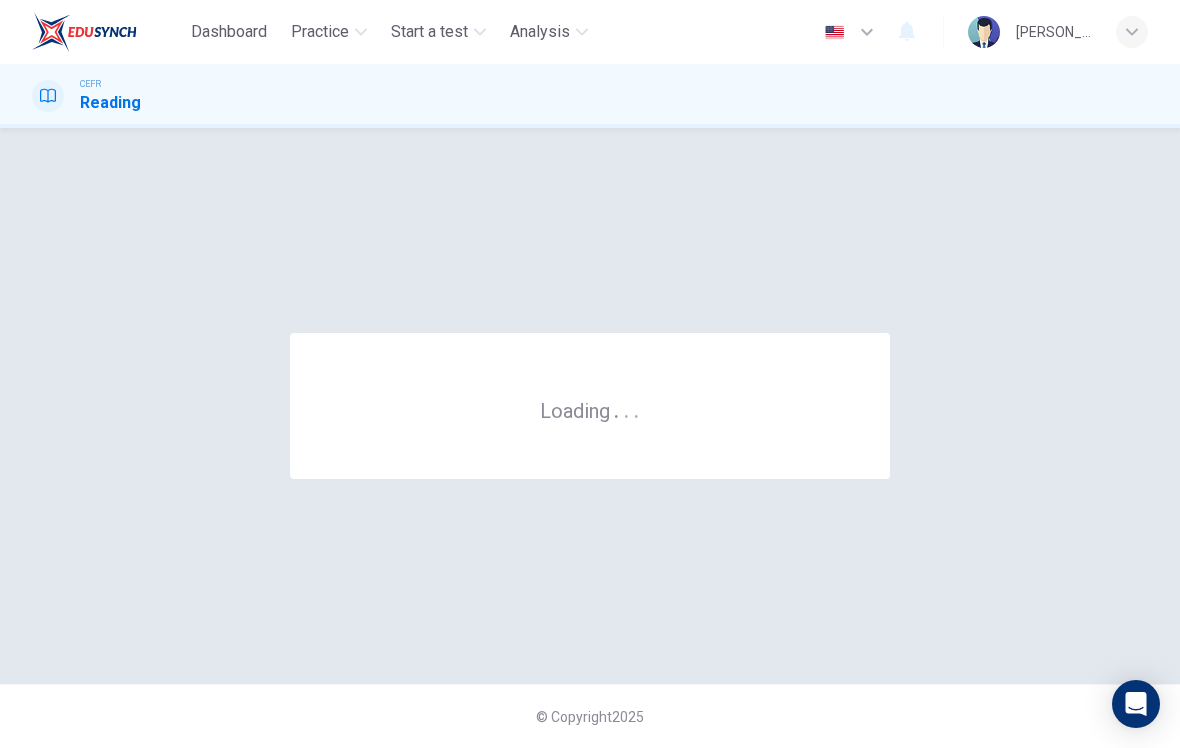 scroll, scrollTop: 0, scrollLeft: 0, axis: both 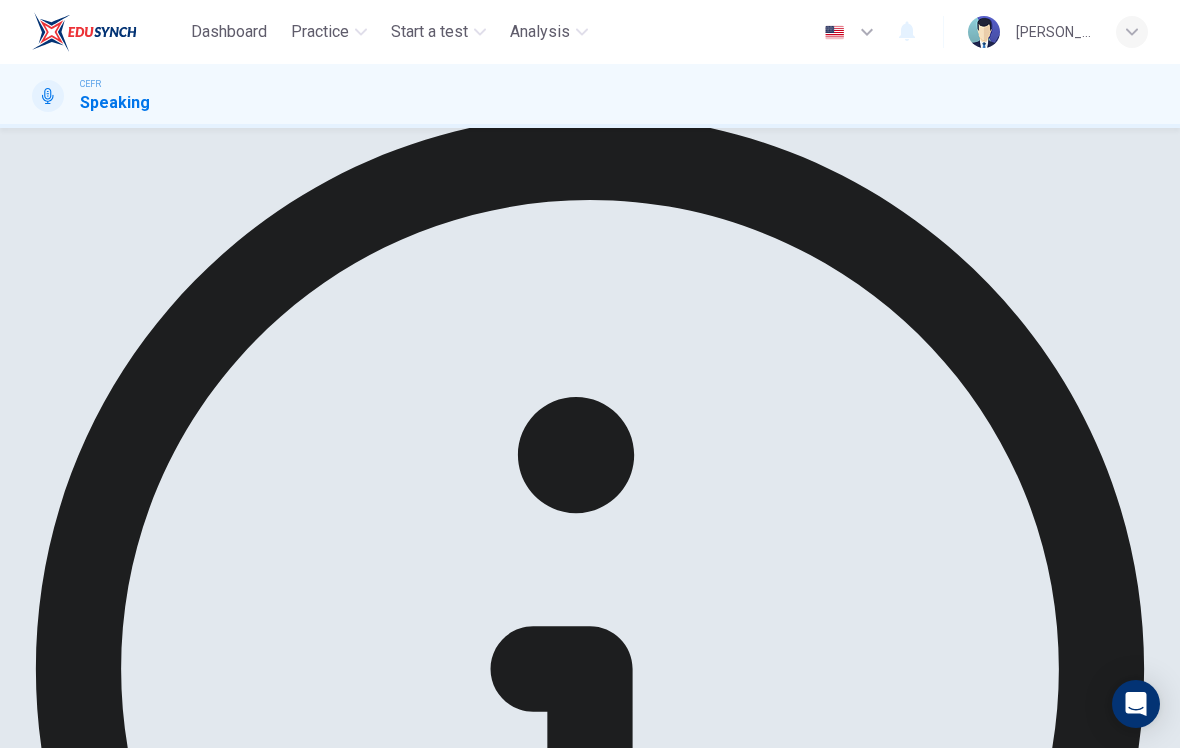 click on "Record" at bounding box center [49, 1306] 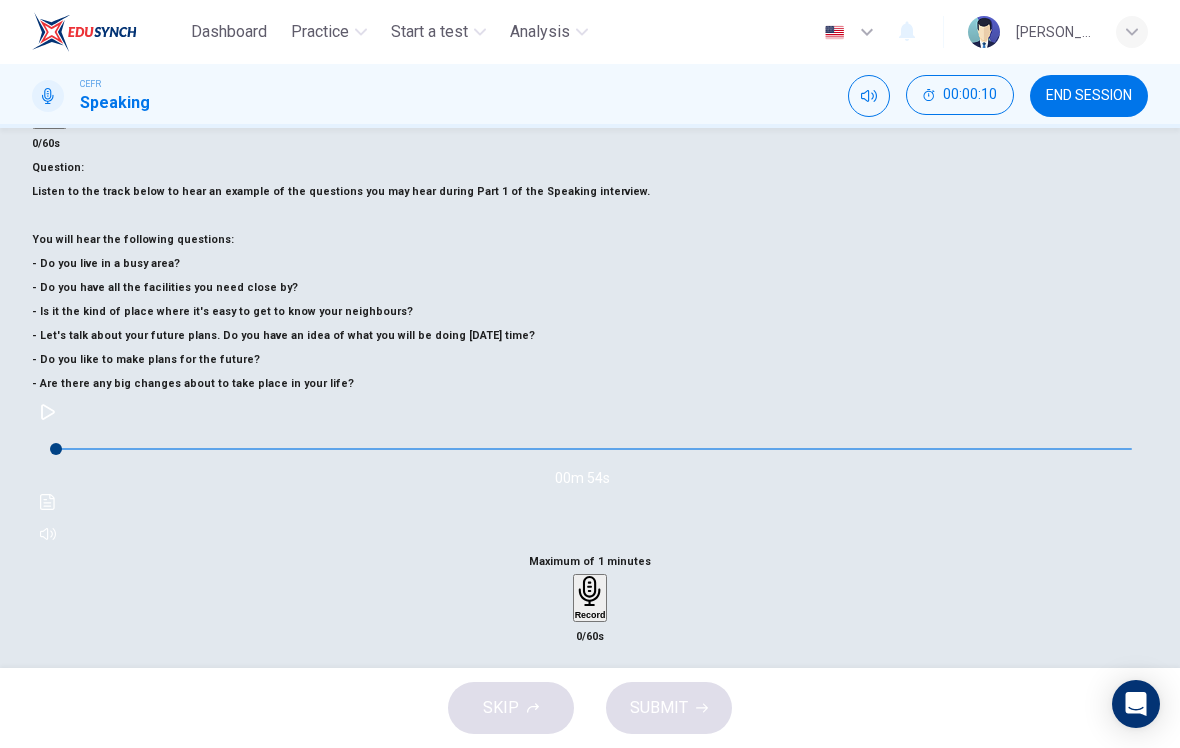 scroll, scrollTop: 189, scrollLeft: 0, axis: vertical 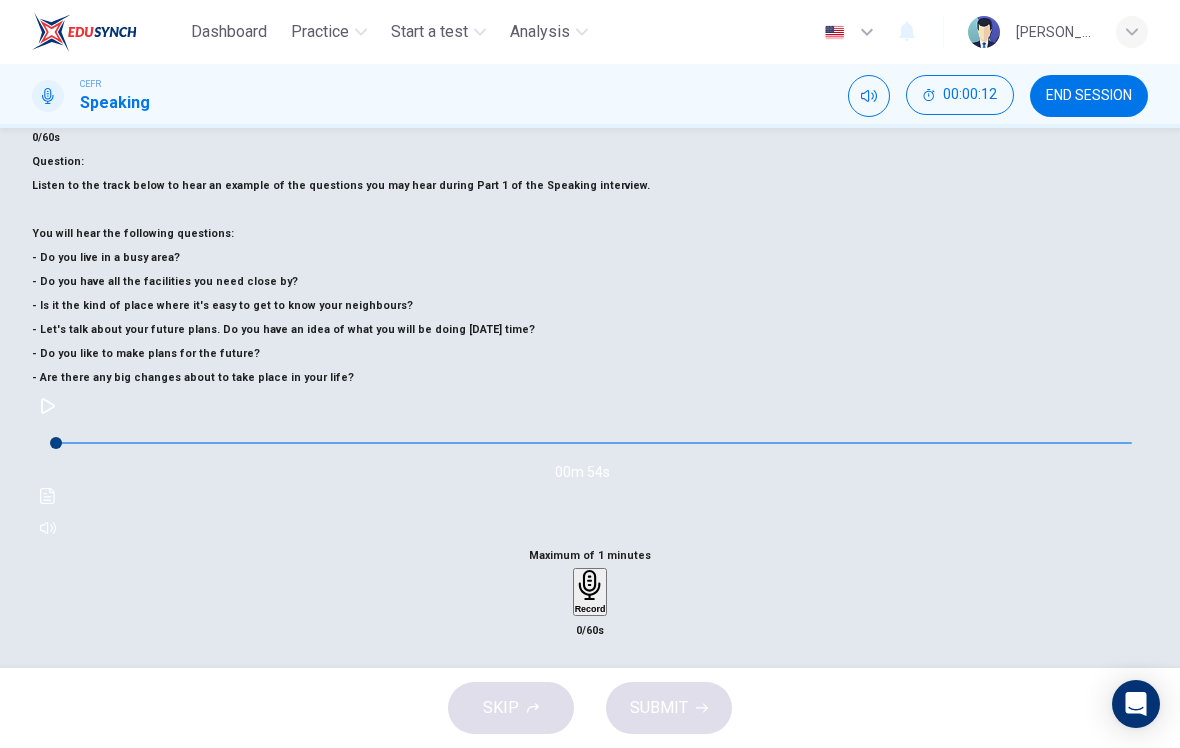 click 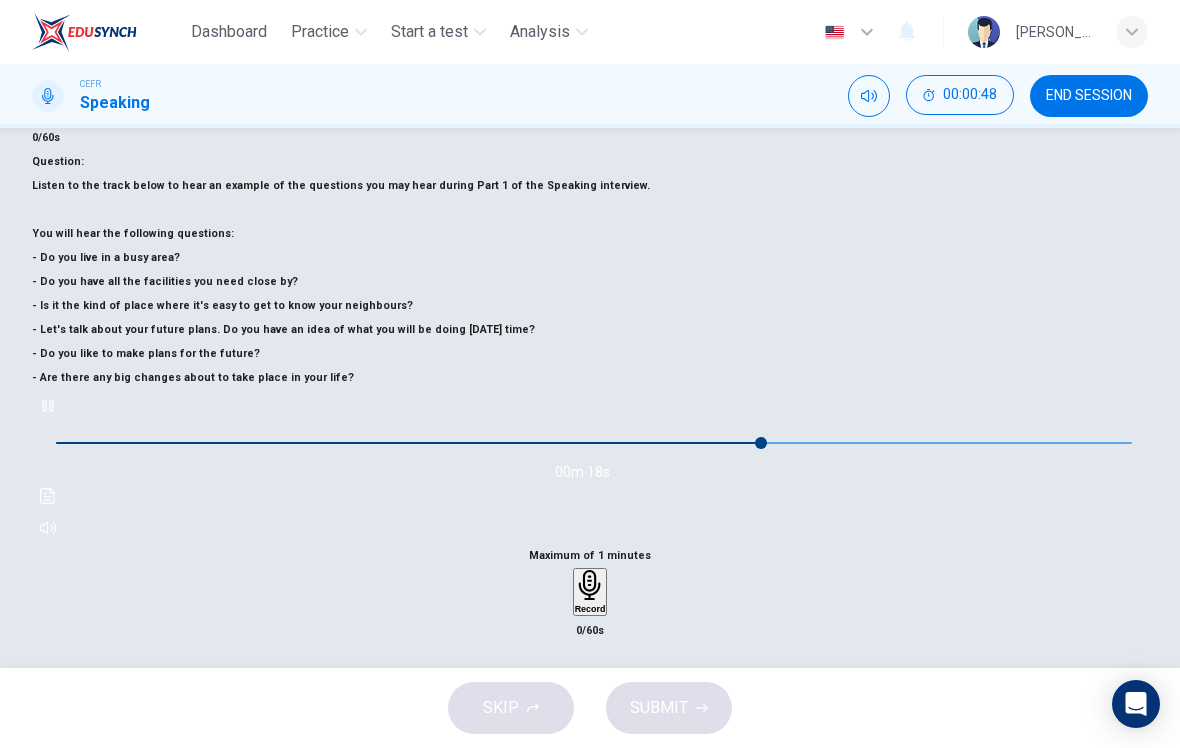 scroll, scrollTop: 1, scrollLeft: 0, axis: vertical 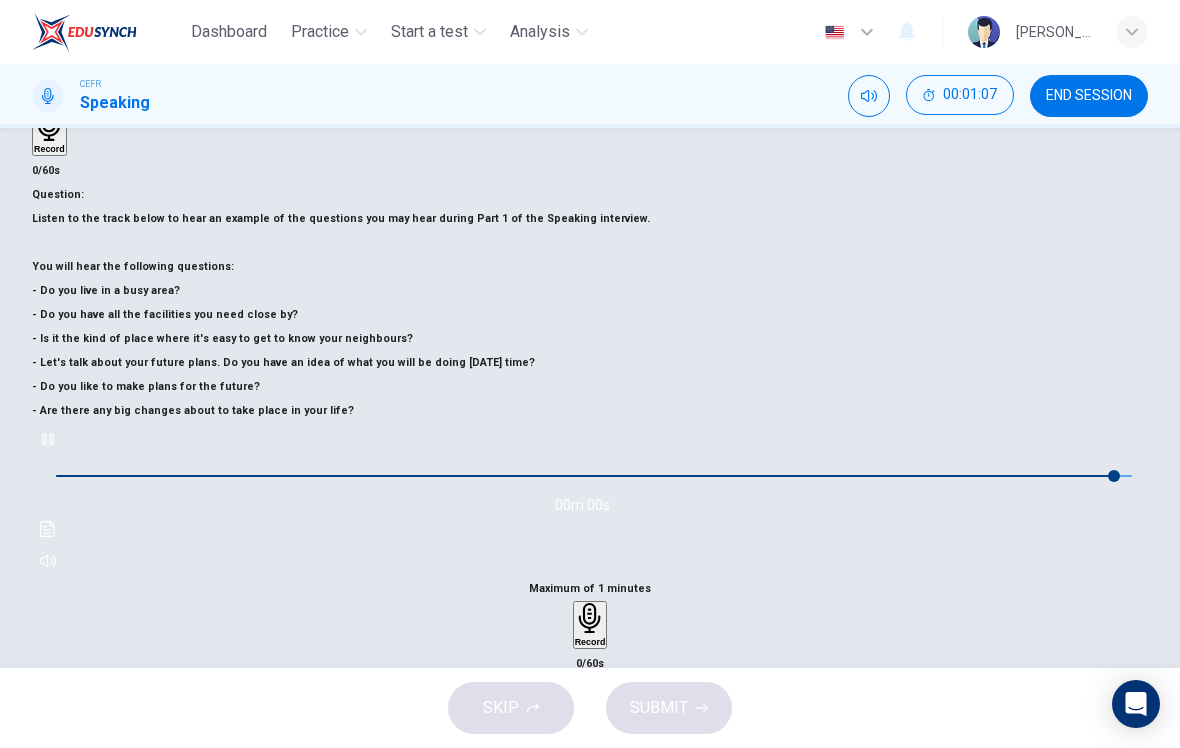 type on "0" 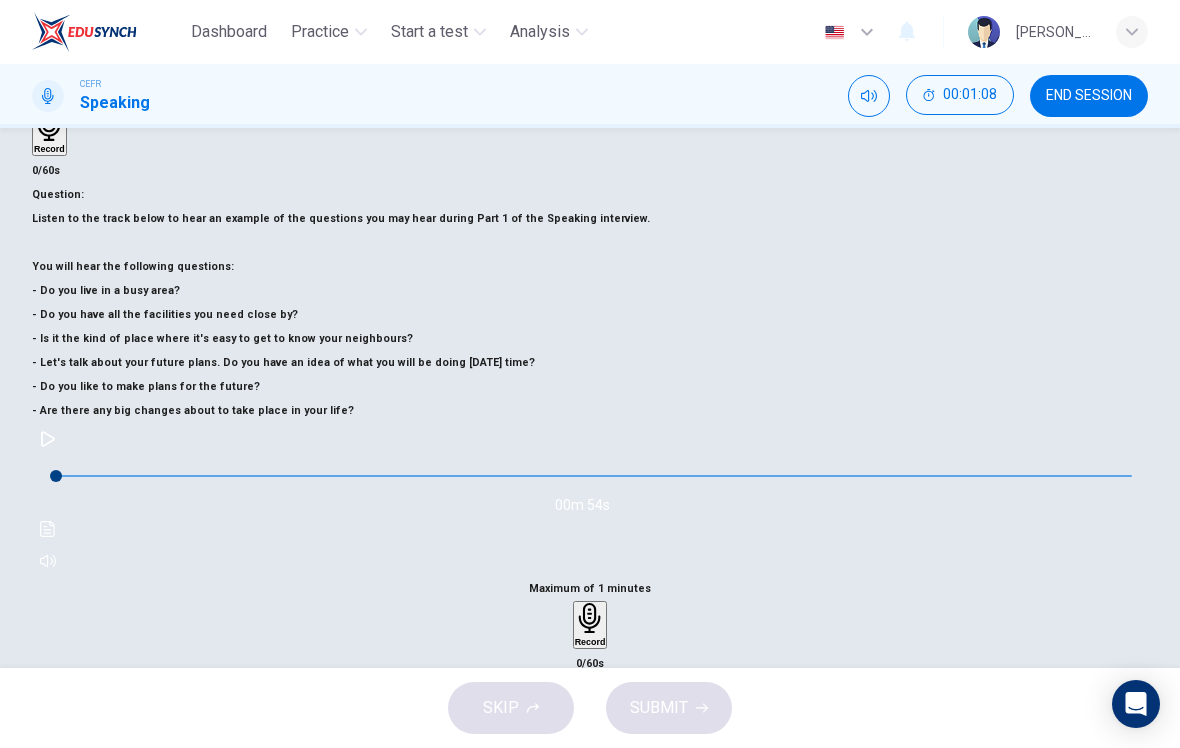 scroll, scrollTop: -1, scrollLeft: 0, axis: vertical 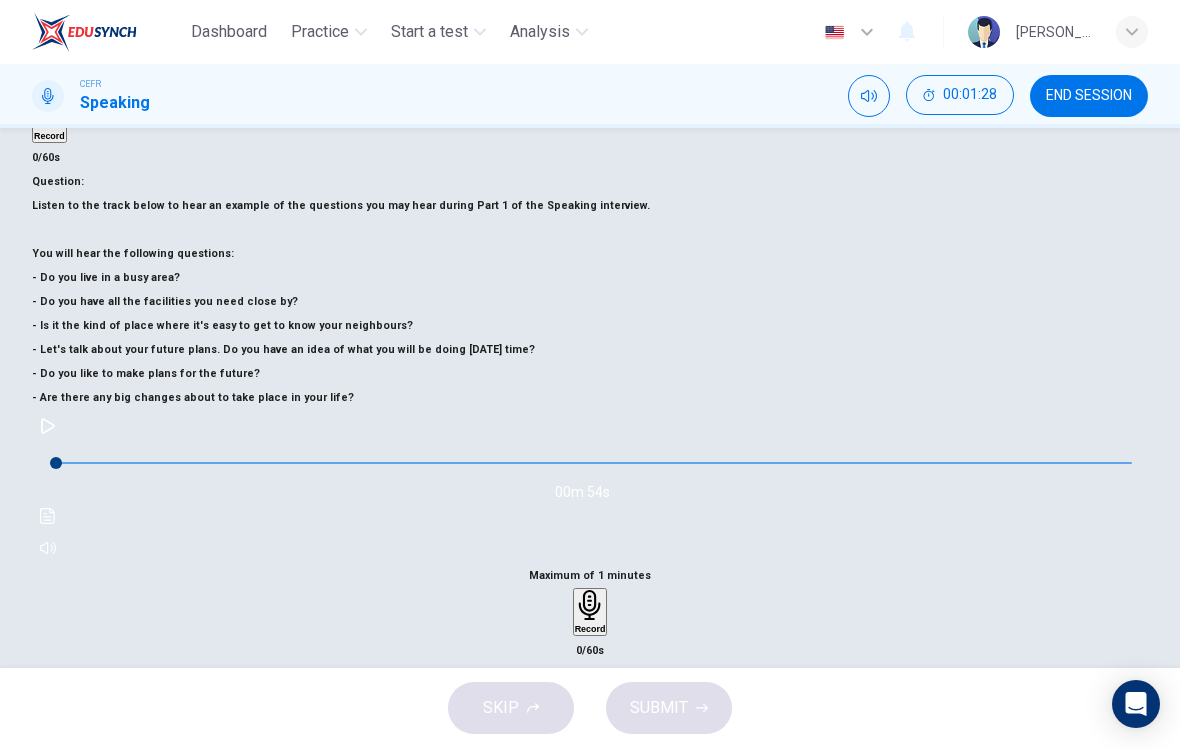 click on "Record" at bounding box center [590, 612] 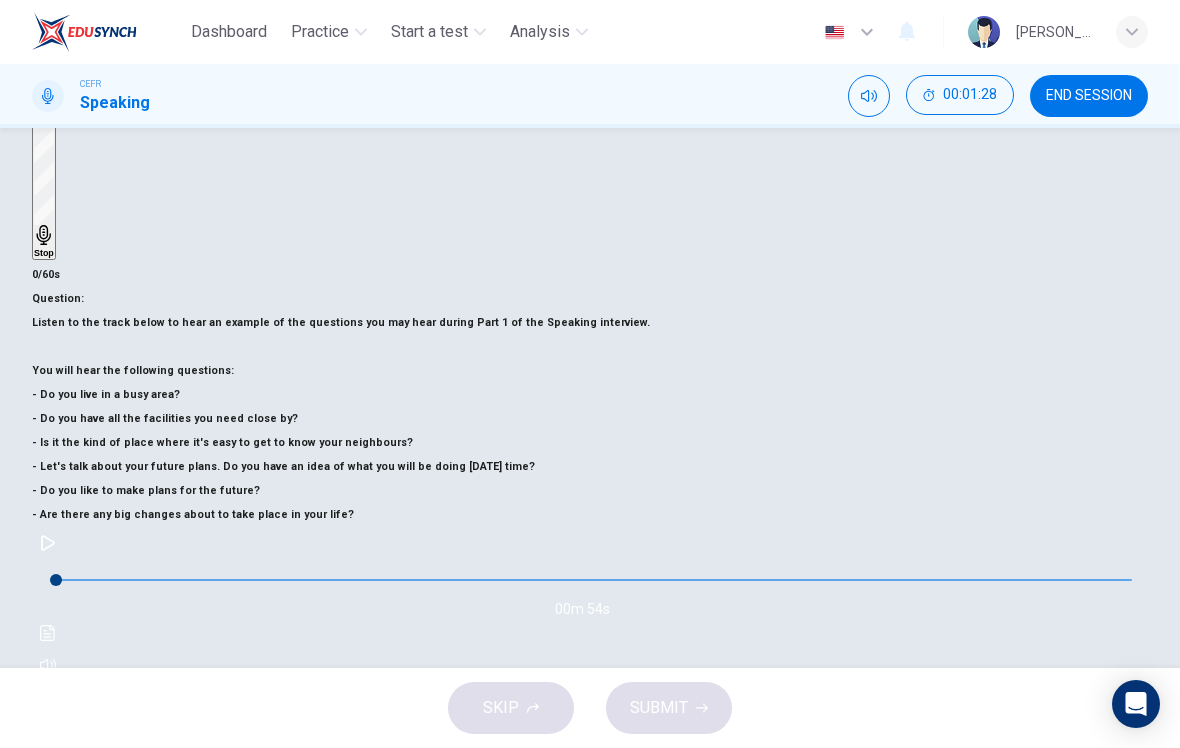 scroll, scrollTop: 1, scrollLeft: 0, axis: vertical 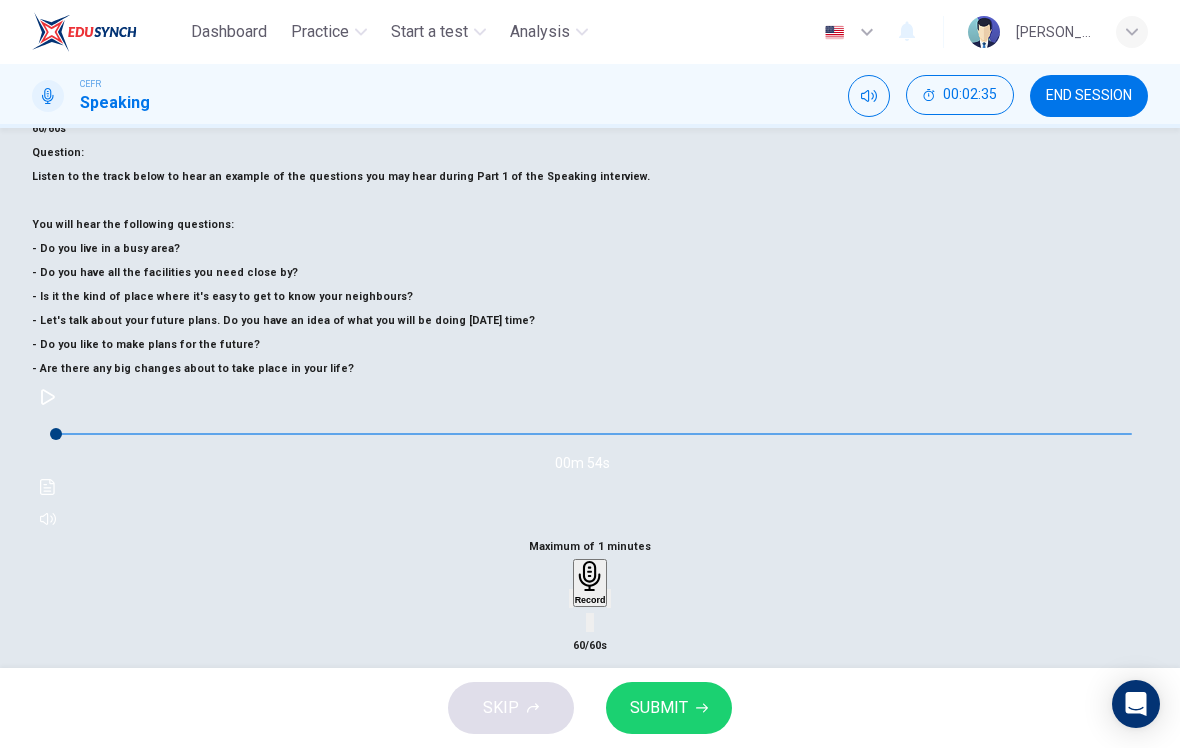 click on "SUBMIT" at bounding box center (659, 708) 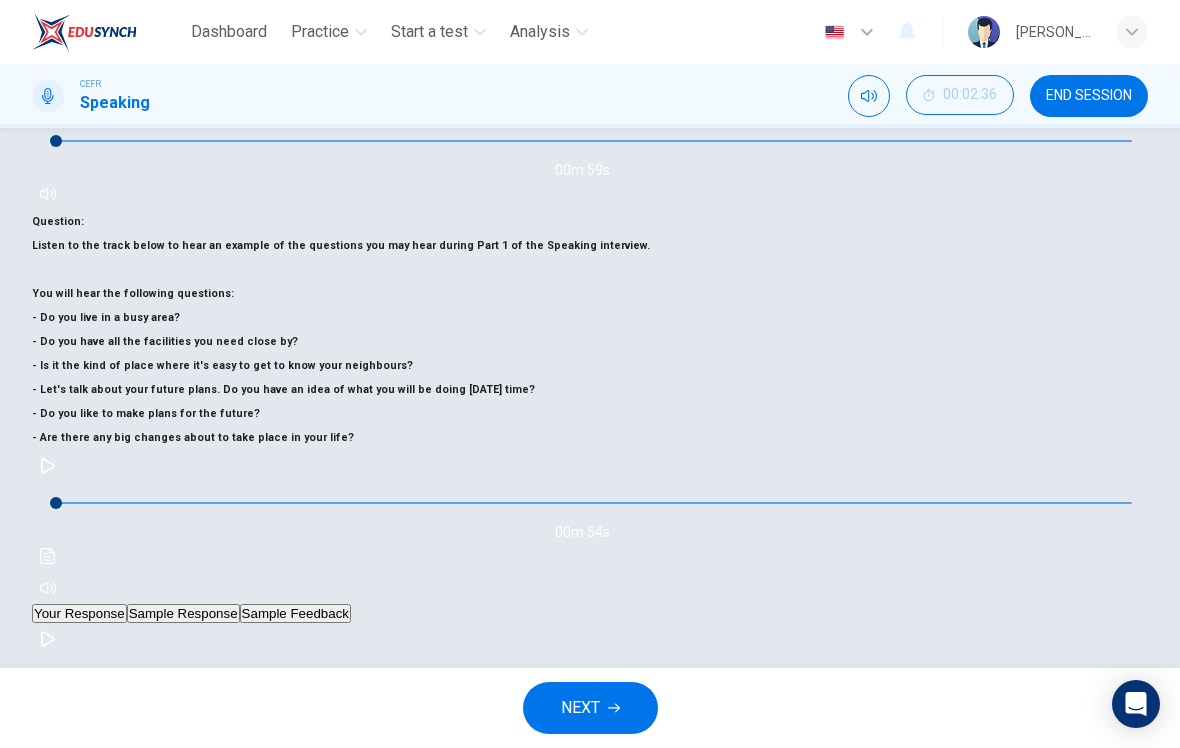 scroll, scrollTop: 175, scrollLeft: 0, axis: vertical 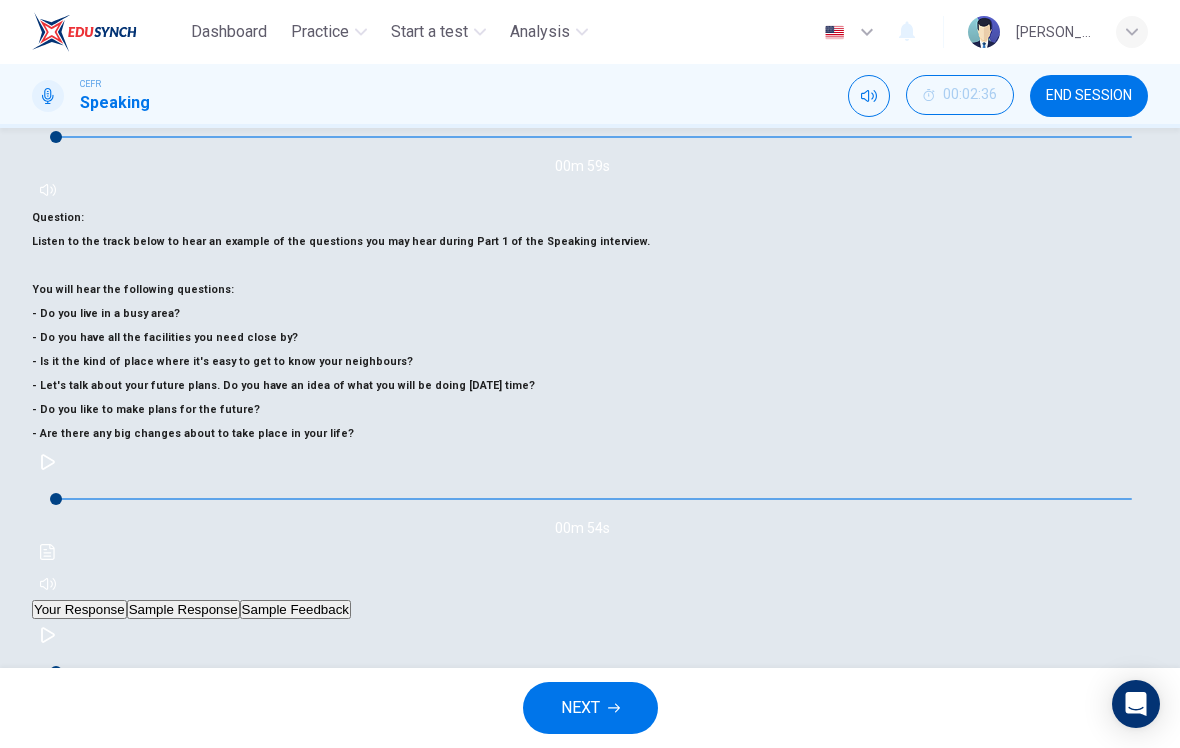 click at bounding box center [48, 635] 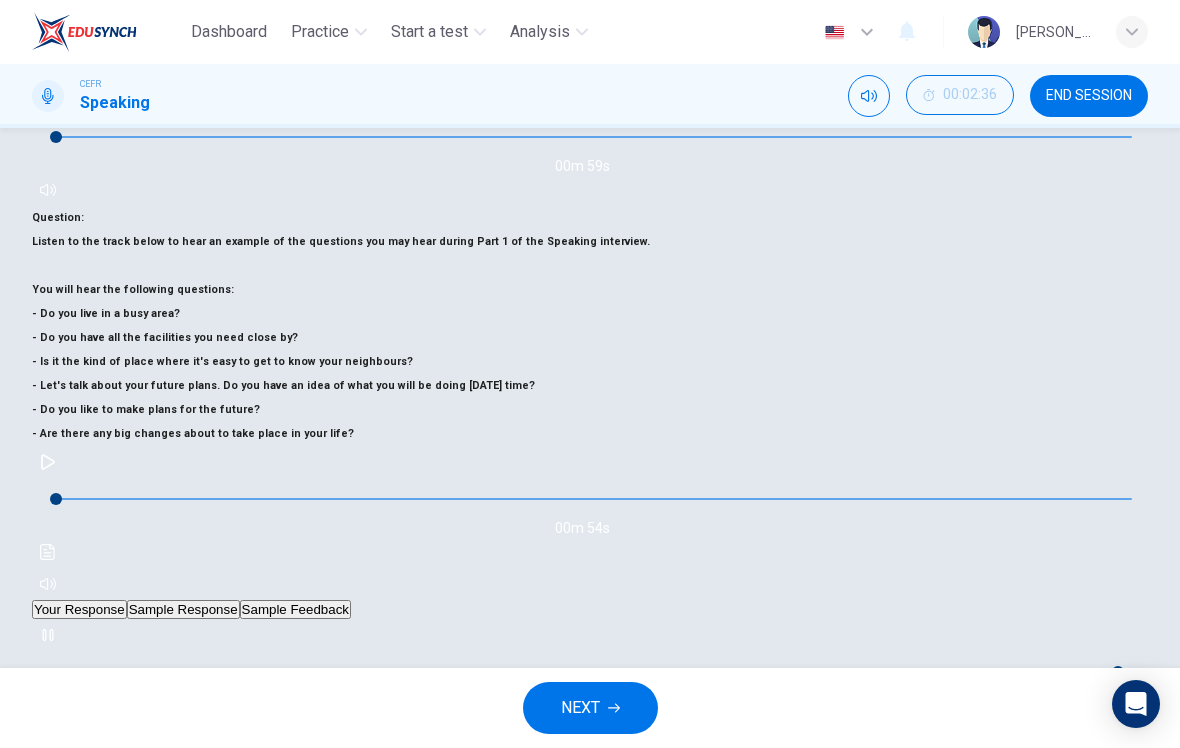 type on "0" 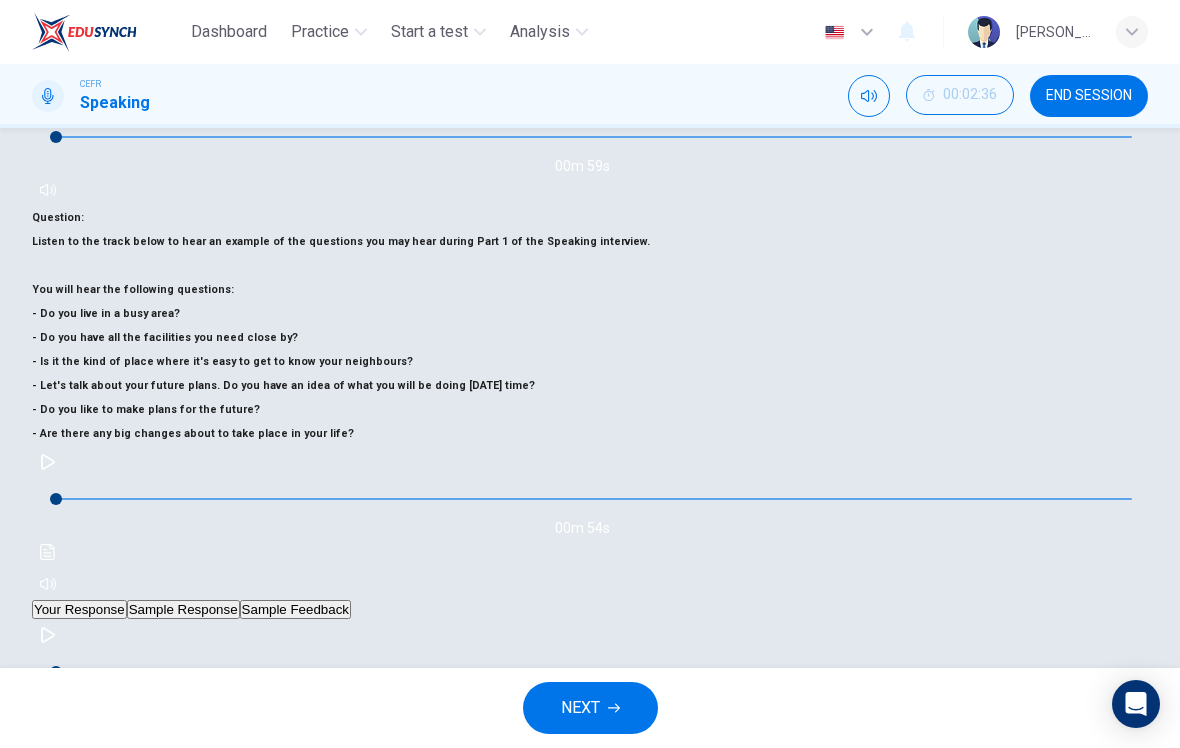 click on "Sample Response" at bounding box center (183, 609) 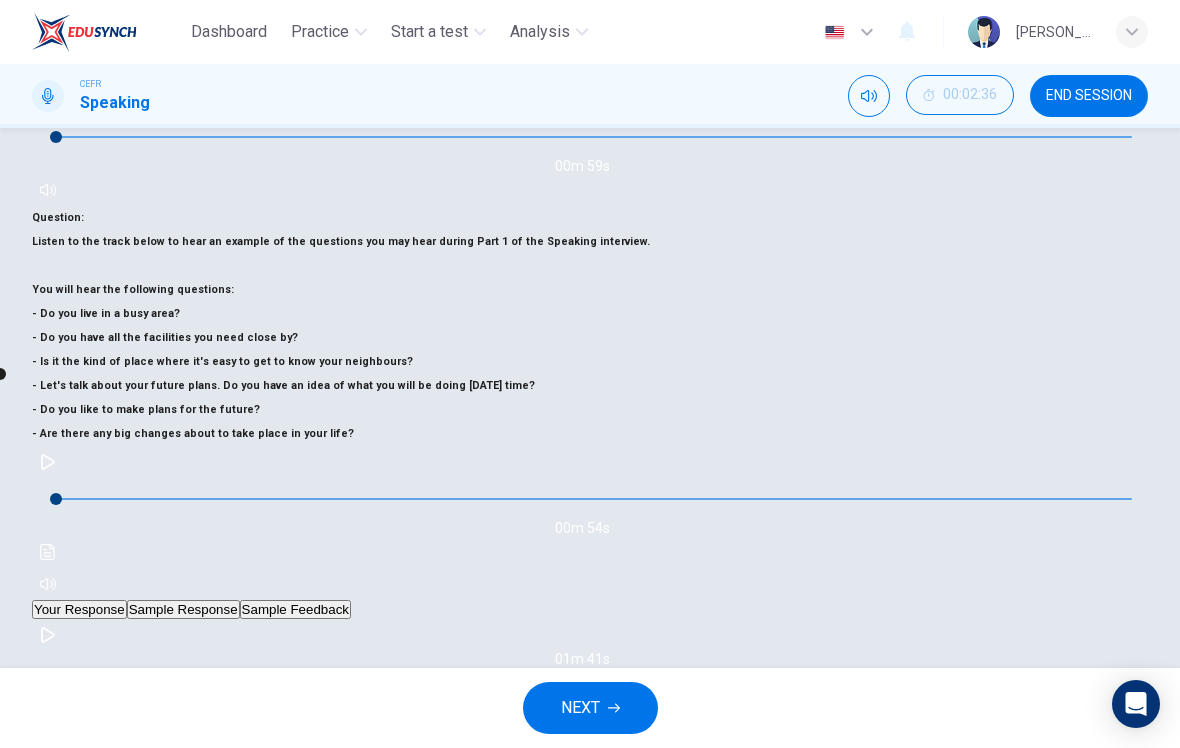 click on "Sample Feedback" at bounding box center [295, 609] 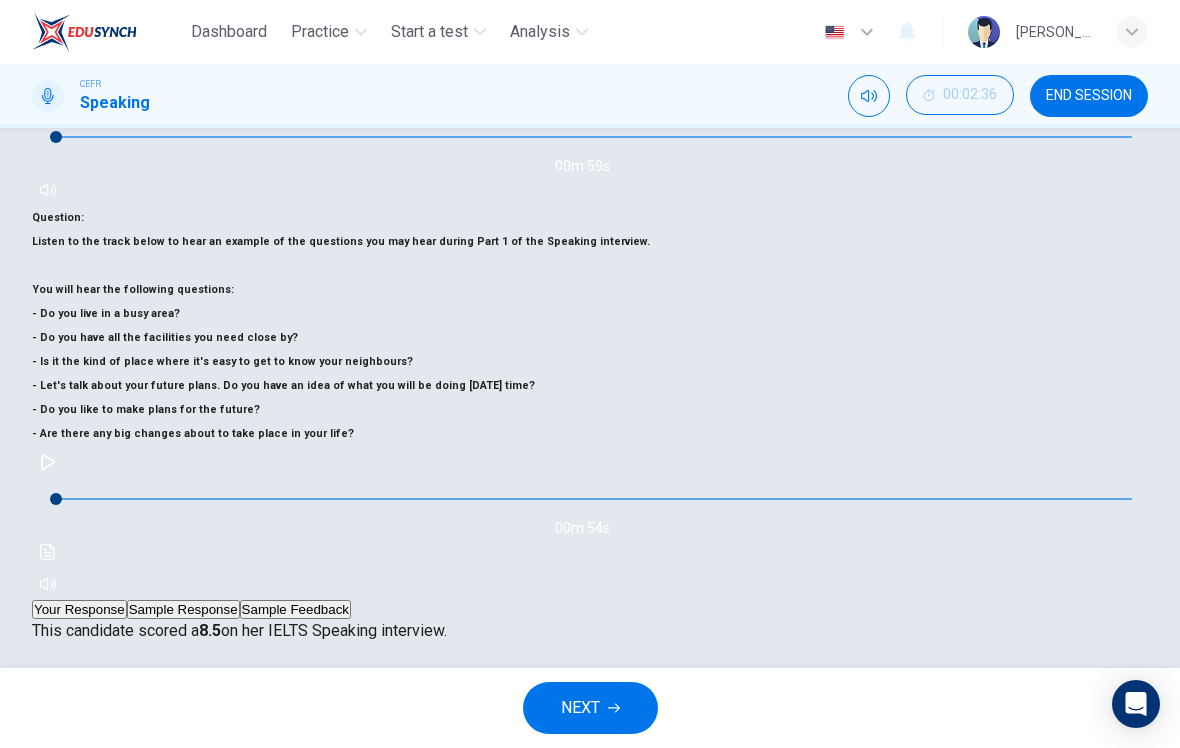 click on "Sample Feedback" at bounding box center [295, 609] 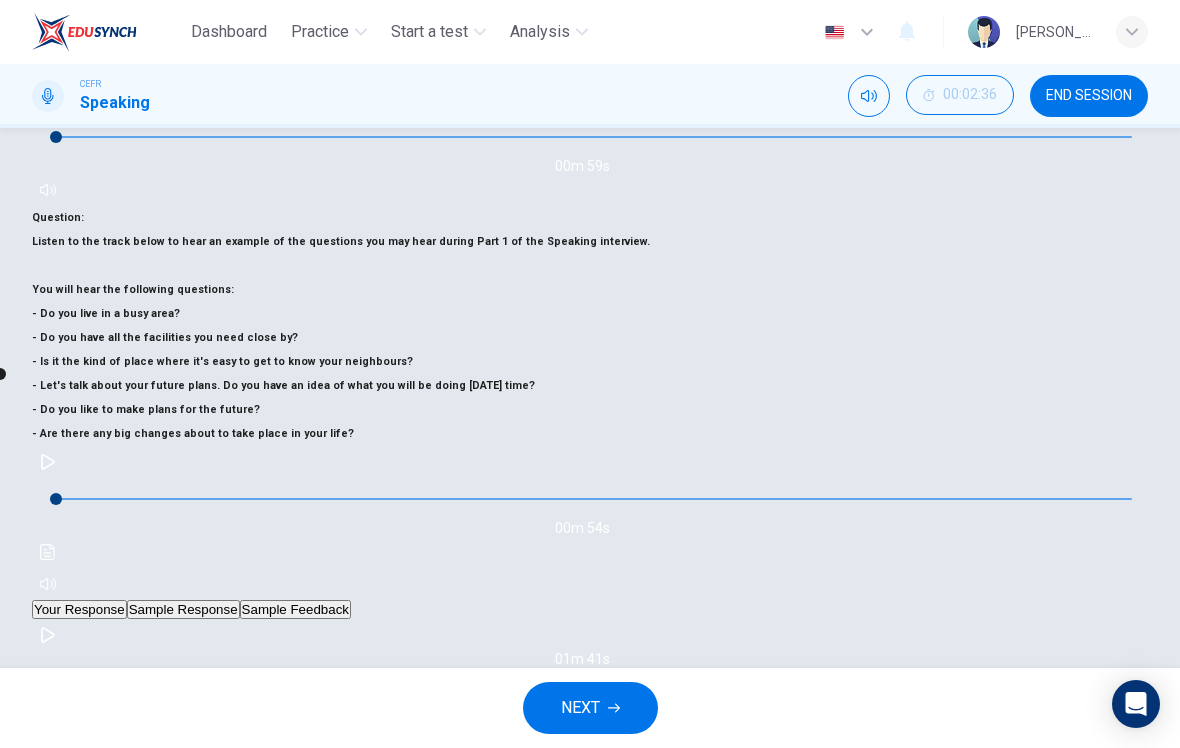 click at bounding box center (48, 635) 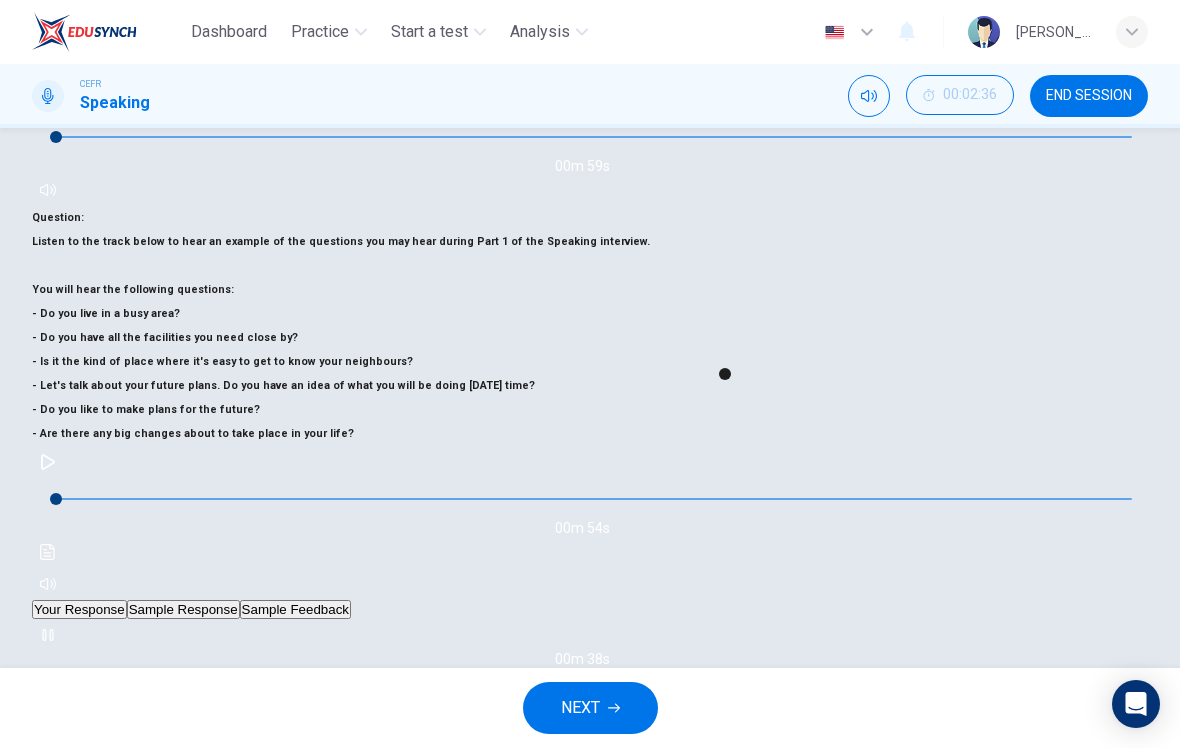 click on "Sample Feedback" at bounding box center (295, 609) 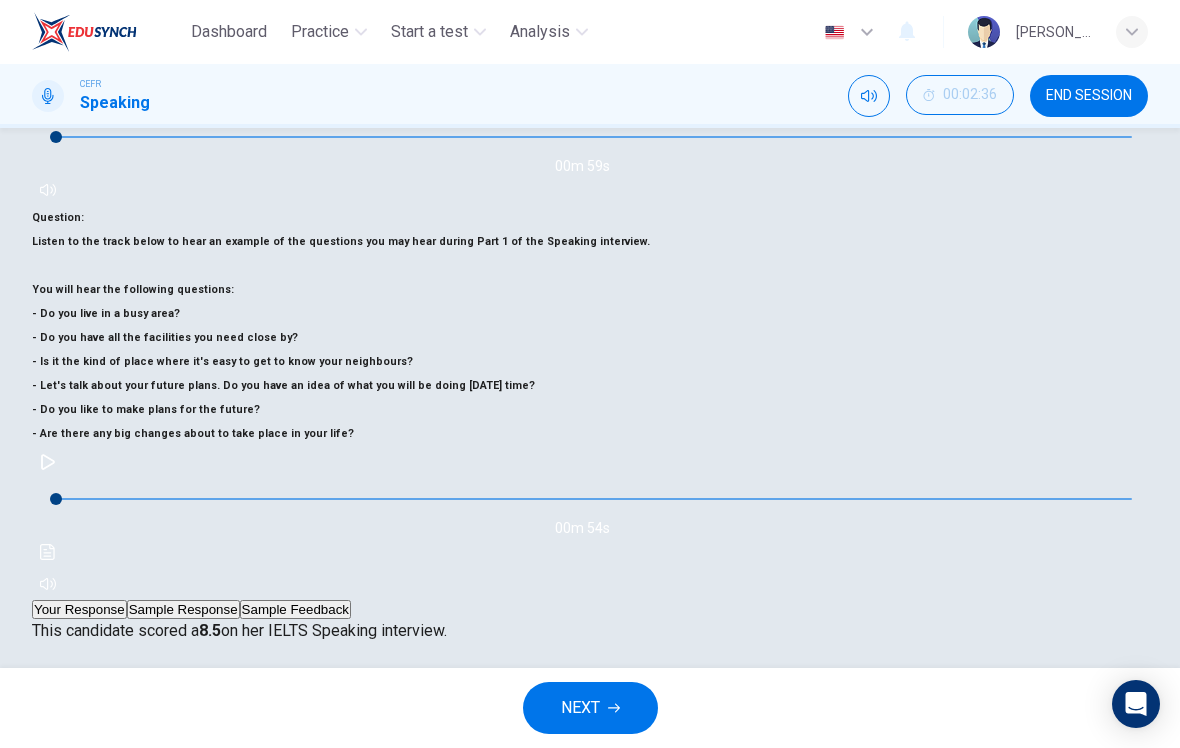 click on "Sample Response" at bounding box center (183, 609) 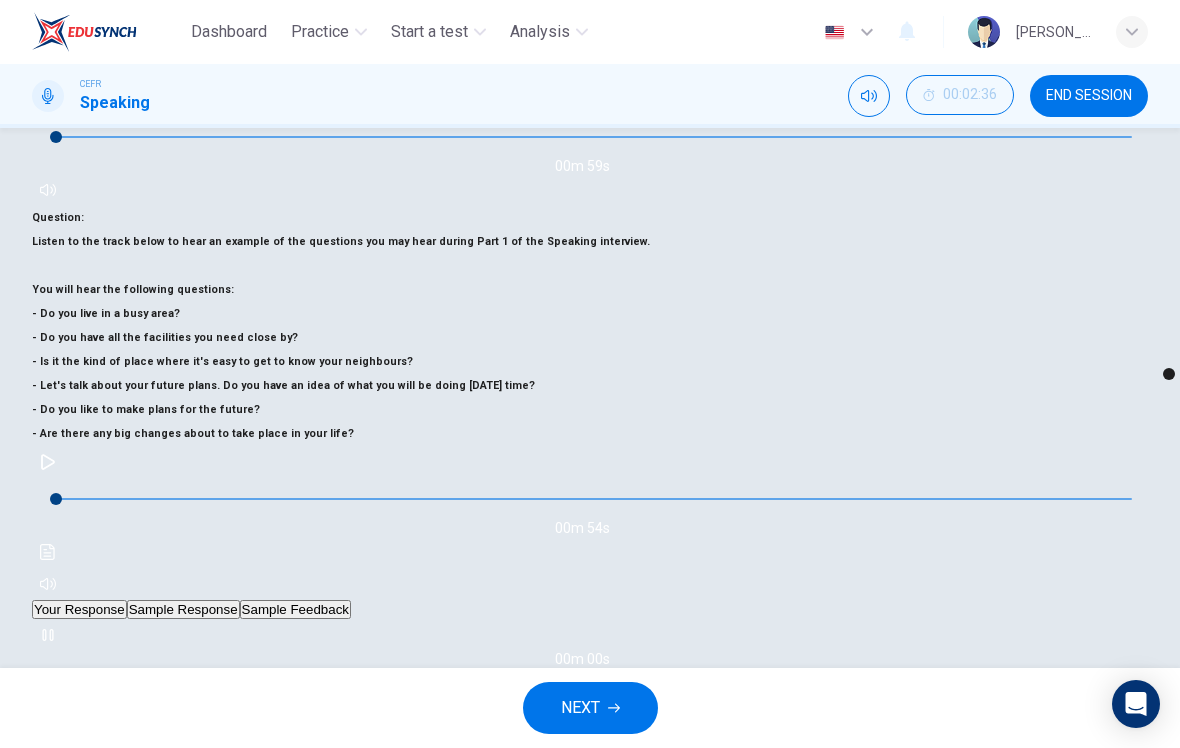 type on "0" 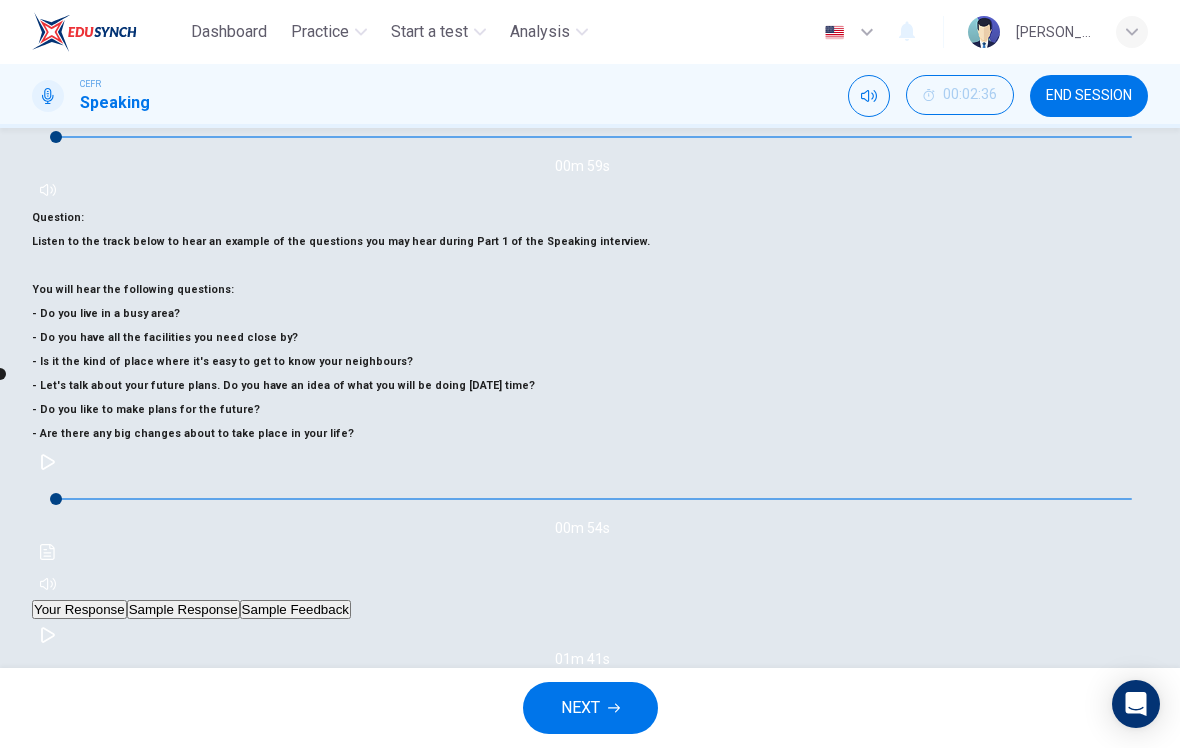 click on "NEXT" at bounding box center [590, 708] 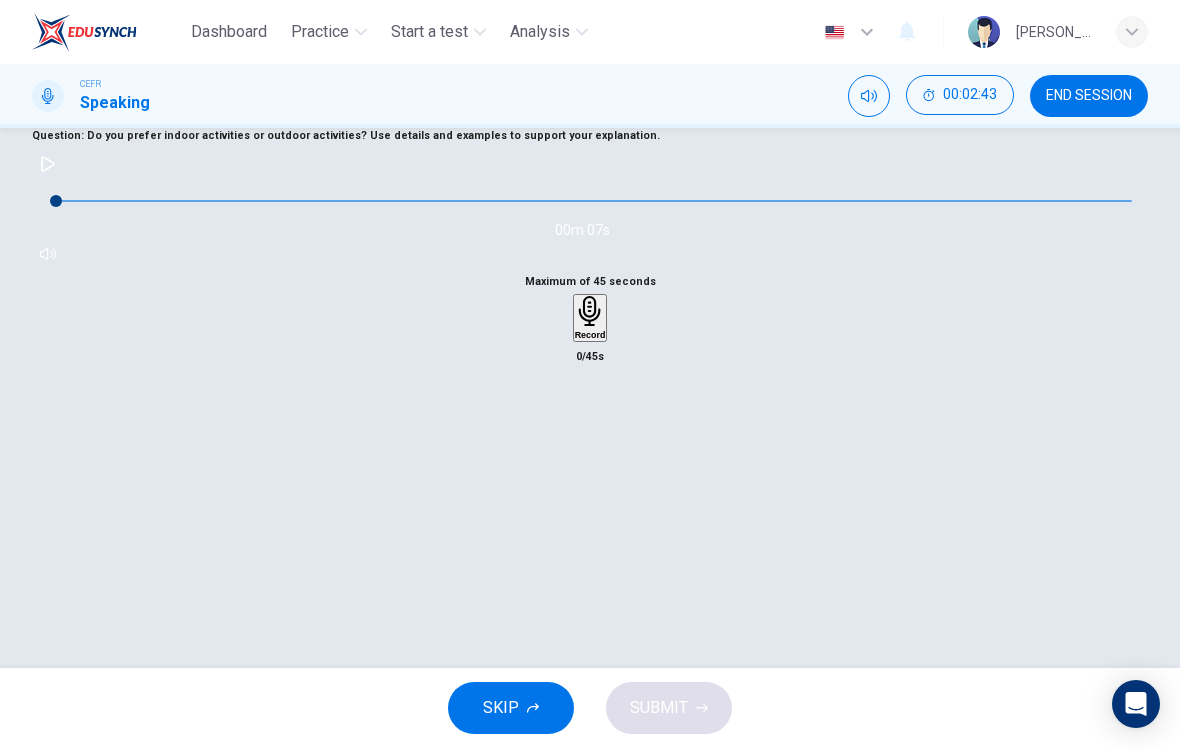 scroll, scrollTop: 118, scrollLeft: 0, axis: vertical 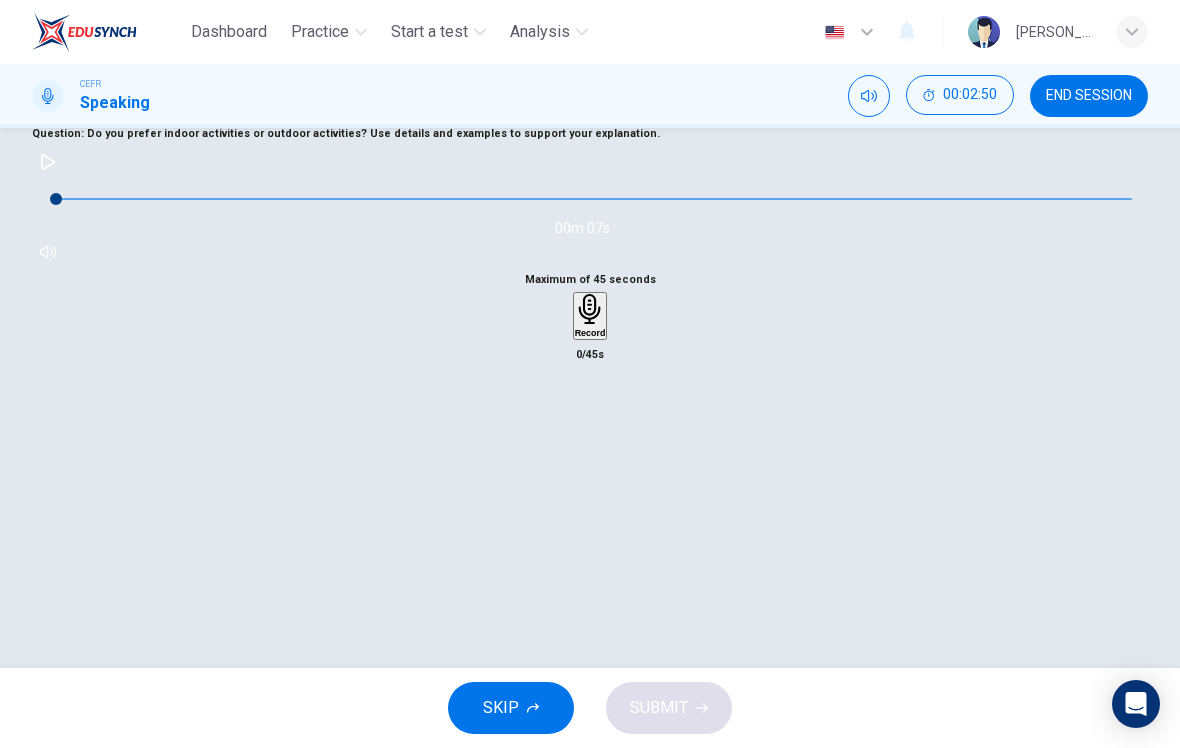 click on "Practice" at bounding box center [320, 32] 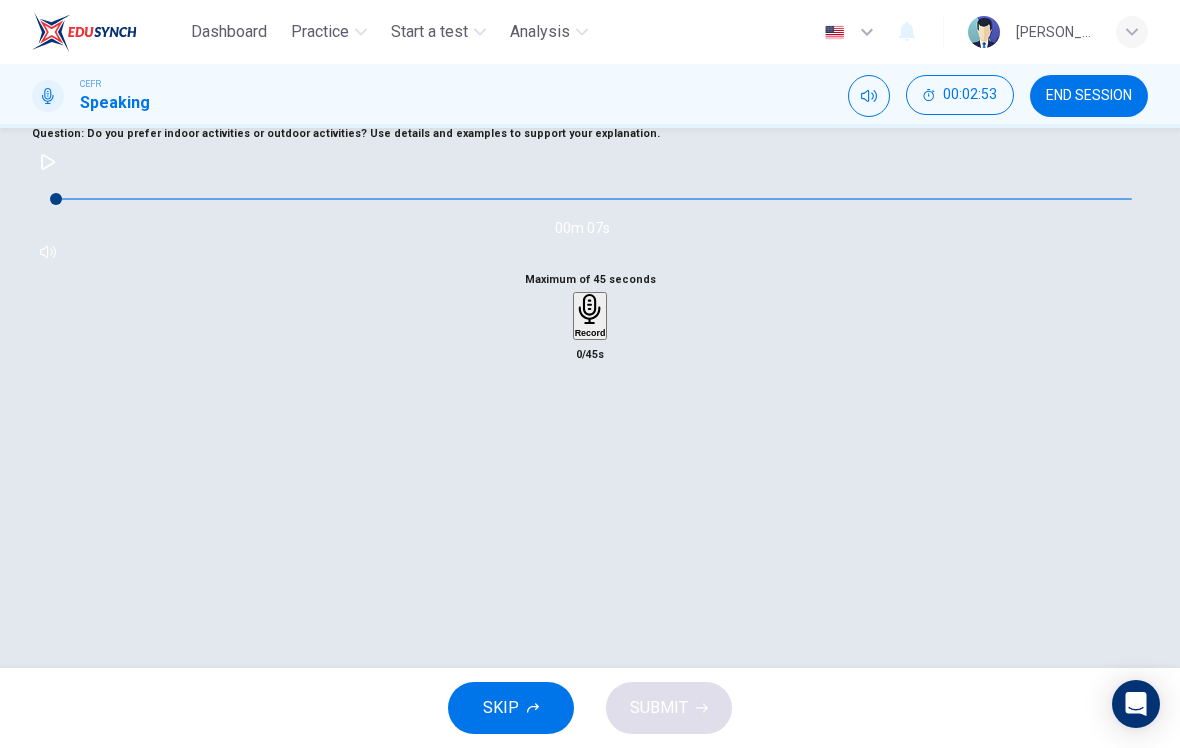 click on "Practice" at bounding box center (320, 32) 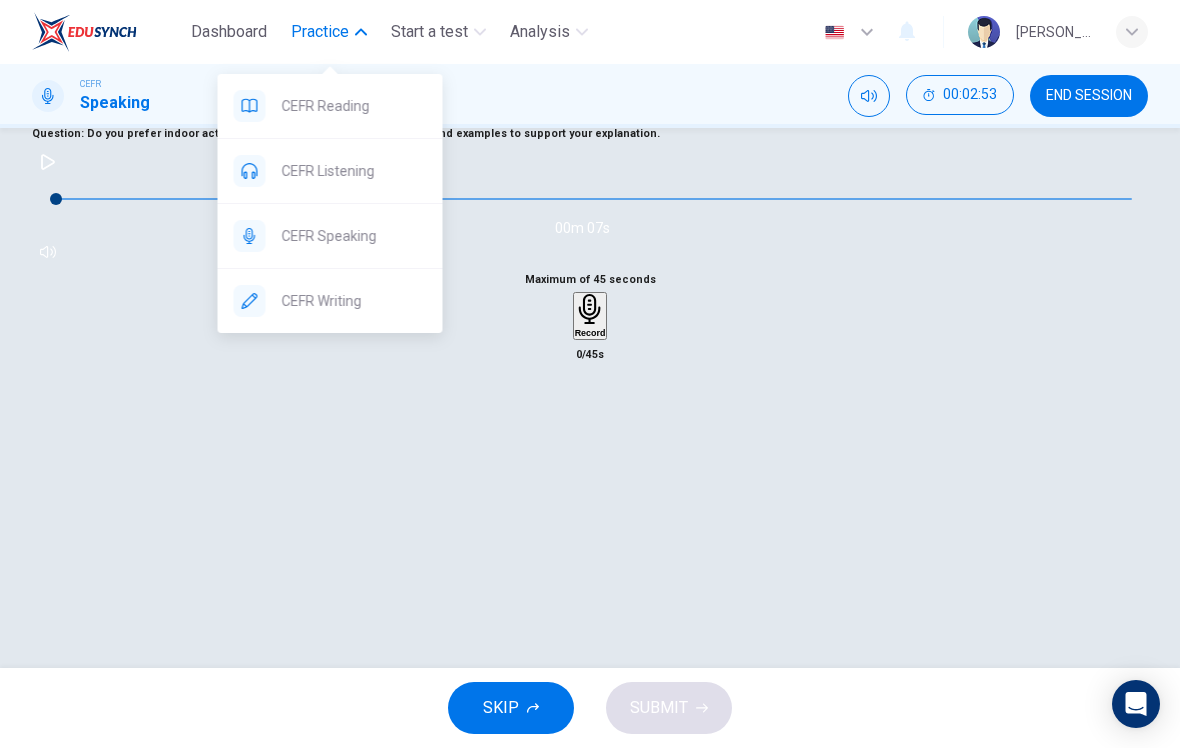 click on "CEFR Writing" at bounding box center (354, 301) 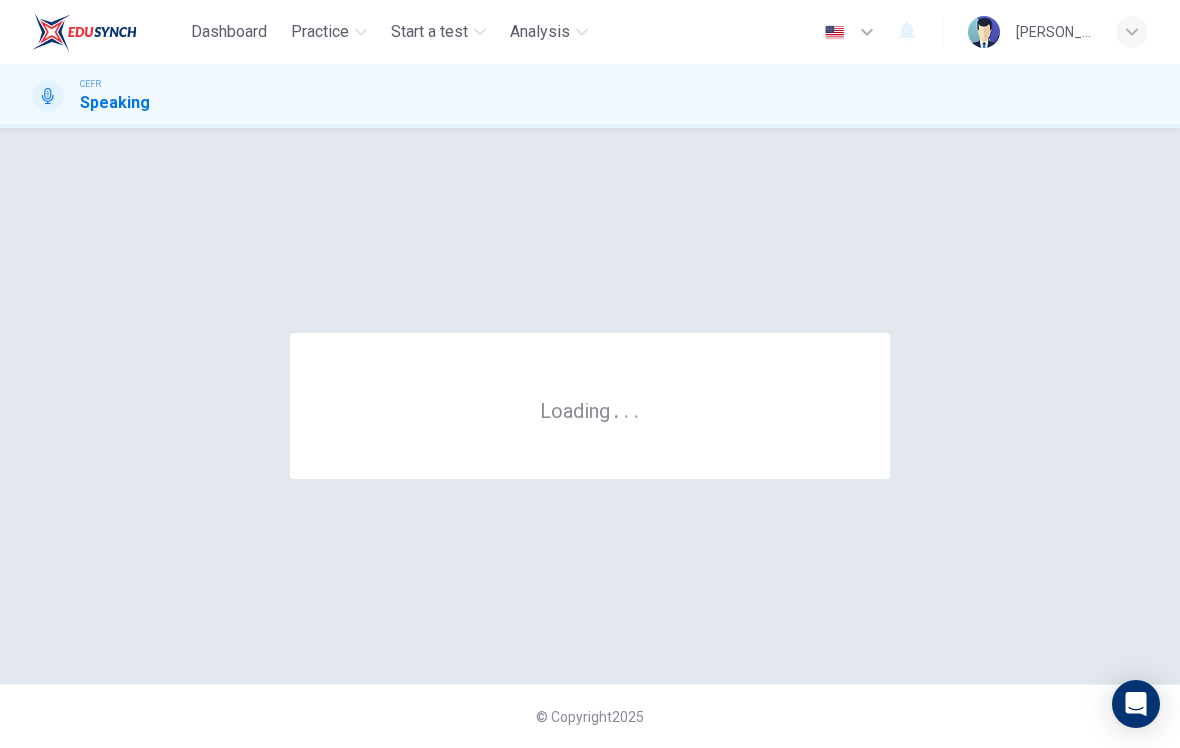 scroll, scrollTop: 0, scrollLeft: 0, axis: both 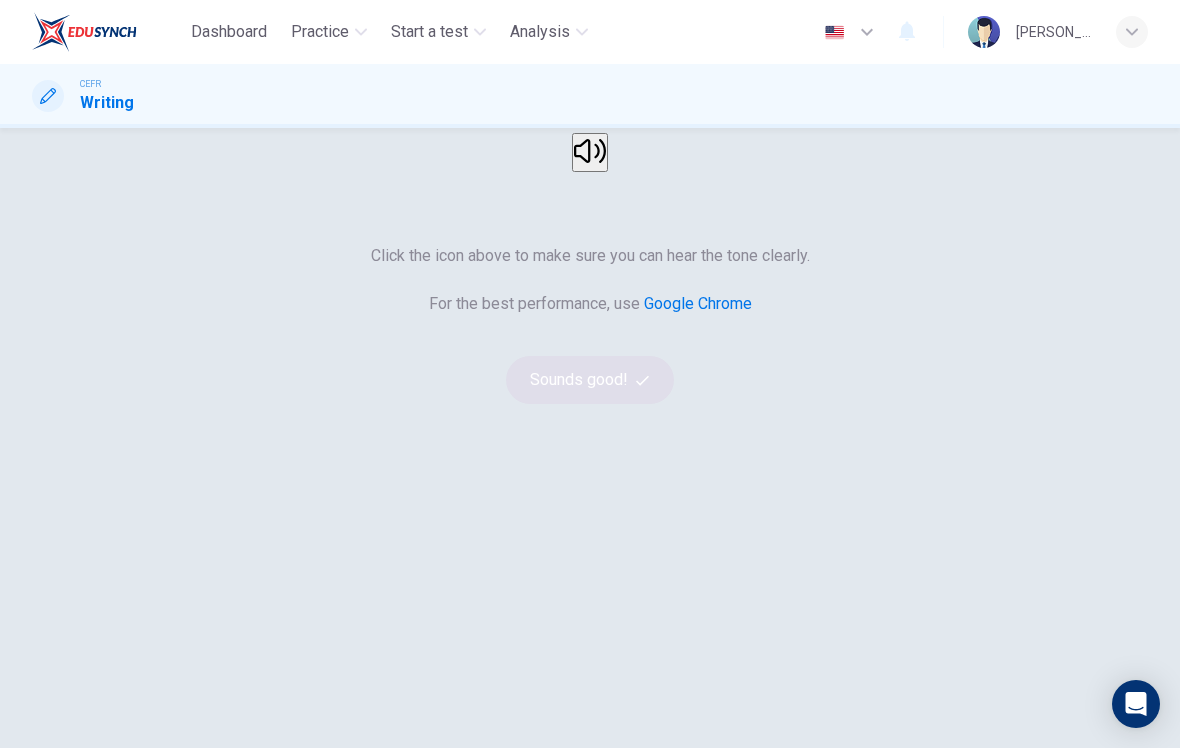 click at bounding box center [590, 152] 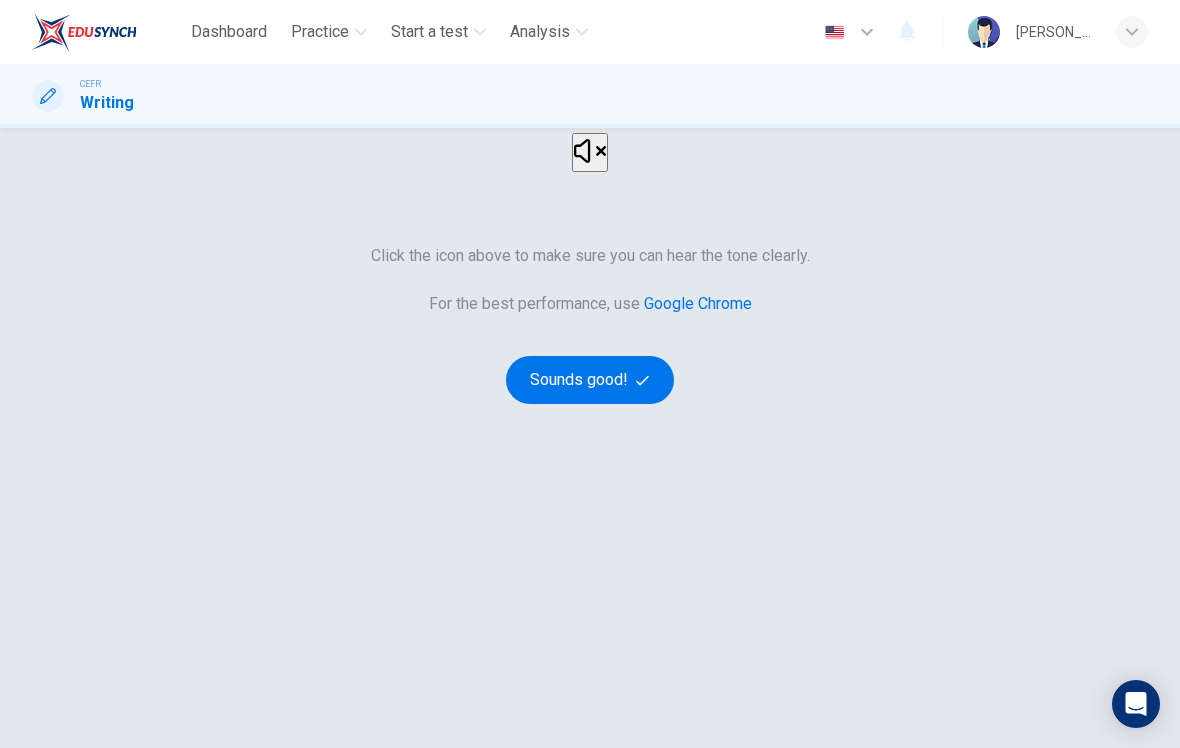 click on "Sounds good!" at bounding box center [590, 380] 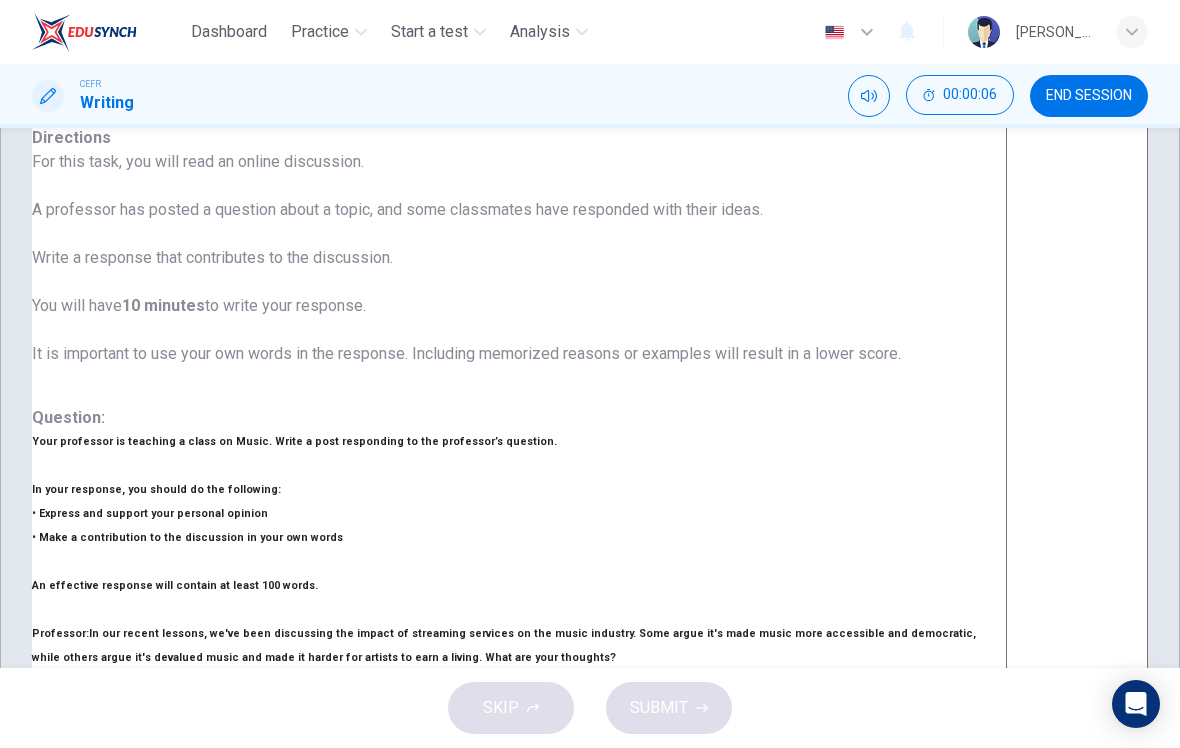 scroll, scrollTop: 139, scrollLeft: 0, axis: vertical 